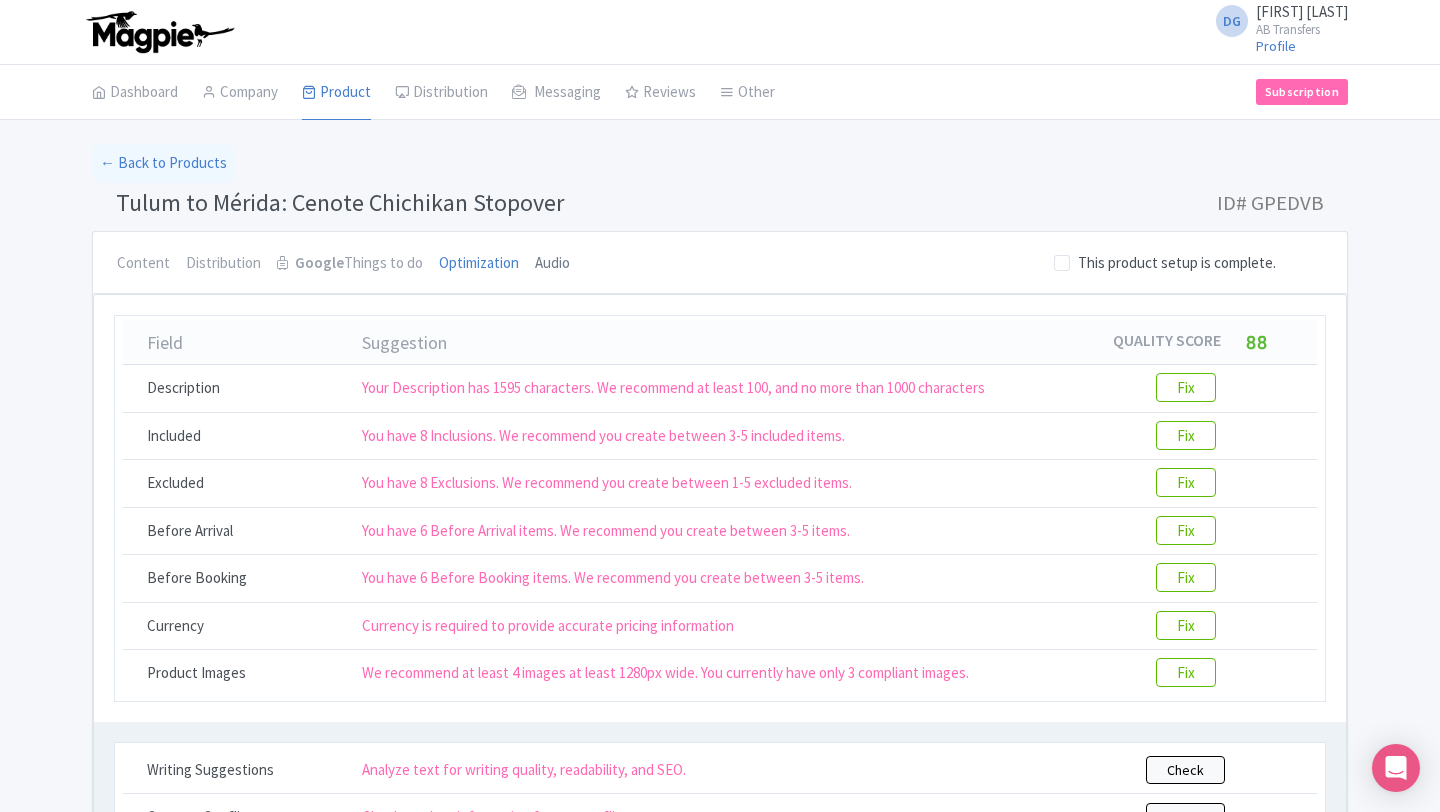 scroll, scrollTop: 0, scrollLeft: 0, axis: both 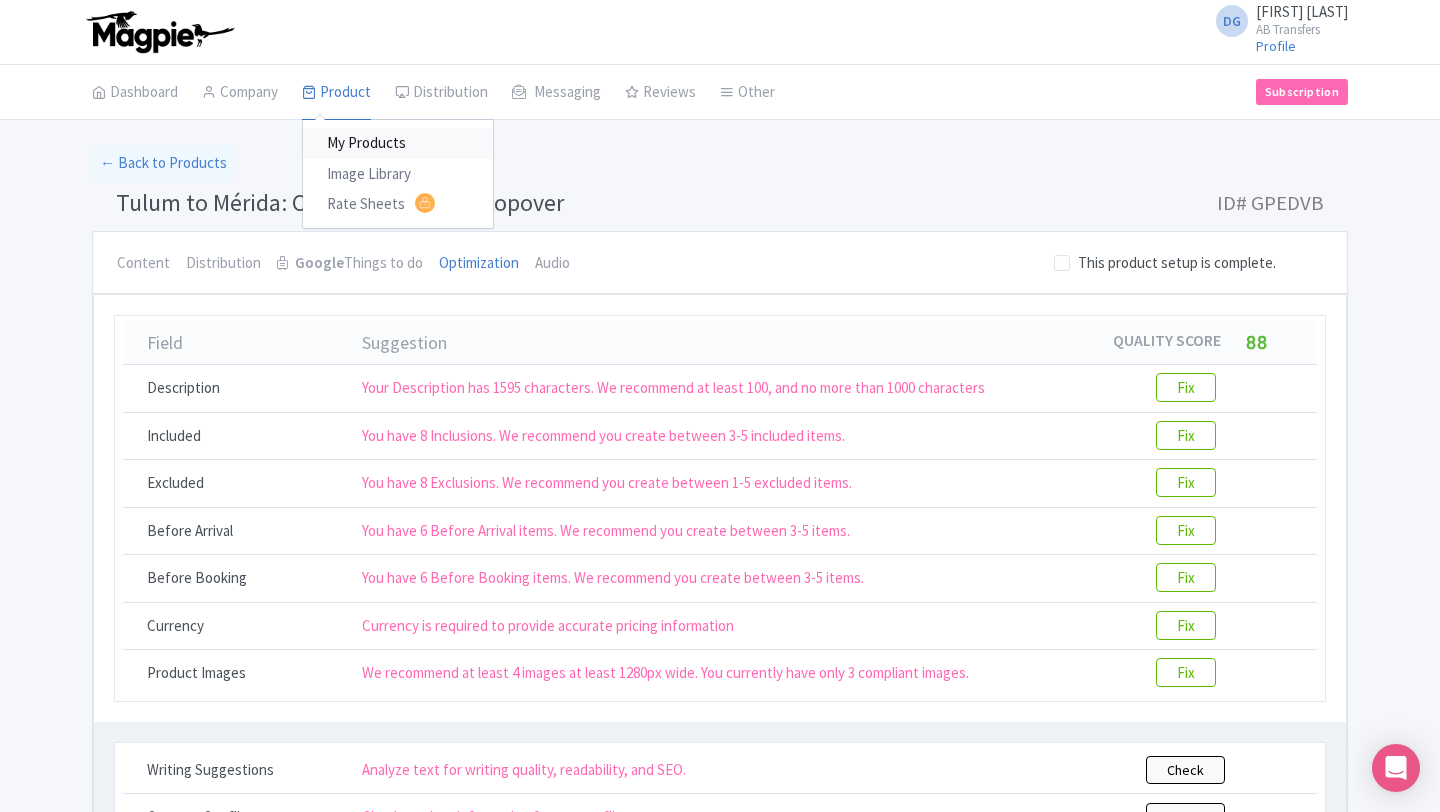 click on "My Products" at bounding box center (398, 143) 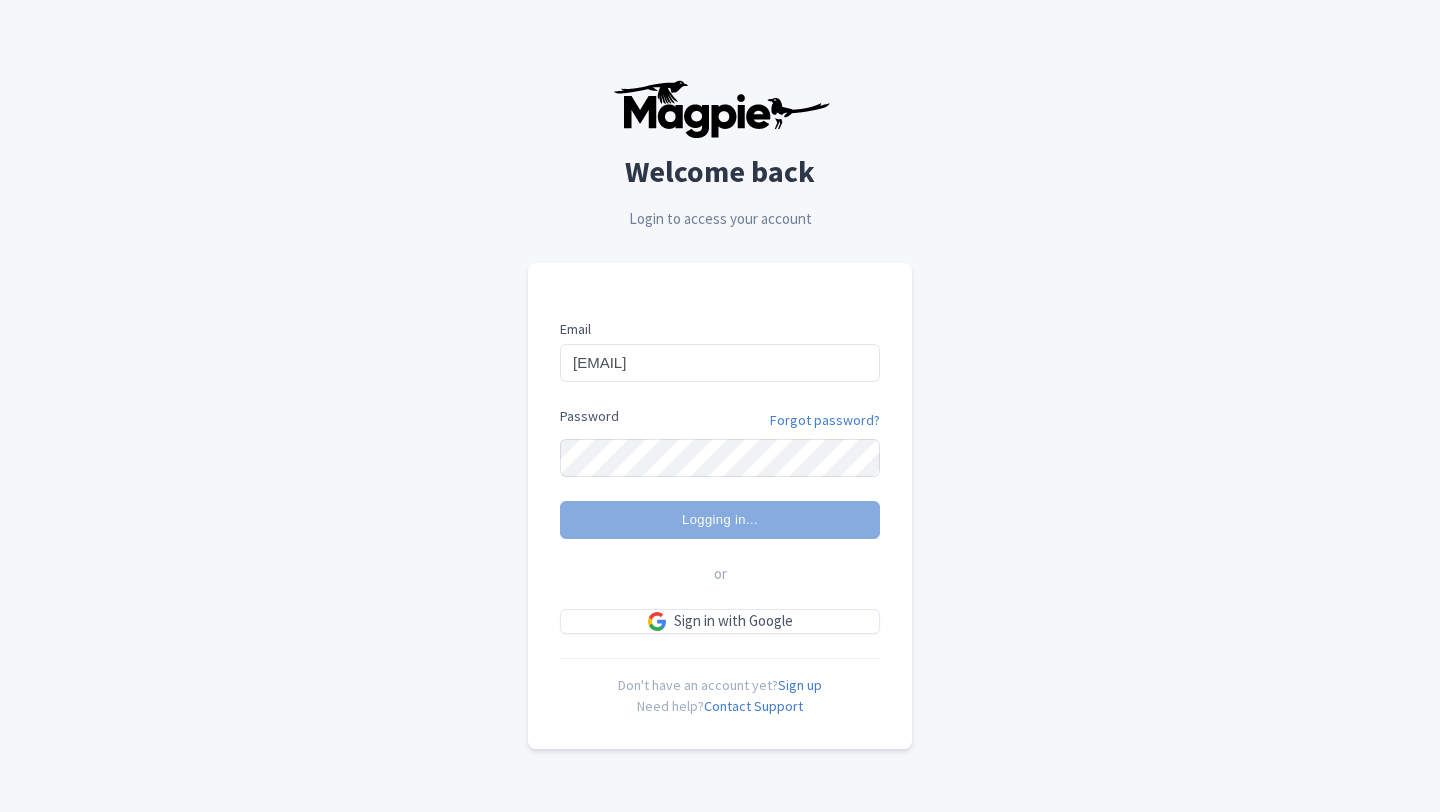 scroll, scrollTop: 0, scrollLeft: 0, axis: both 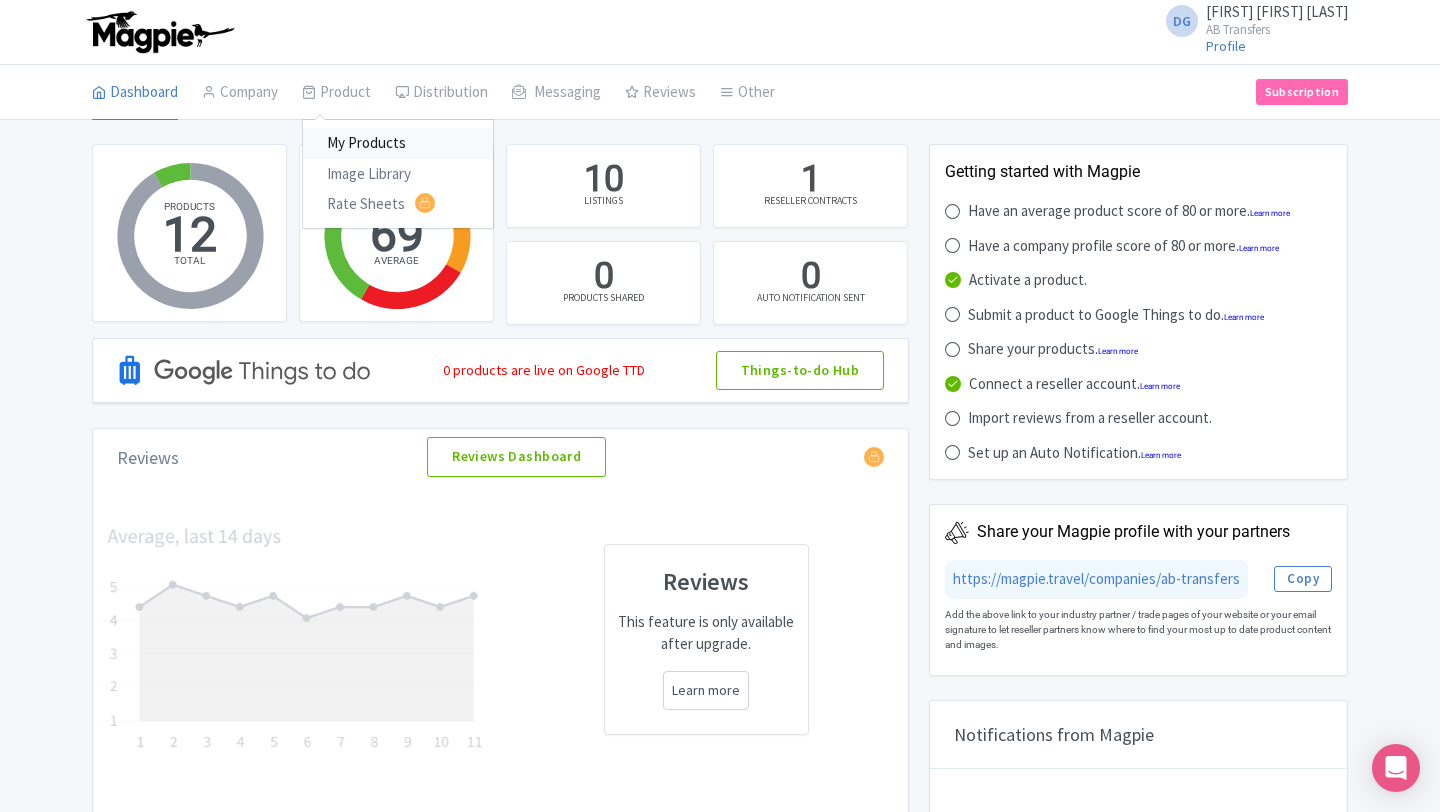 click on "My Products" at bounding box center (398, 143) 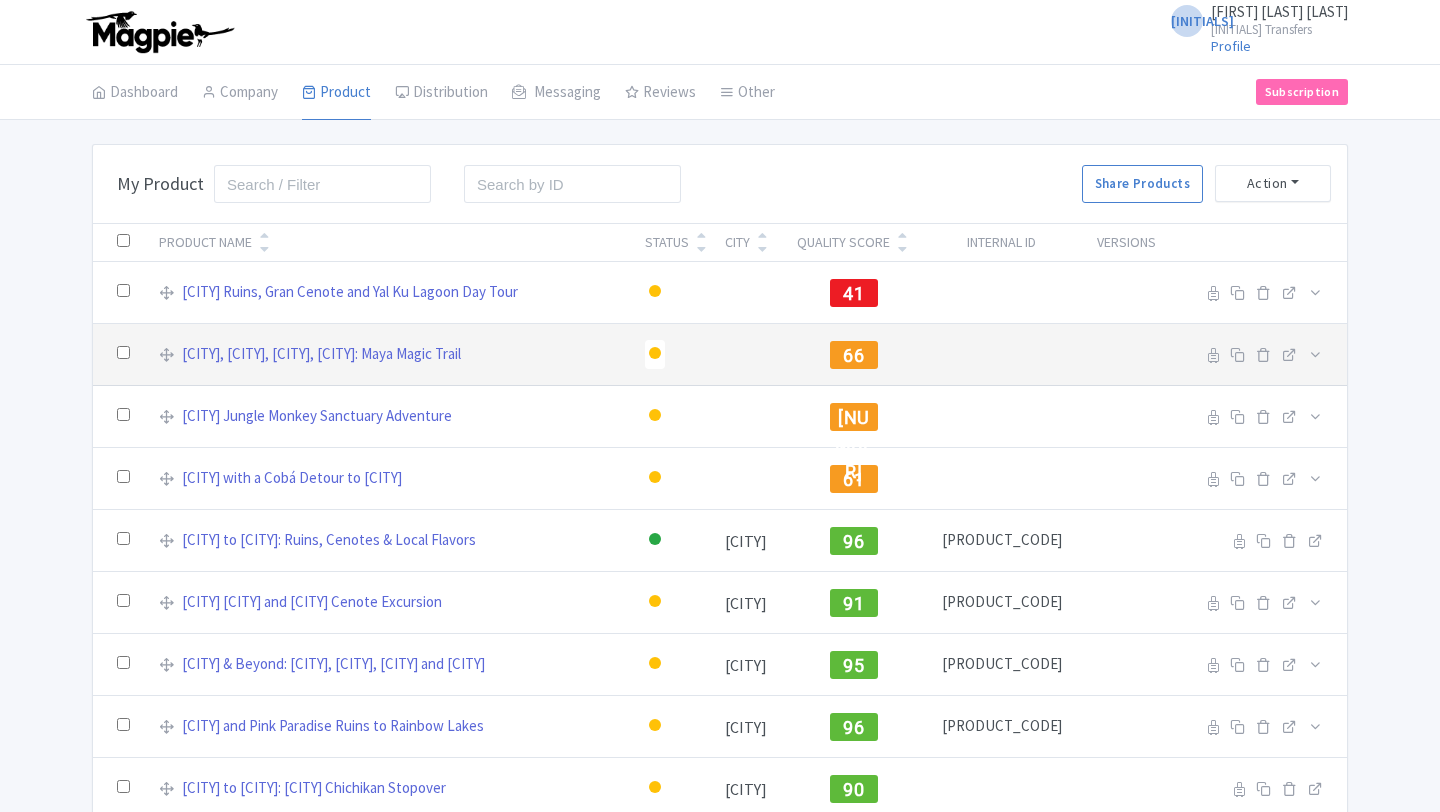 scroll, scrollTop: 0, scrollLeft: 0, axis: both 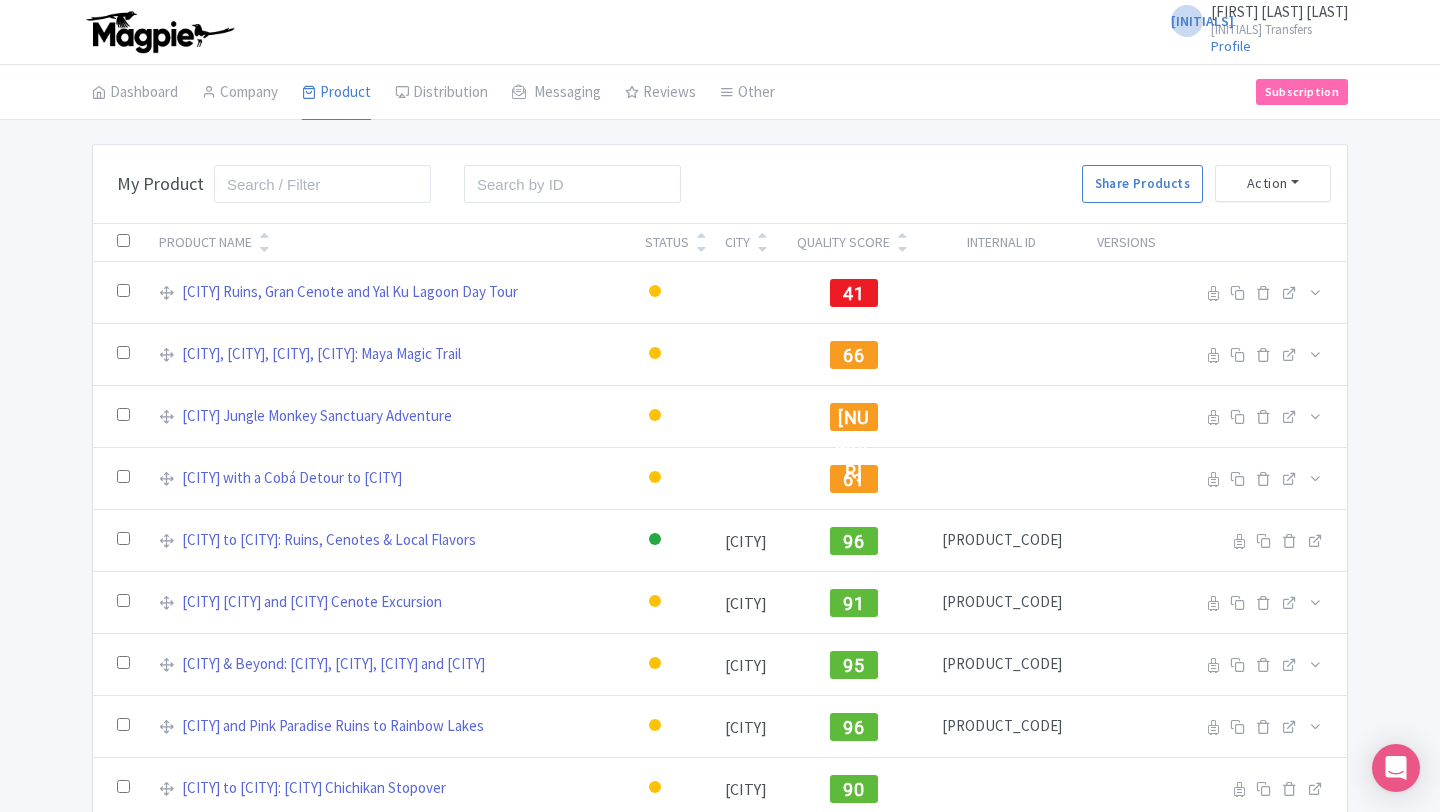 click on "Bulk Actions
Delete
Add to Collection
Share Products
Add to Collection
Collections   *
Add
Cancel
My Product
Search
Search
Share Products
Action
Create New Product  »
Start with blank product
Start with my Default template
Download Product List
Product Name
Status
City
Quality Score
Internal ID
Versions
Tulum Ruins, Gran Cenote and Yal Ku Lagoon Day Tour
Active
Inactive
Building
Archived
41
Reseller
Product name on reseller
Extranet
Listing
Edit listing
Stage
Tulum Ruins, Gran Cenote and Yal Ku Lagoon Day Tour
Extranet
Listing
Selling
Tulum, Chichén Itzá, Cenote, Mérida: Maya Magic Trail" at bounding box center [720, 575] 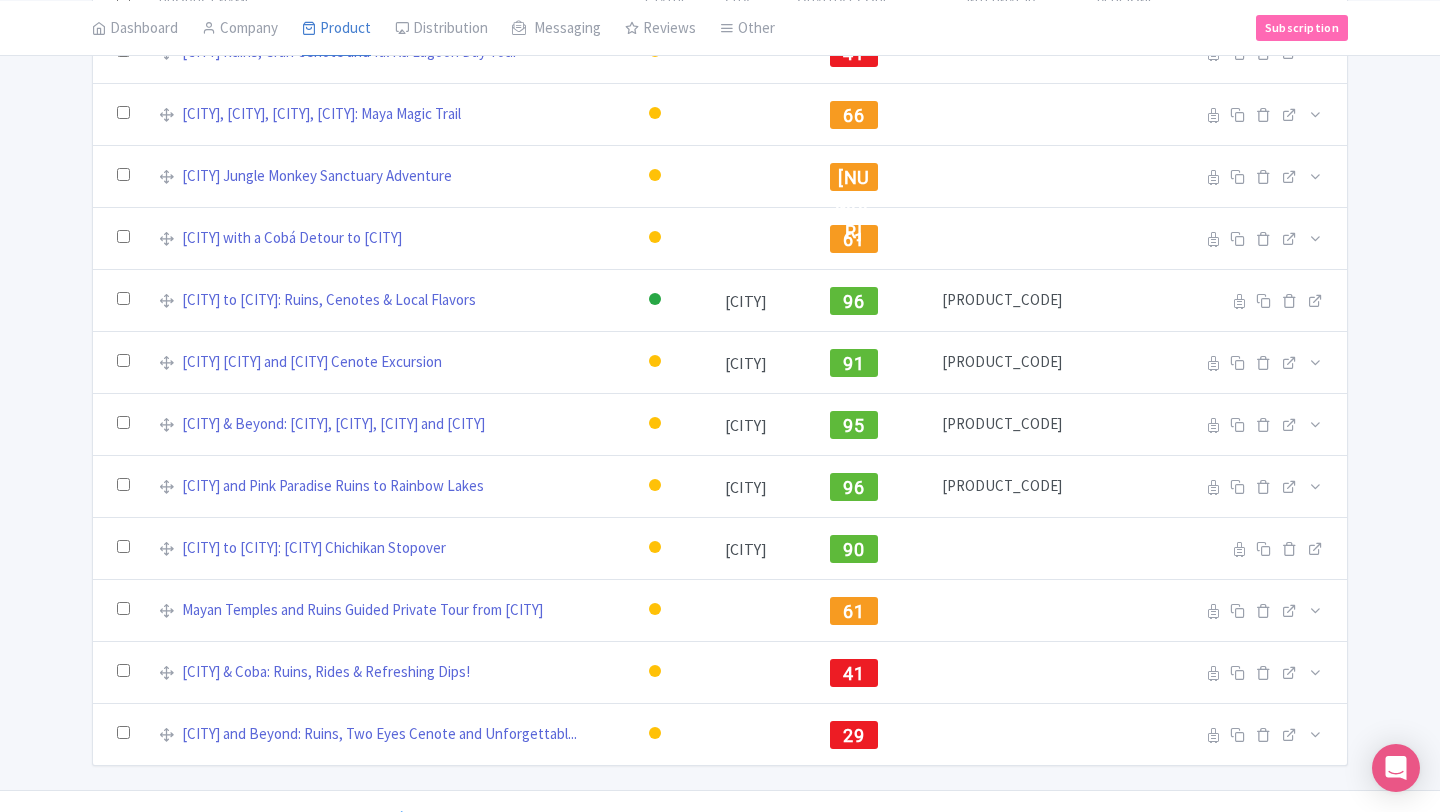 scroll, scrollTop: 200, scrollLeft: 0, axis: vertical 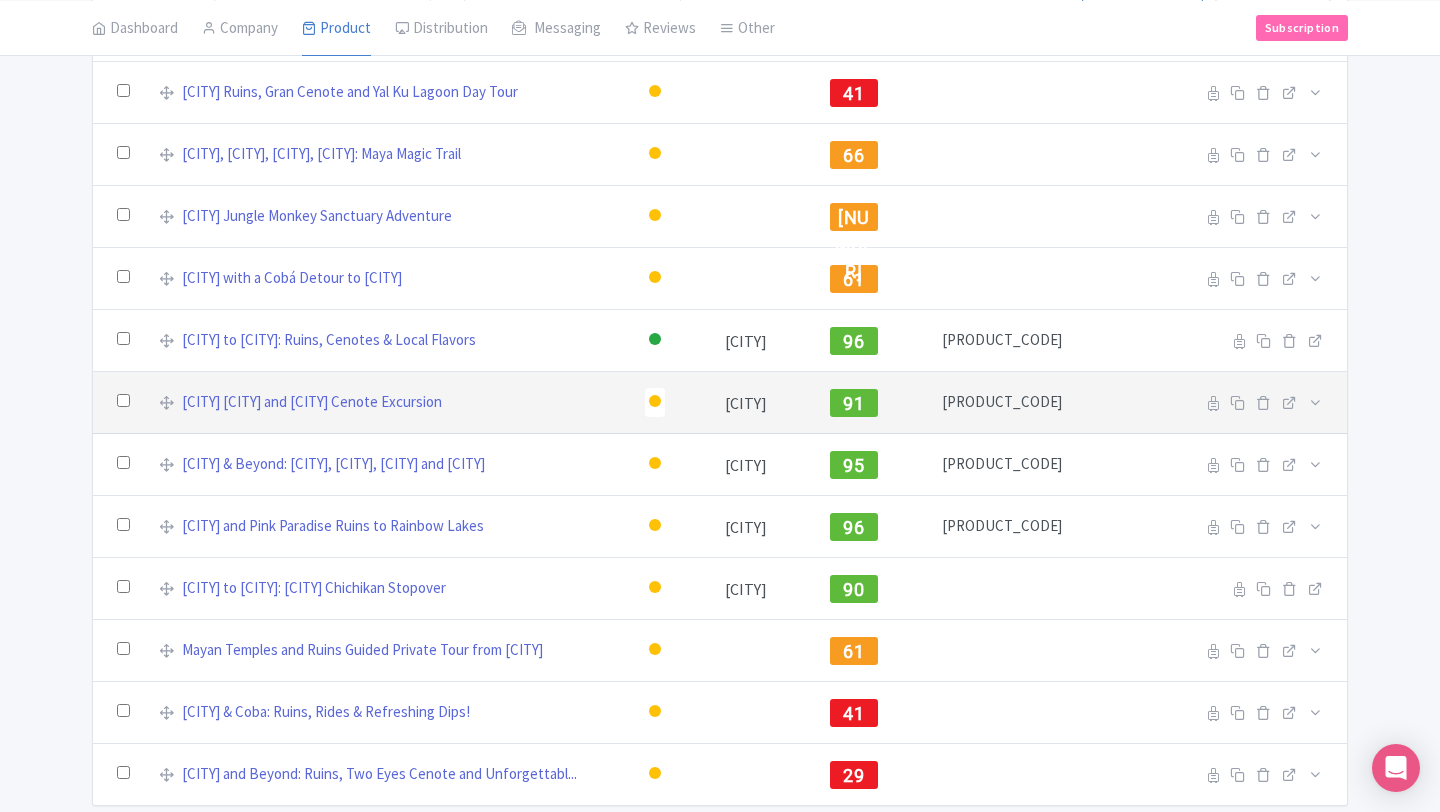 click at bounding box center [655, 401] 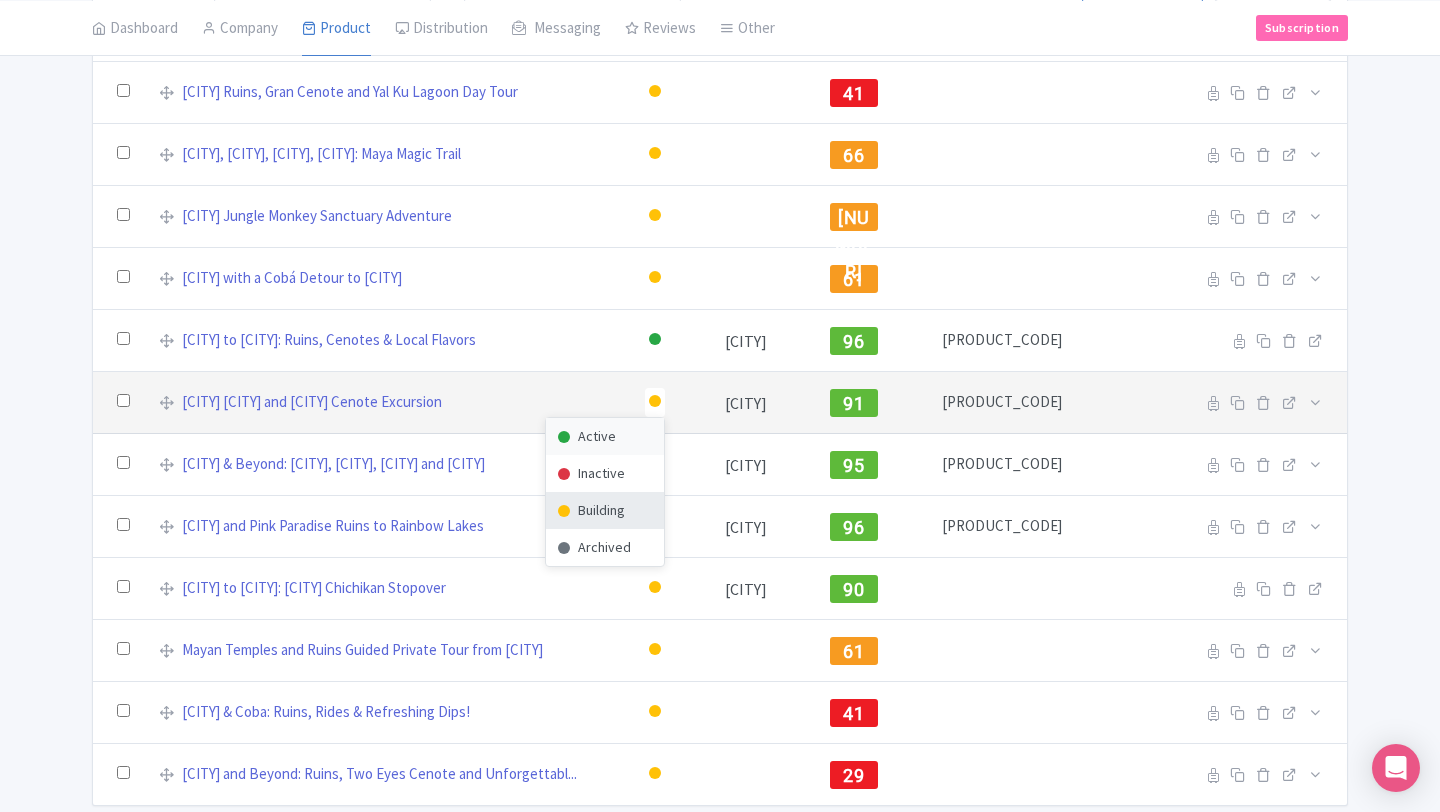 click on "Active" at bounding box center [605, 436] 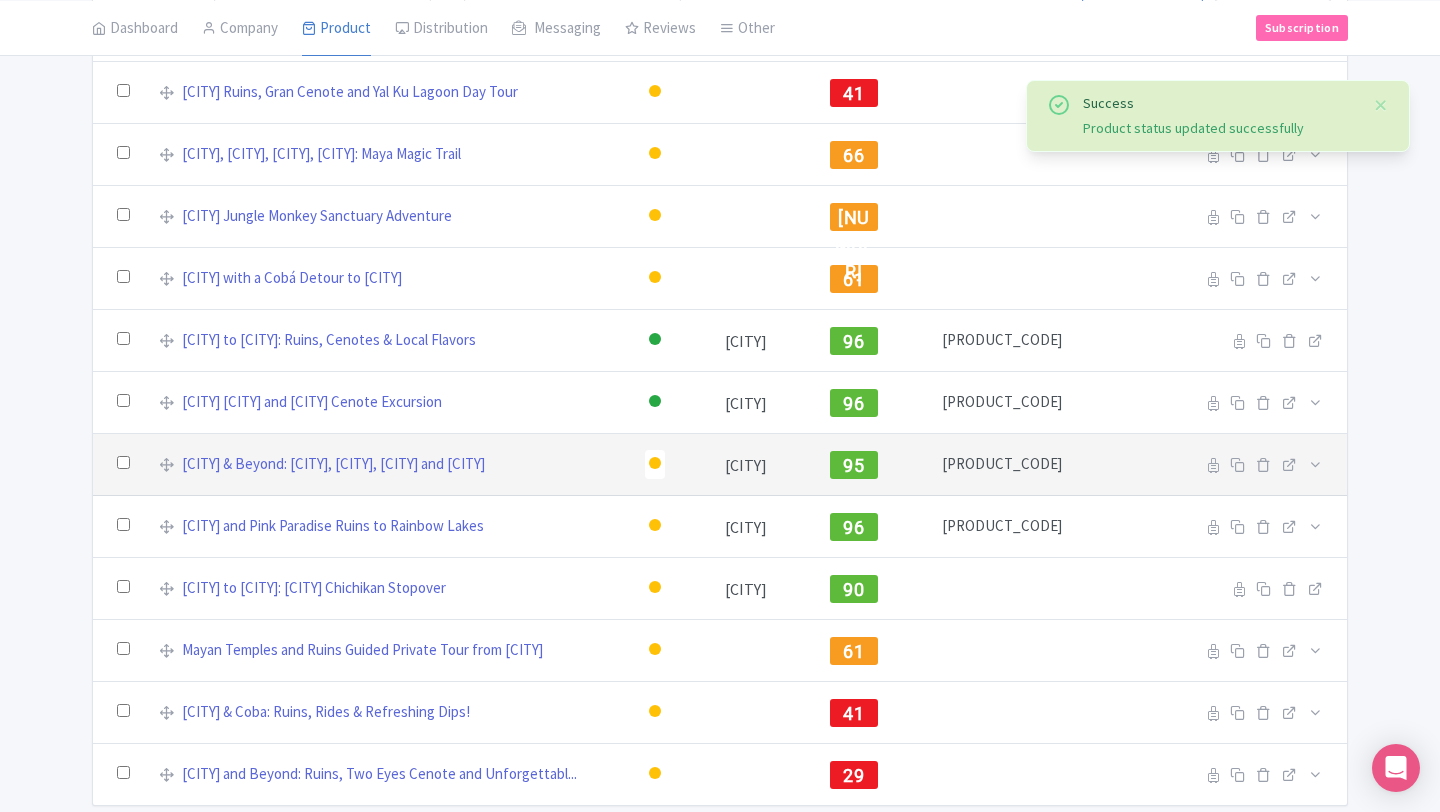 click at bounding box center (655, 463) 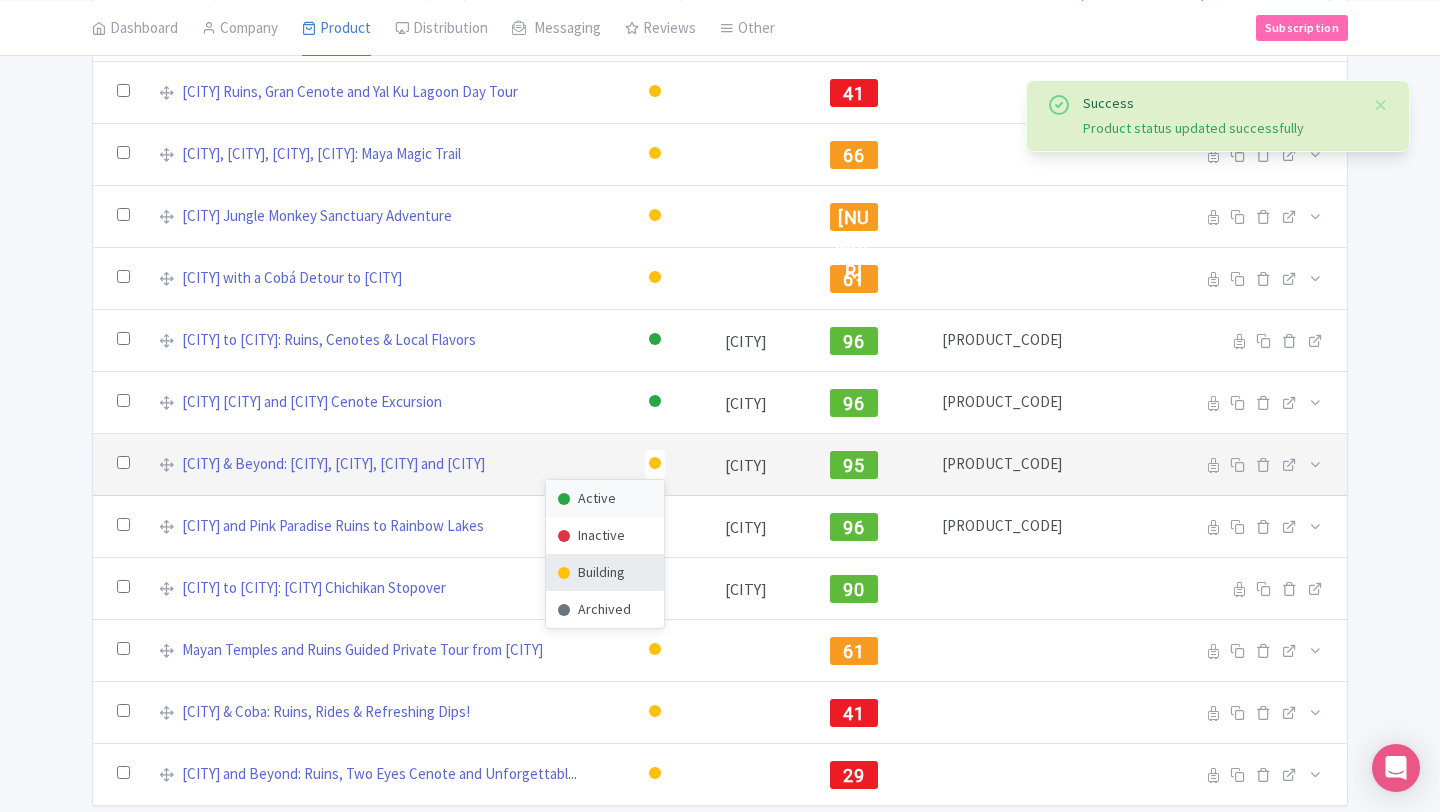 click on "Active" at bounding box center (605, 498) 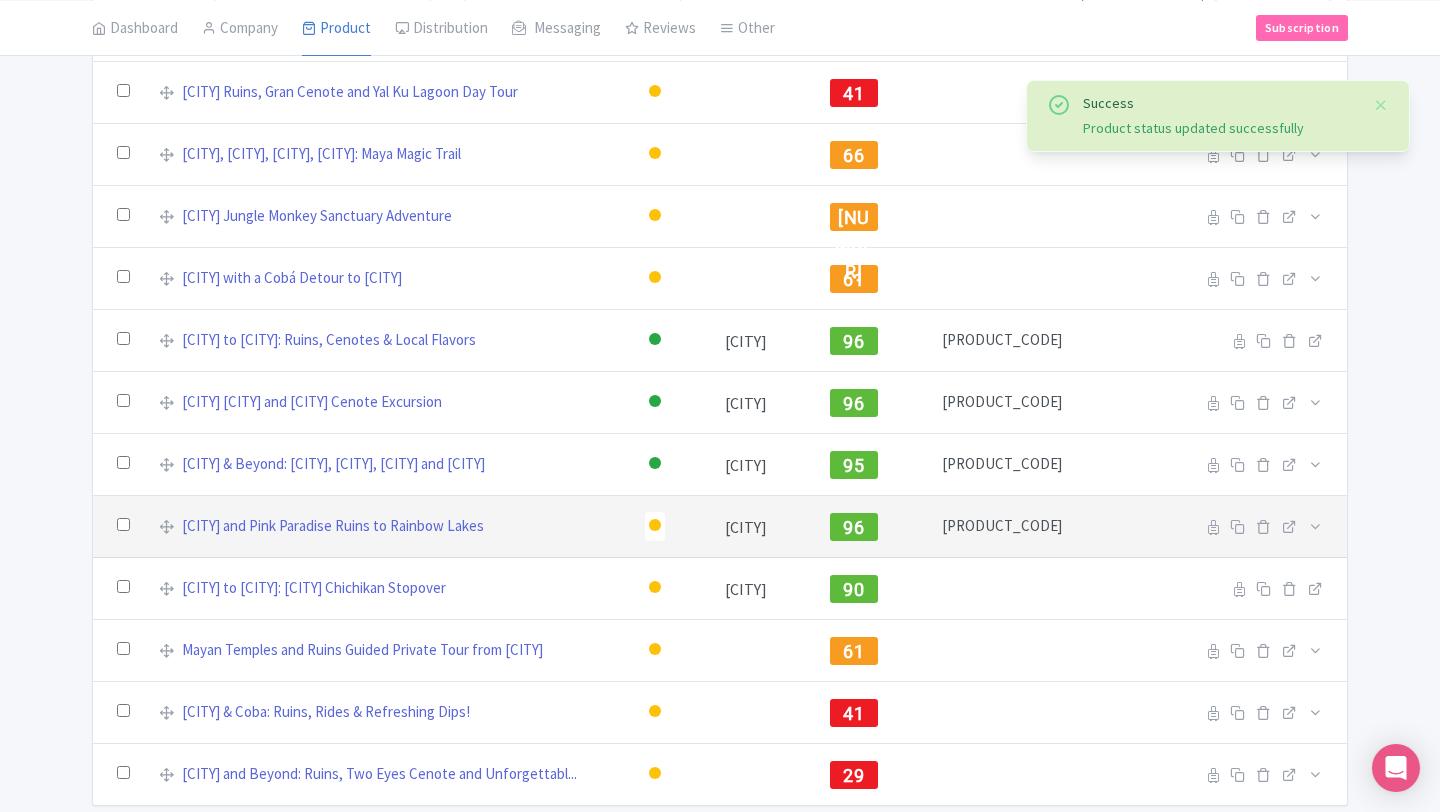 click at bounding box center (655, 525) 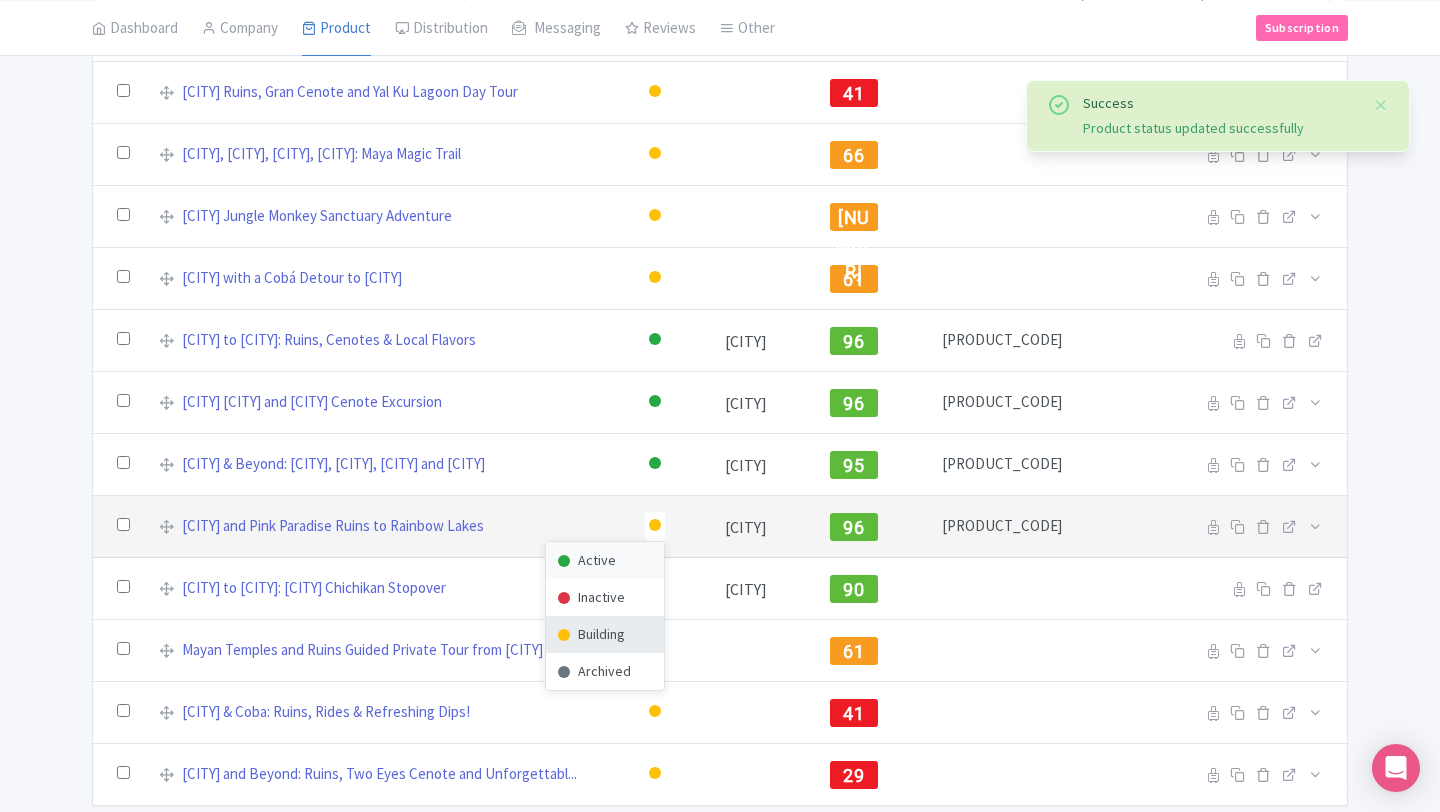 click on "Active" at bounding box center (605, 560) 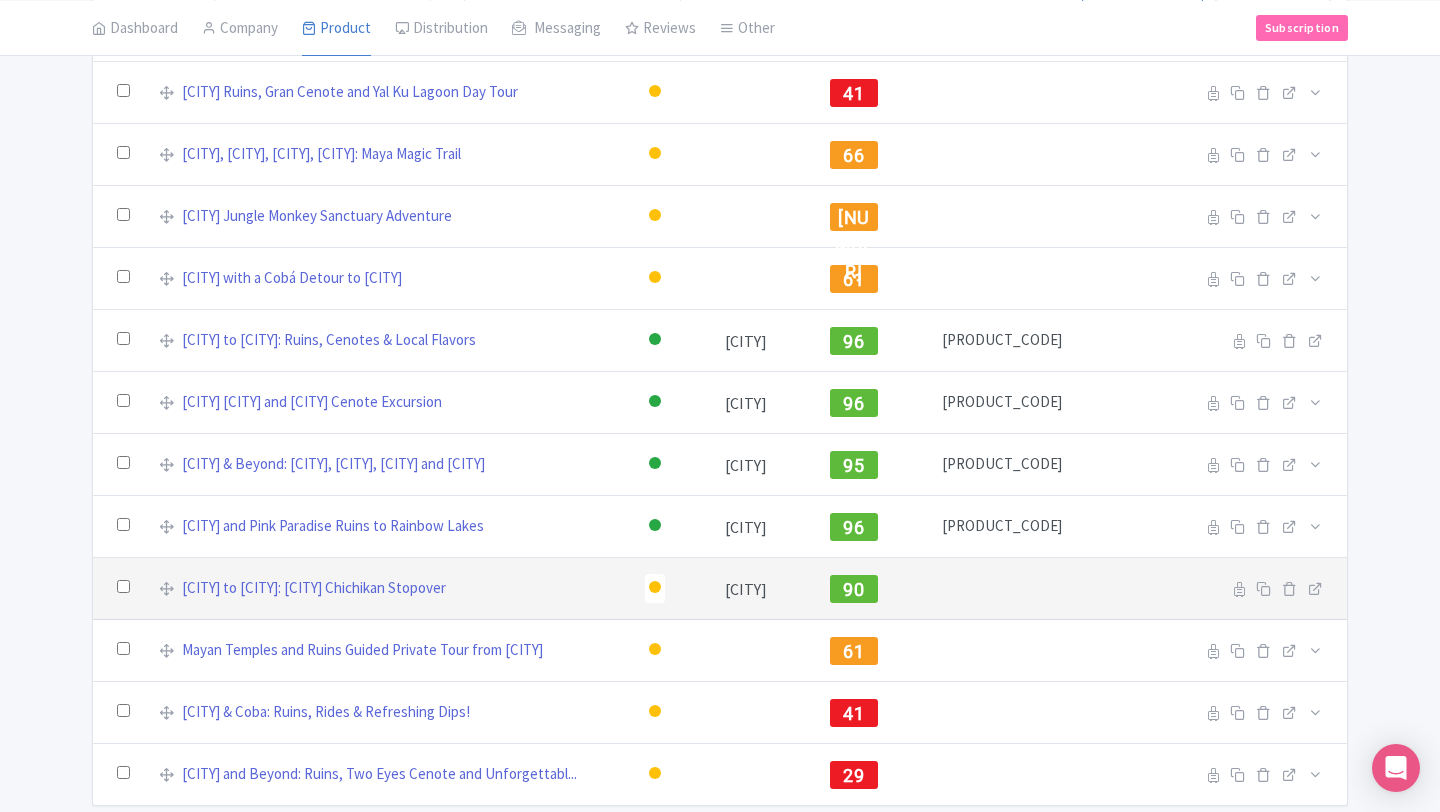 click on "Tulum to Mérida: Cenote Chichikan Stopover" at bounding box center [390, 588] 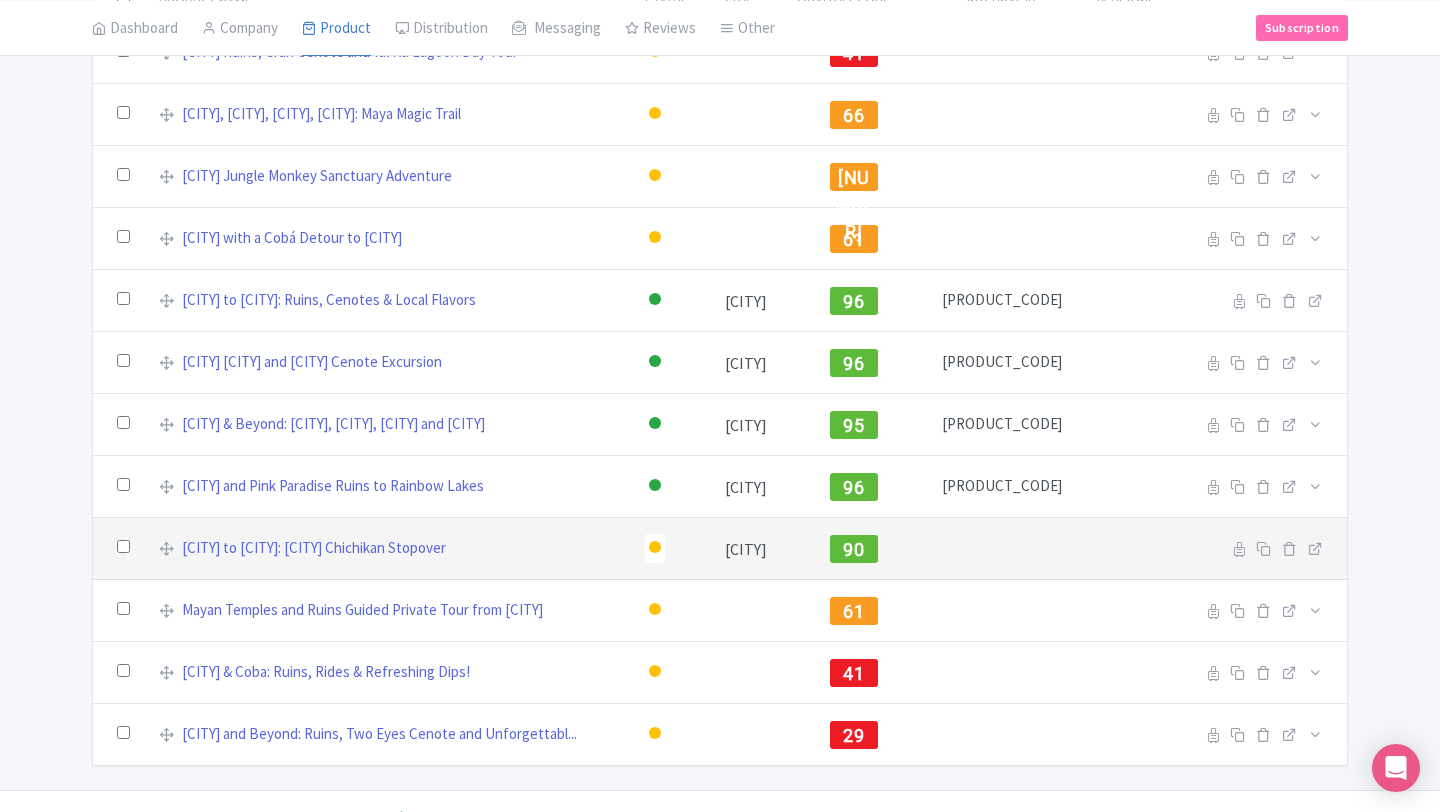 scroll, scrollTop: 280, scrollLeft: 0, axis: vertical 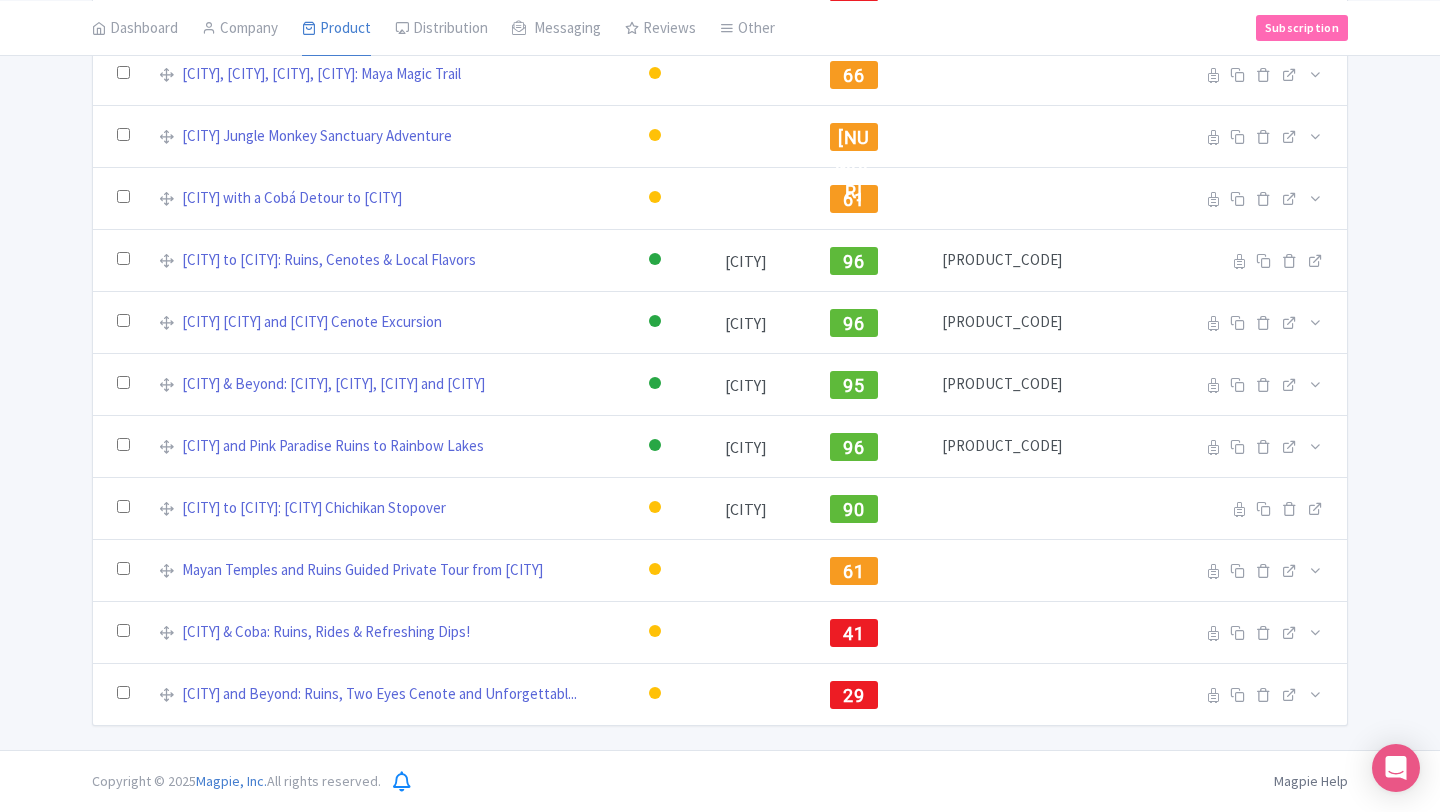 click on "Success
Product status updated successfully
Bulk Actions
Delete
Add to Collection
Share Products
Add to Collection
Collections   *
Add
Cancel
My Product
Search
Search
Share Products
Action
Create New Product  »
Start with blank product
Start with my Default template
Download Product List
Product Name
Status
City
Quality Score
Internal ID
Versions
Tulum Ruins, Gran Cenote and Yal Ku Lagoon Day Tour
Active
Inactive
Building
Archived
41
Reseller
Product name on reseller
Extranet
Listing" at bounding box center (720, 295) 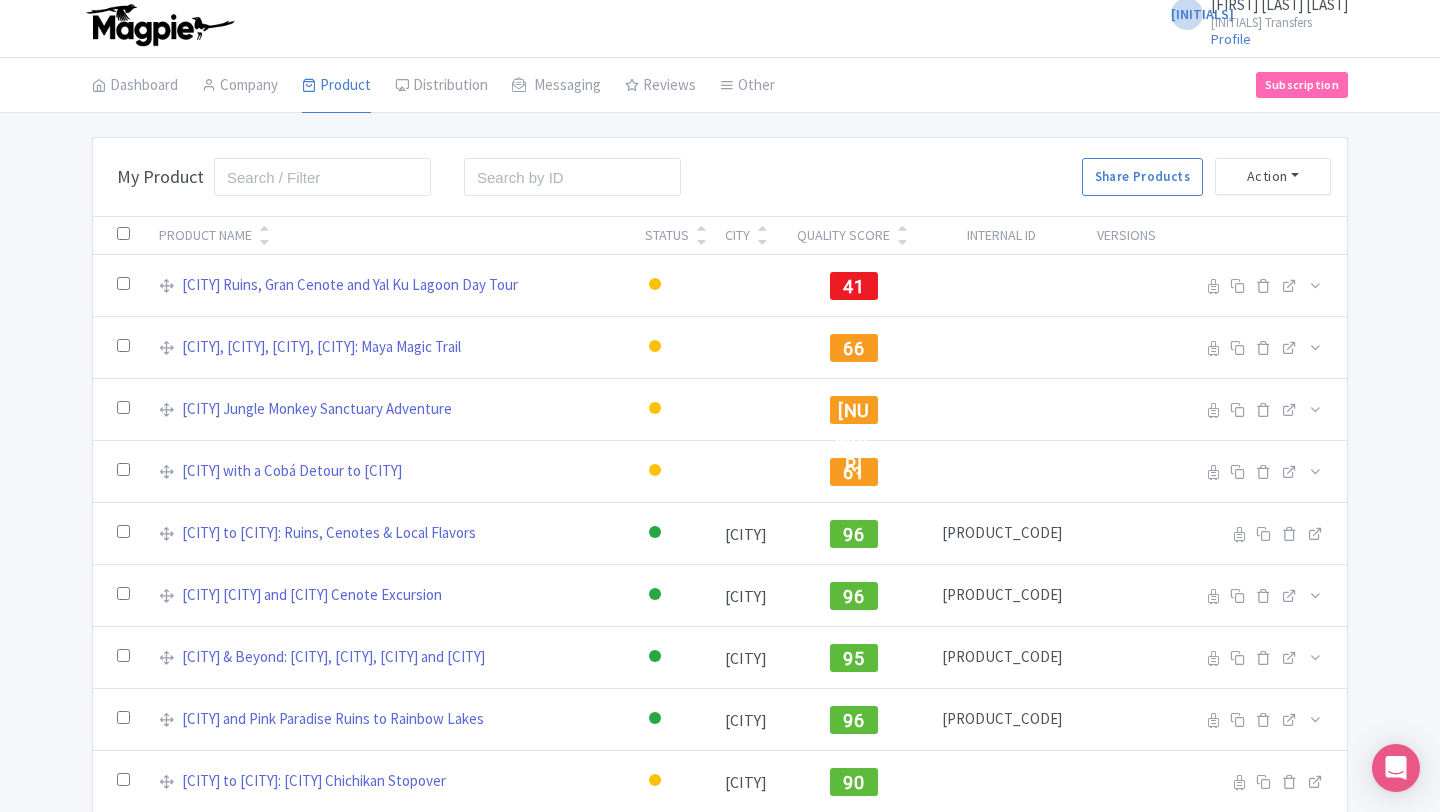 scroll, scrollTop: 0, scrollLeft: 0, axis: both 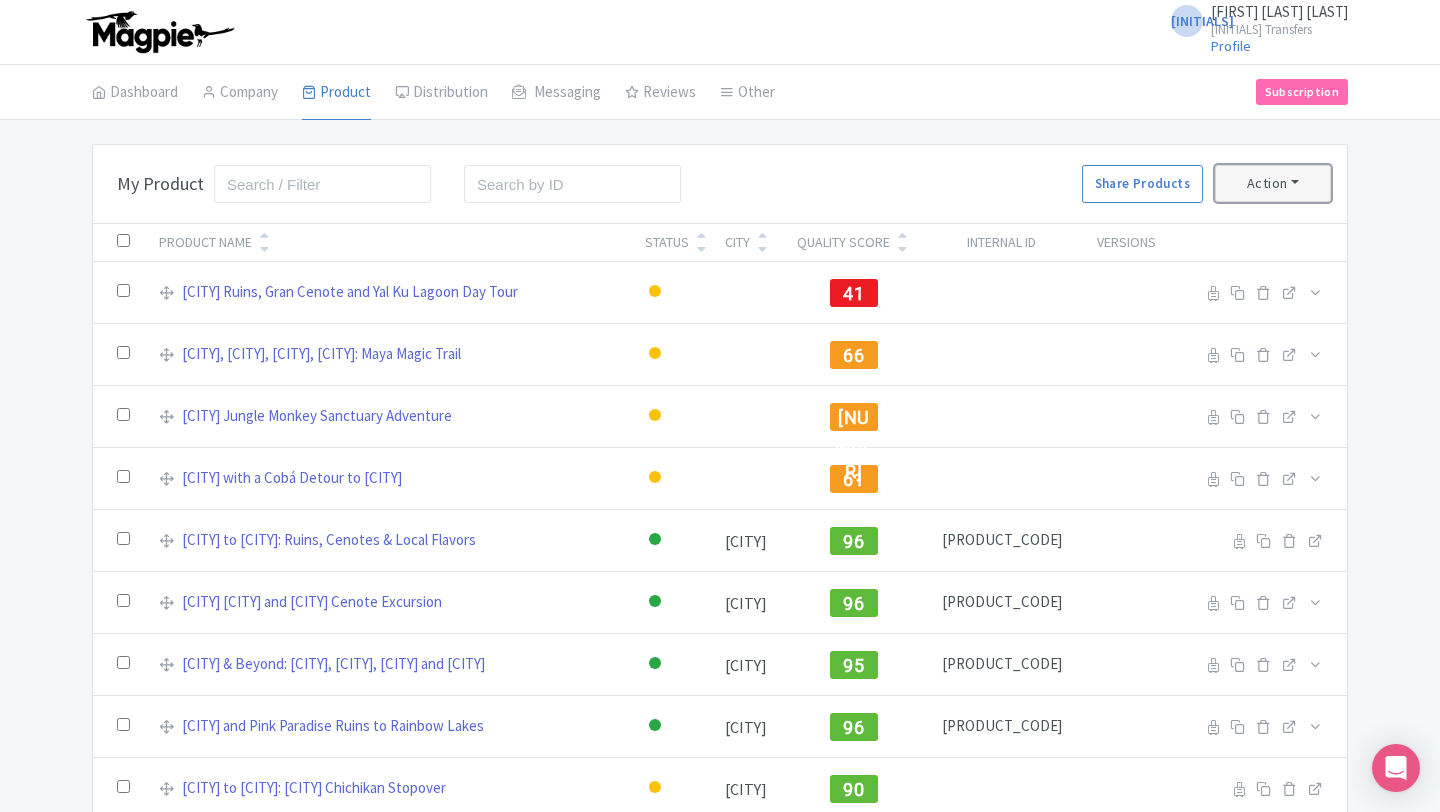 click on "Action" at bounding box center [1273, 183] 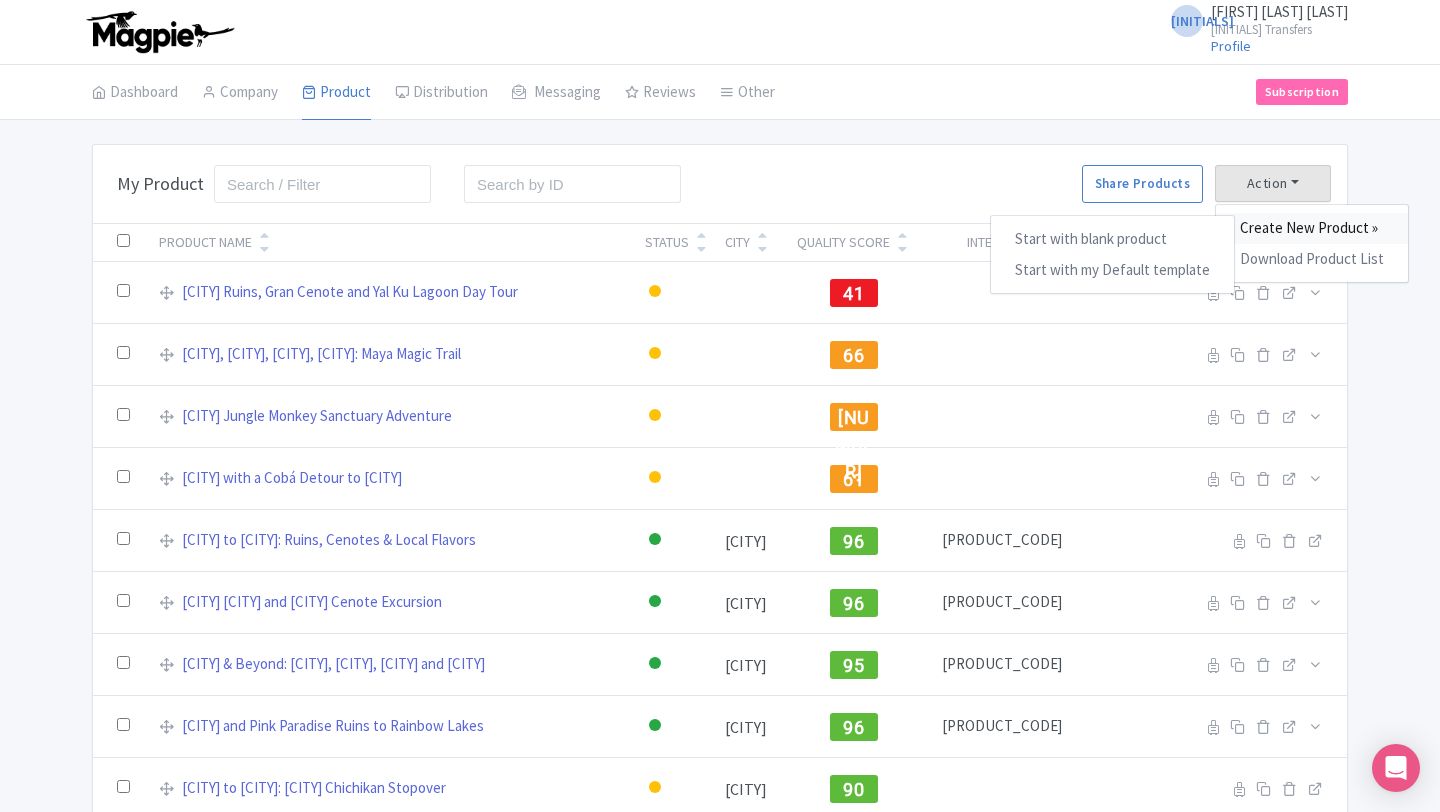 click on "Create New Product  »" at bounding box center [1312, 228] 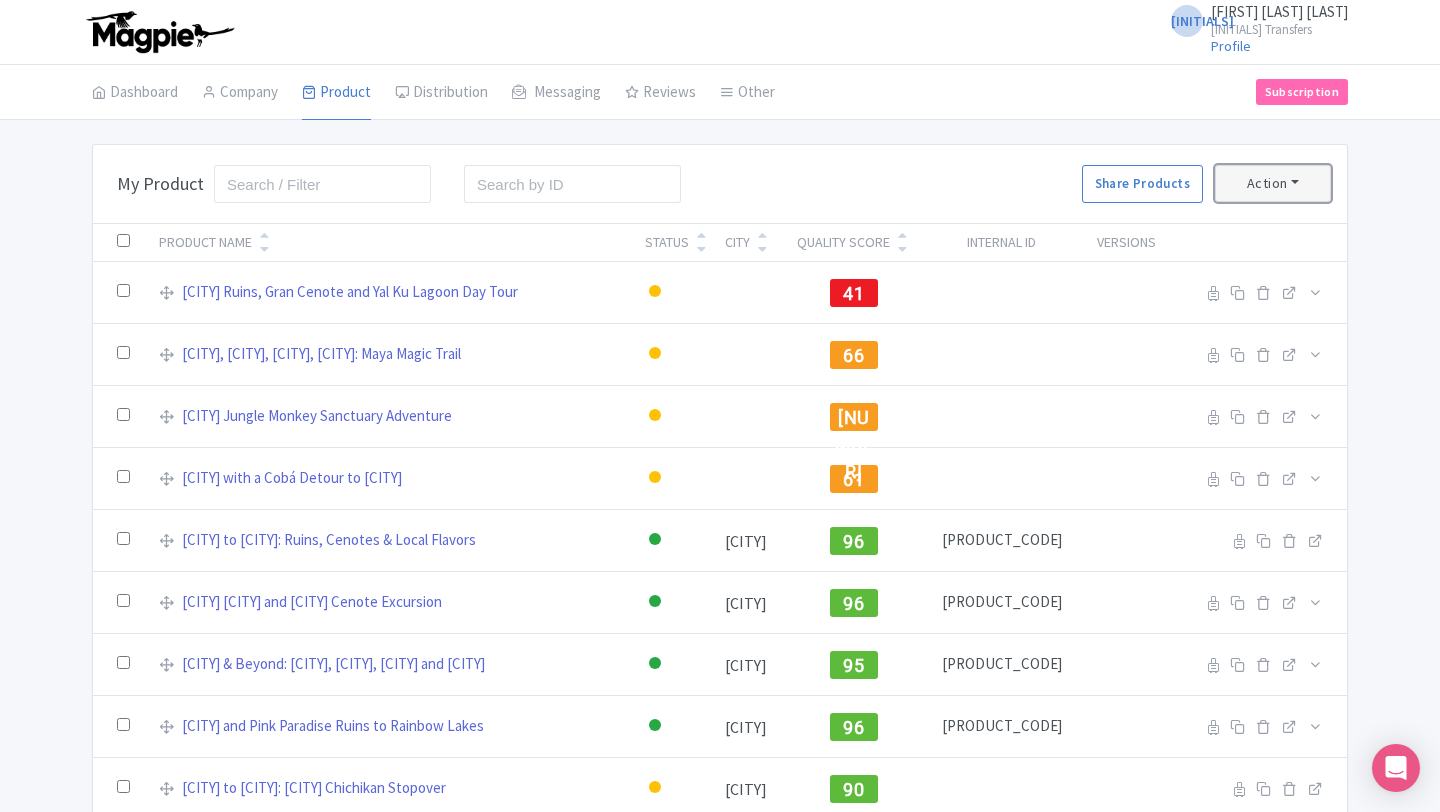 click on "Action" at bounding box center [1273, 183] 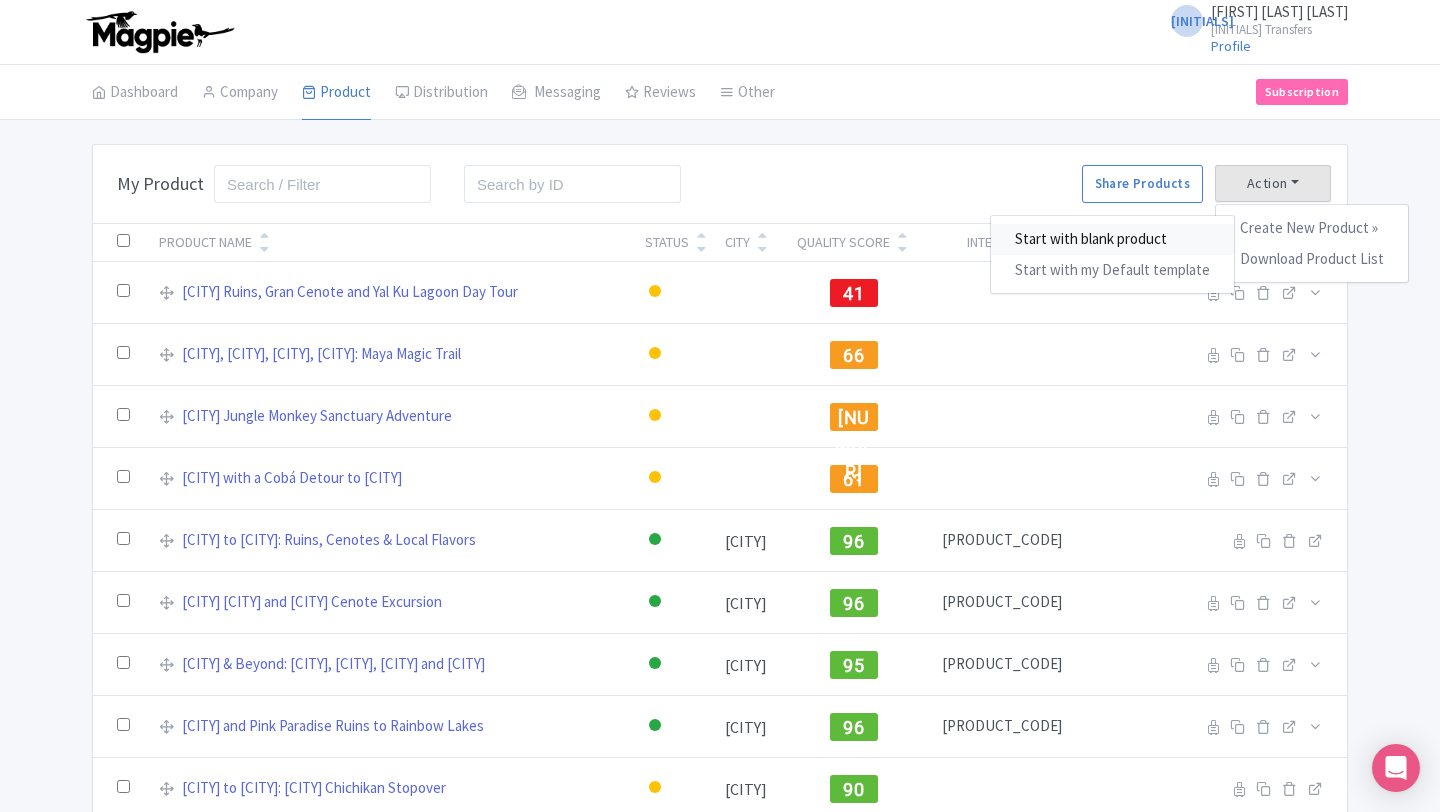 click on "Start with blank product" at bounding box center [1112, 239] 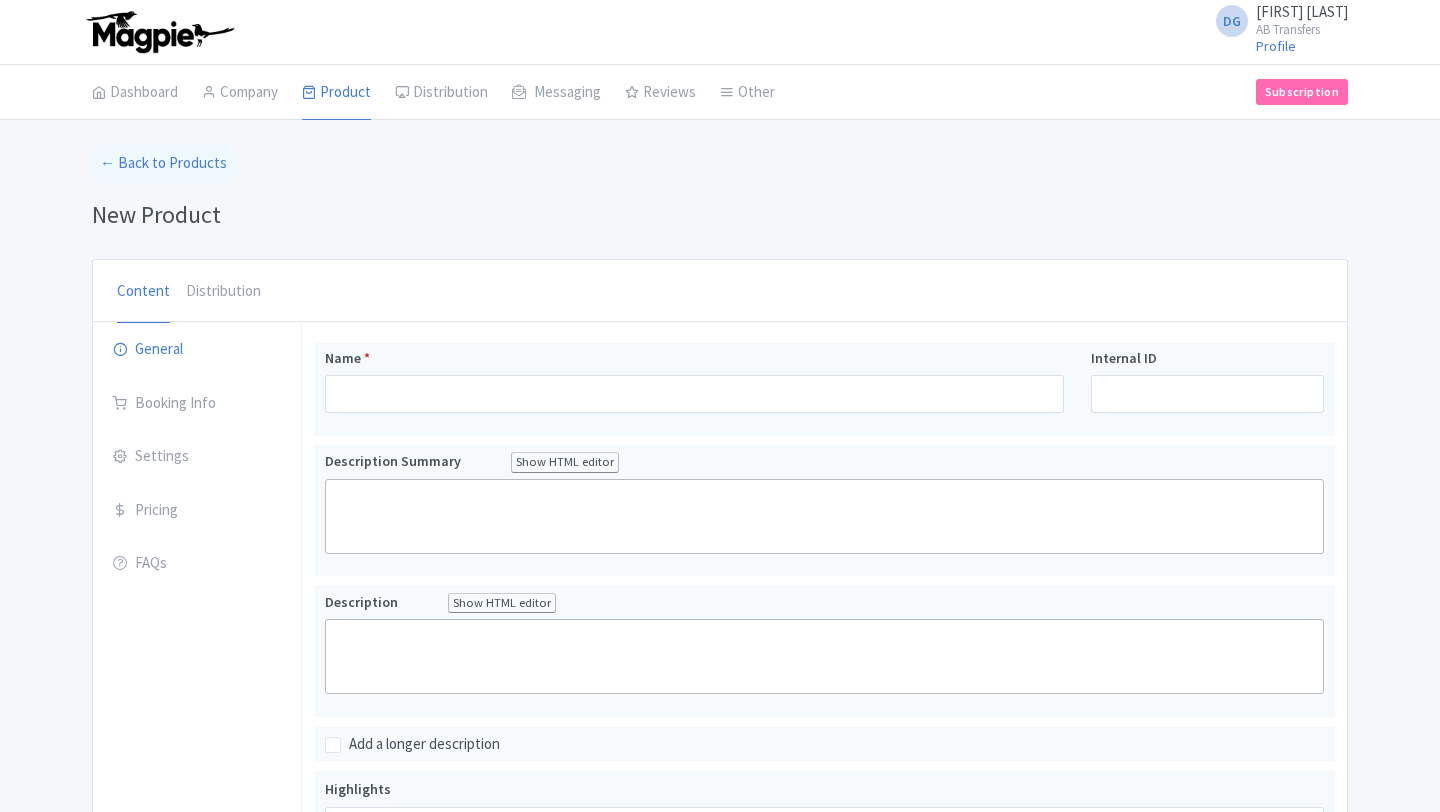 scroll, scrollTop: 0, scrollLeft: 0, axis: both 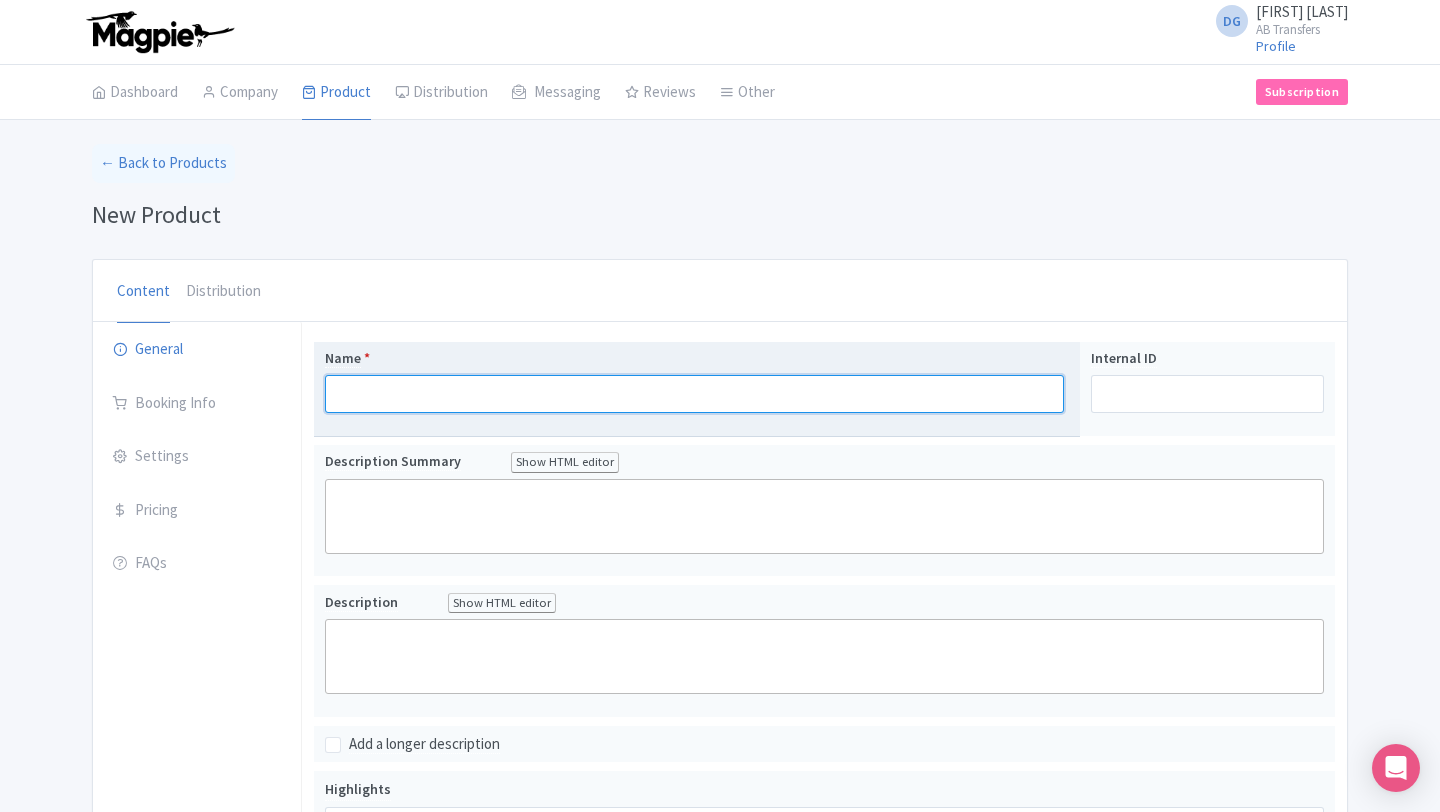 click on "Name   *" at bounding box center [694, 394] 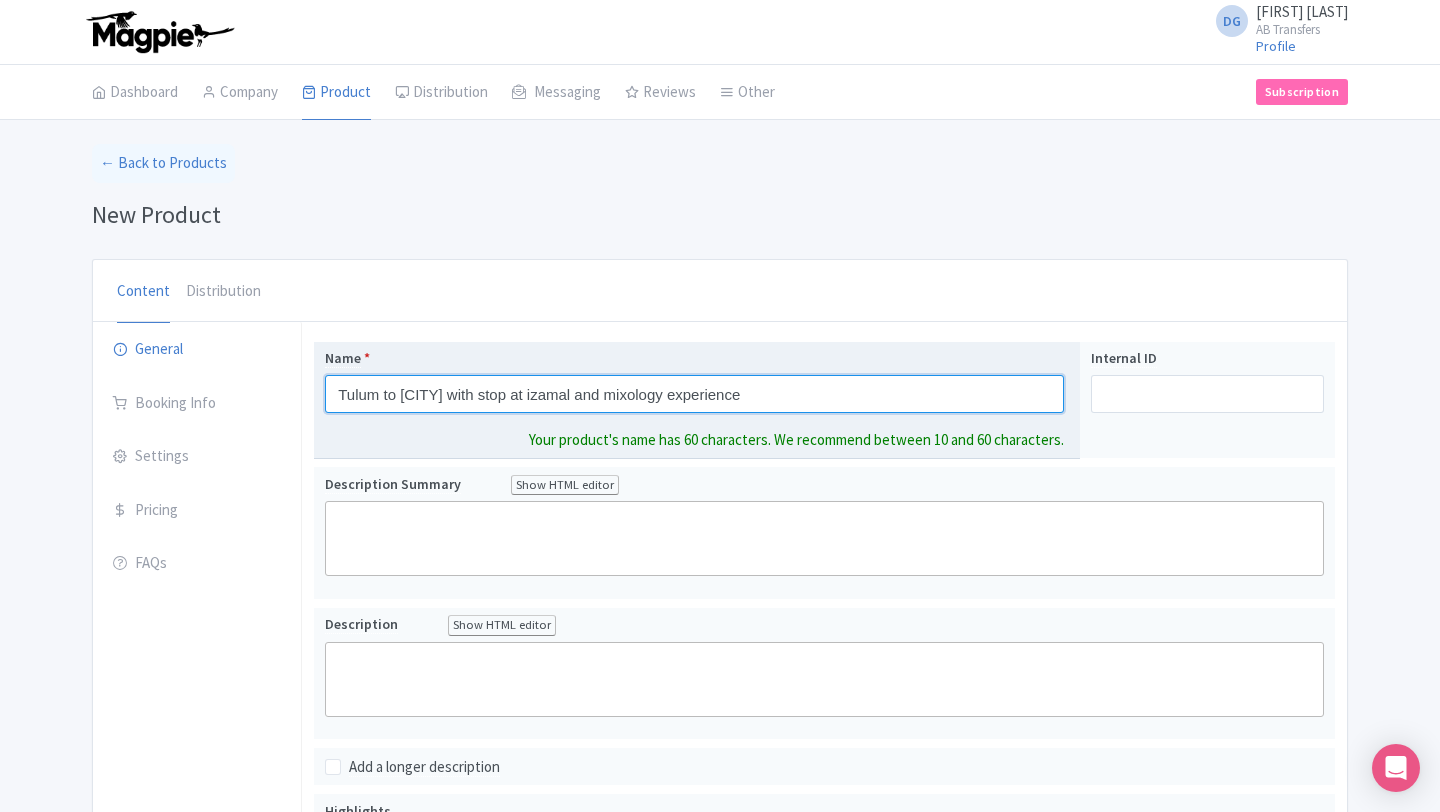 drag, startPoint x: 778, startPoint y: 393, endPoint x: 327, endPoint y: 389, distance: 451.01773 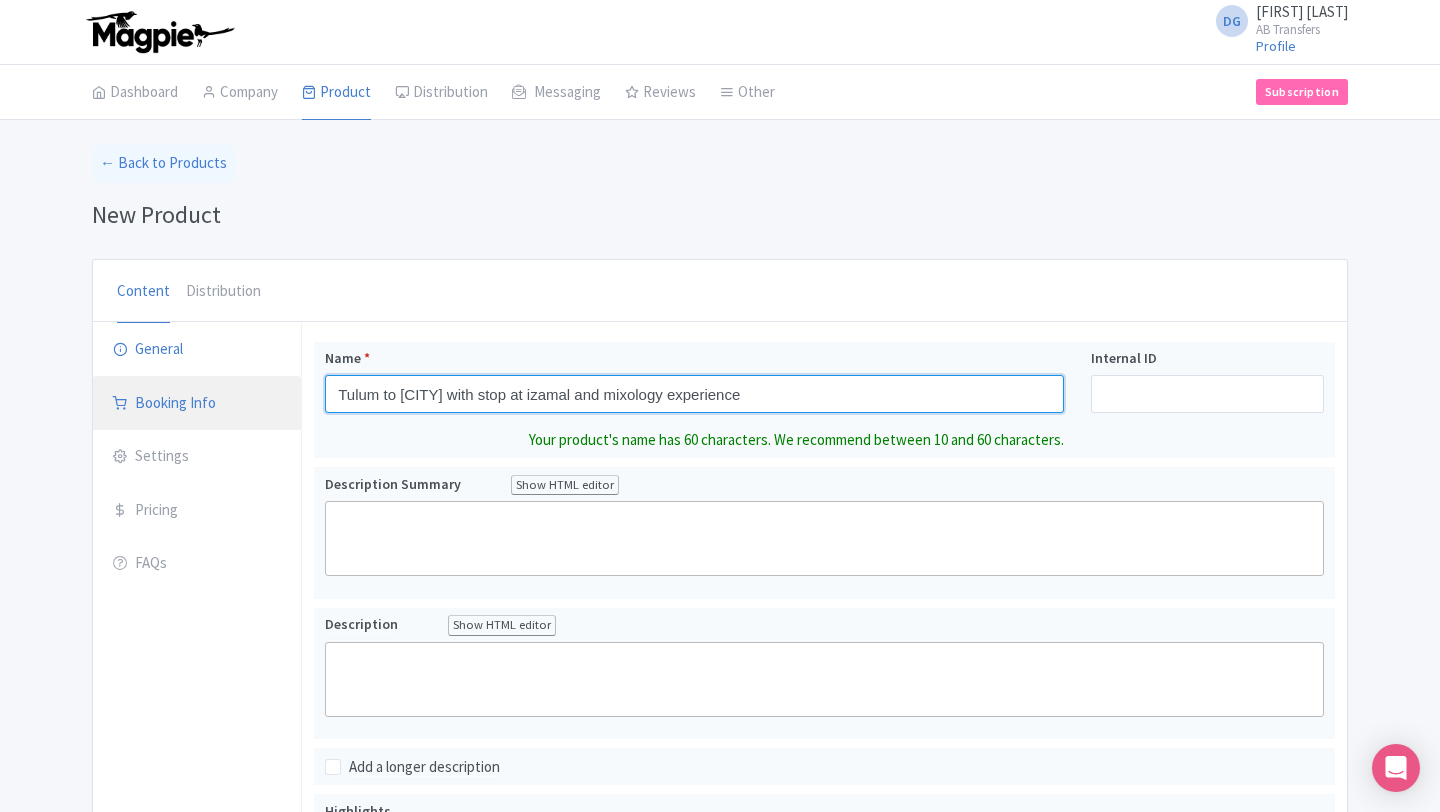 drag, startPoint x: 798, startPoint y: 398, endPoint x: 299, endPoint y: 390, distance: 499.06412 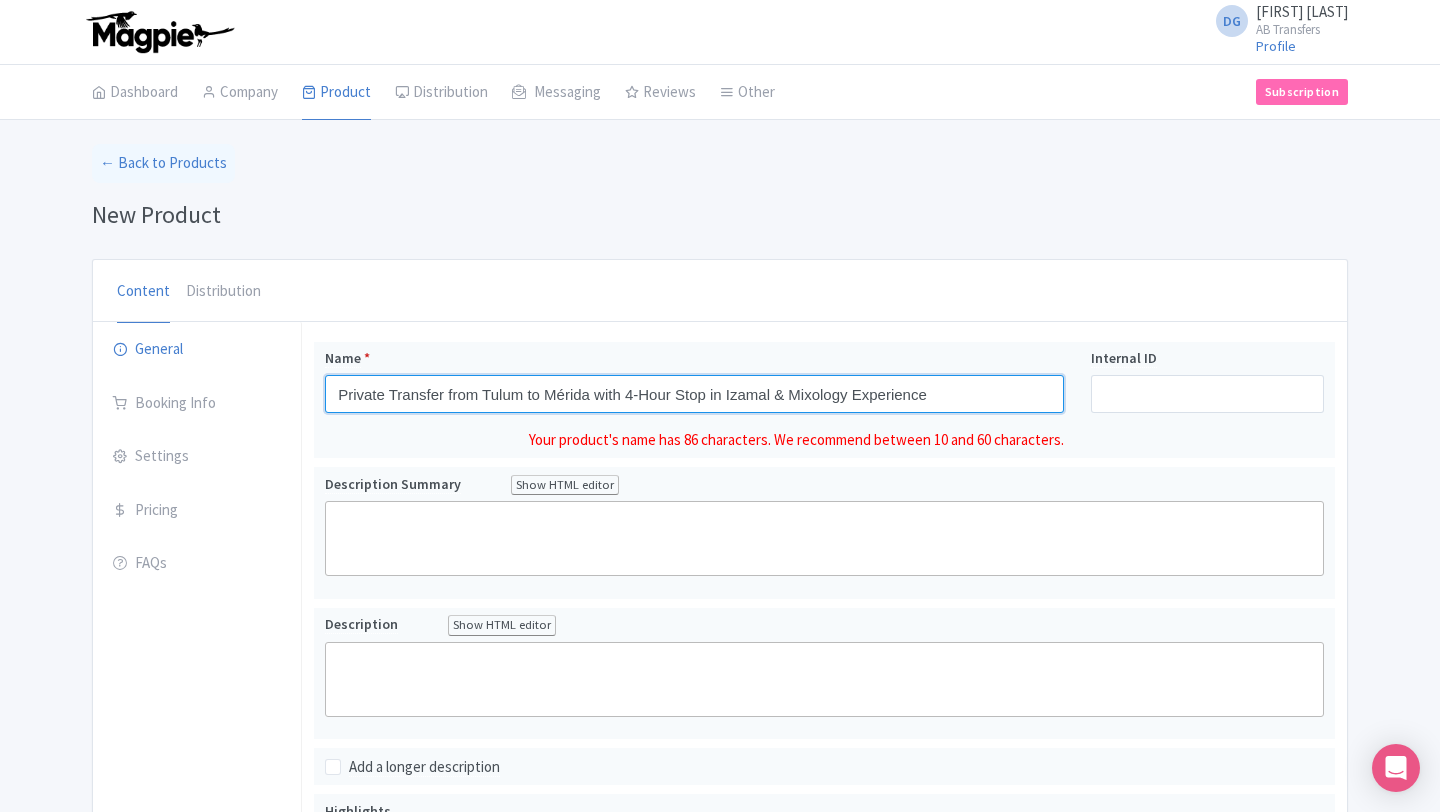 type on "Private Transfer from Tulum to Mérida with 4-Hour Stop in Izamal & Mixology Experience" 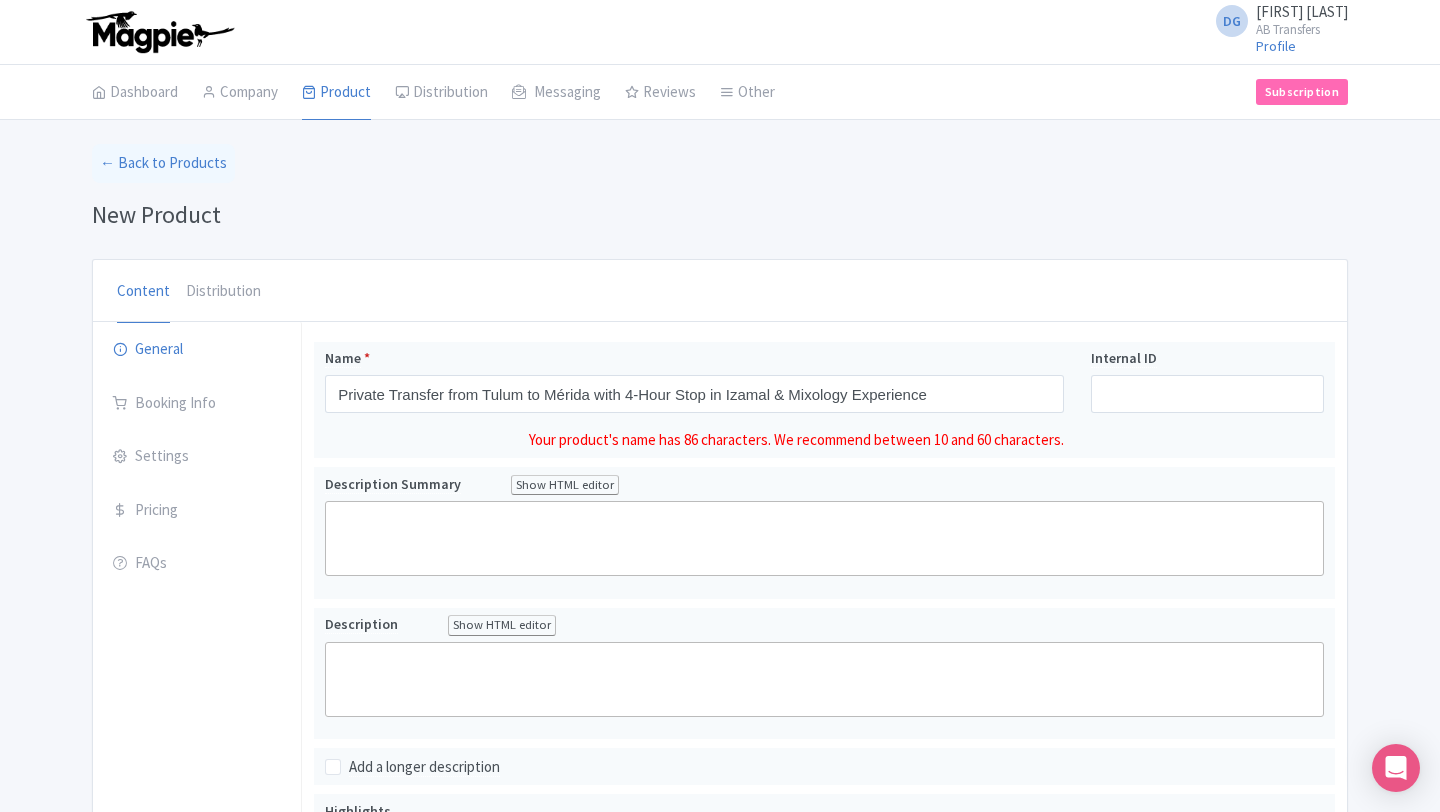 click on "Name   * Private Transfer from Tulum to Mérida with 4-Hour Stop in Izamal & Mixology Experience
Your product's name has 86 characters. We recommend between 10 and 60 characters.
Internal ID
Description Summary Show HTML editor
Bold
Italic
Strikethrough
Link
Heading
Quote
Code
Bullets
Numbers
Decrease Level
Increase Level
Attach Files
Undo
Redo
Link
Unlink
Your product's description summary has 0 characters. We recommend between 100 and 255 characters.
Description Show HTML editor
Bold
Italic
Strikethrough
Link
Heading
Quote
Code
Bullets
Numbers
Decrease Level
Increase Level
Attach Files
Undo
Redo
Link" at bounding box center (824, 699) 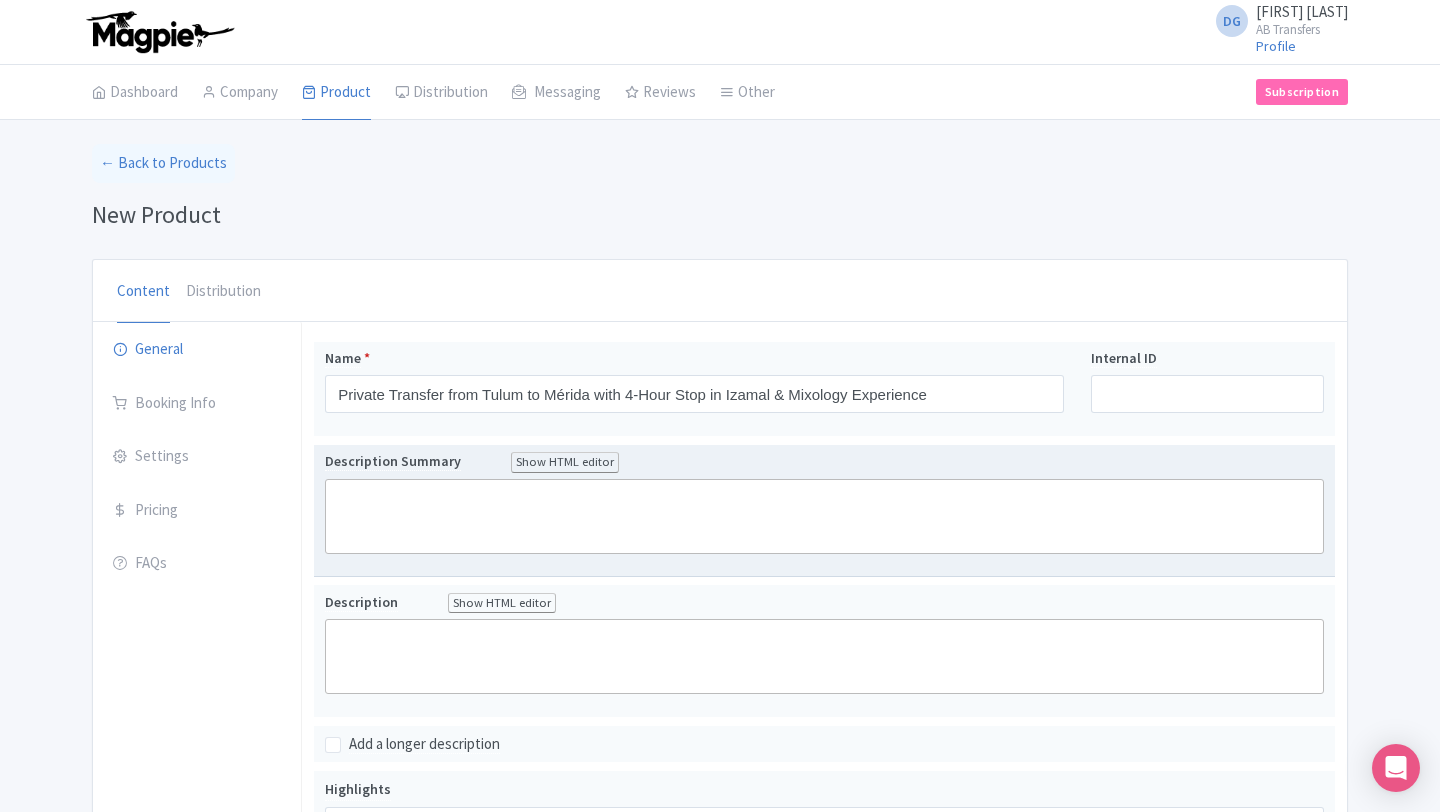 click 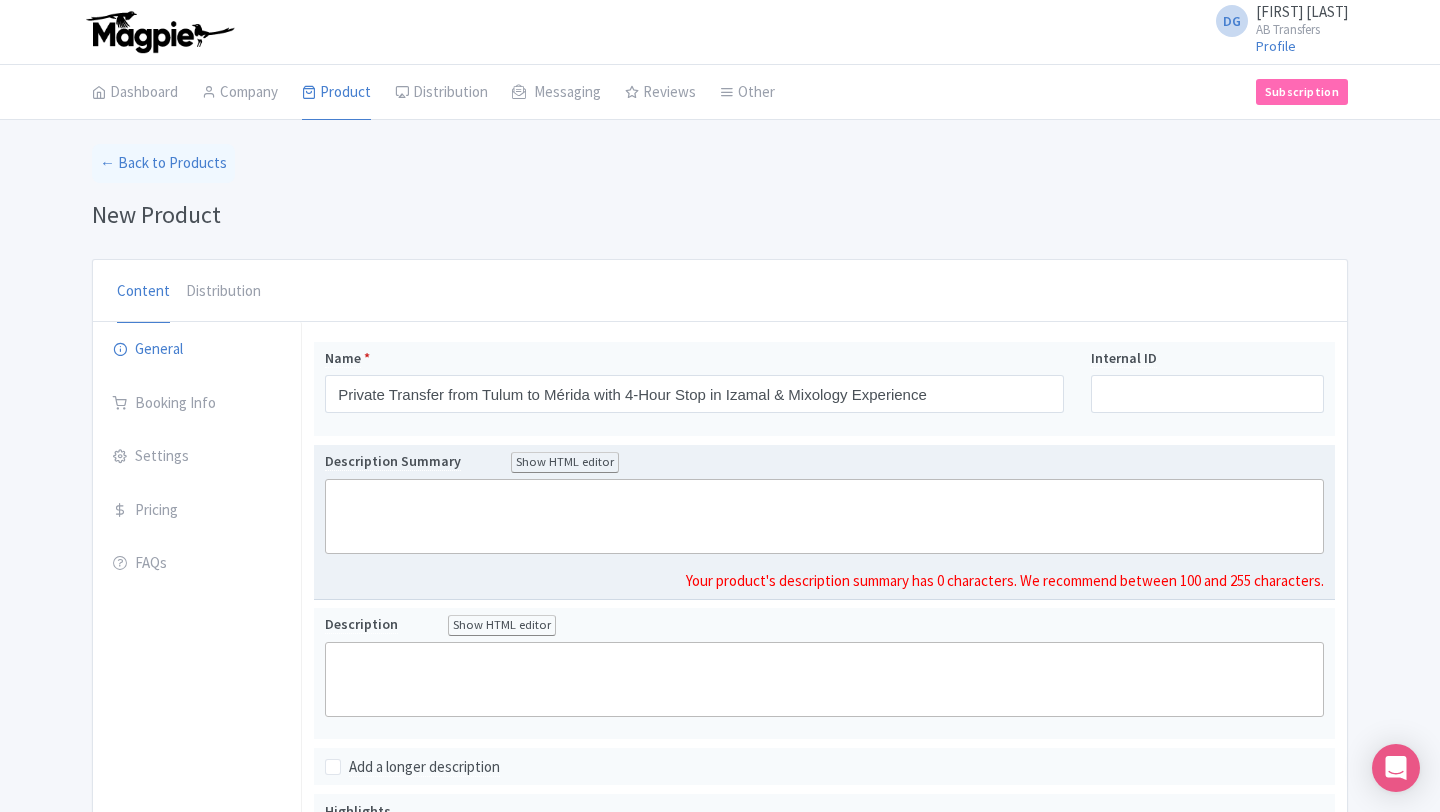 paste on "<div>Enjoy a comfortable and scenic private transfer from Tulum to Mérida, with an enriching 4-hour stop in the charming Yellow Town of <strong>Izamal</strong>. This journey blends culture, history, and flavor into one unforgettable travel experience.<br><br></div><div>🛑 <strong>4-Hour Stop in Izamal – A Two-Part Experience:<br></strong><br></div><div><strong>First 2 Hours – Explore Izamal at Your Pace</strong><br>Wander through the vibrant yellow streets of this Pueblo Mágico, rich in colonial and Mayan heritage. Visit the impressive <strong>Ex-Convent of San Antonio de Padua</strong>, stroll around the <strong>central park</strong>, admire the <strong>Kinich Kakmó pyramid</strong>, and take time to enjoy a meal at one of the charming local restaurants. This self-guided portion allows you to absorb the town’s unique atmosphere at your leisure.<br><br></div><div><strong>Next 2 Hours – Aldea Maya Toktli Experience &amp; Mixology Workshop</strong><br>Step into <strong>Aldea Maya Toktli Orígenes</strong>, a H..." 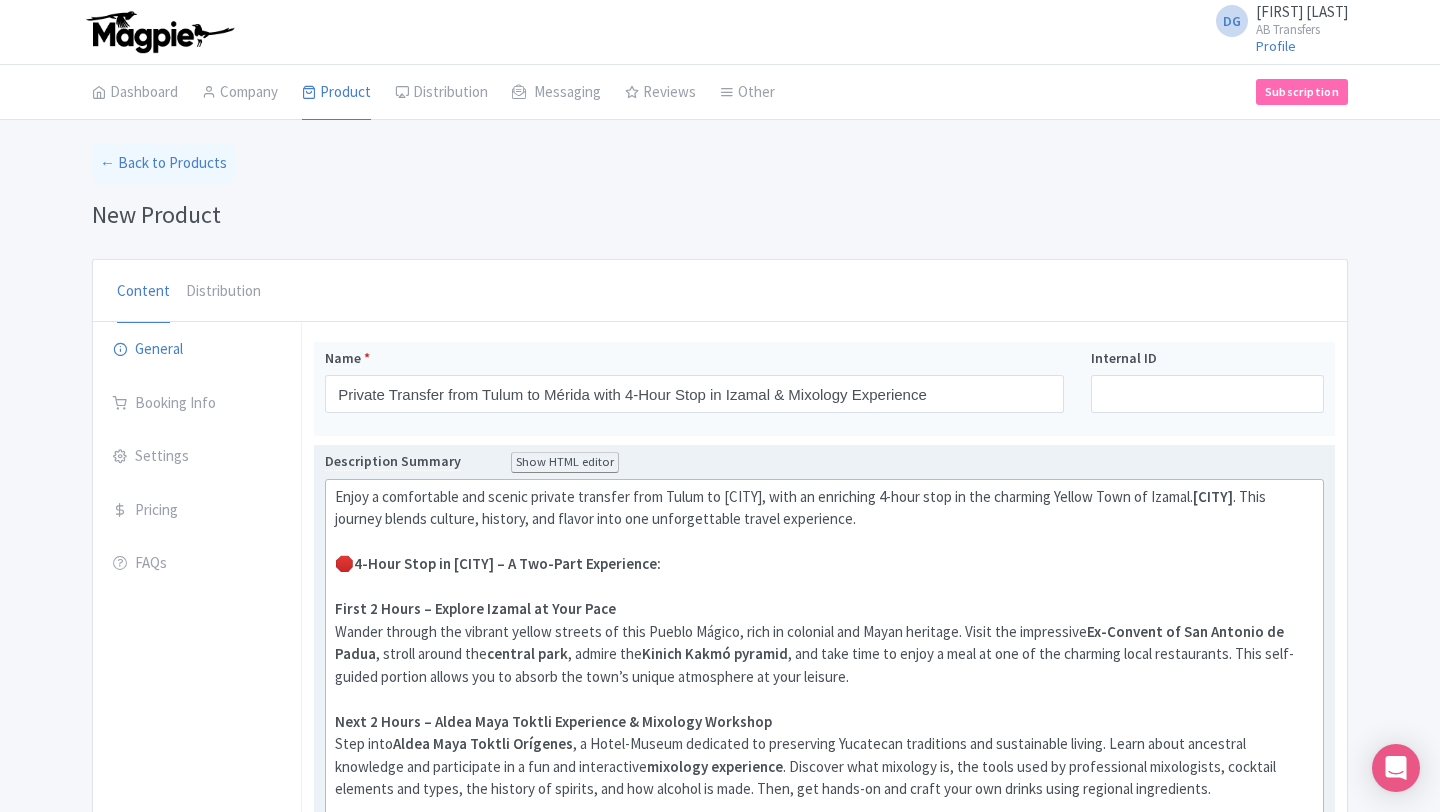 click on "4-Hour Stop in Izamal – A Two-Part Experience:" 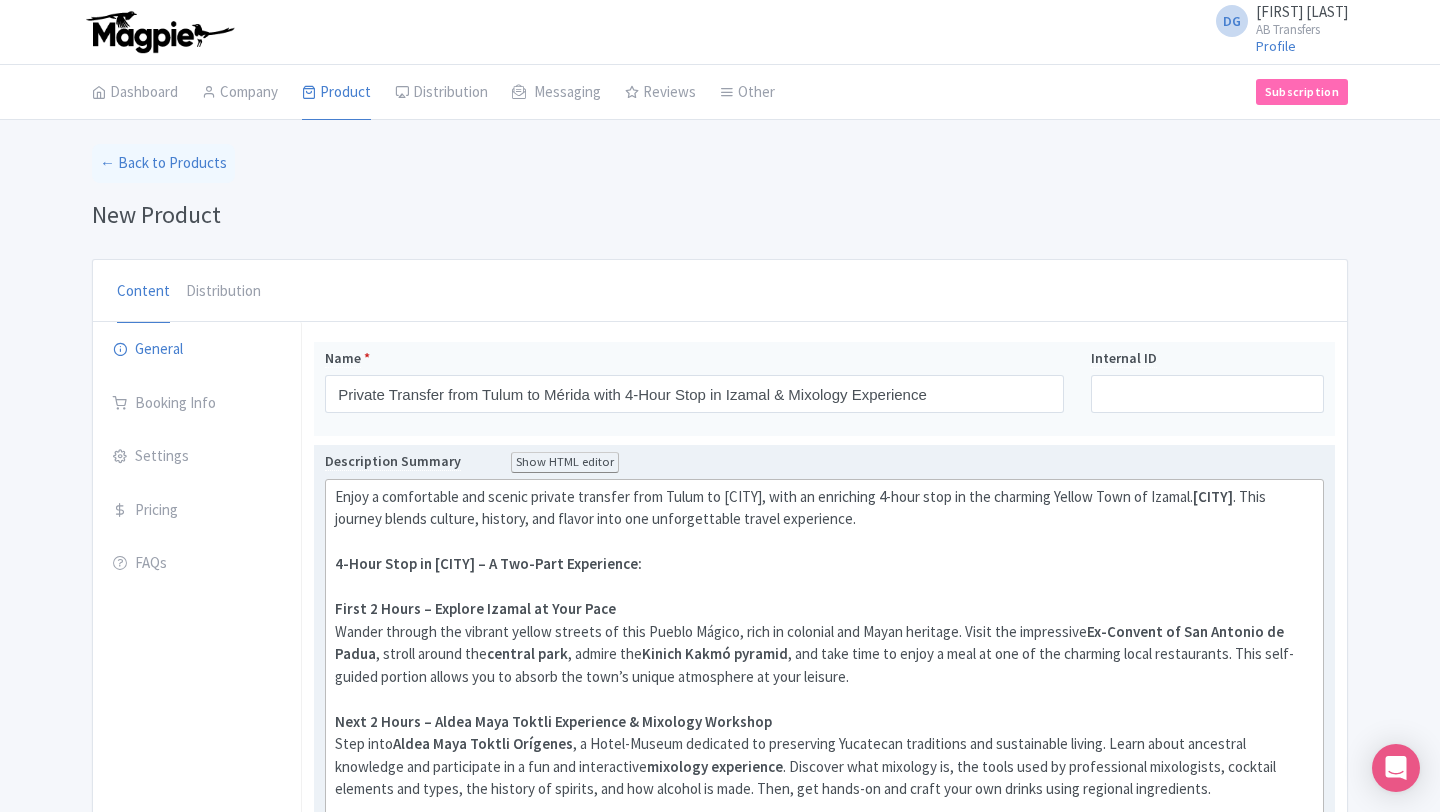 click on "4-Hour Stop in Izamal – A Two-Part Experience:" 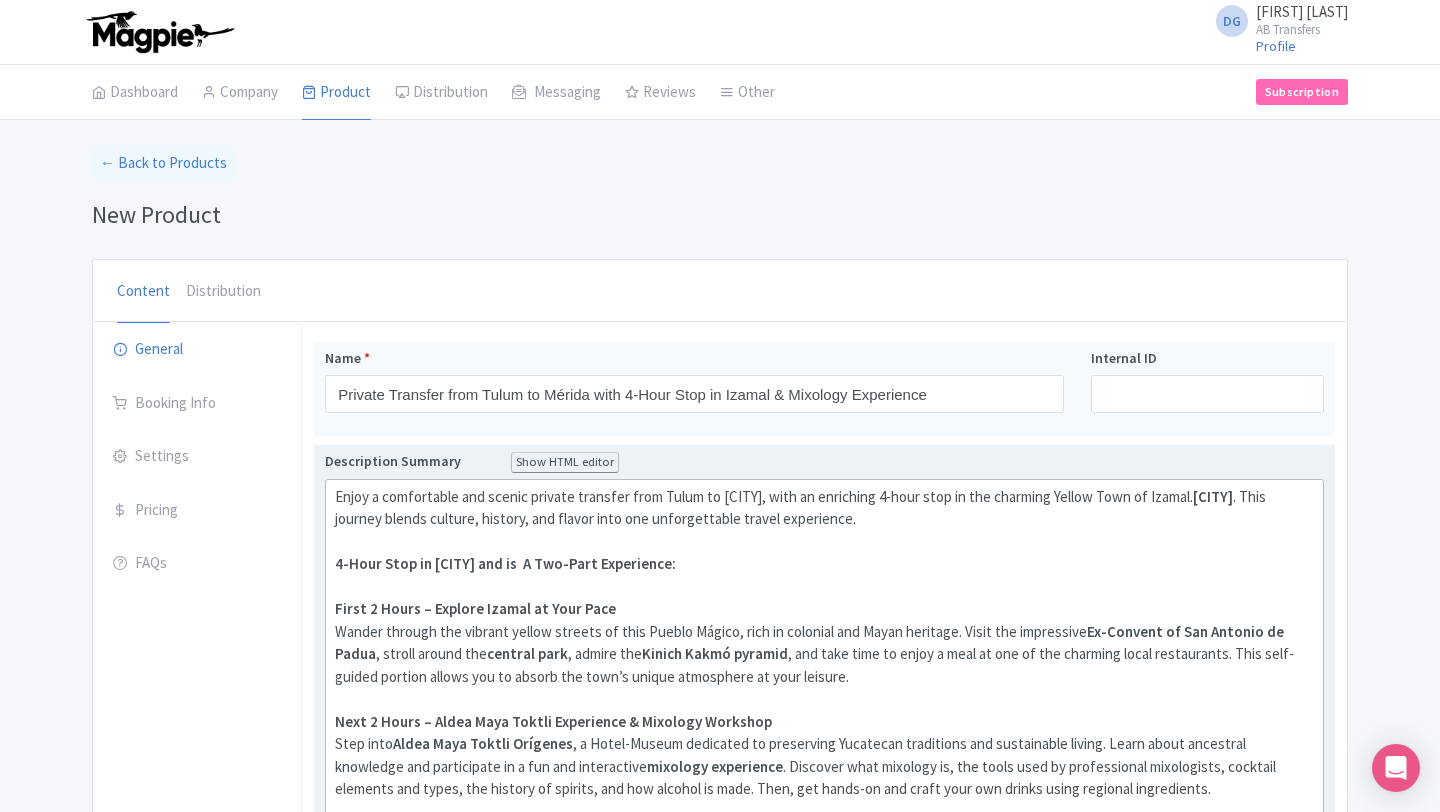 click on "4-Hour Stop in Izamal and is  A Two-Part Experience:" 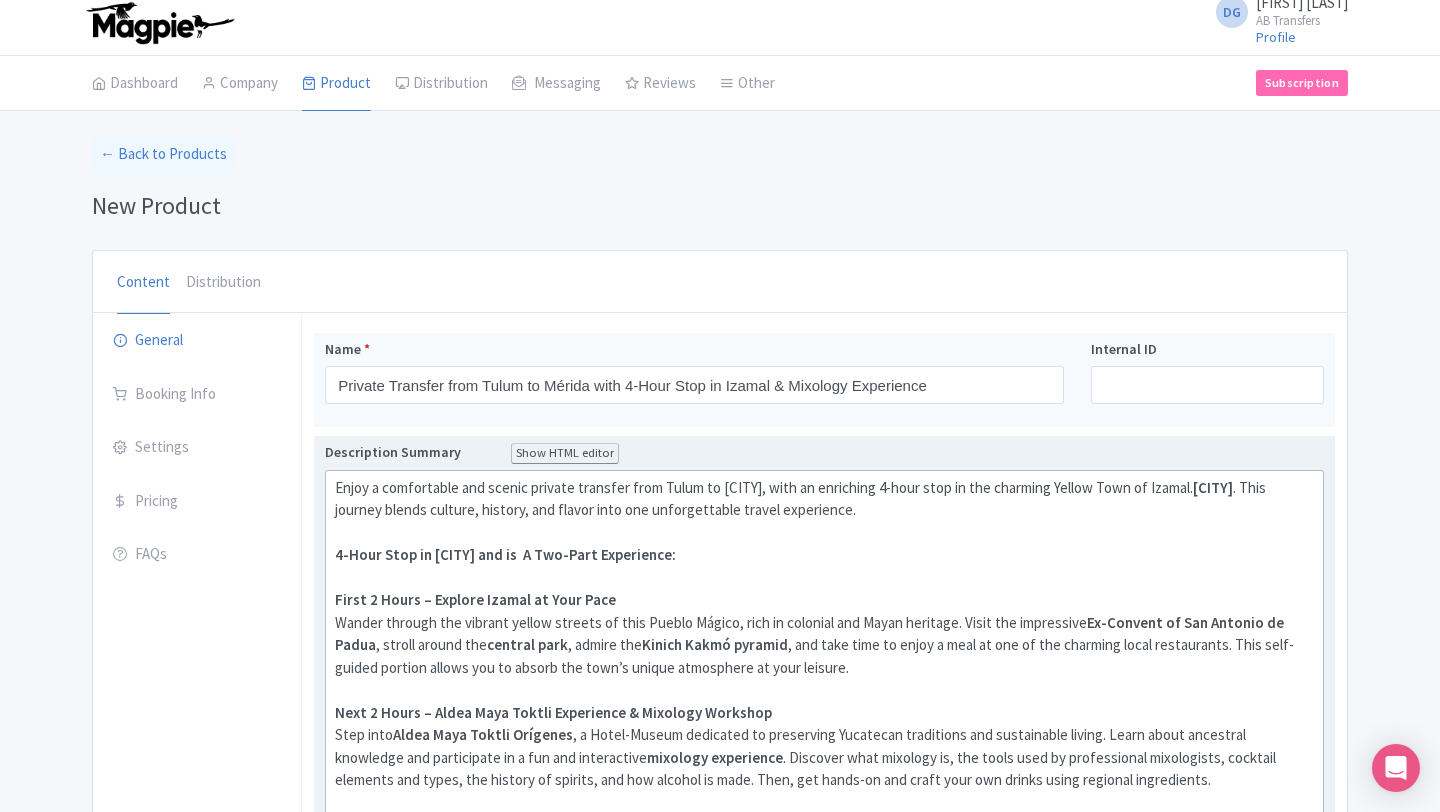scroll, scrollTop: 428, scrollLeft: 0, axis: vertical 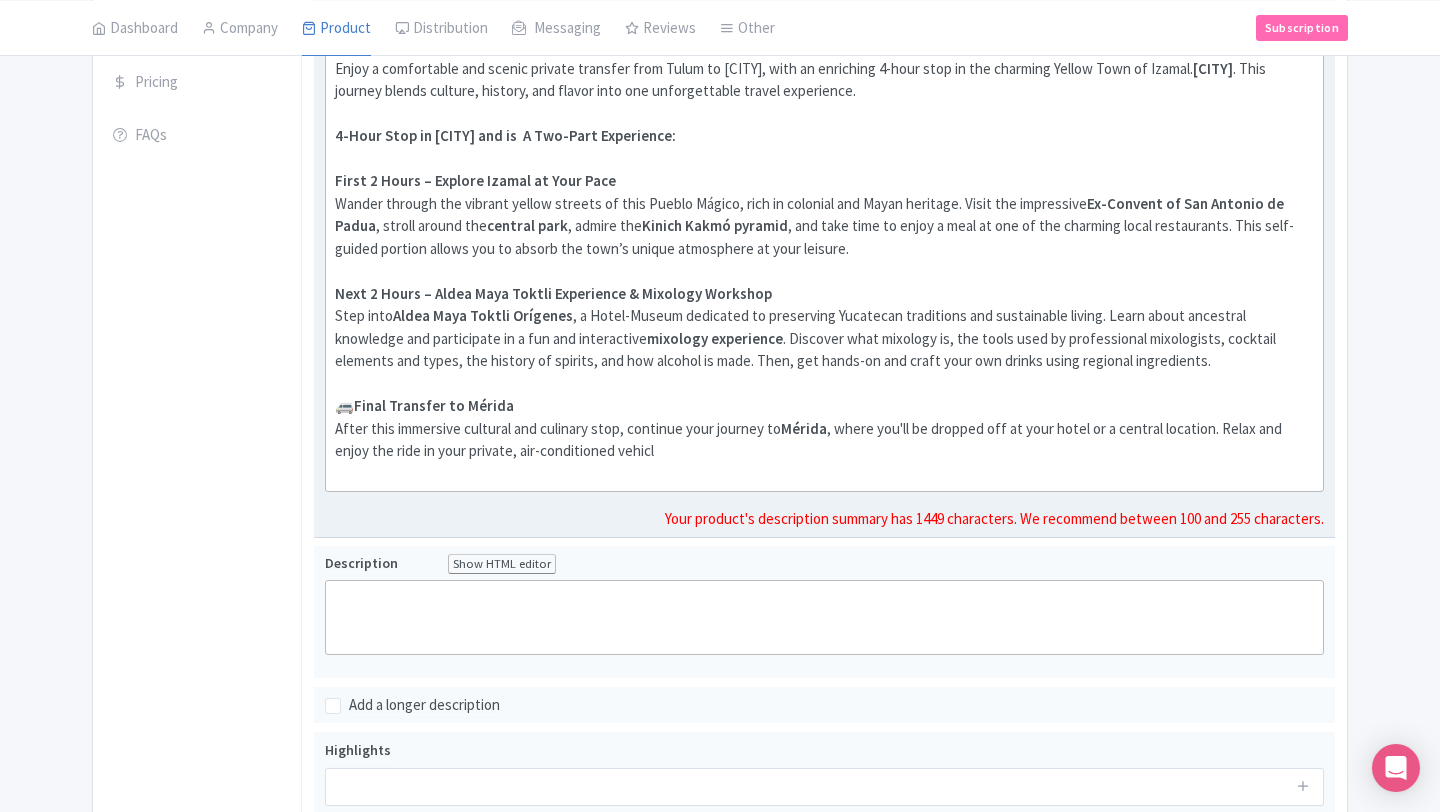 click on "🚐  Final Transfer to Mérida After this immersive cultural and culinary stop, continue your journey to  Mérida , where you'll be dropped off at your hotel or a central location. Relax and enjoy the ride in your private, air-conditioned vehicl" 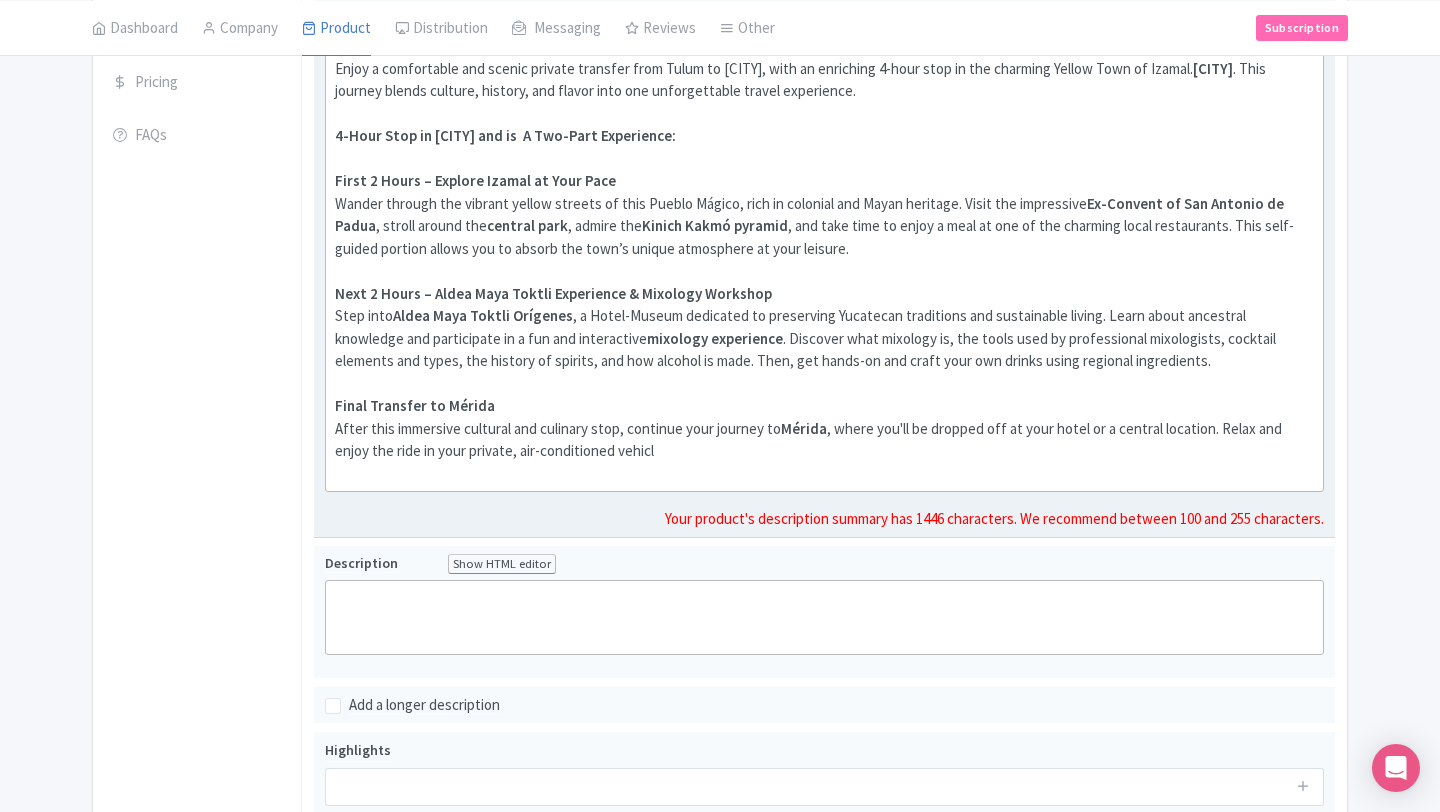 click on "Final Transfer to Mérida After this immersive cultural and culinary stop, continue your journey to  Mérida , where you'll be dropped off at your hotel or a central location. Relax and enjoy the ride in your private, air-conditioned vehicl" 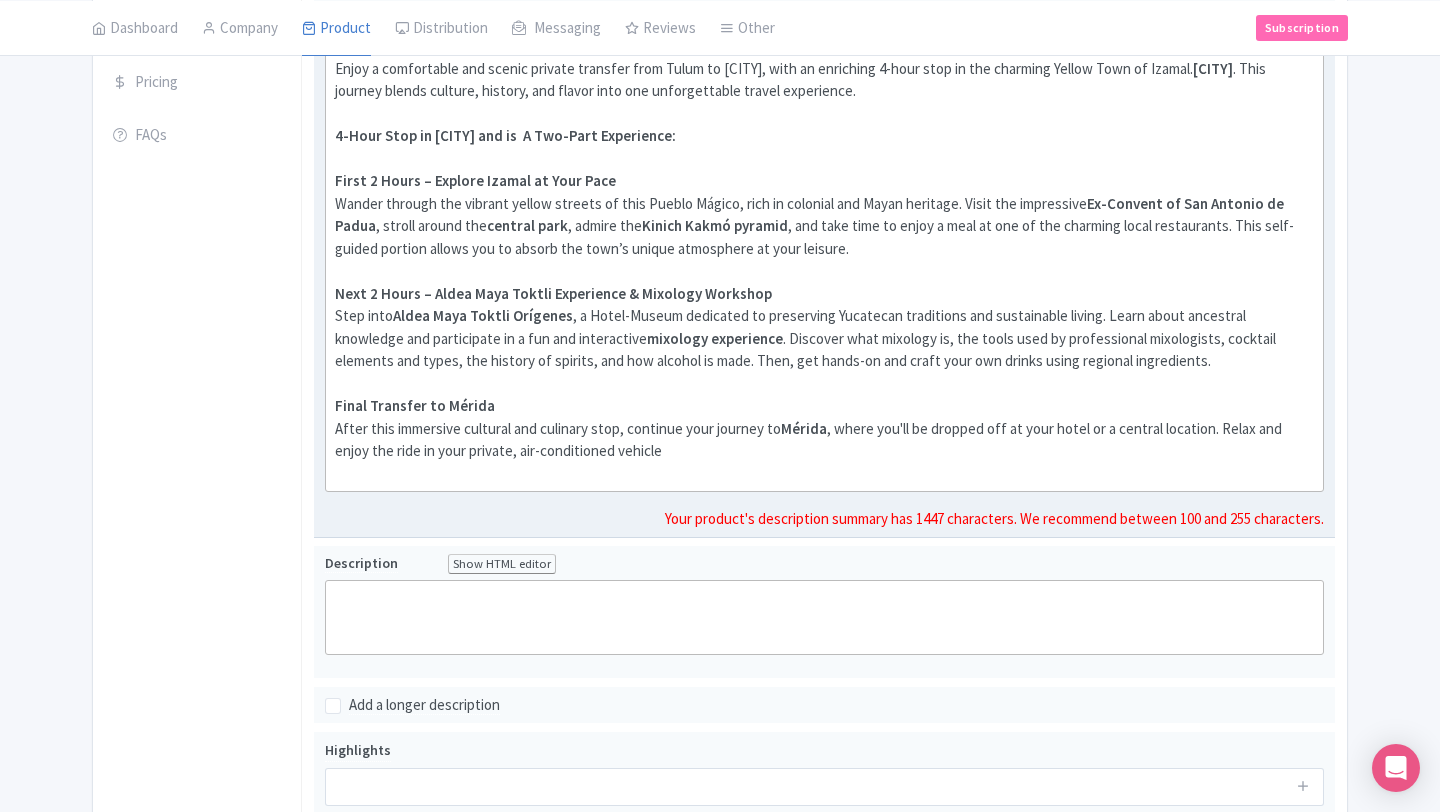 type on "<div>Enjoy a comfortable and scenic private transfer from Tulum to Mérida, with an enriching 4-hour stop in the charming Yellow Town of <strong>Izamal</strong>. This journey blends culture, history, and flavor into one unforgettable travel experience.<br><br></div><div><strong>4-Hour Stop in Izamal and is&nbsp; A Two-Part Experience:<br></strong><br></div><div><strong>First 2 Hours – Explore Izamal at Your Pace</strong><br>Wander through the vibrant yellow streets of this Pueblo Mágico, rich in colonial and Mayan heritage. Visit the impressive <strong>Ex-Convent of San Antonio de Padua</strong>, stroll around the <strong>central park</strong>, admire the <strong>Kinich Kakmó pyramid</strong>, and take time to enjoy a meal at one of the charming local restaurants. This self-guided portion allows you to absorb the town’s unique atmosphere at your leisure.<br><br></div><div><strong>Next 2 Hours – Aldea Maya Toktli Experience &amp; Mixology Workshop</strong><br>Step into <strong>Aldea Maya Toktli Orígenes</str..." 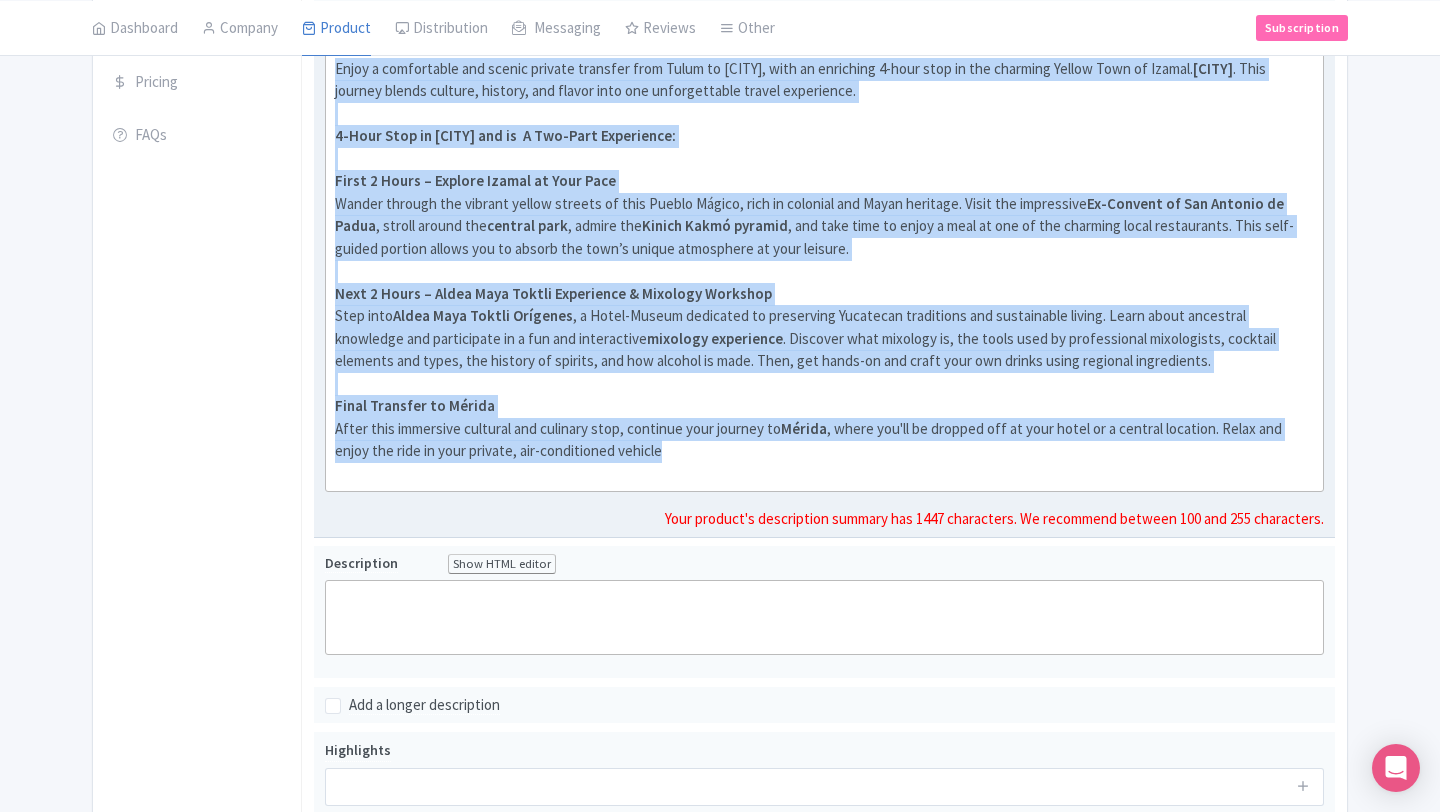 drag, startPoint x: 678, startPoint y: 458, endPoint x: 335, endPoint y: 77, distance: 512.64996 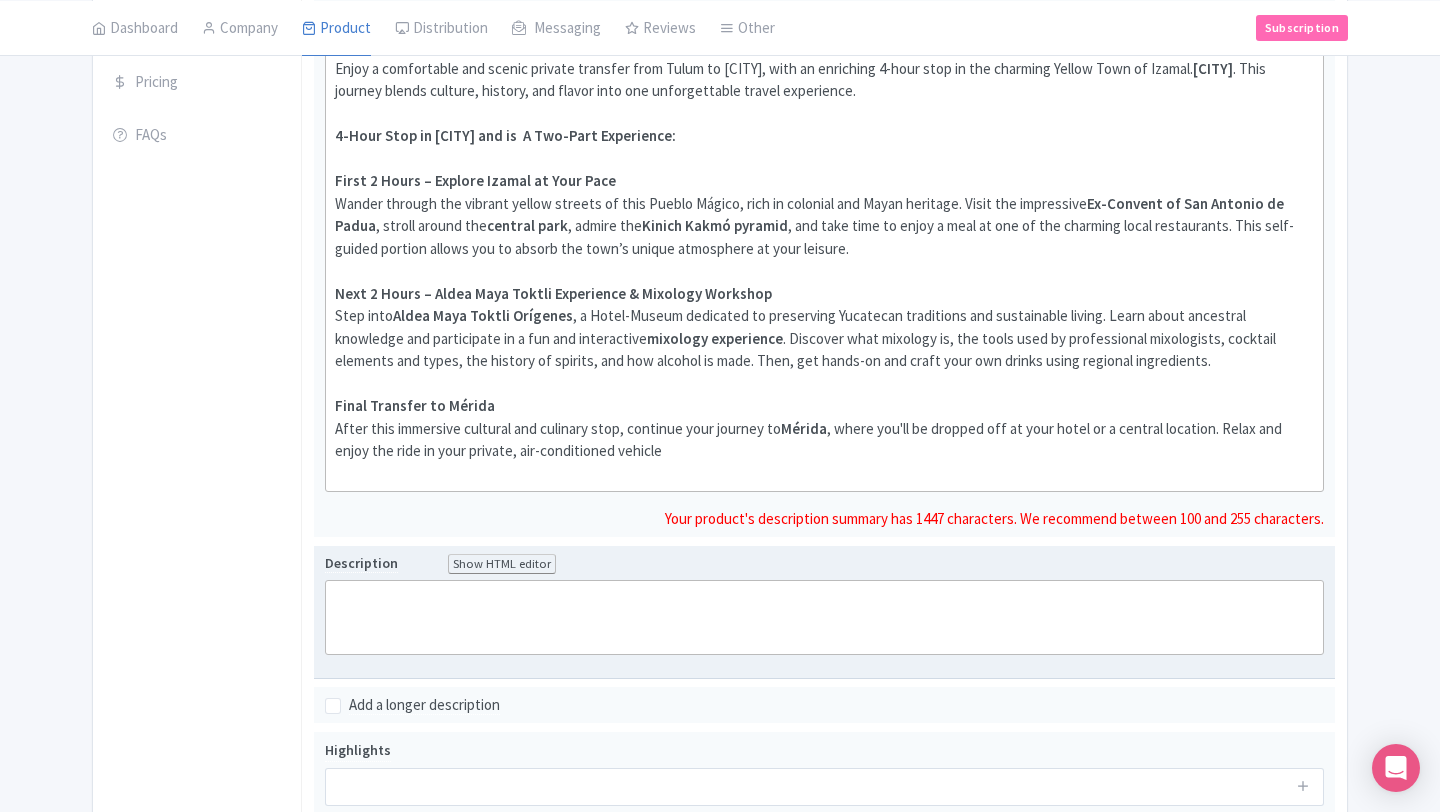 click 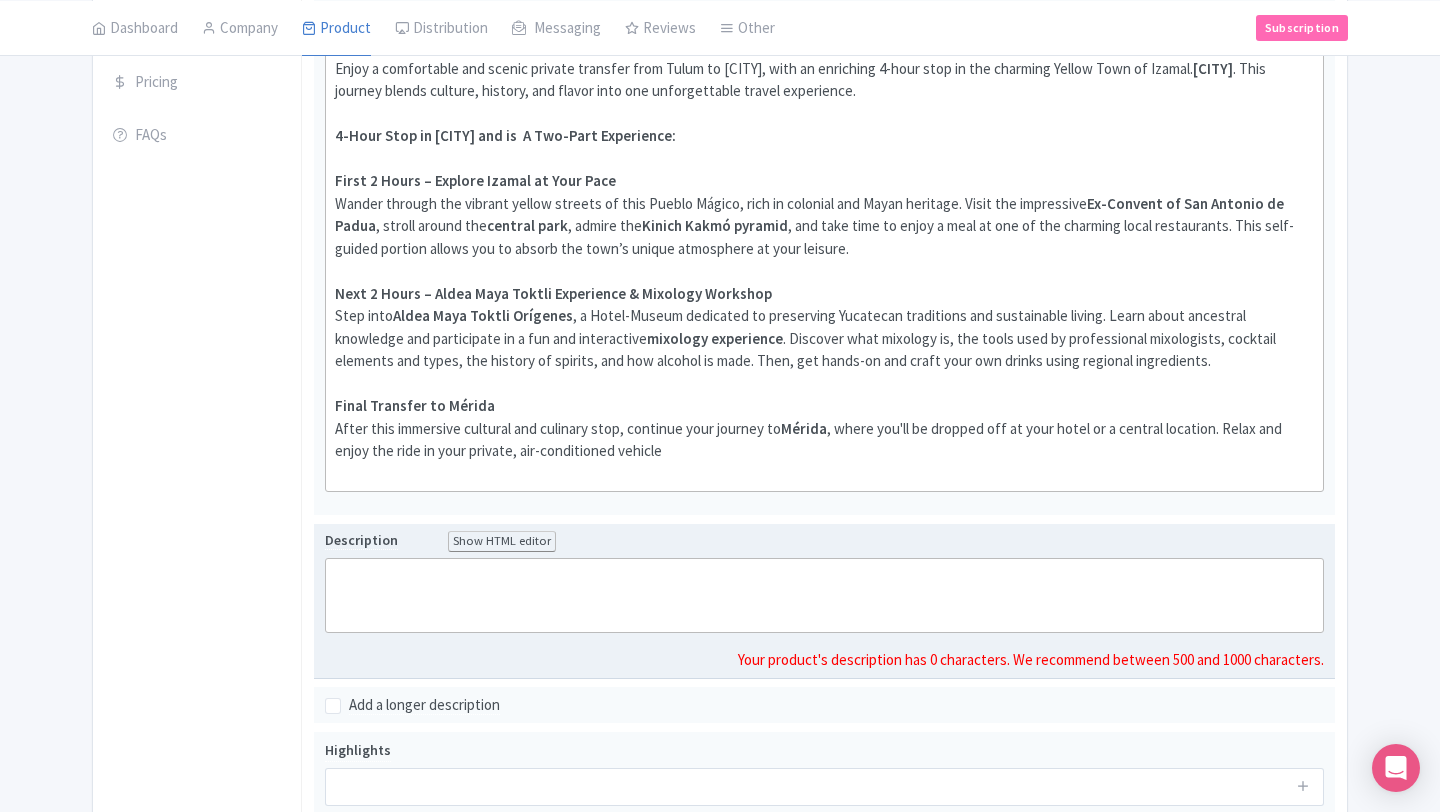 paste on "<div>Enjoy a comfortable and scenic private transfer from Tulum to Mérida, with an enriching 4-hour stop in the charming Yellow Town of <strong>Izamal</strong>. This journey blends culture, history, and flavor into one unforgettable travel experience.<br><br></div><div><strong>4-Hour Stop in Izamal and is&nbsp; A Two-Part Experience:<br></strong><br></div><div><strong>First 2 Hours – Explore Izamal at Your Pace</strong><br>Wander through the vibrant yellow streets of this Pueblo Mágico, rich in colonial and Mayan heritage. Visit the impressive <strong>Ex-Convent of San Antonio de Padua</strong>, stroll around the <strong>central park</strong>, admire the <strong>Kinich Kakmó pyramid</strong>, and take time to enjoy a meal at one of the charming local restaurants. This self-guided portion allows you to absorb the town’s unique atmosphere at your leisure.<br><br></div><div><strong>Next 2 Hours – Aldea Maya Toktli Experience &amp; Mixology Workshop</strong><br>Step into <strong>Aldea Maya Toktli Orígenes</str..." 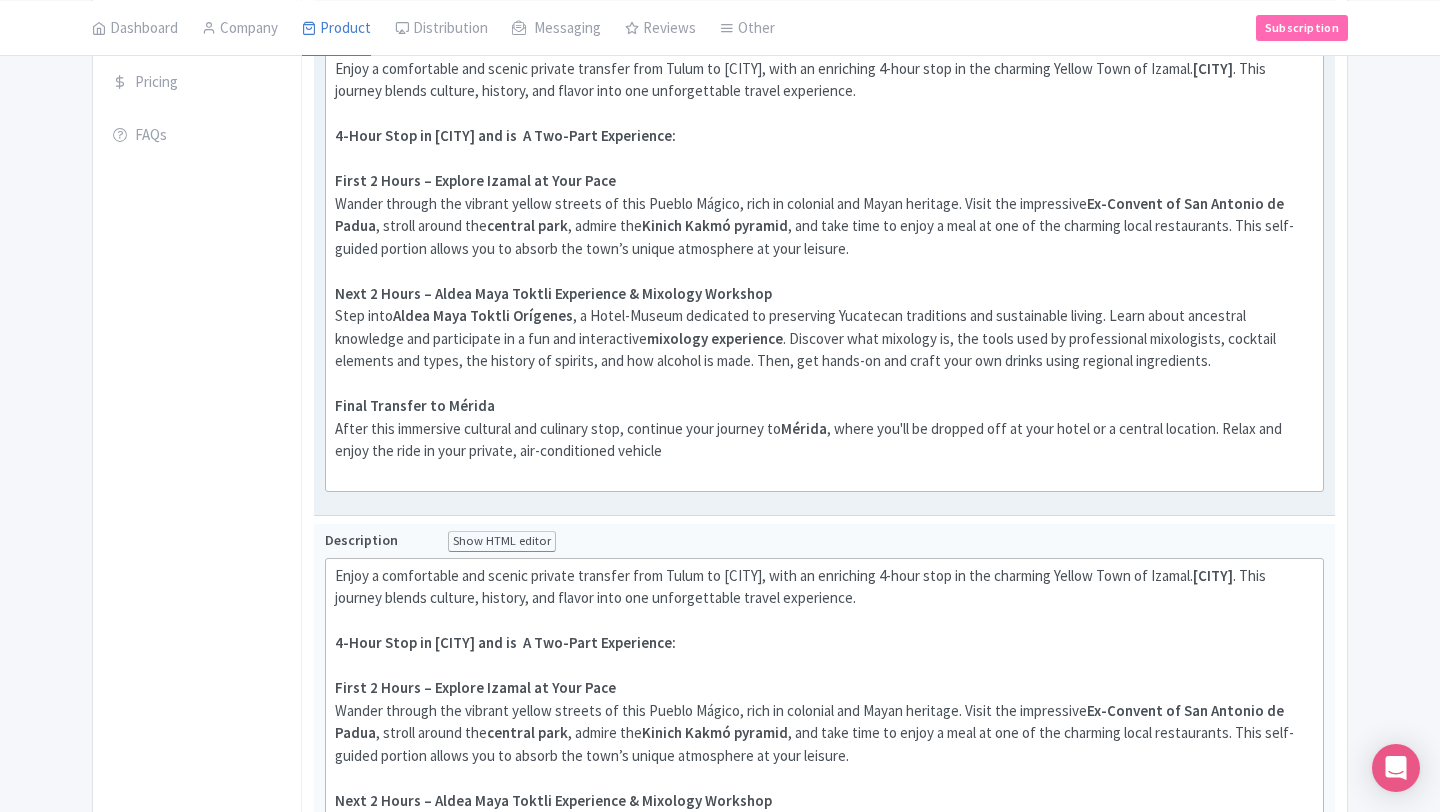 scroll, scrollTop: 451, scrollLeft: 0, axis: vertical 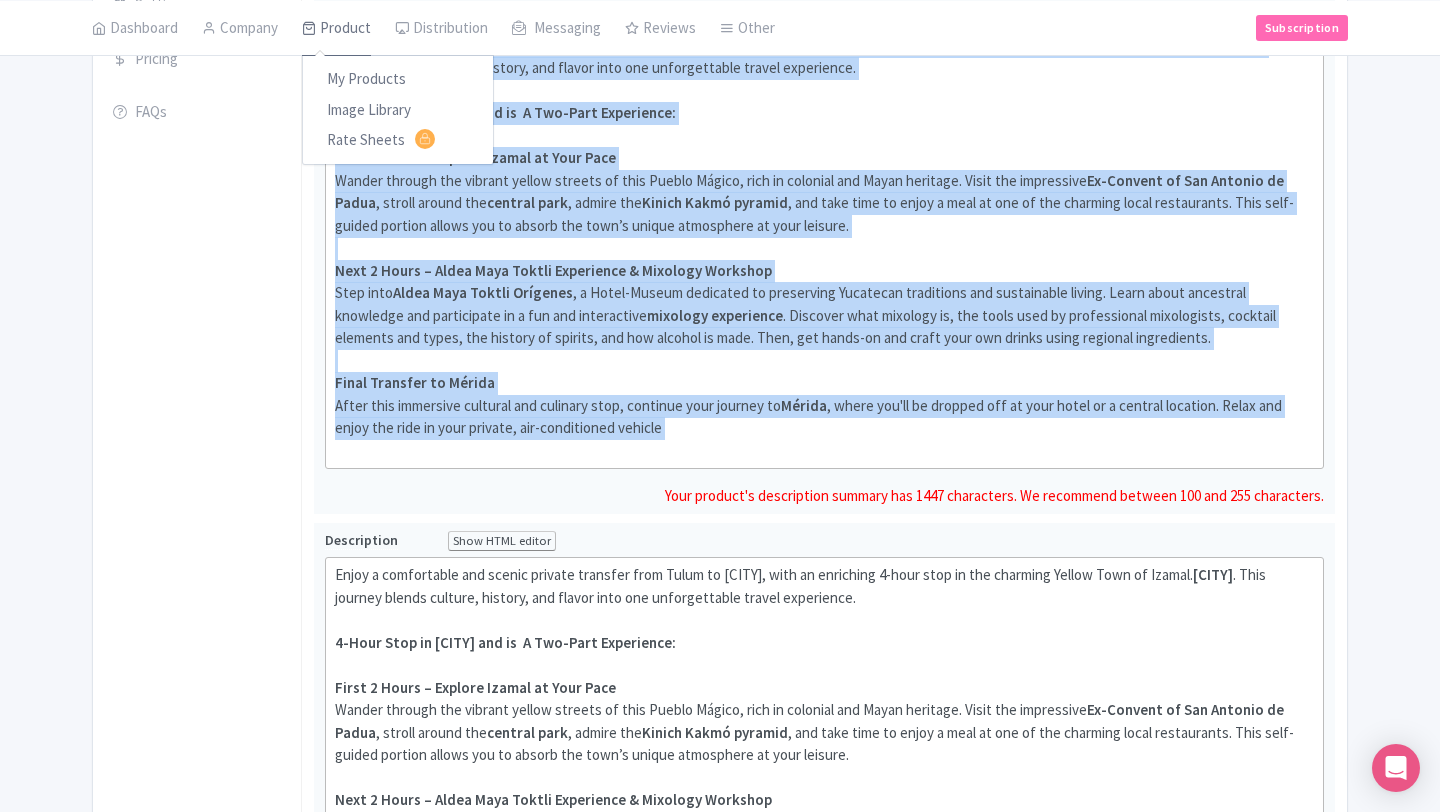 drag, startPoint x: 669, startPoint y: 455, endPoint x: 346, endPoint y: 29, distance: 534.60736 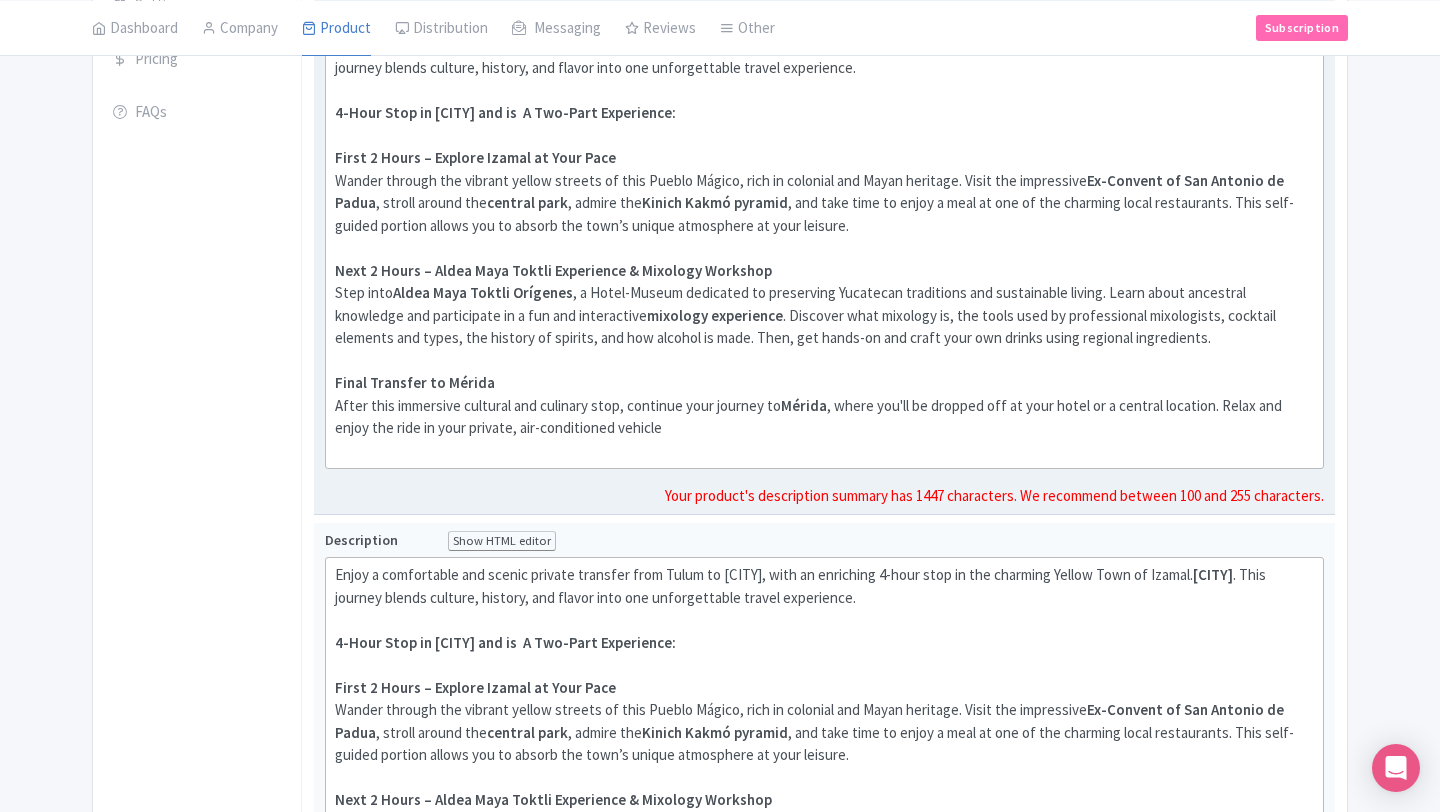 click on "Aldea Maya Toktli Orígenes" 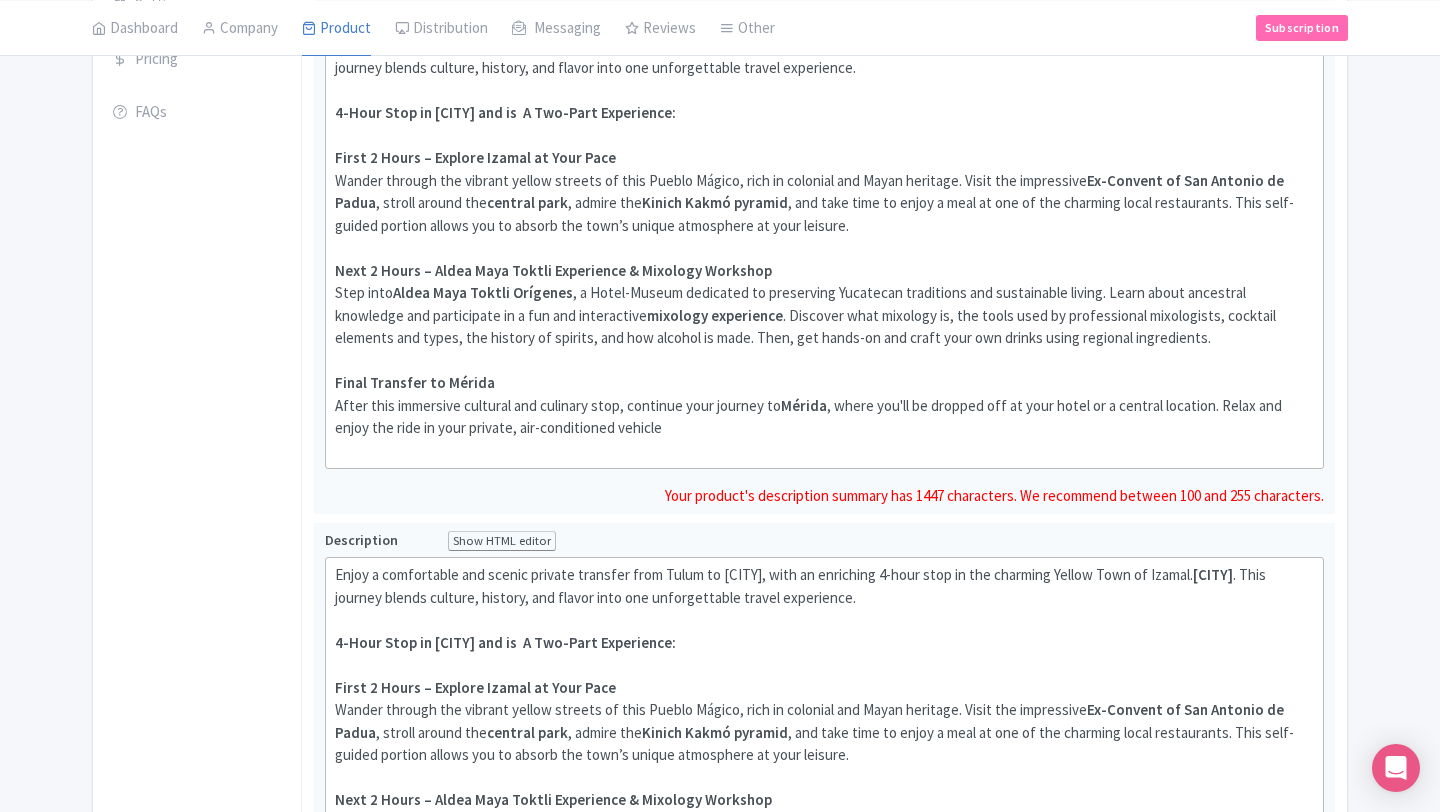 click on "← Back to Products
New Product
Content
Distribution
Confirm Copy Operation
Yes, Copy
Cancel
You are currently editing a version of this product: Primary Product
General
Booking Info
Settings
Pricing
FAQs
Name   * Private Transfer from Tulum to Mérida with 4-Hour Stop in Izamal & Mixology Experience
Your product's name has 86 characters. We recommend between 10 and 60 characters.
Internal ID
Description Summary Show HTML editor
Bold
Italic
Strikethrough
Link
Heading
Quote
Code
Bullets
Numbers
Decrease Level
Increase Level
Attach Files
Undo
Redo
Link
Unlink
Izamal First 2 Hours – Explore Izamal at Your Pace" at bounding box center [720, 516] 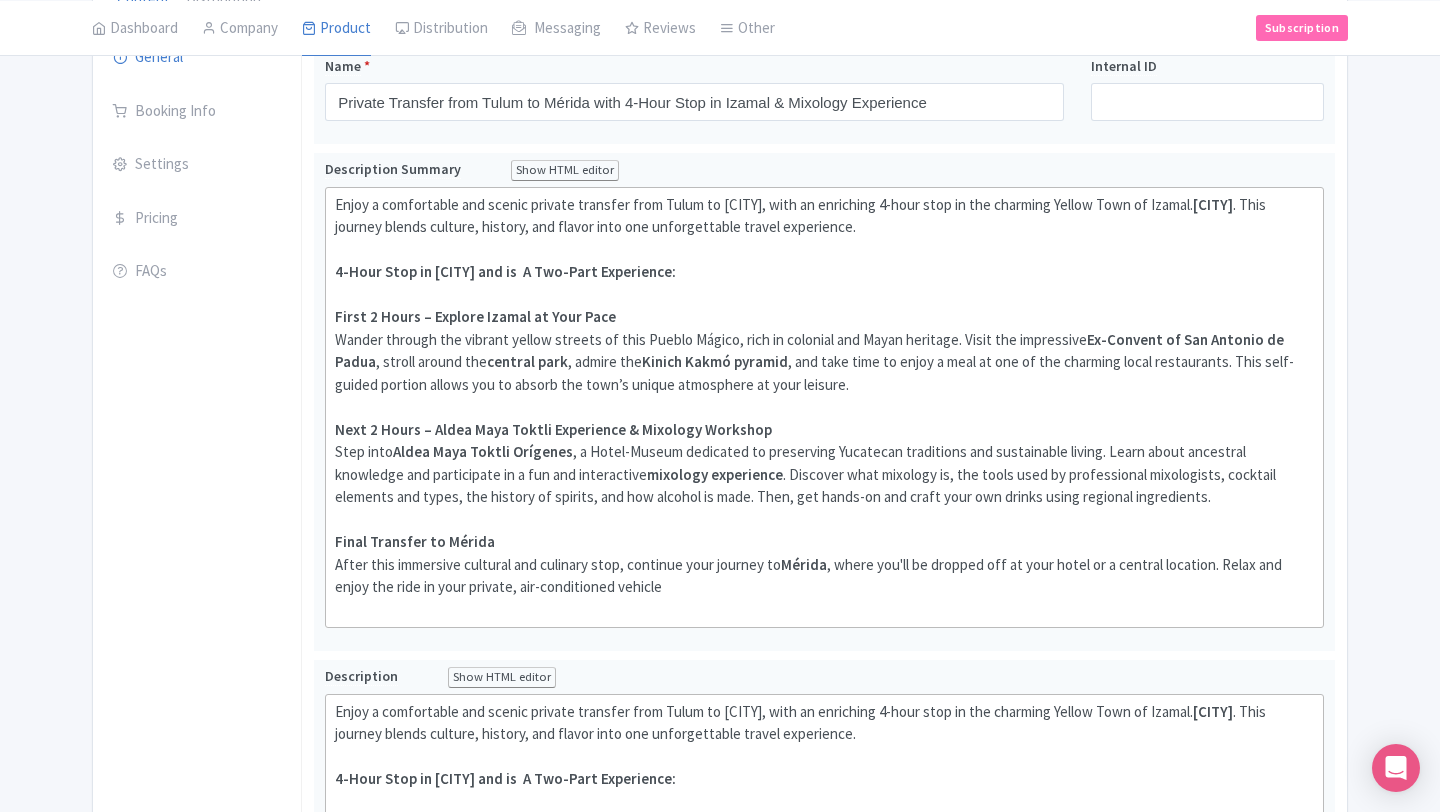 scroll, scrollTop: 291, scrollLeft: 0, axis: vertical 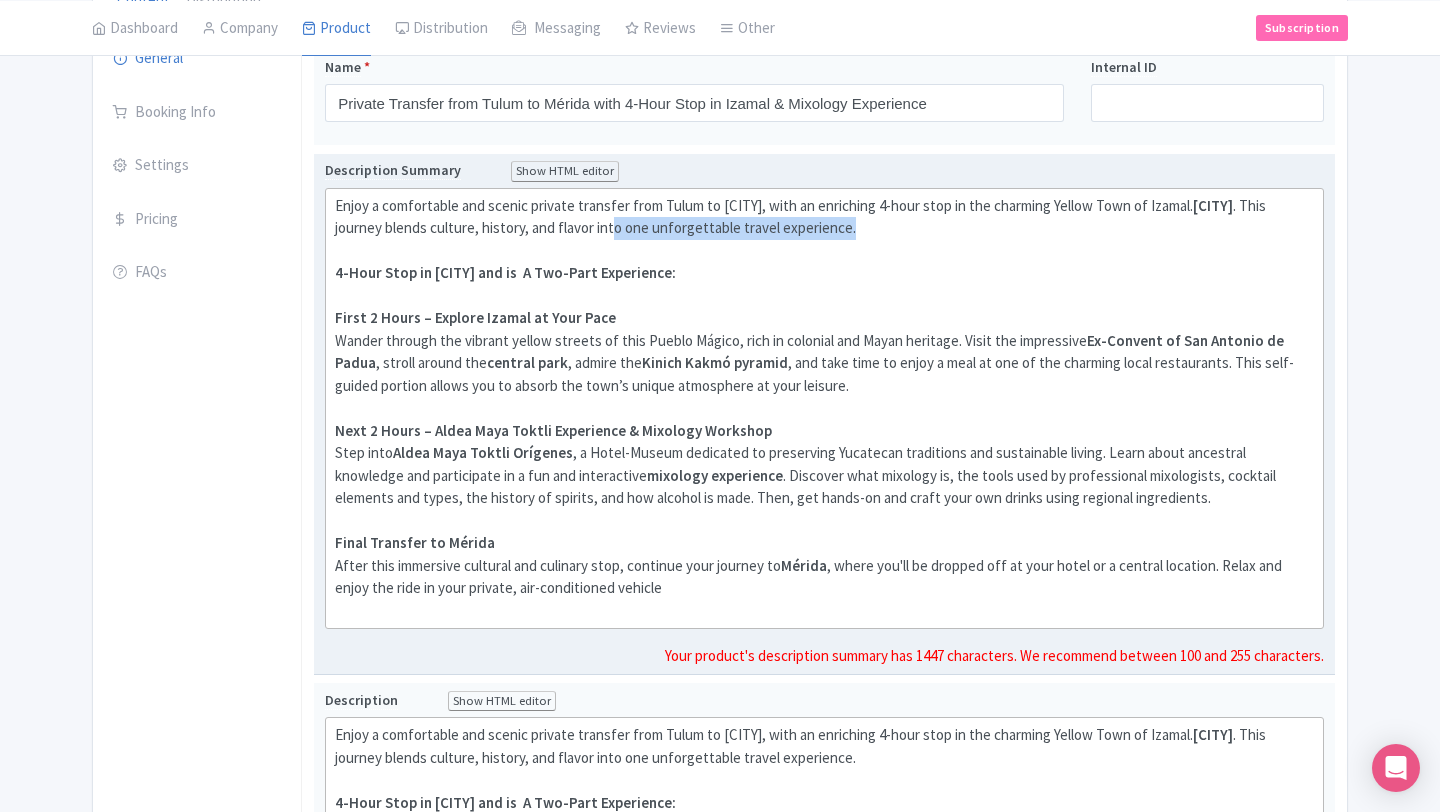 drag, startPoint x: 817, startPoint y: 235, endPoint x: 562, endPoint y: 222, distance: 255.33116 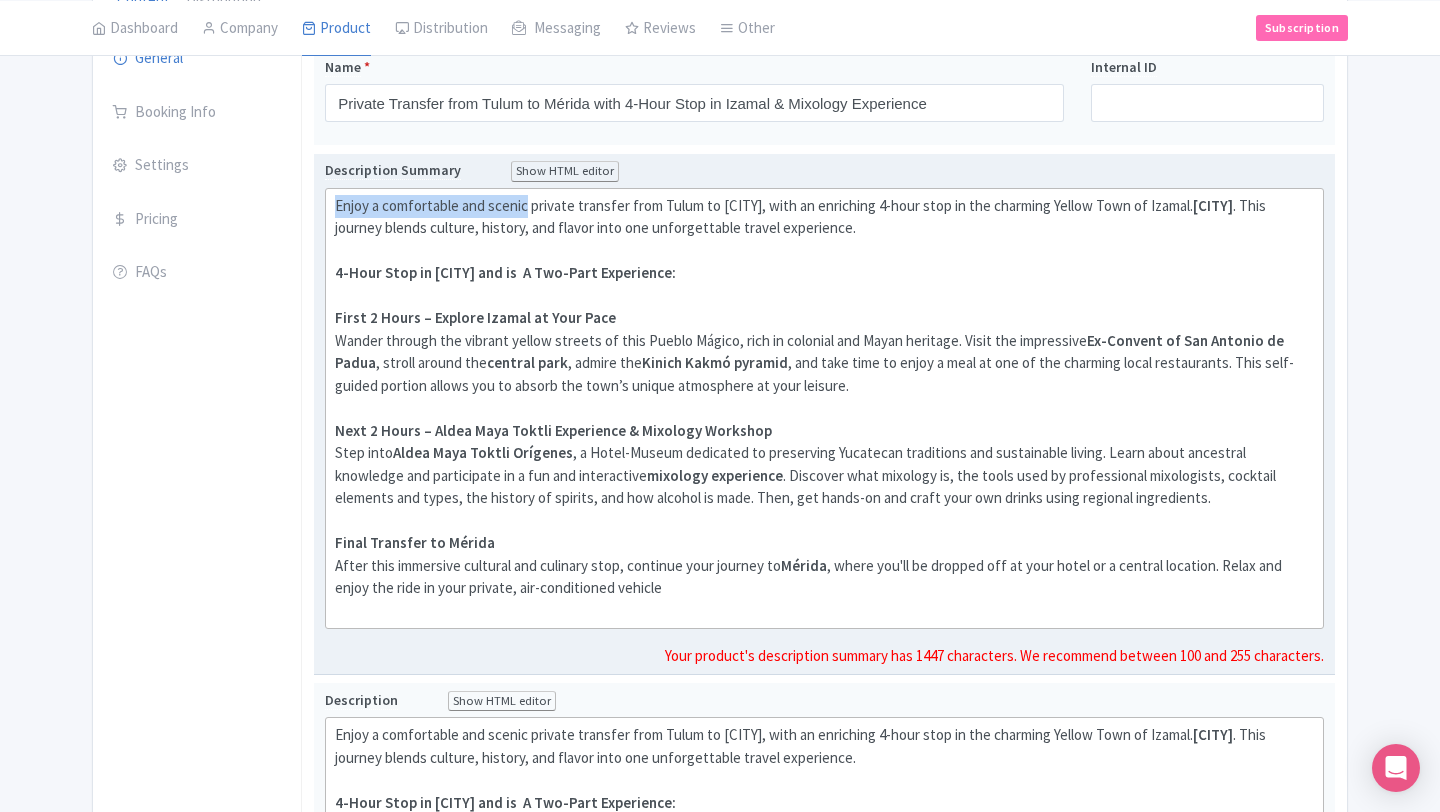 drag, startPoint x: 528, startPoint y: 207, endPoint x: 324, endPoint y: 200, distance: 204.12006 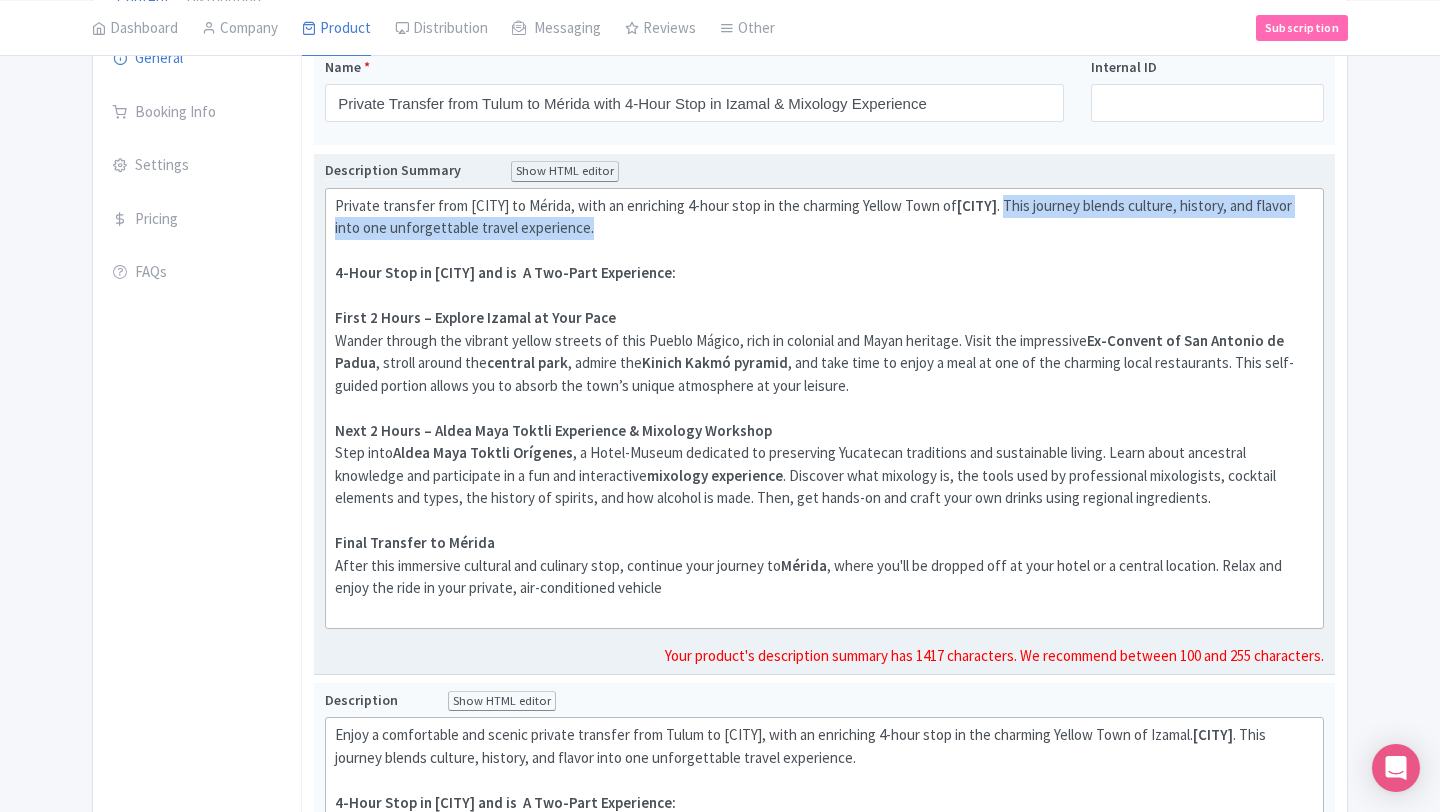 drag, startPoint x: 1013, startPoint y: 202, endPoint x: 1029, endPoint y: 233, distance: 34.88553 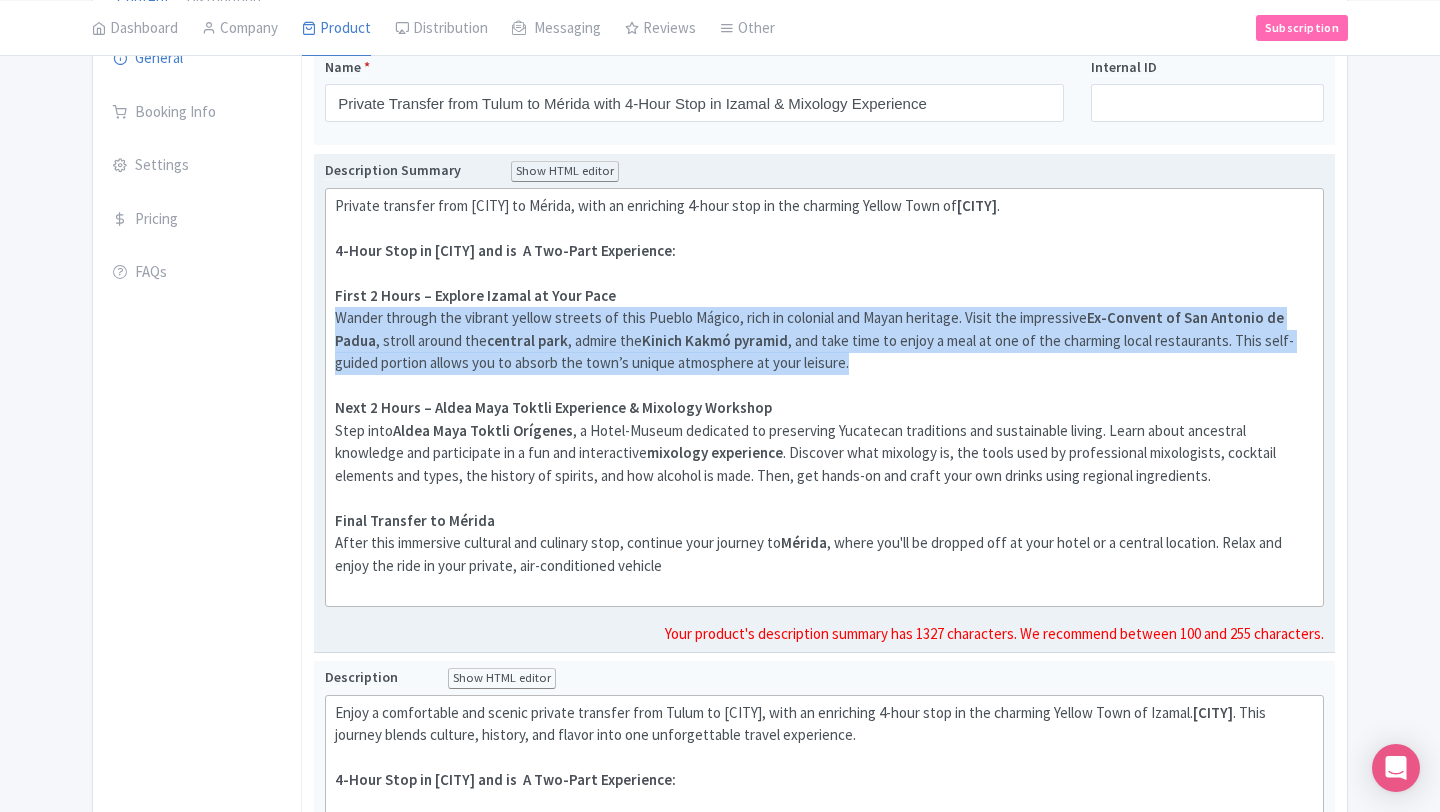 drag, startPoint x: 857, startPoint y: 362, endPoint x: 338, endPoint y: 315, distance: 521.1238 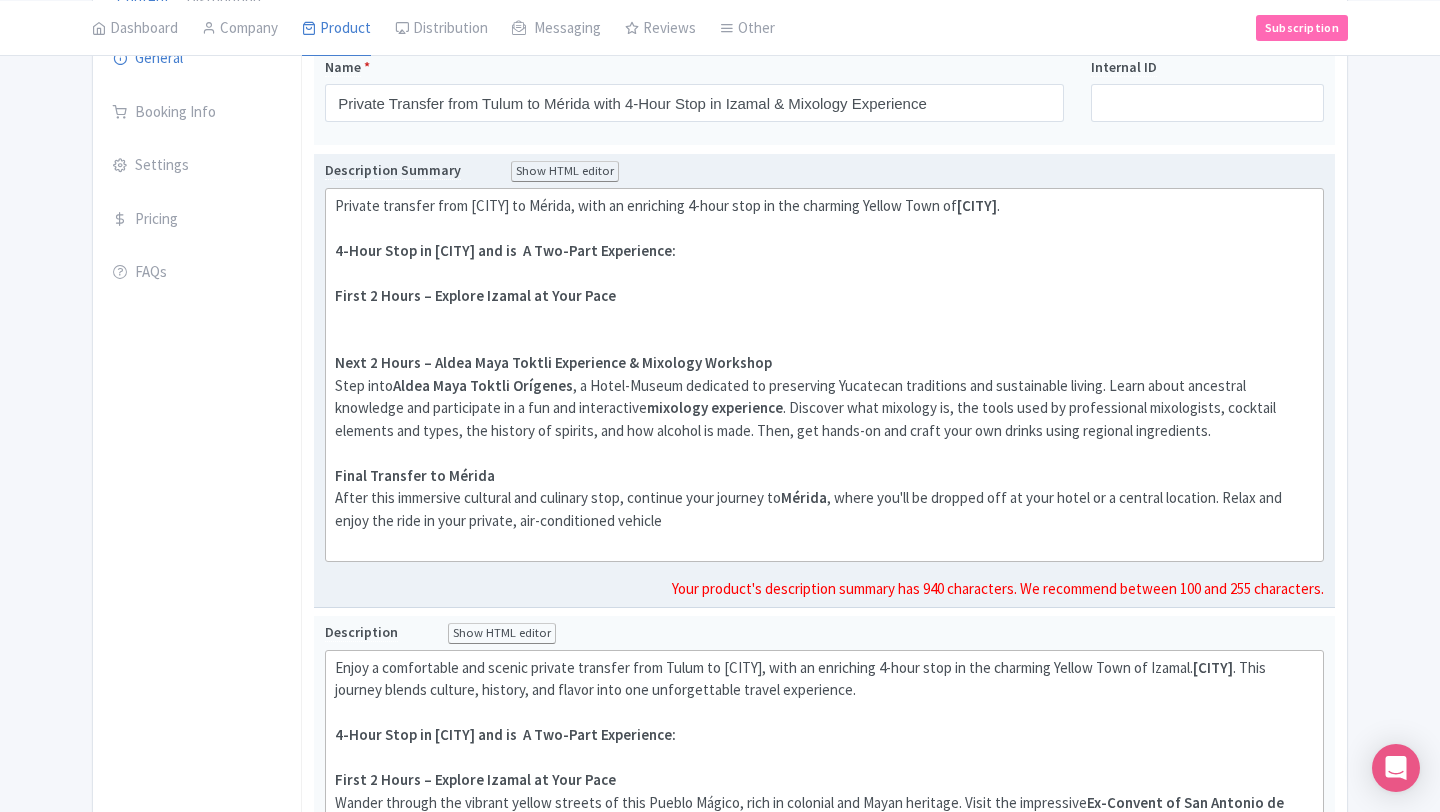 click on "First 2 Hours – Explore Izamal at Your Pace" 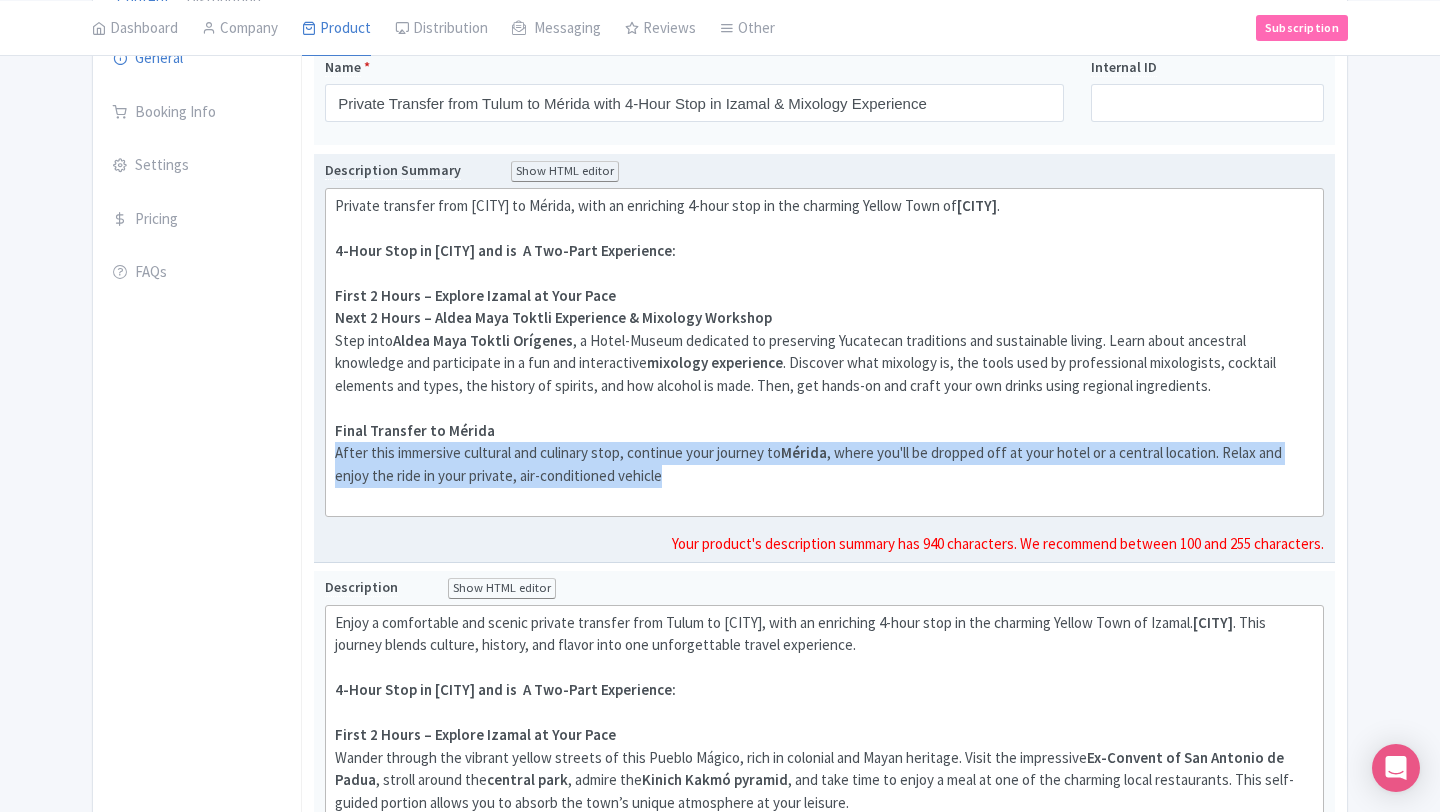drag, startPoint x: 672, startPoint y: 479, endPoint x: 333, endPoint y: 453, distance: 339.99557 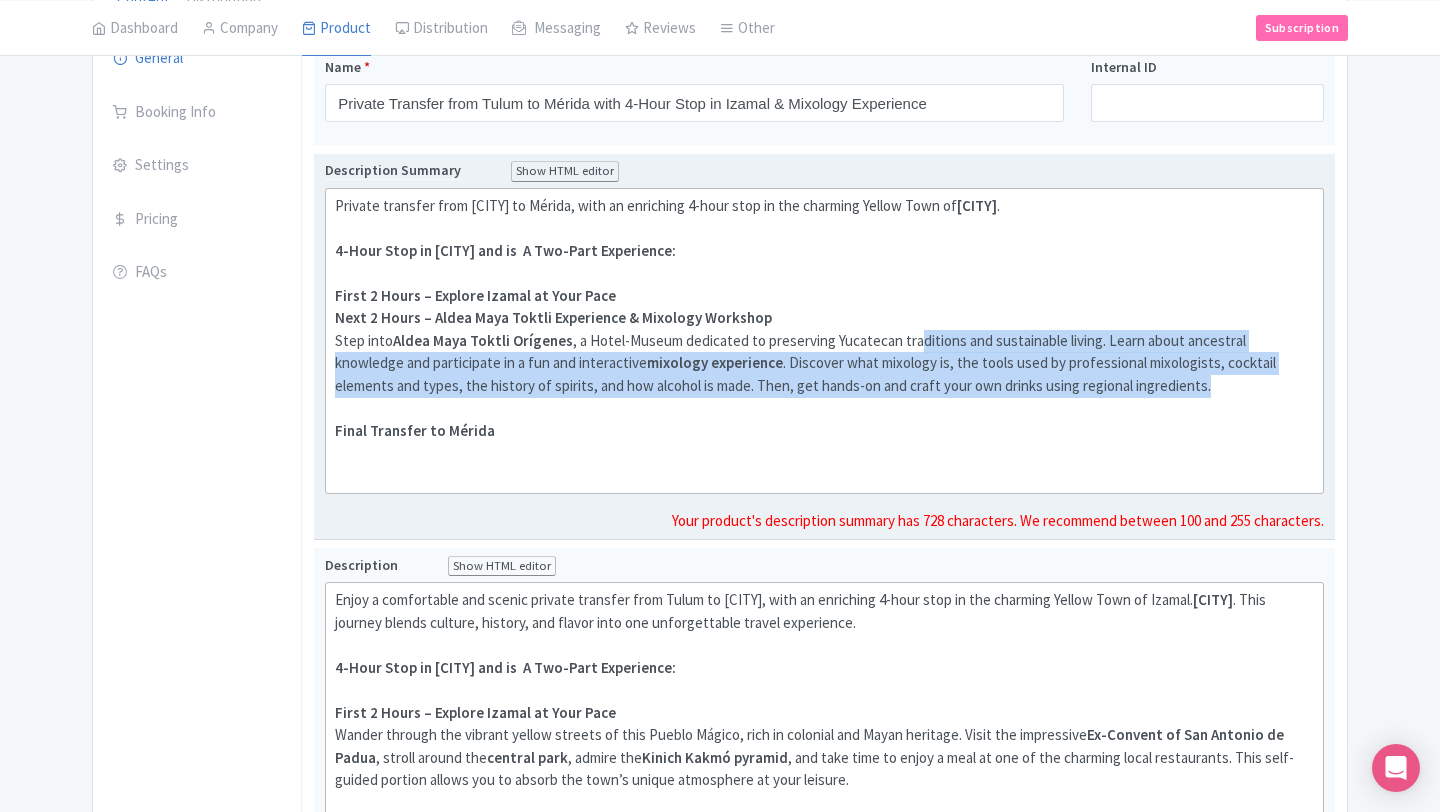 drag, startPoint x: 1132, startPoint y: 389, endPoint x: 912, endPoint y: 350, distance: 223.43008 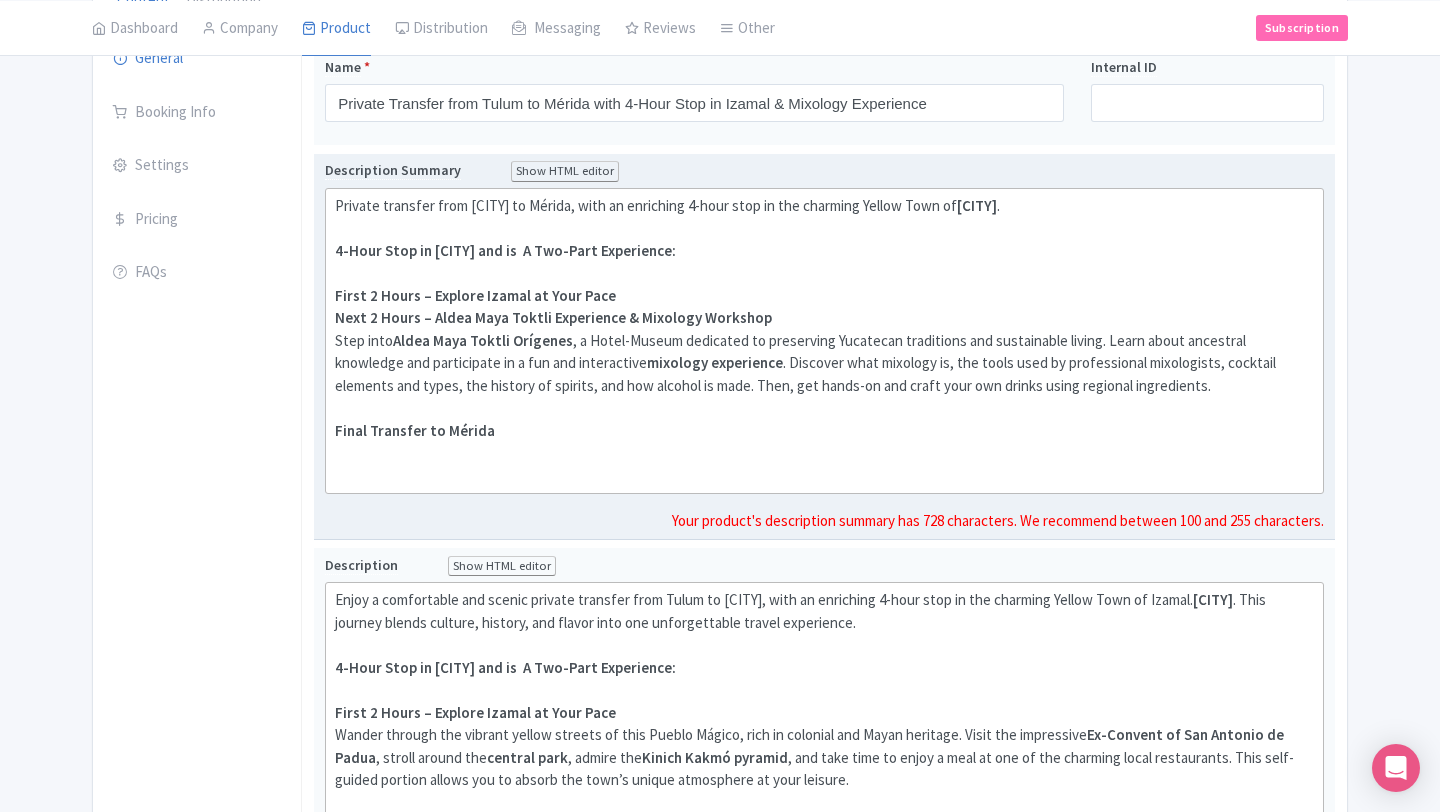 click on "Next 2 Hours – Aldea Maya Toktli Experience & Mixology Workshop Step into  Aldea Maya Toktli Orígenes , a Hotel-Museum dedicated to preserving Yucatecan traditions and sustainable living. Learn about ancestral knowledge and participate in a fun and interactive  mixology experience . Discover what mixology is, the tools used by professional mixologists, cocktail elements and types, the history of spirits, and how alcohol is made. Then, get hands-on and craft your own drinks using regional ingredients." 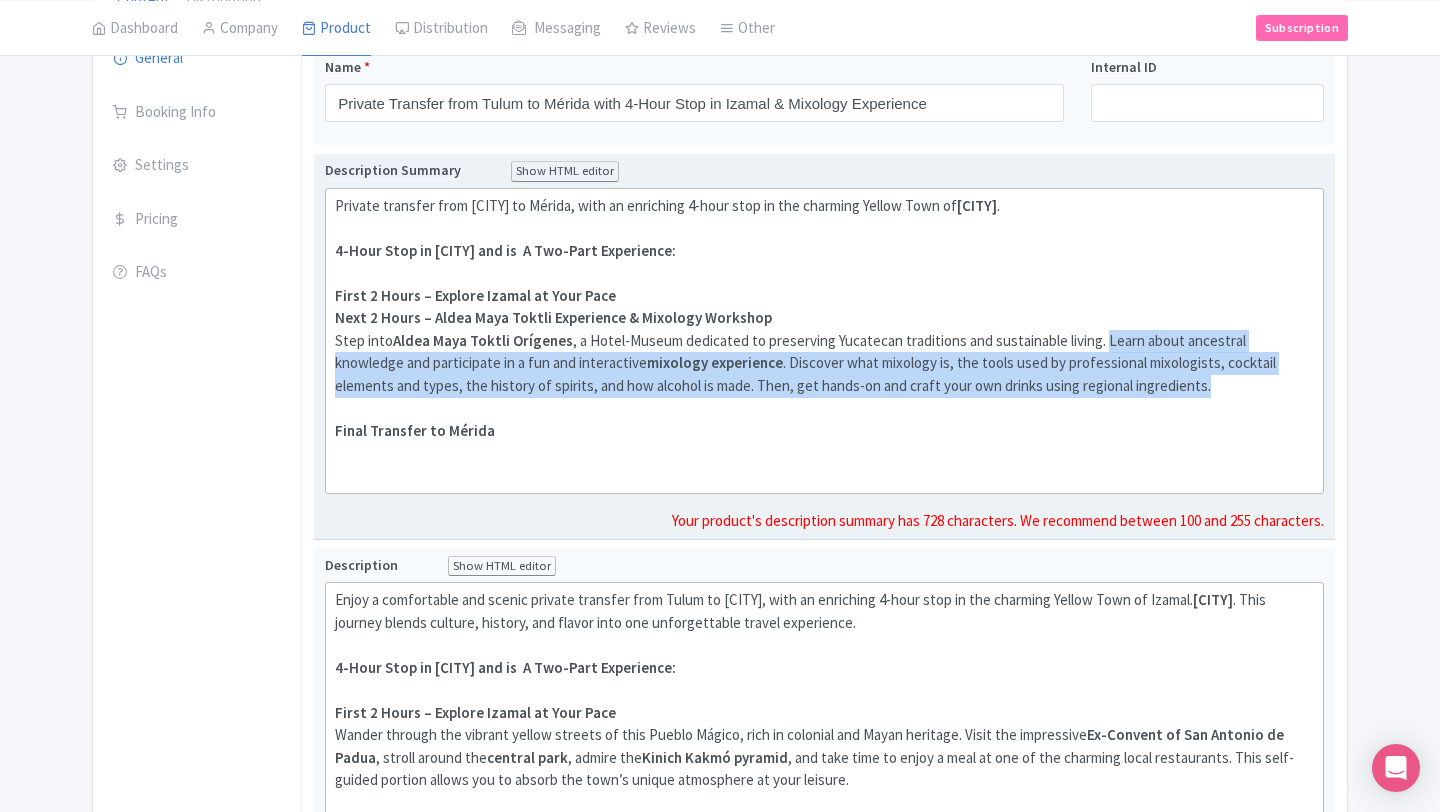 drag, startPoint x: 1102, startPoint y: 336, endPoint x: 1126, endPoint y: 392, distance: 60.926186 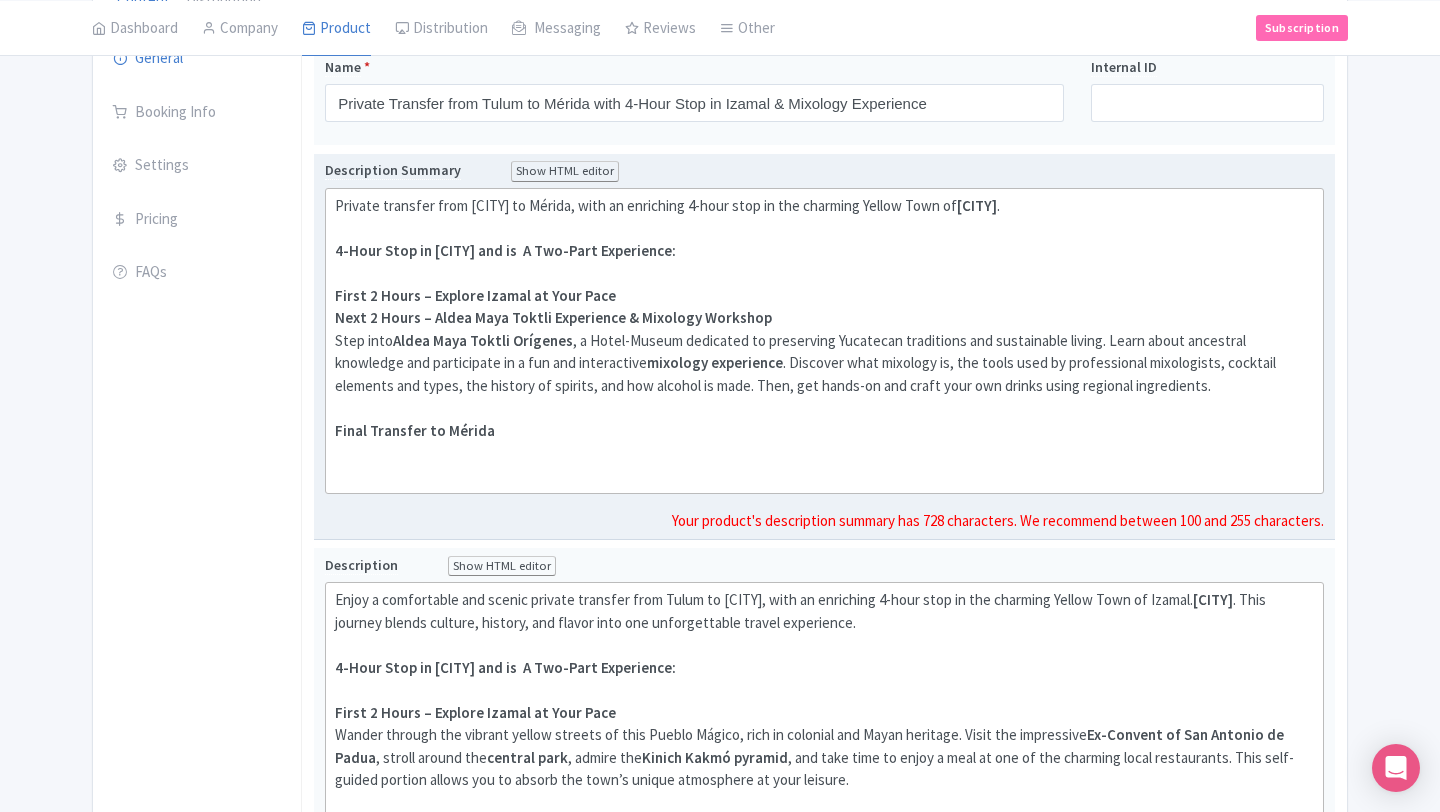 type on "<div>&nbsp;Private transfer from Tulum to Mérida, with an enriching 4-hour stop in the charming Yellow Town of <strong>Izamal</strong>.&nbsp;<br><br></div><div><strong>4-Hour Stop in Izamal and is&nbsp; A Two-Part Experience:<br></strong><br></div><div><strong>First 2 Hours – Explore Izamal at Your Pace</strong></div><div><strong>Next 2 Hours – Aldea Maya Toktli Experience &amp; Mixology Workshop</strong><br>Step into <strong>Aldea Maya Toktli Orígenes</strong>, a Hotel-Museum dedicated to preserving Yucatecan traditions and sustainable living.&nbsp;<br><br></div><div><strong>Final Transfer to Mérida</strong><br><br><br></div>" 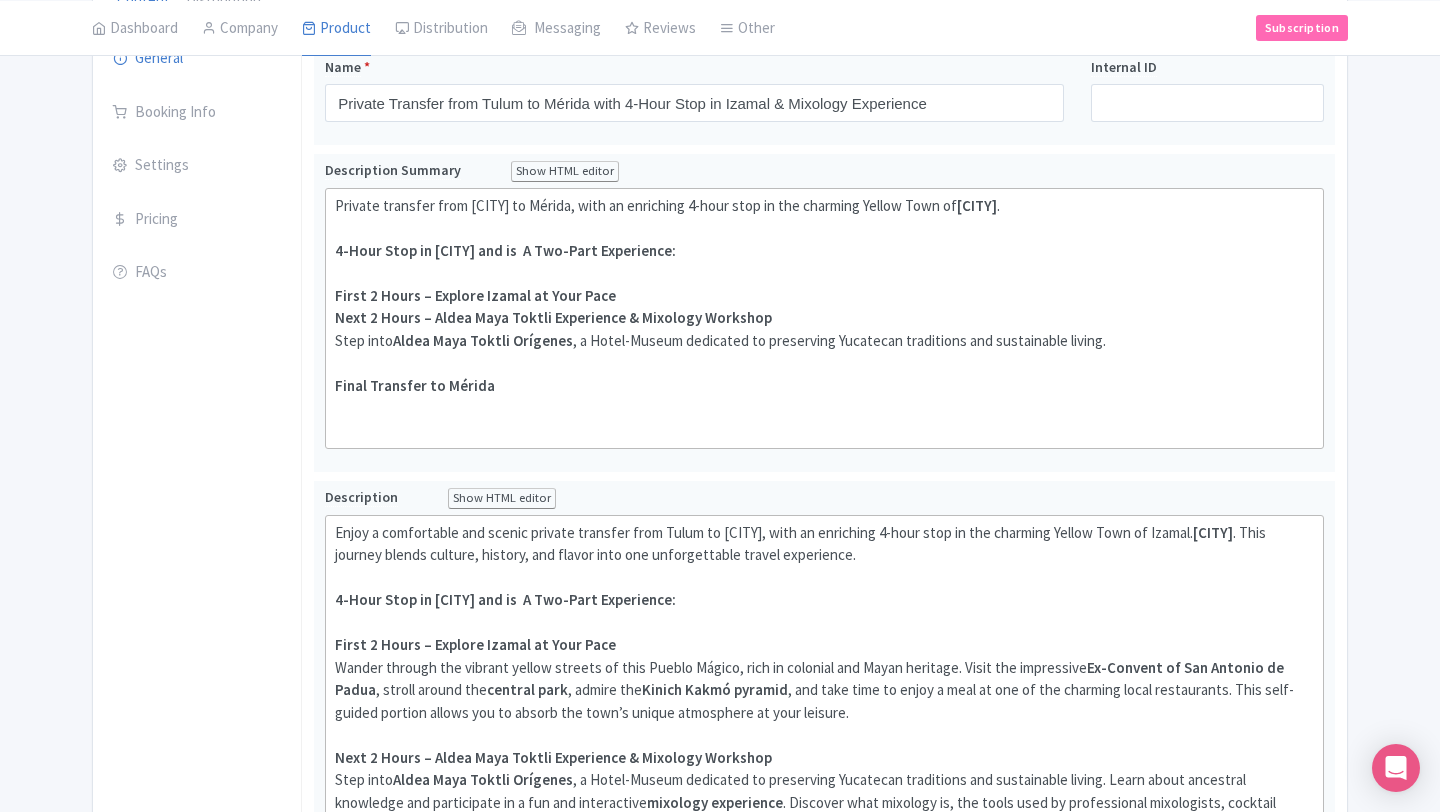 click on "← Back to Products
New Product
Content
Distribution
Confirm Copy Operation
Yes, Copy
Cancel
You are currently editing a version of this product: Primary Product
General
Booking Info
Settings
Pricing
FAQs
Name   * Private Transfer from Tulum to Mérida with 4-Hour Stop in Izamal & Mixology Experience
Your product's name has 86 characters. We recommend between 10 and 60 characters.
Internal ID
Description Summary Show HTML editor
Bold
Italic
Strikethrough
Link
Heading
Quote
Code
Bullets
Numbers
Decrease Level
Increase Level
Attach Files
Undo
Redo
Link
Unlink
Izamal .  First 2 Hours – Explore Izamal at Your Pace" at bounding box center (720, 574) 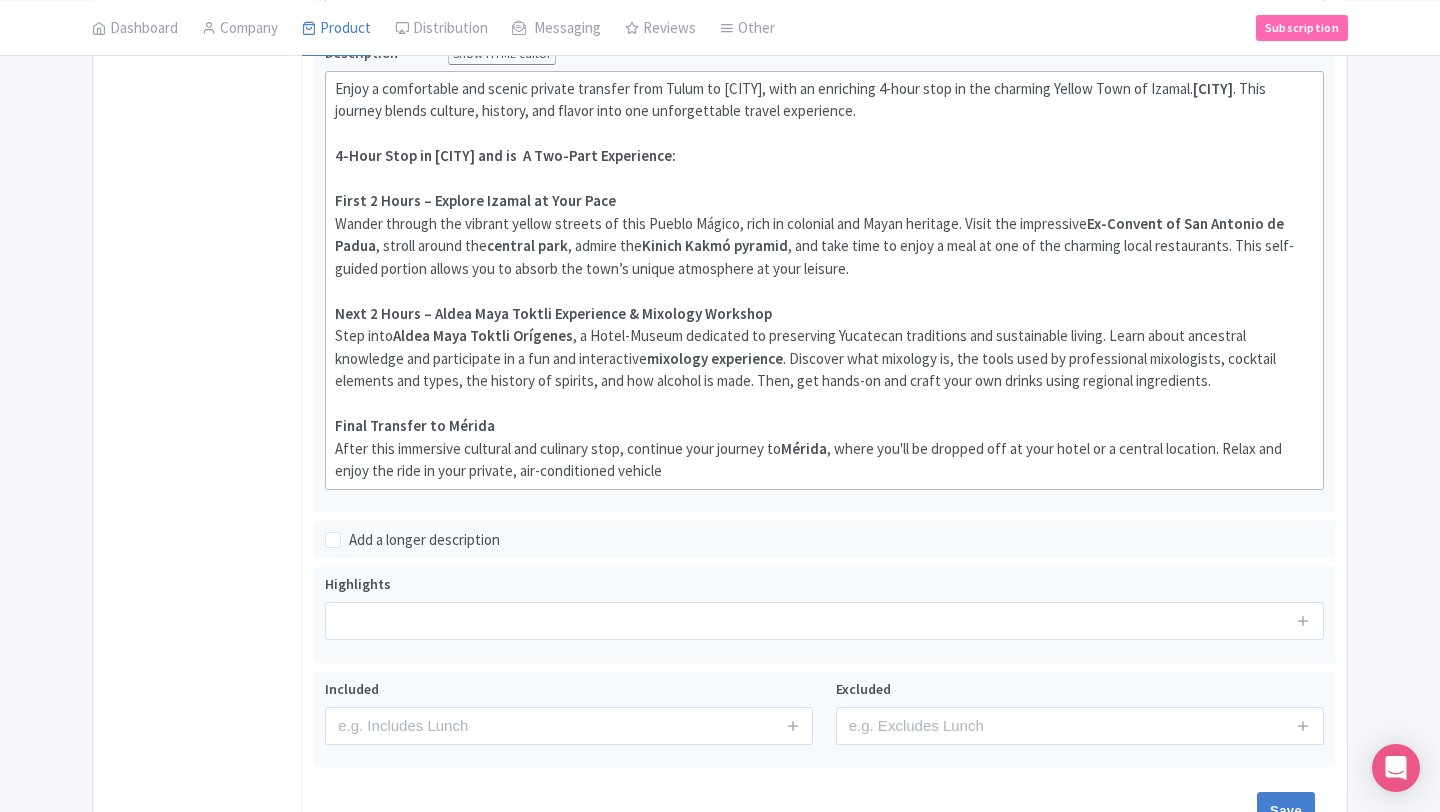 scroll, scrollTop: 862, scrollLeft: 0, axis: vertical 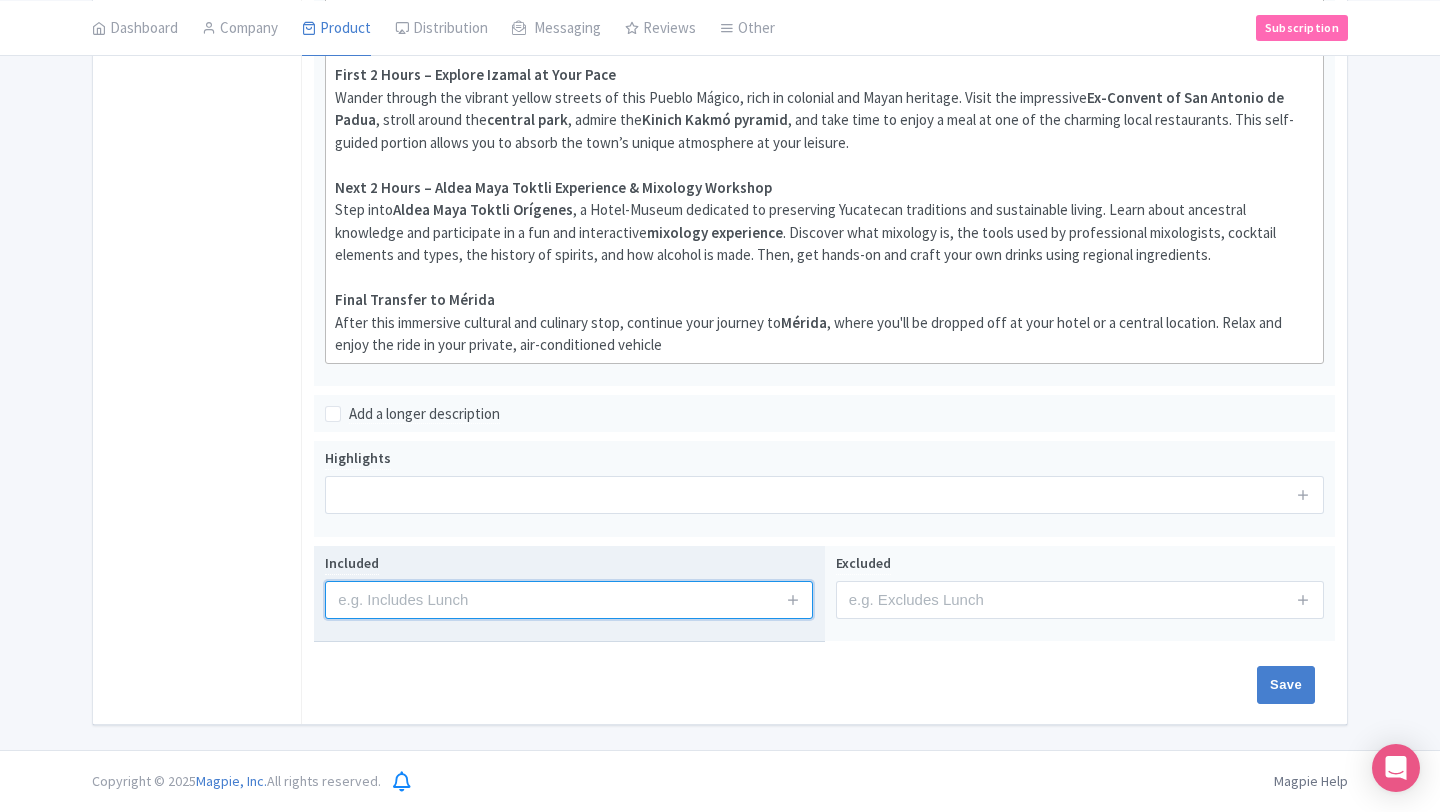 click at bounding box center (569, 600) 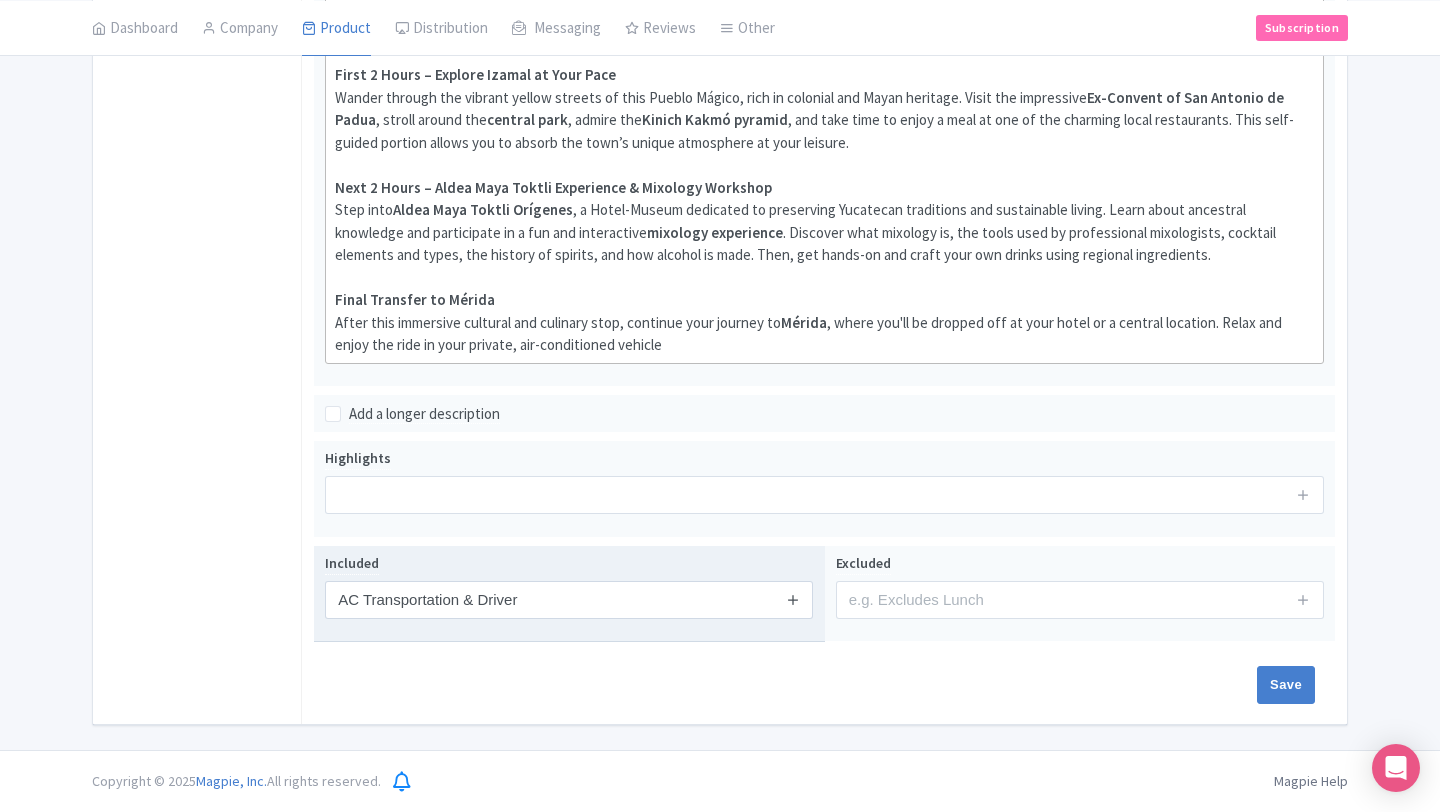 click at bounding box center (793, 599) 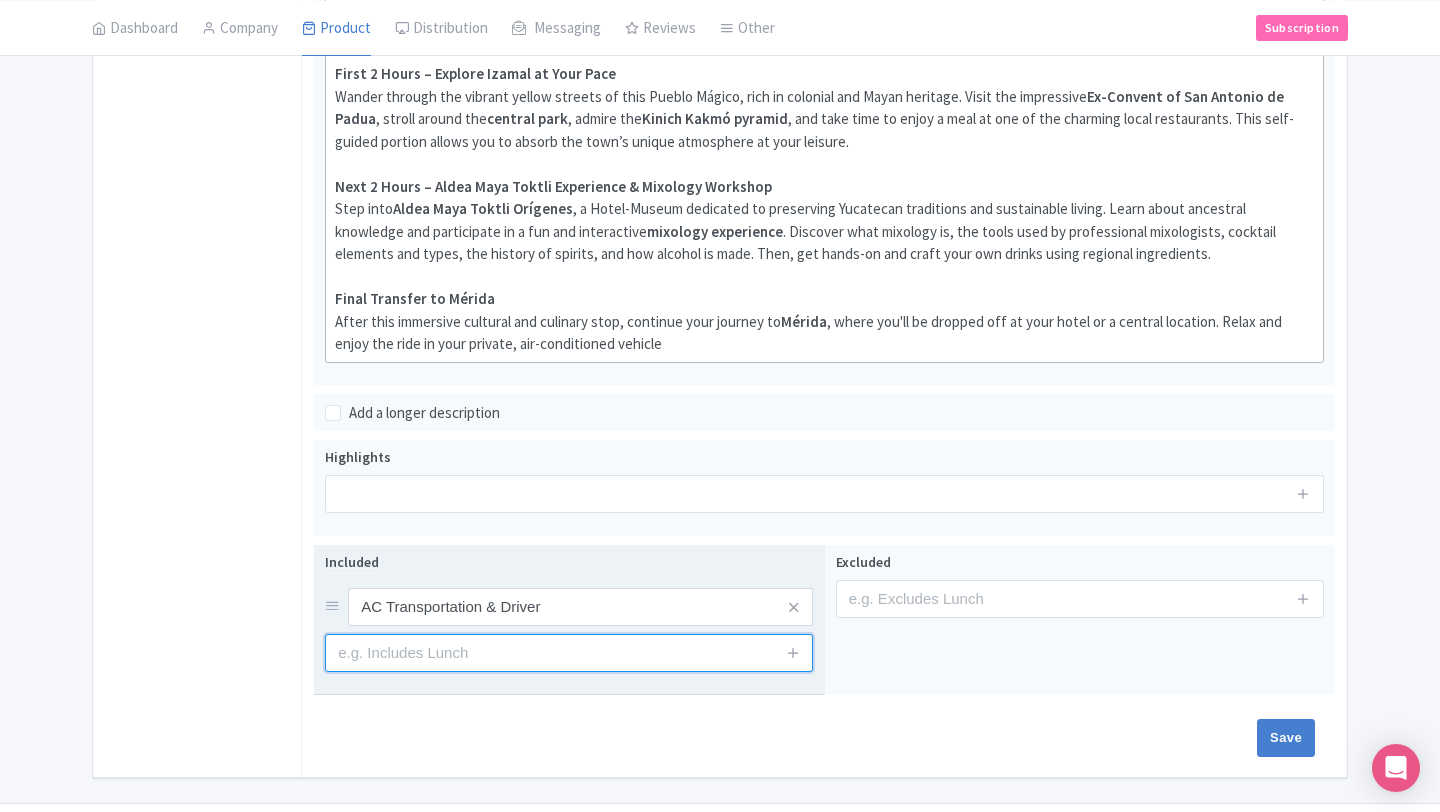 click at bounding box center [569, 653] 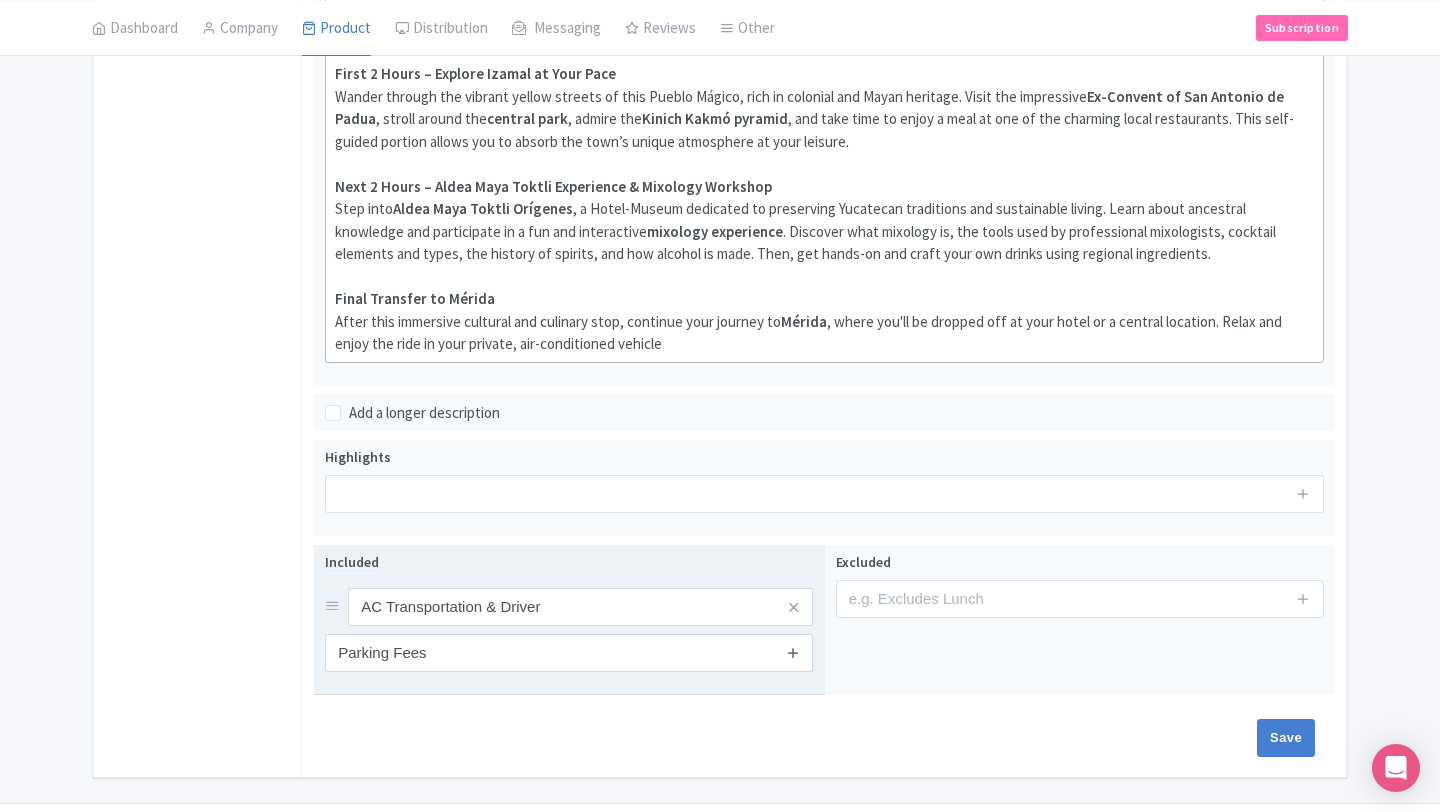 click at bounding box center (793, 652) 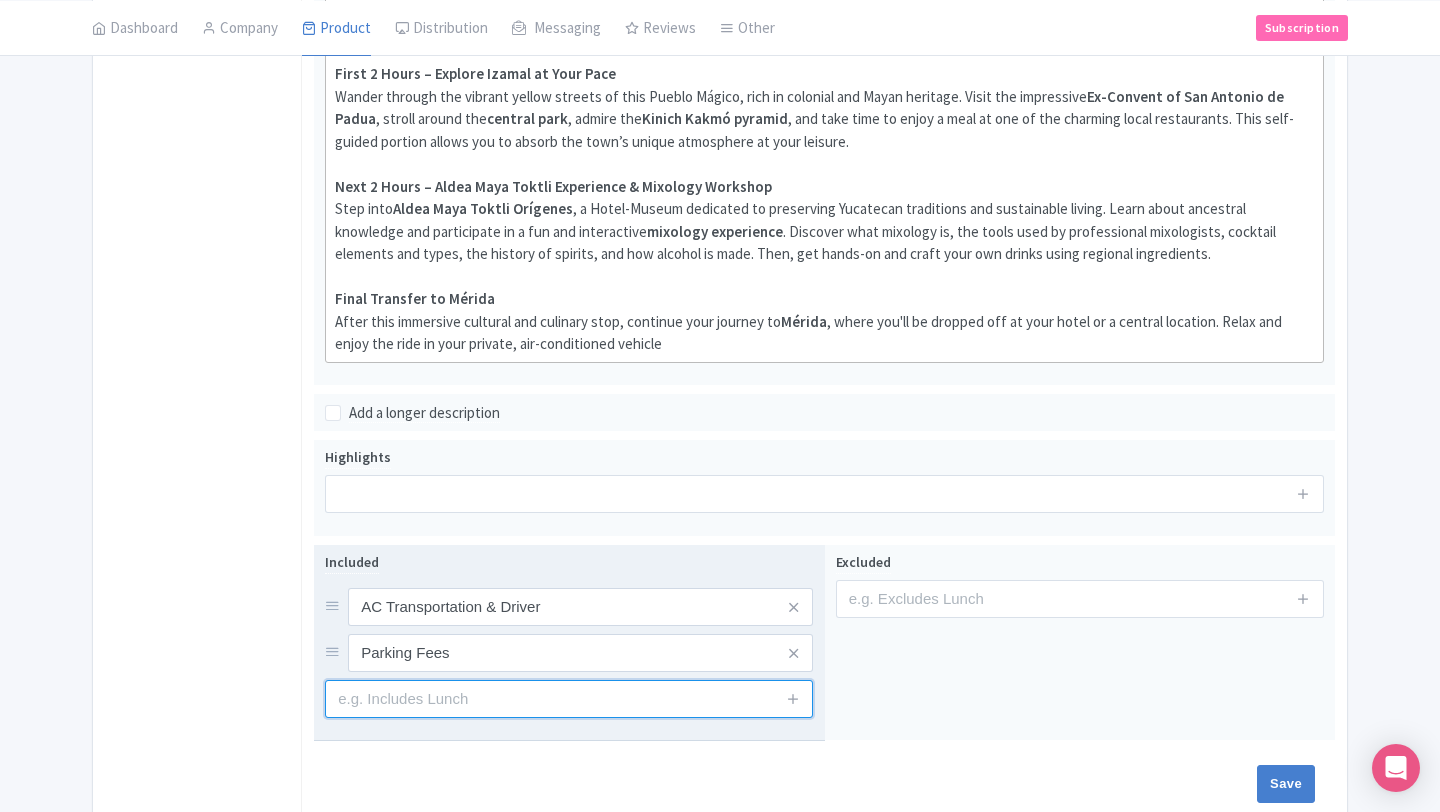 click at bounding box center (569, 699) 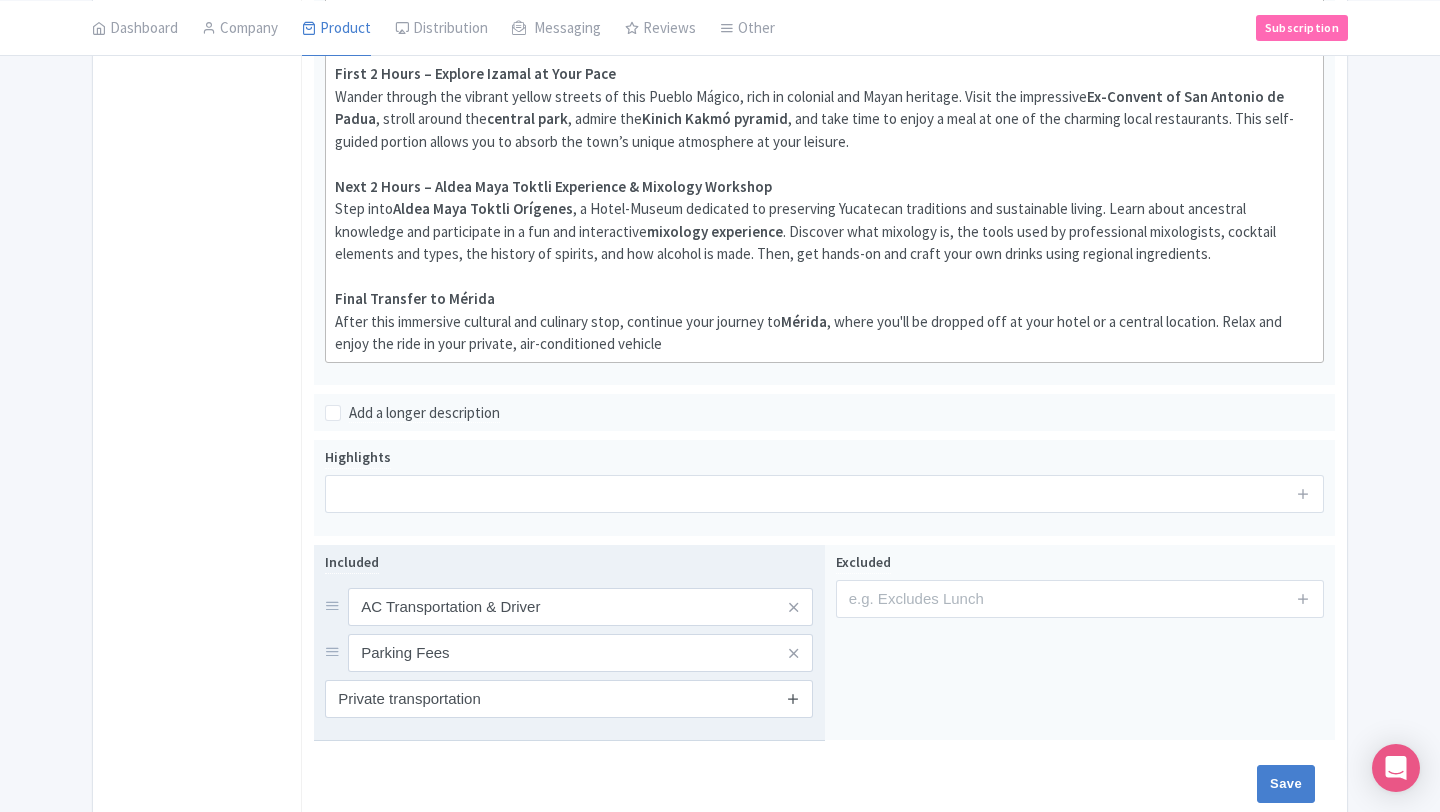 click at bounding box center [793, 698] 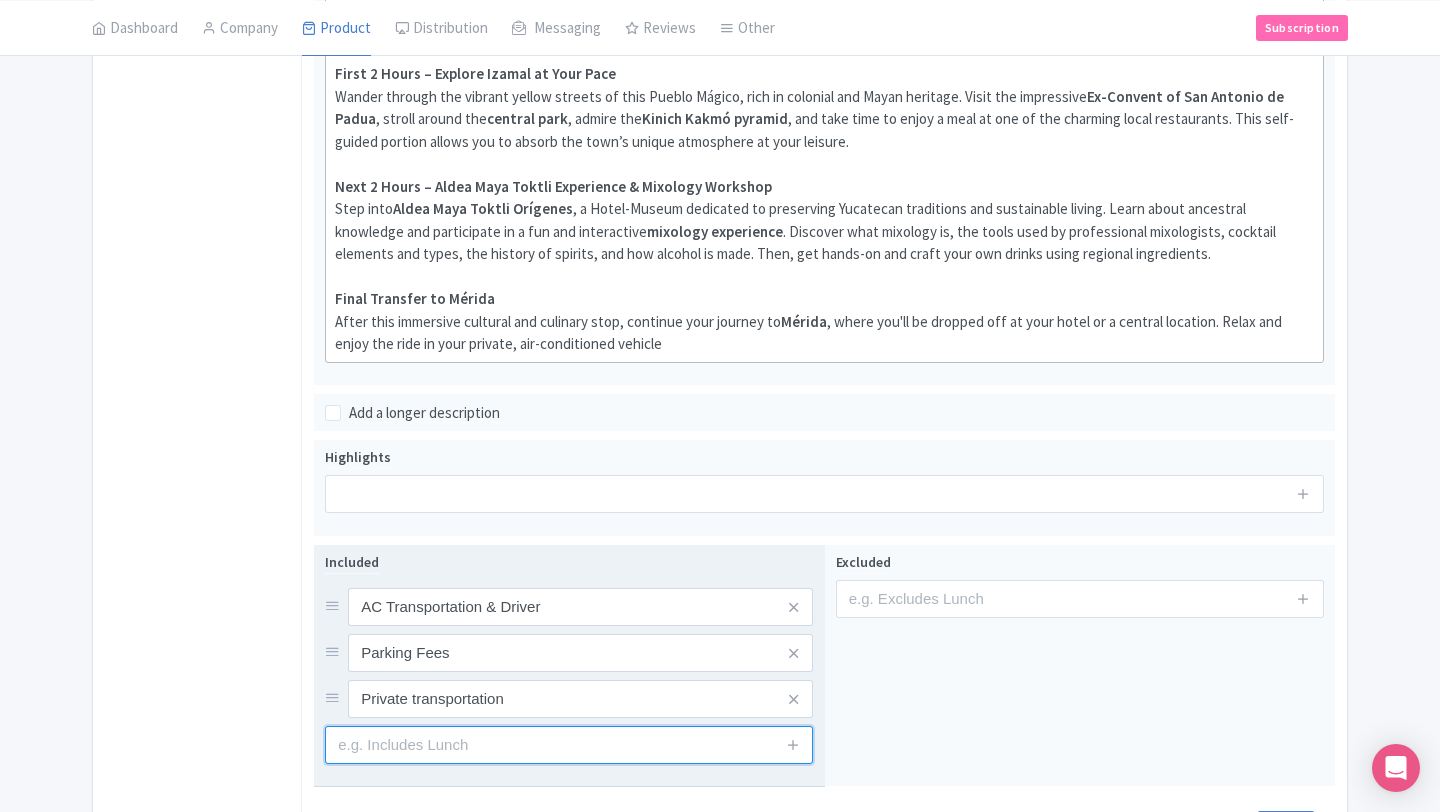 click at bounding box center [569, 745] 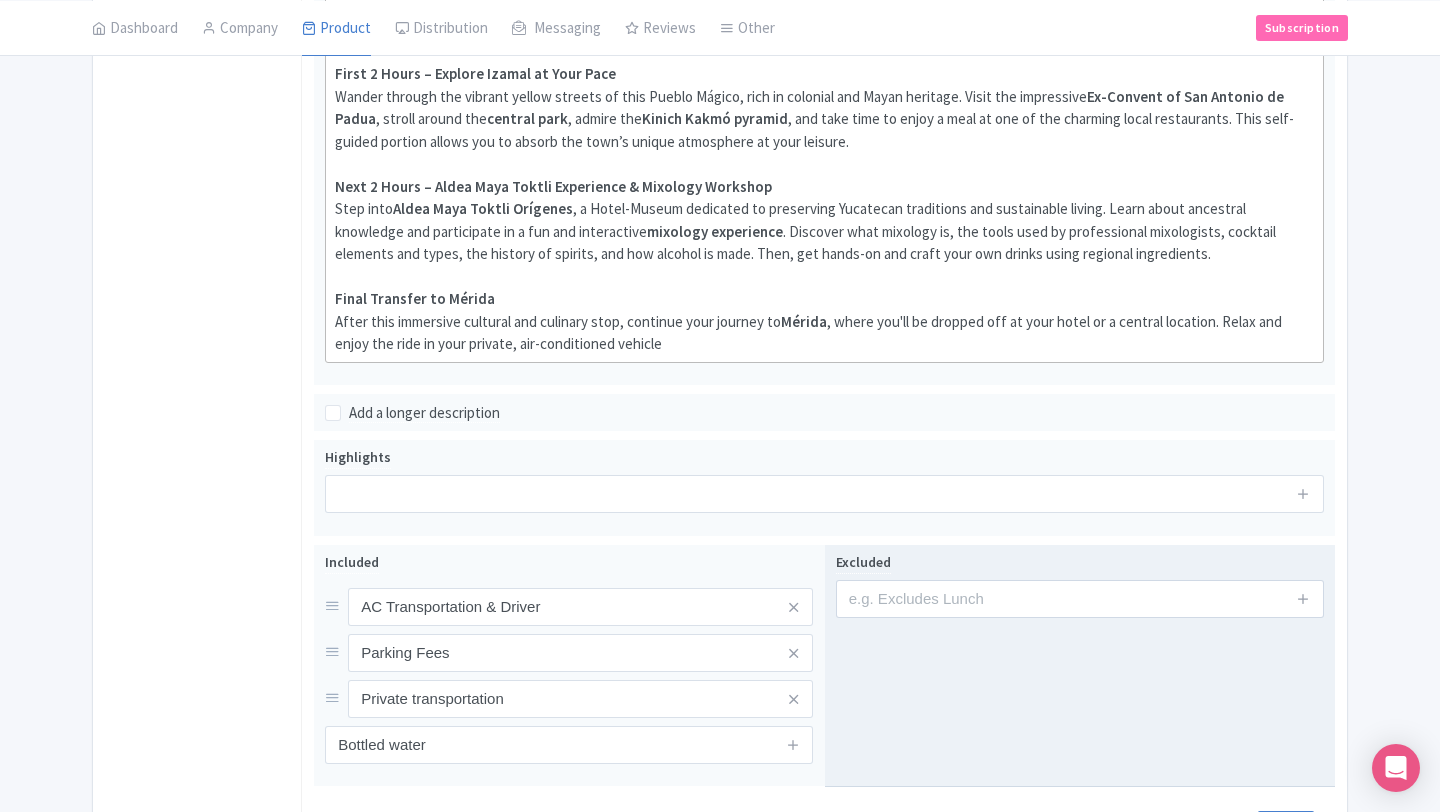 click on "Excluded" at bounding box center (1080, 666) 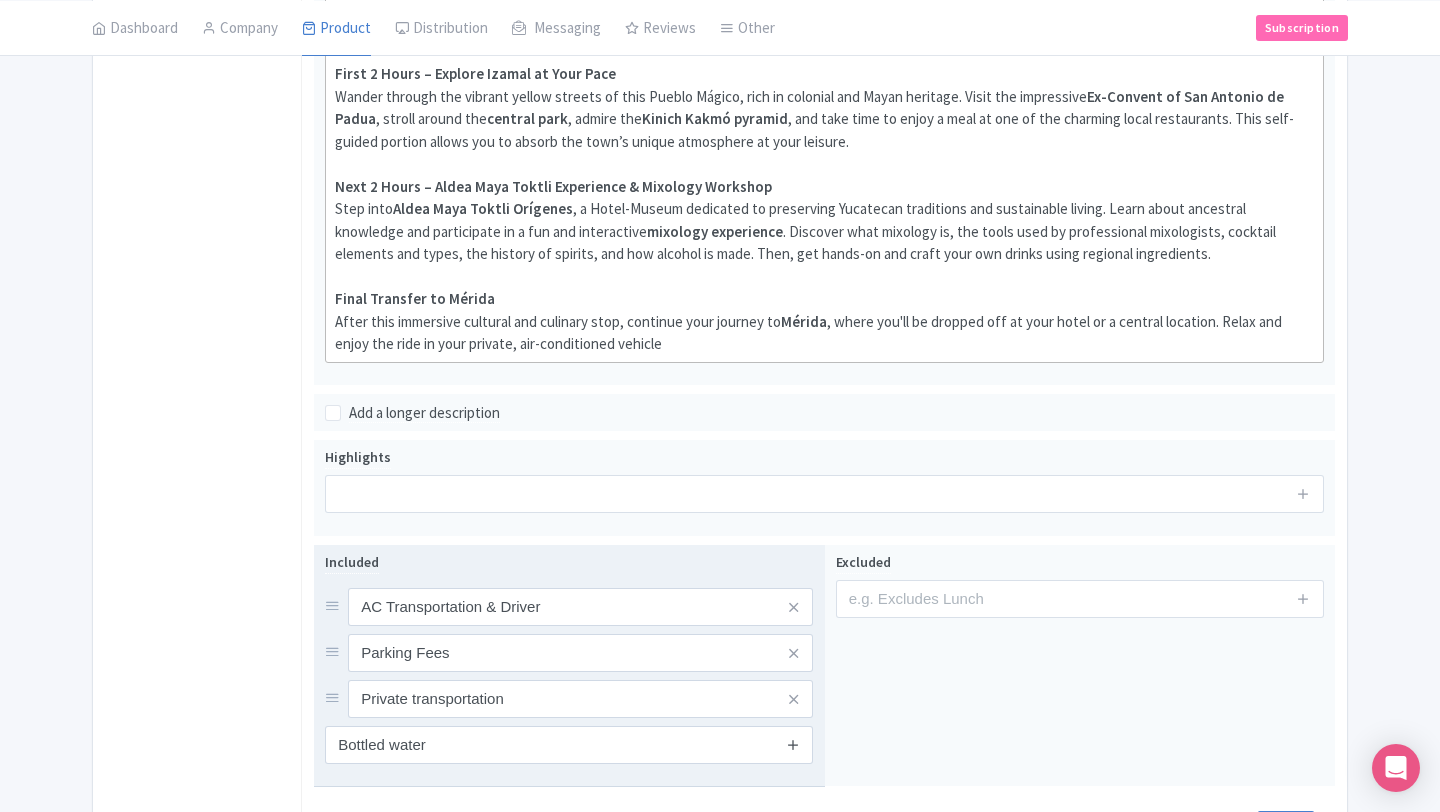 click at bounding box center (793, 744) 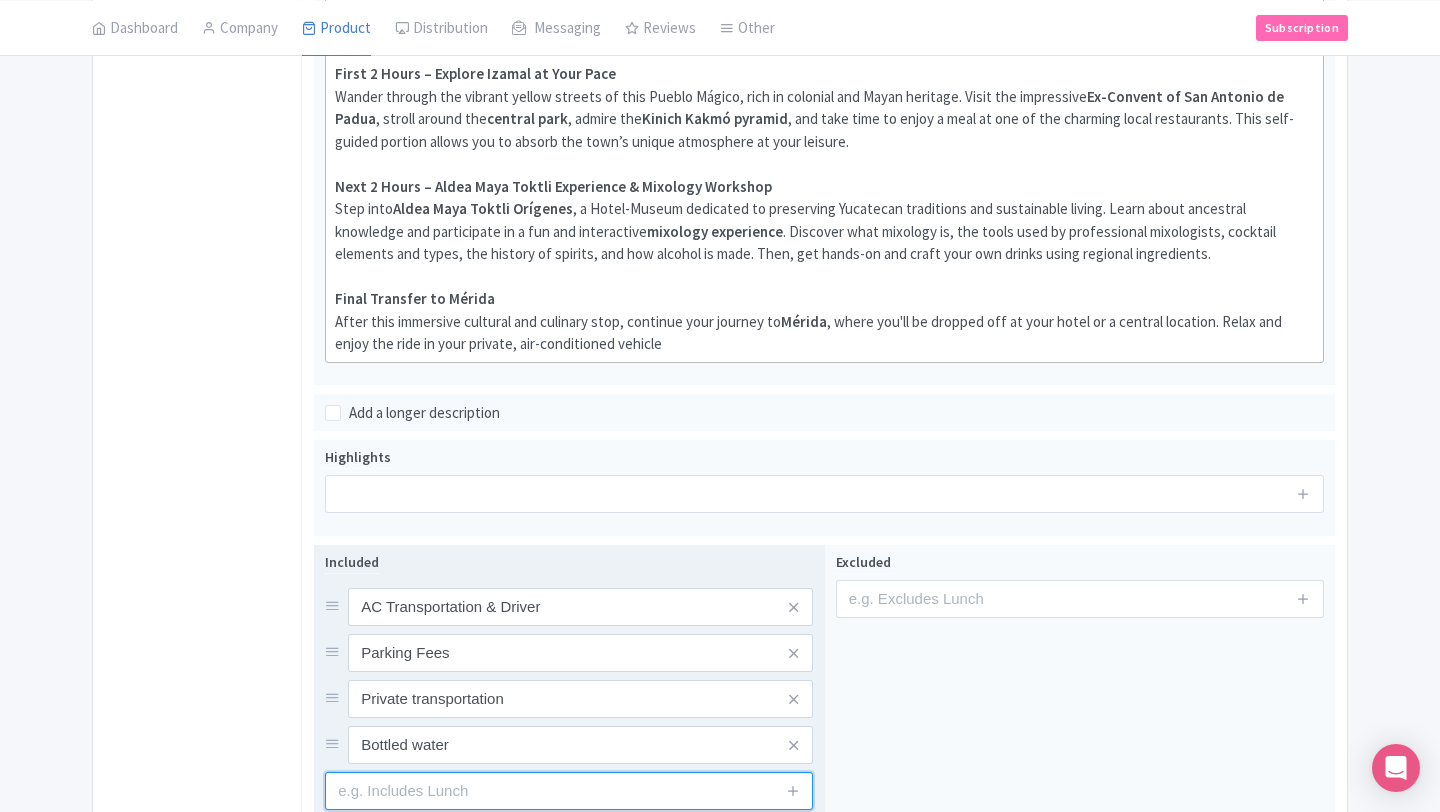 click at bounding box center [569, 791] 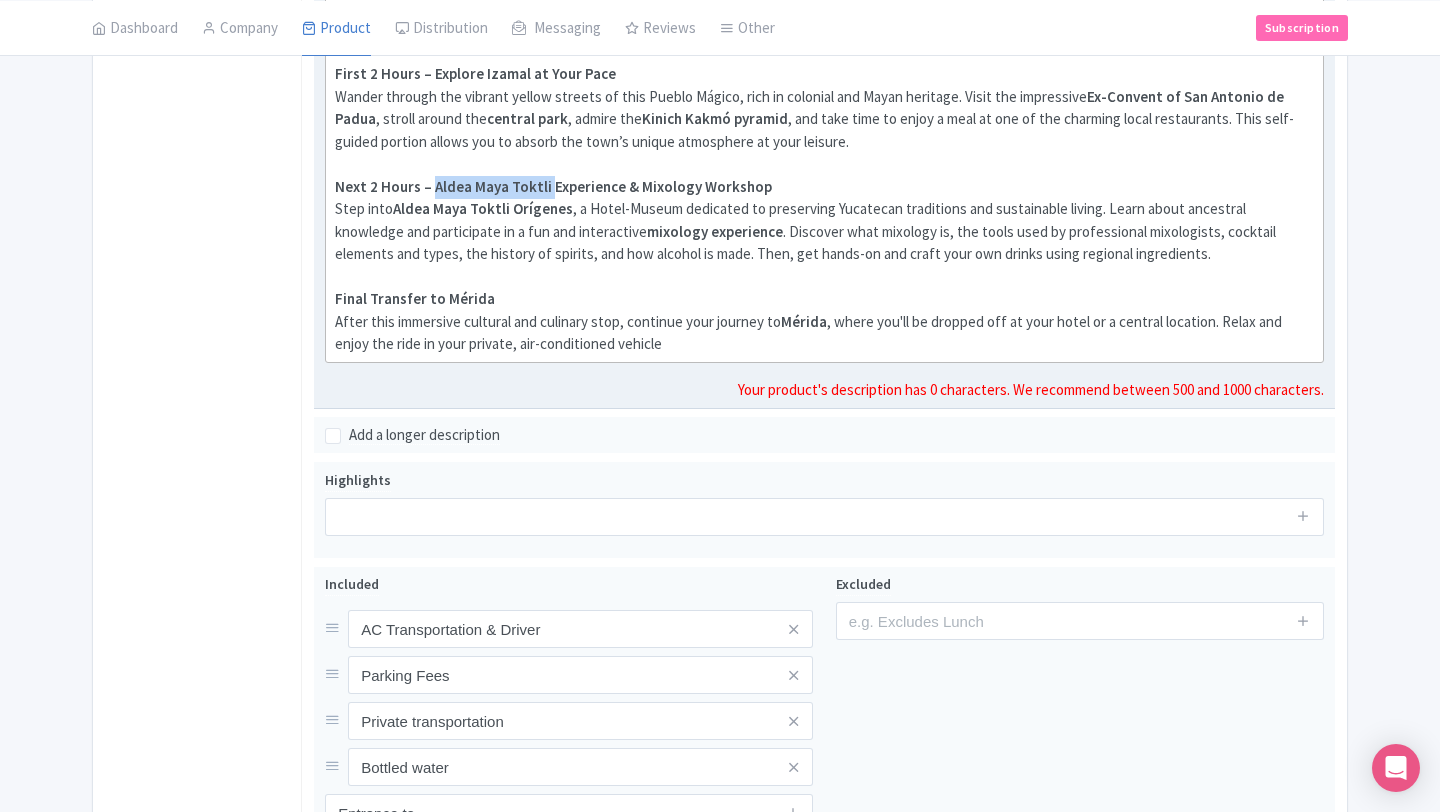 drag, startPoint x: 430, startPoint y: 186, endPoint x: 545, endPoint y: 188, distance: 115.01739 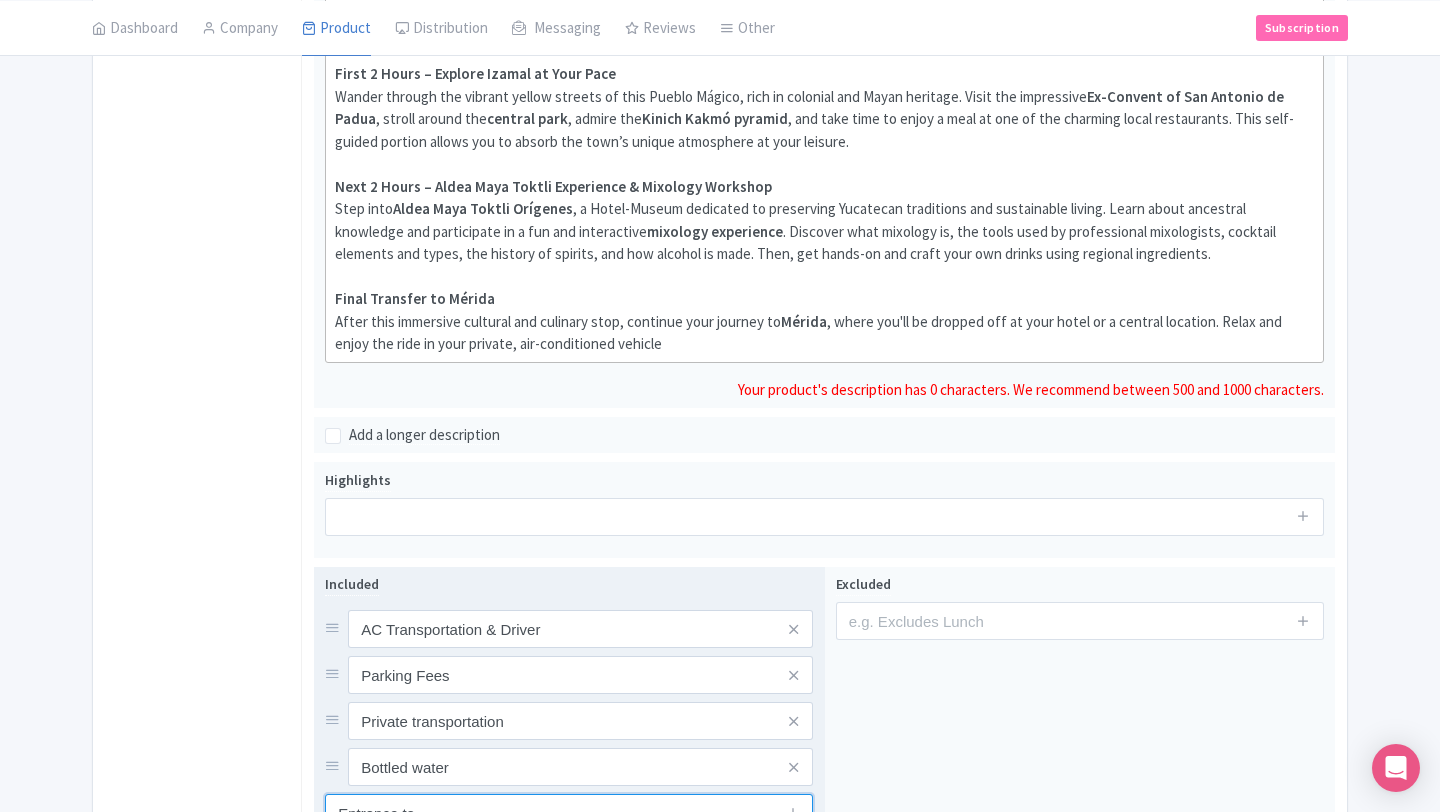 click on "Entrance to" at bounding box center [569, 813] 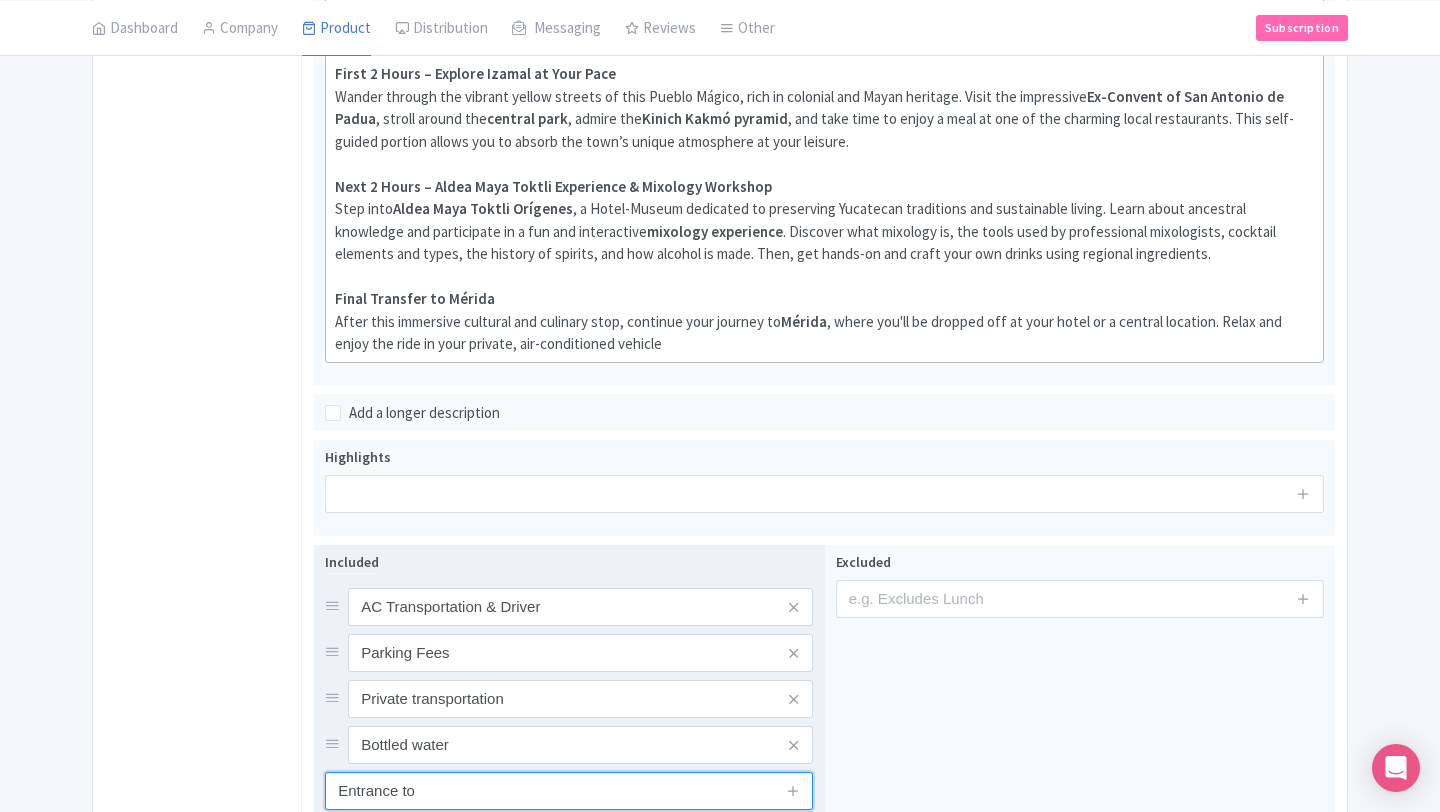 click on "Entrance to" at bounding box center [569, 791] 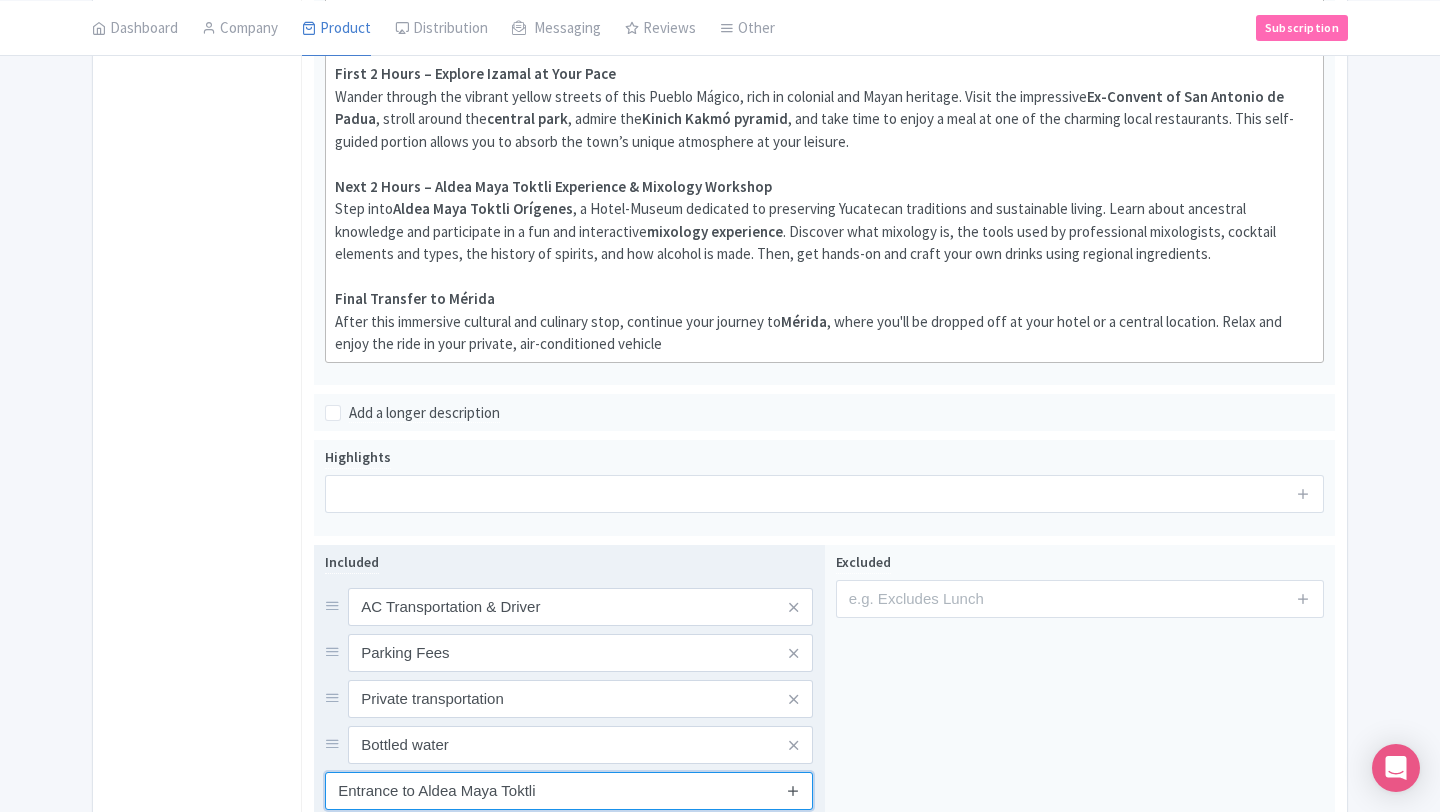 type on "Entrance to Aldea Maya Toktli" 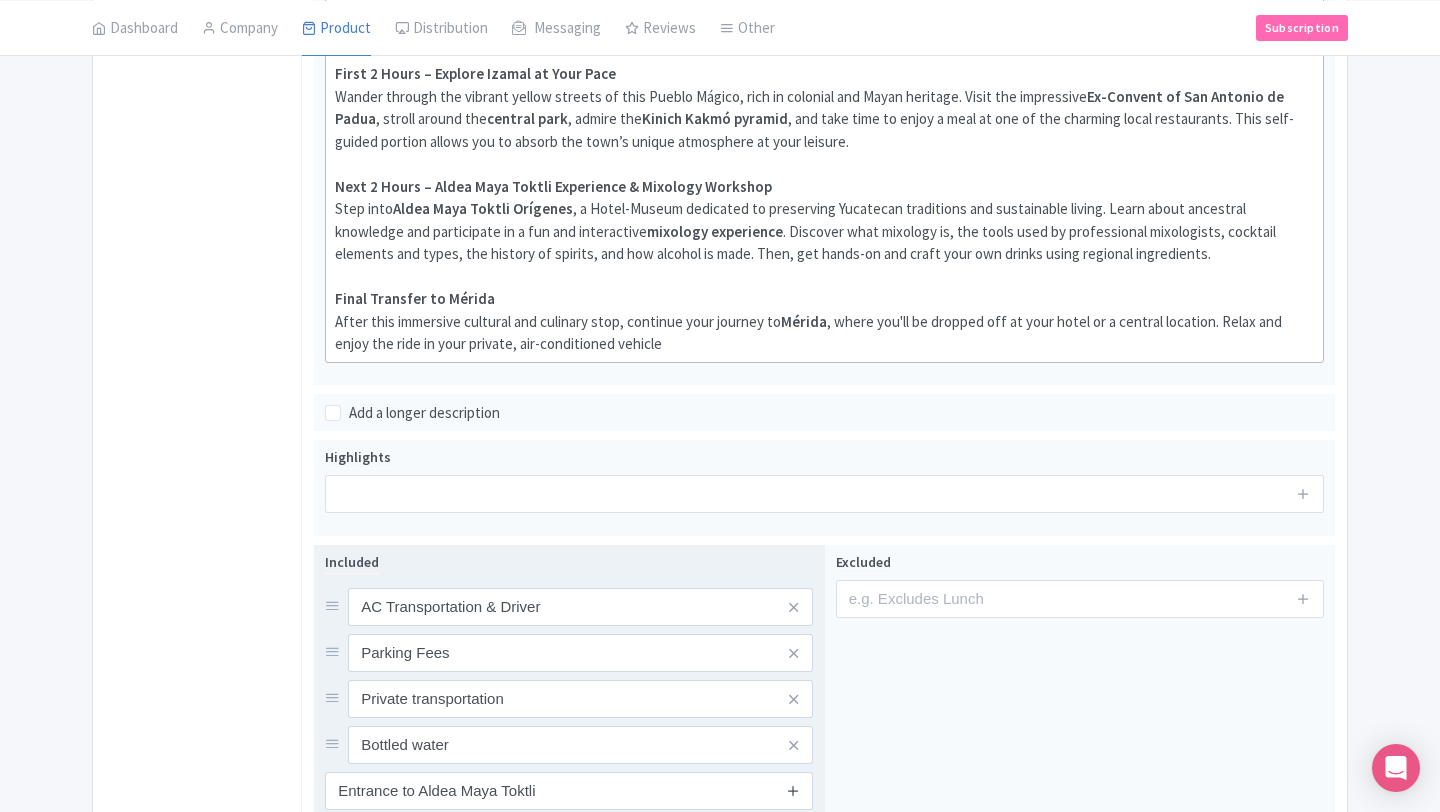 click at bounding box center (793, 790) 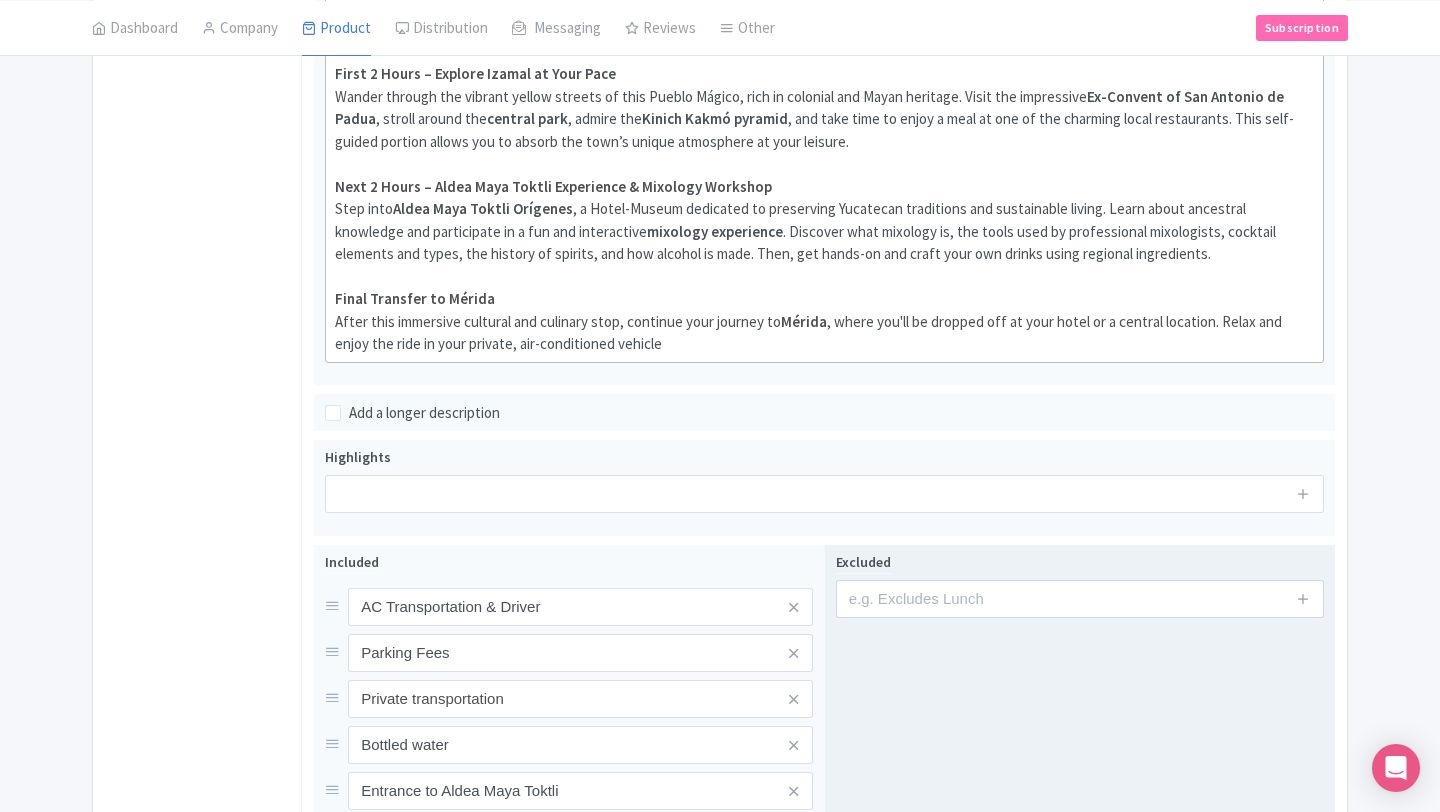 click on "Excluded" at bounding box center [1080, 712] 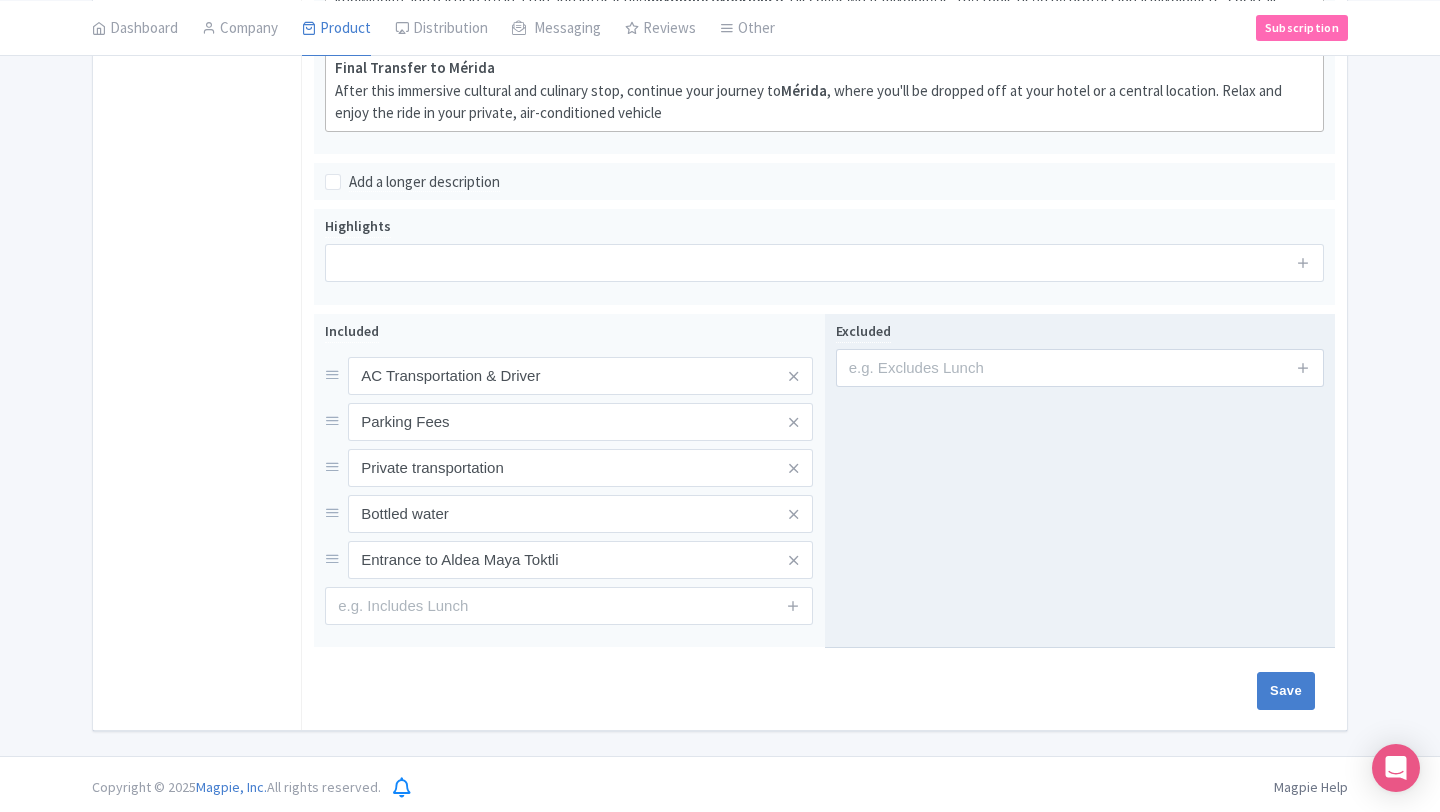 scroll, scrollTop: 1100, scrollLeft: 0, axis: vertical 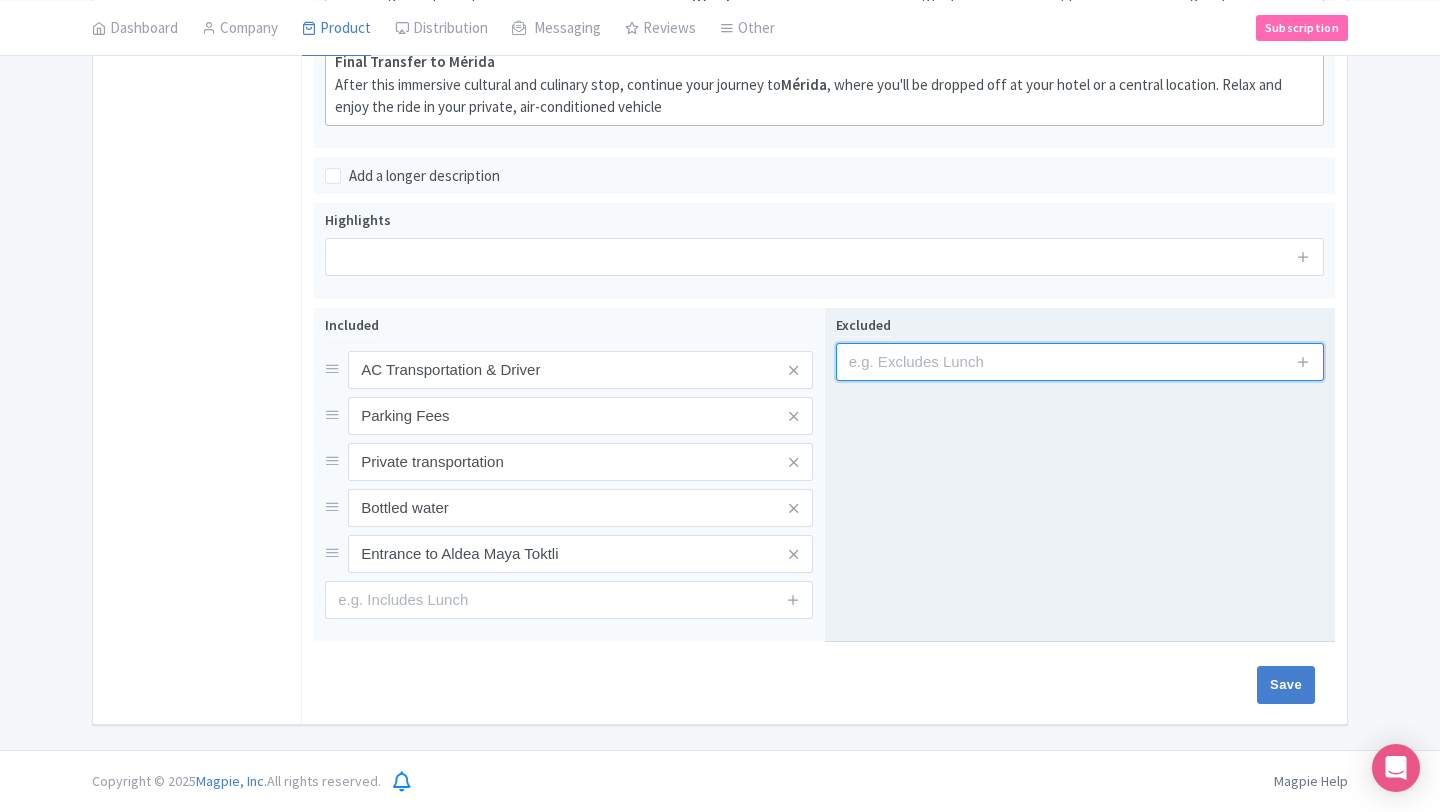 click at bounding box center [1080, 362] 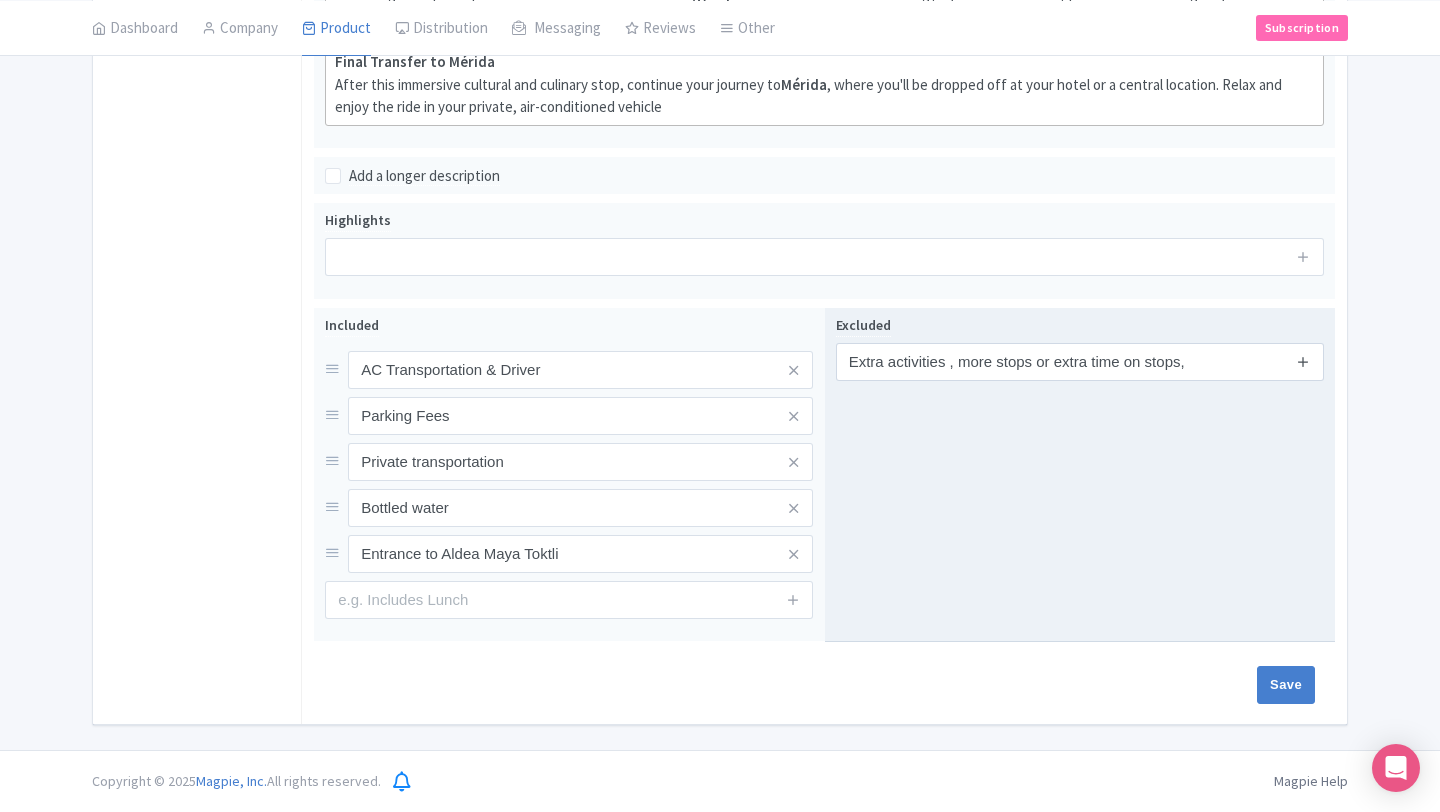click at bounding box center (1303, 361) 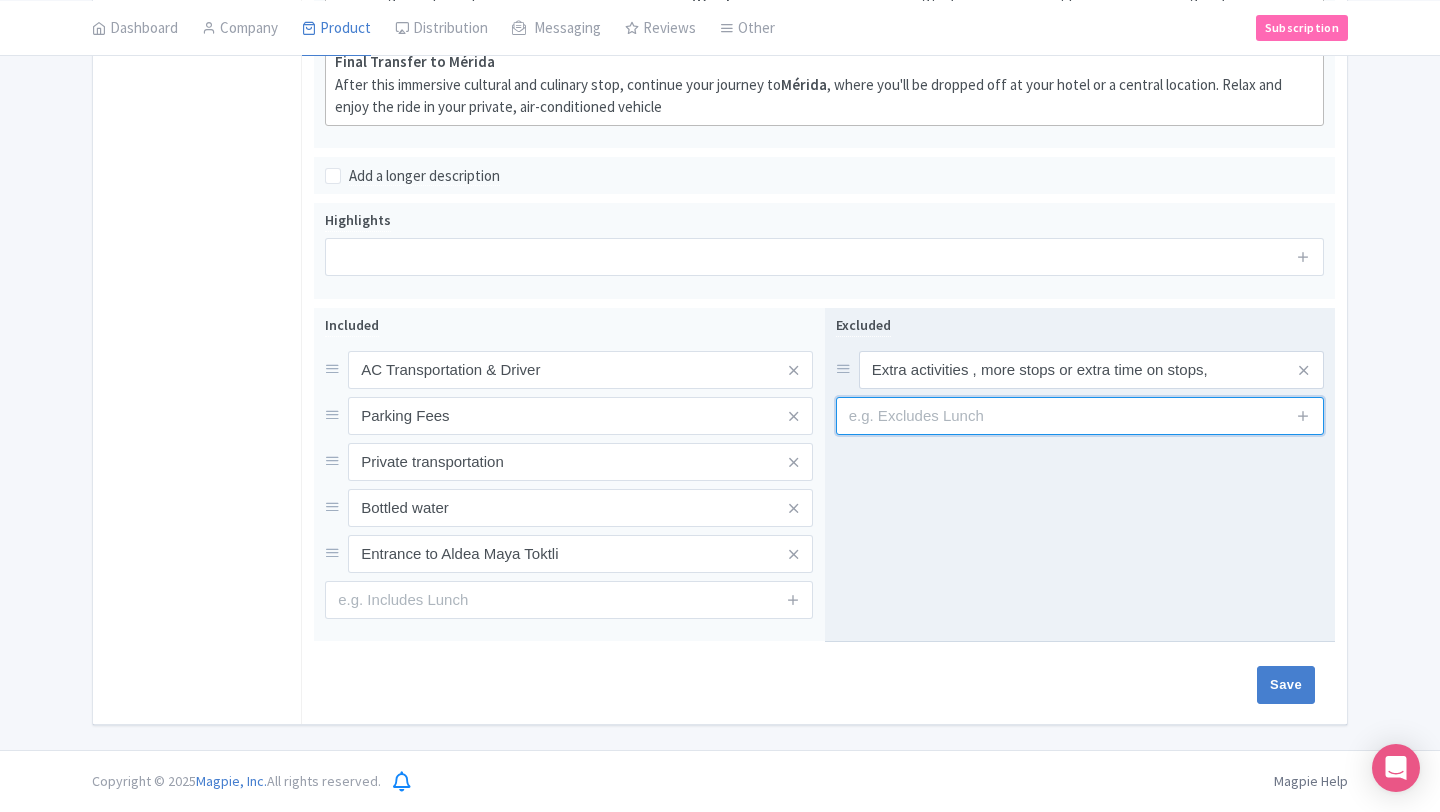 click at bounding box center [1080, 416] 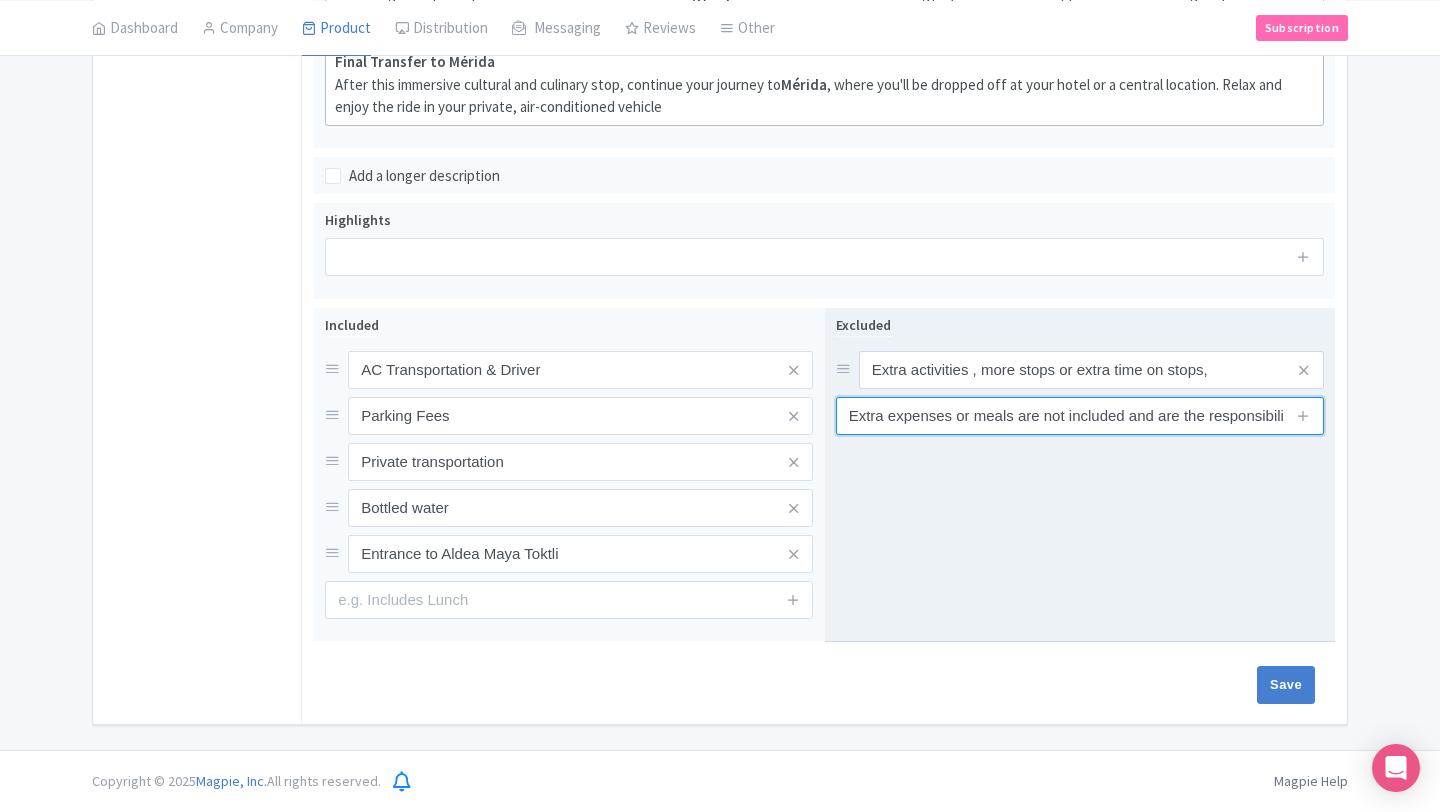 scroll, scrollTop: 0, scrollLeft: 115, axis: horizontal 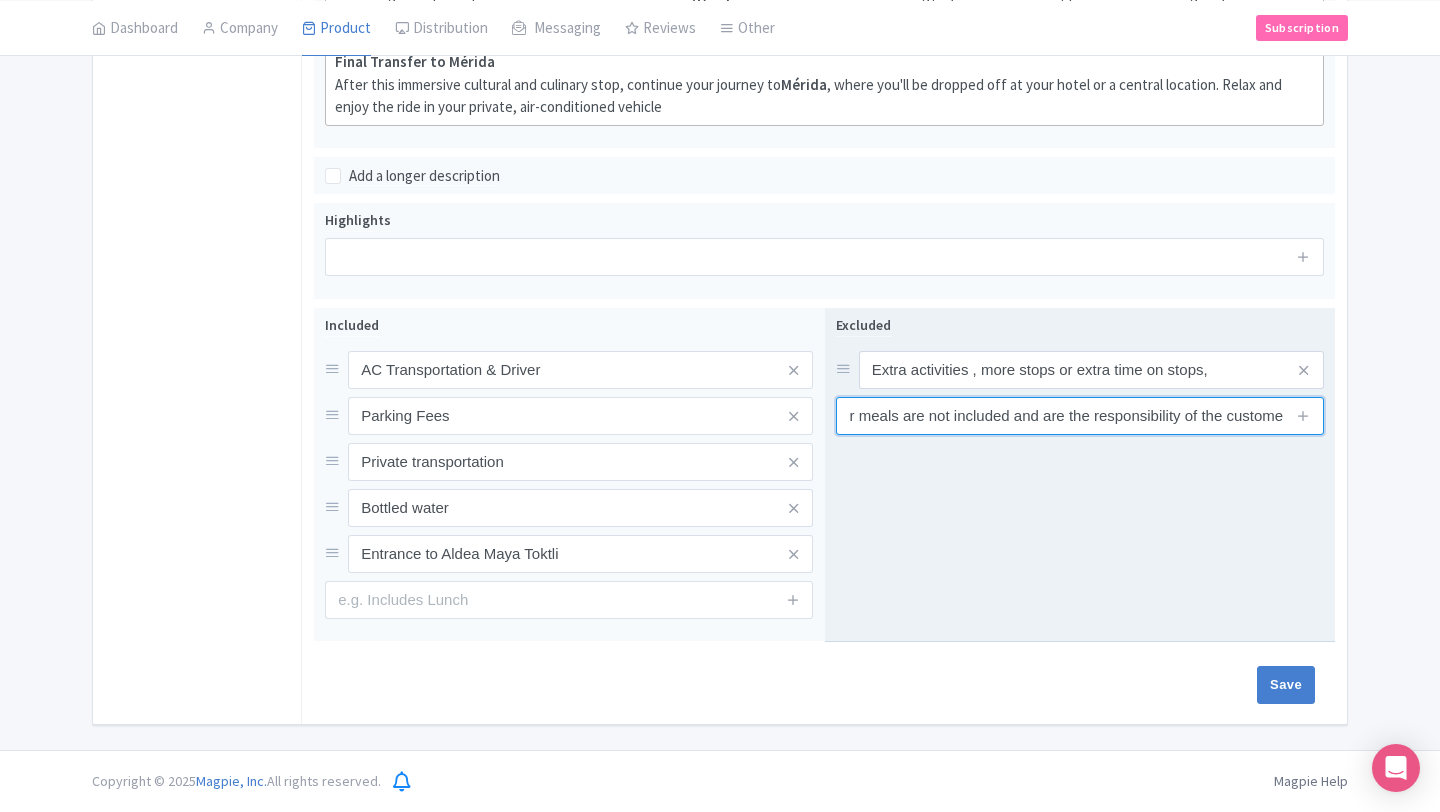 type on "Extra expenses or meals are not included and are the responsibility of the custome" 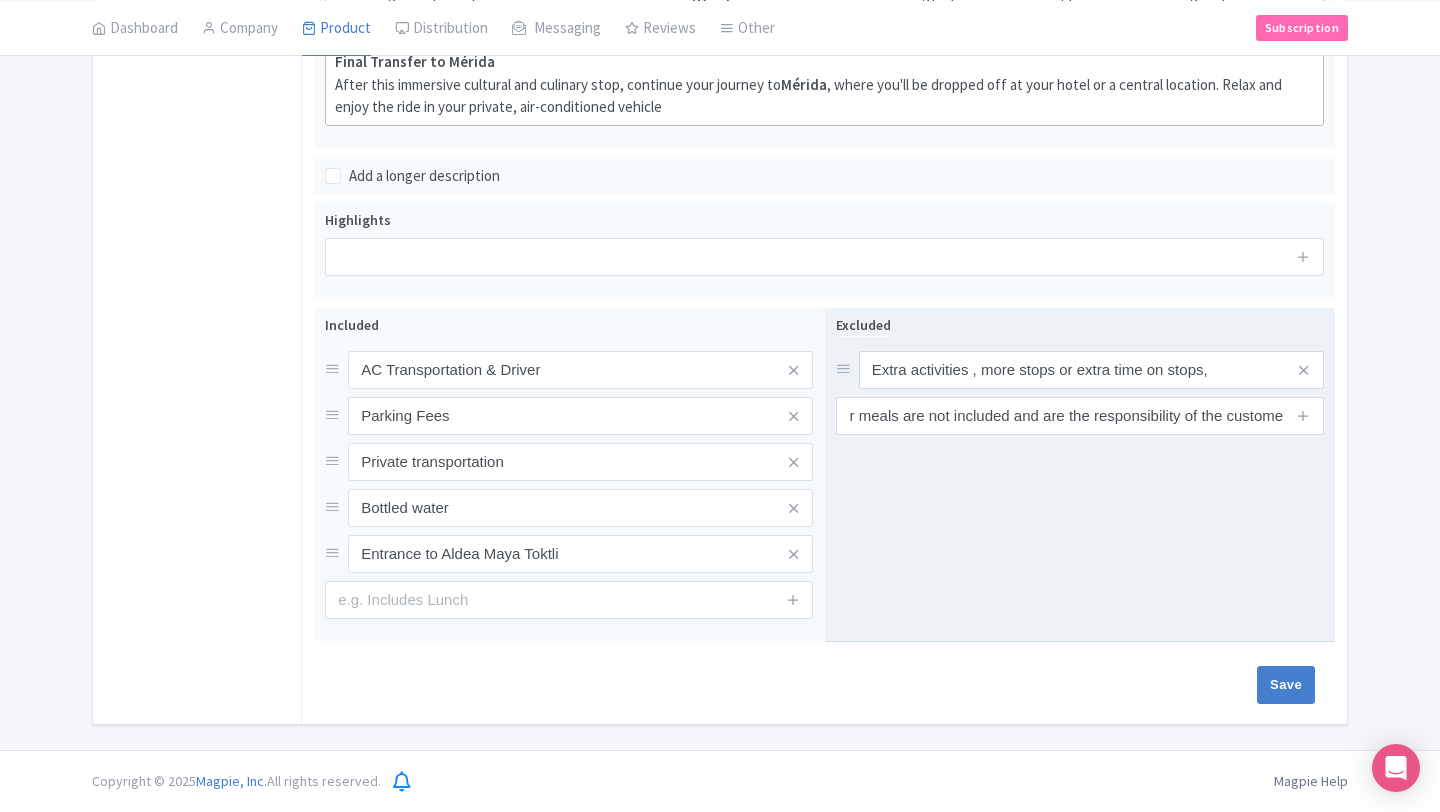 click on "Excluded Extra activities , more stops or extra time on stops, Extra expenses or meals are not included and are the responsibility of the custome" at bounding box center [1080, 475] 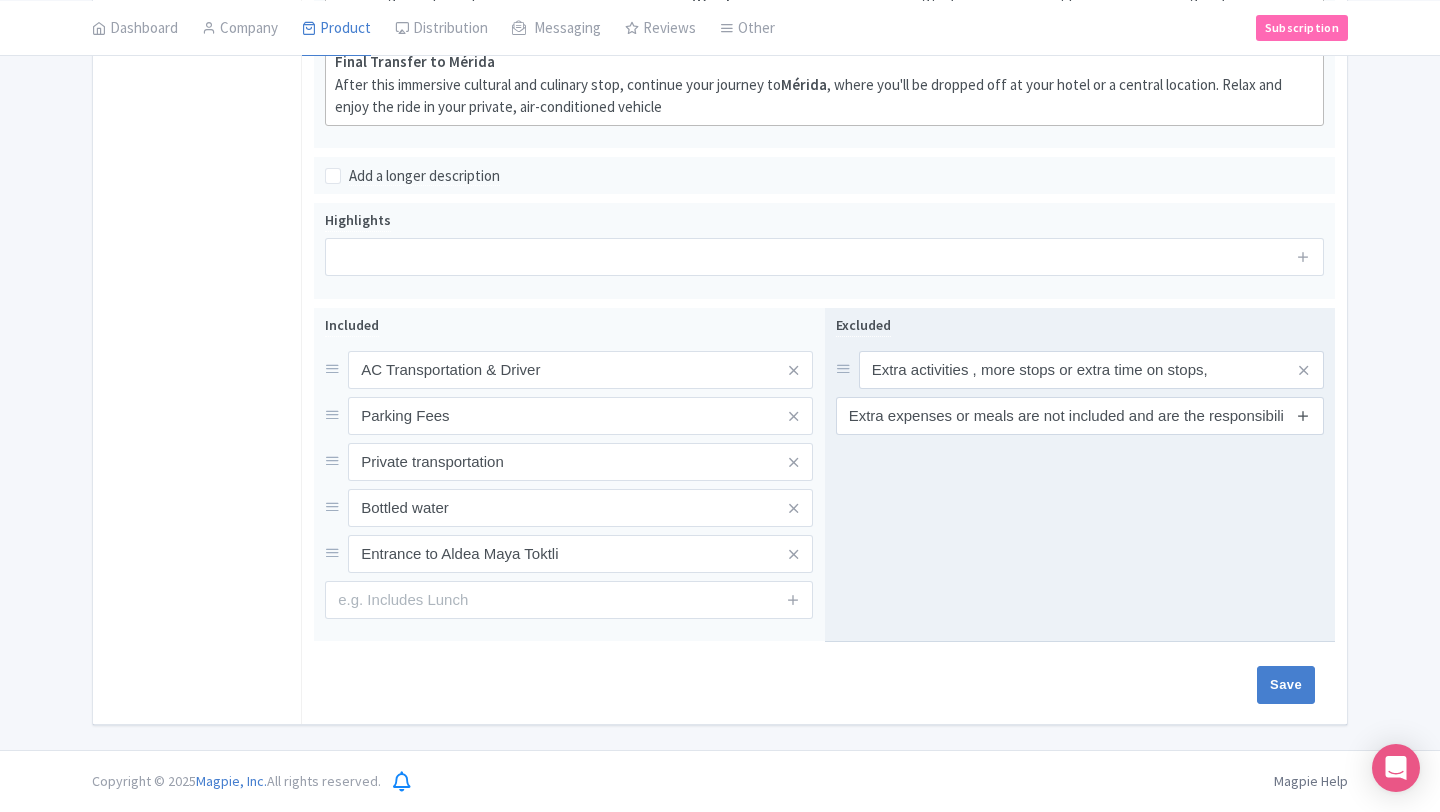 click at bounding box center (1303, 415) 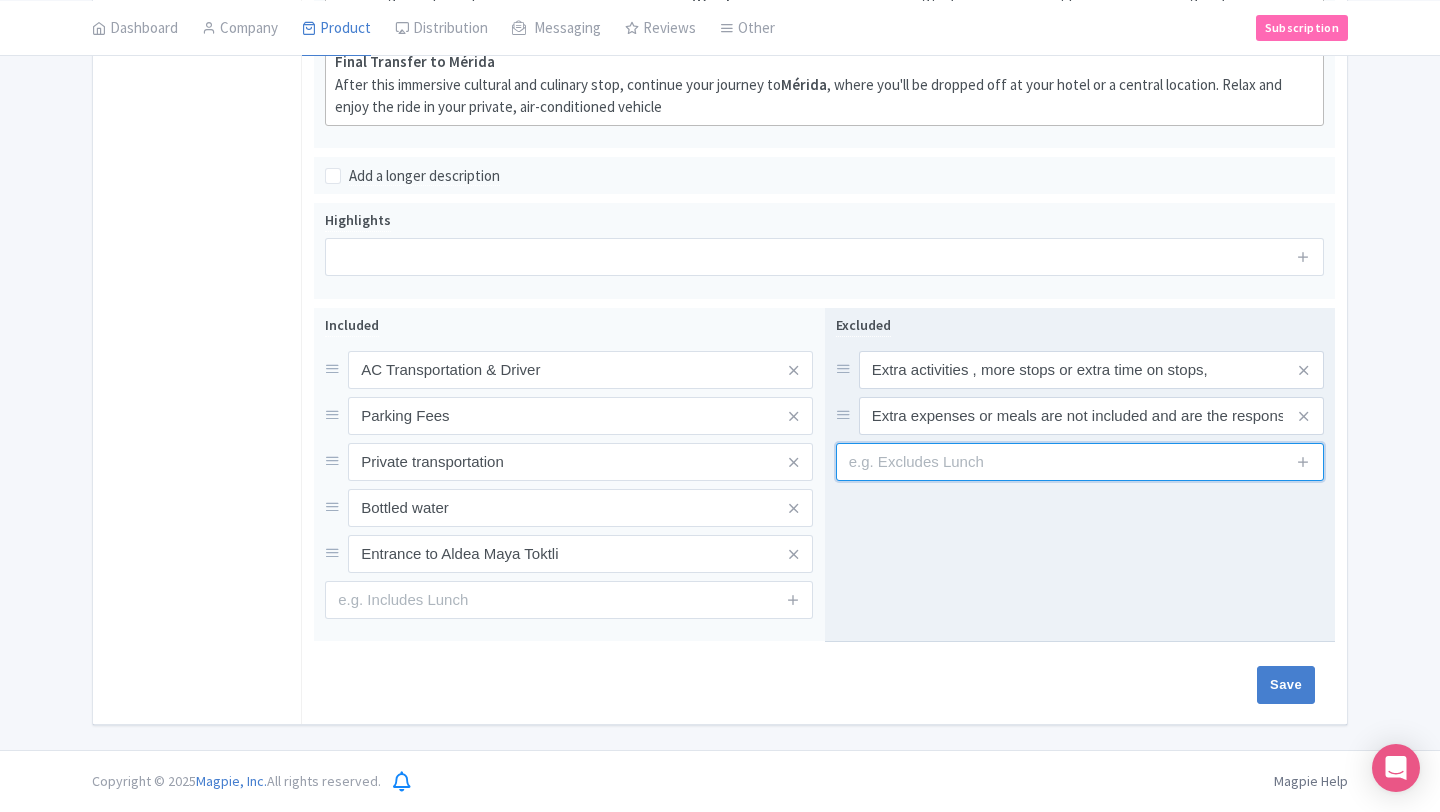 click at bounding box center (1080, 462) 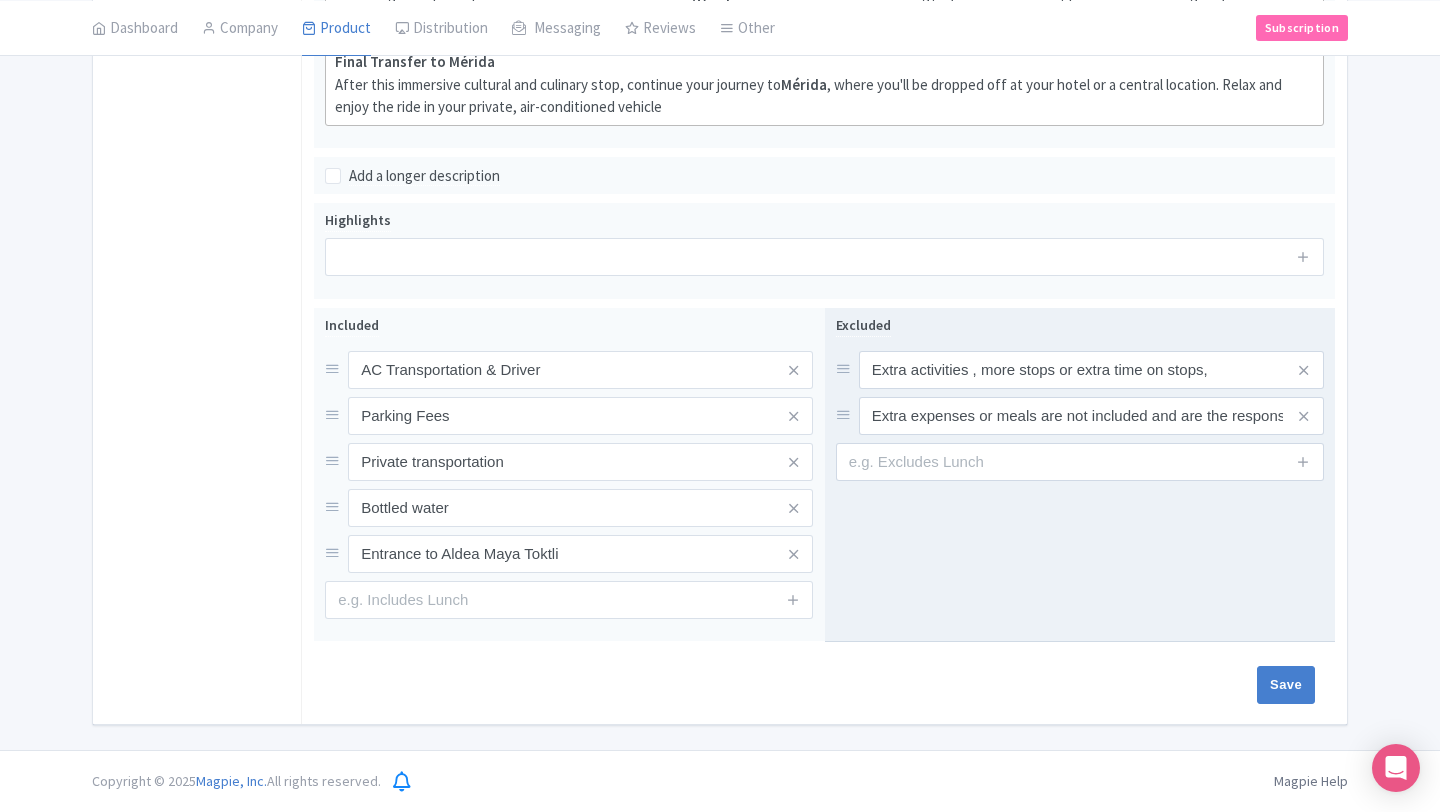 click on "Excluded Extra activities , more stops or extra time on stops, Extra expenses or meals are not included and are the responsibility of the custome" at bounding box center [1080, 475] 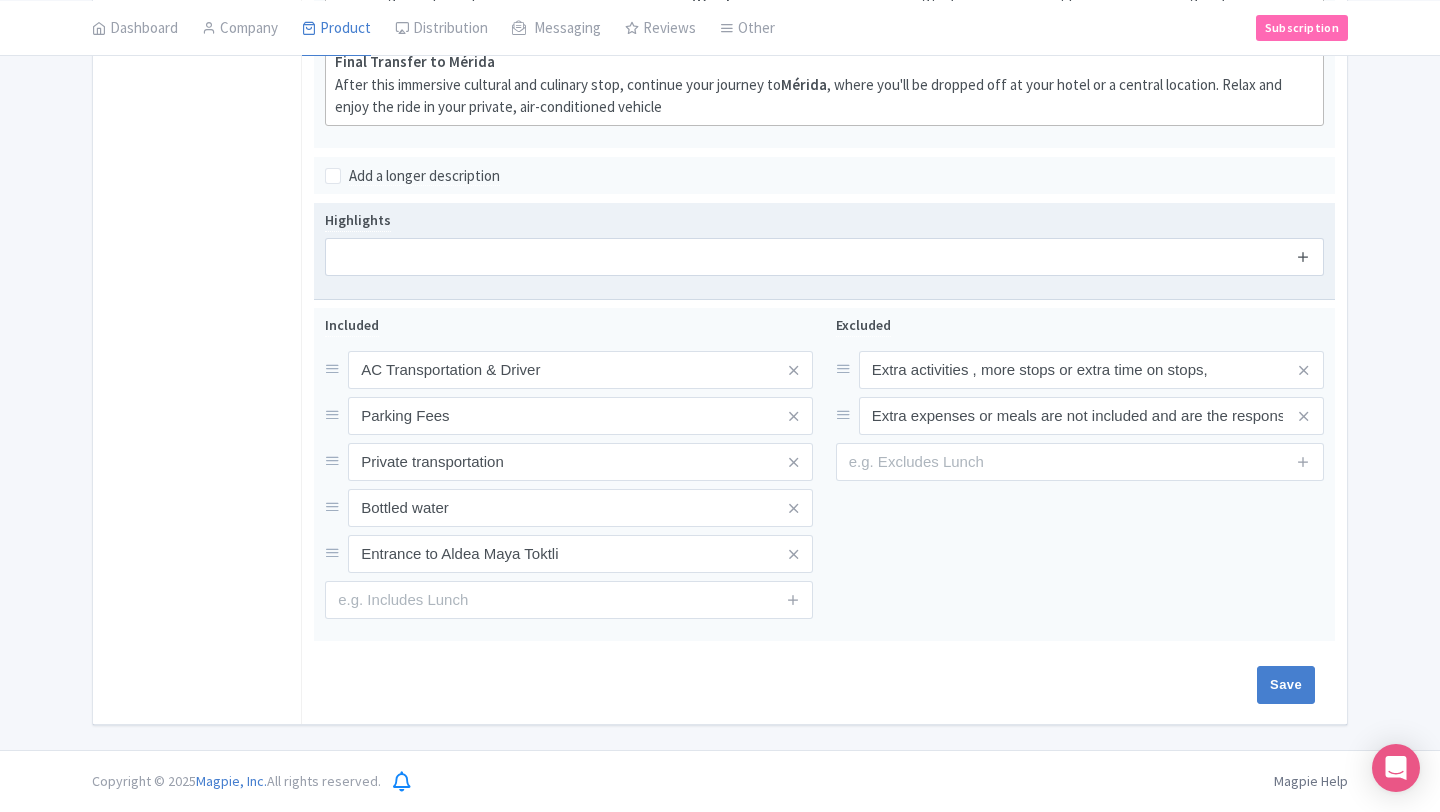 click at bounding box center [1303, 256] 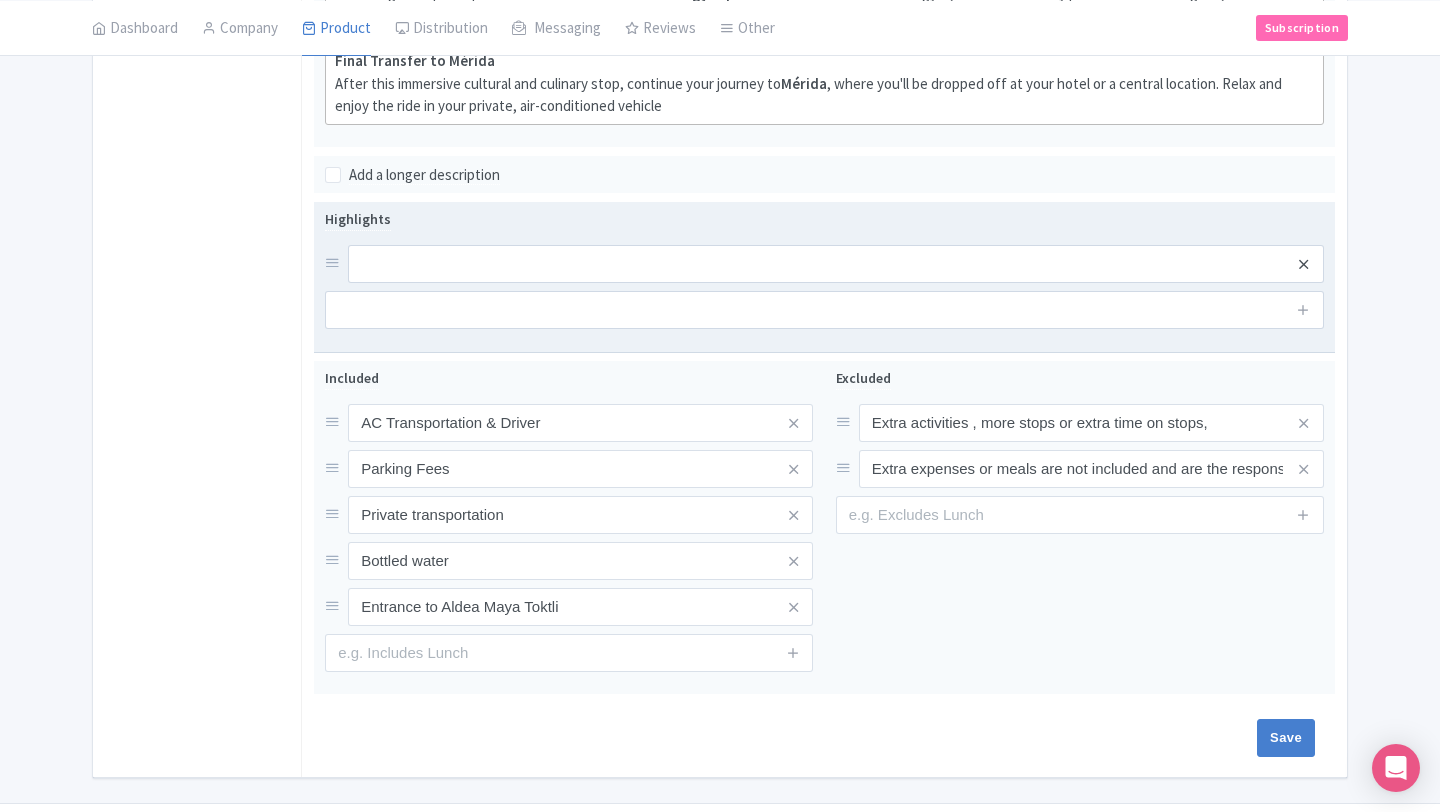 click at bounding box center (1303, 264) 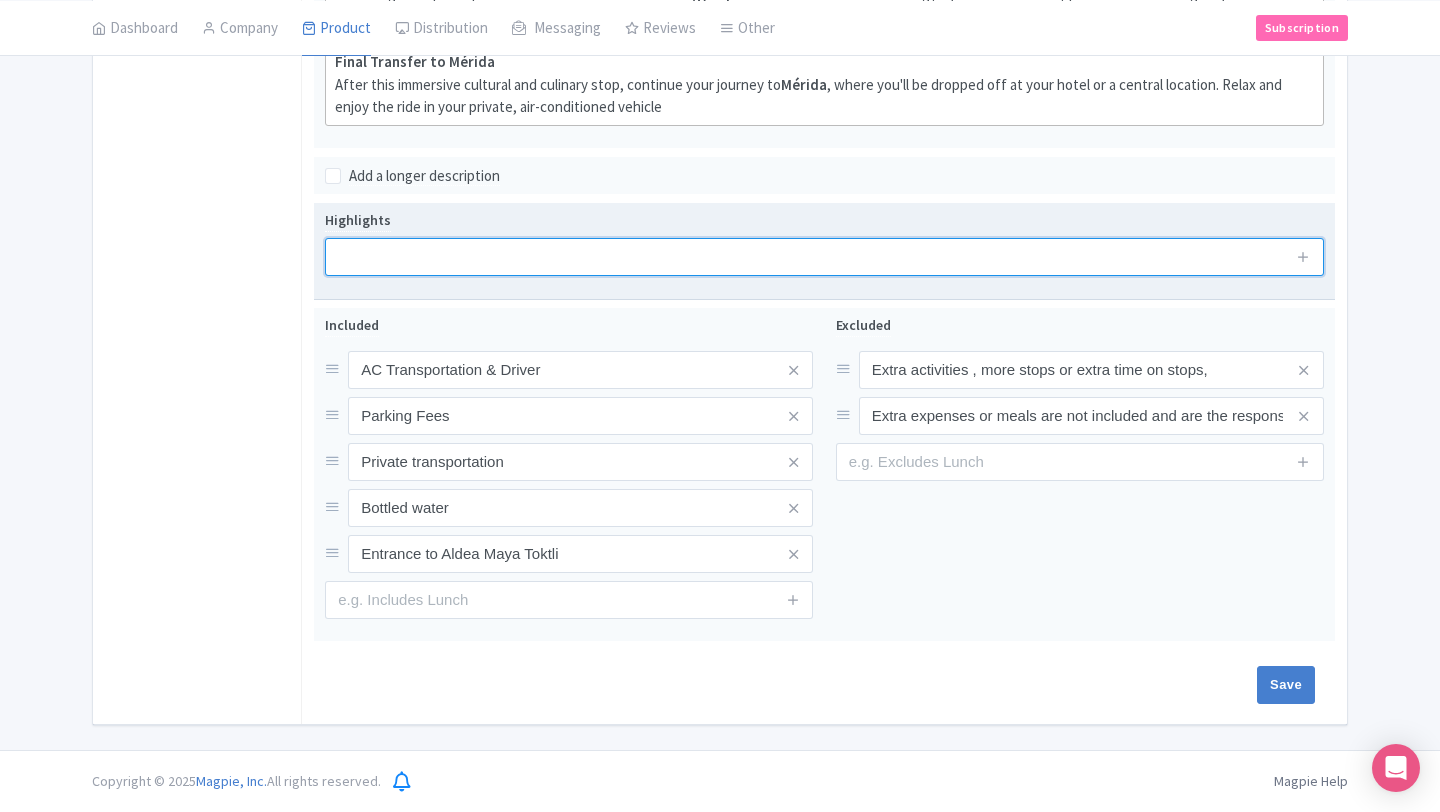 click at bounding box center [824, 257] 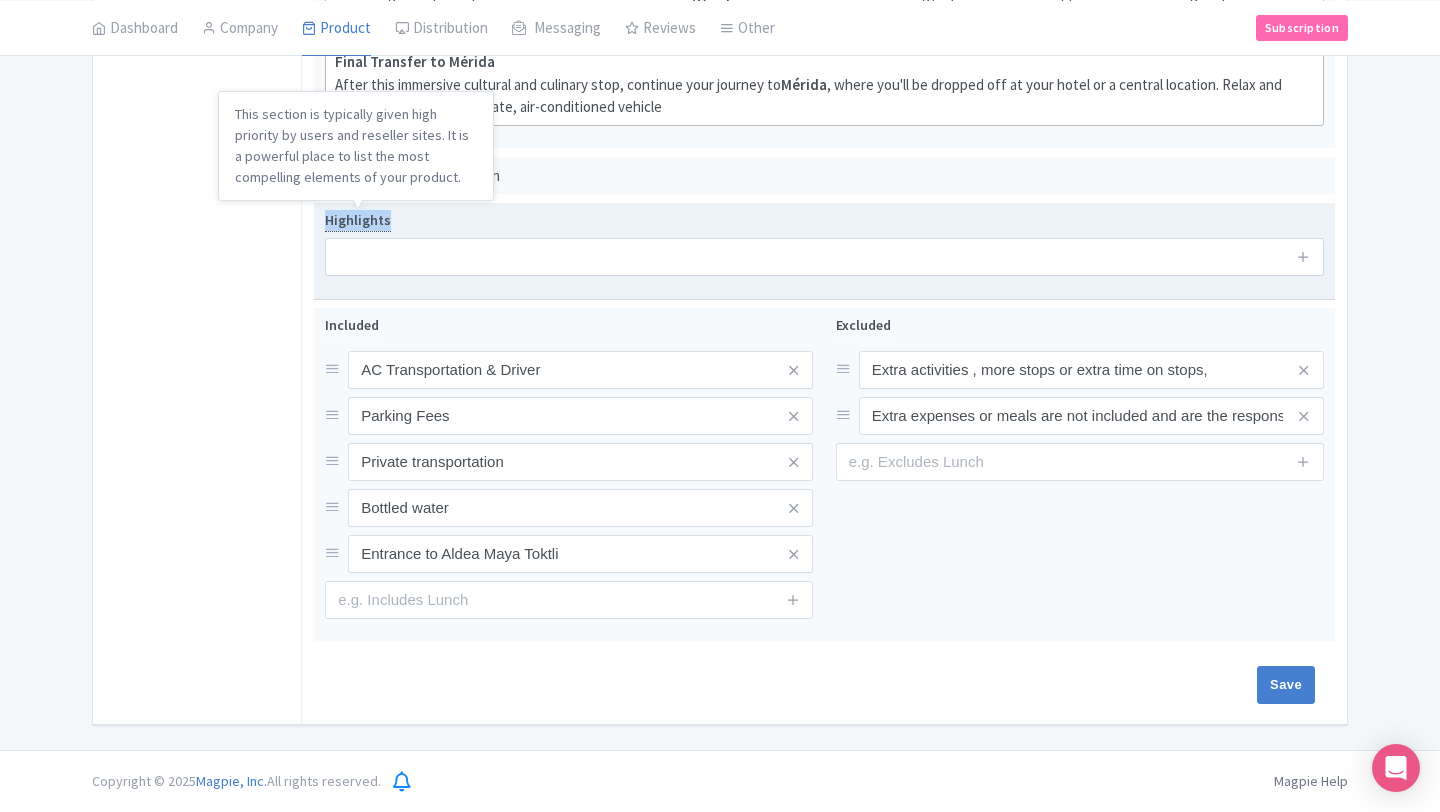 drag, startPoint x: 400, startPoint y: 217, endPoint x: 324, endPoint y: 216, distance: 76.00658 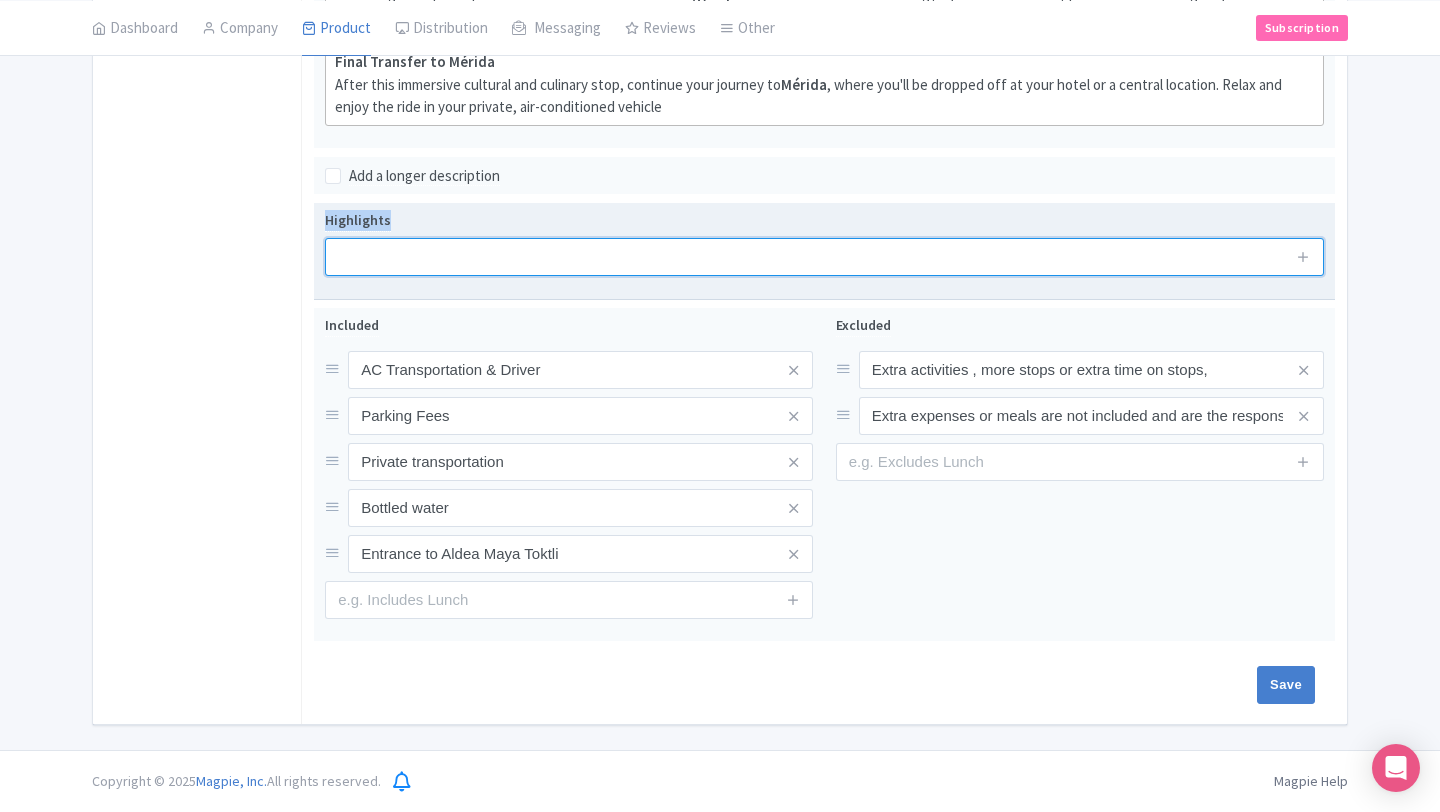 click at bounding box center (824, 257) 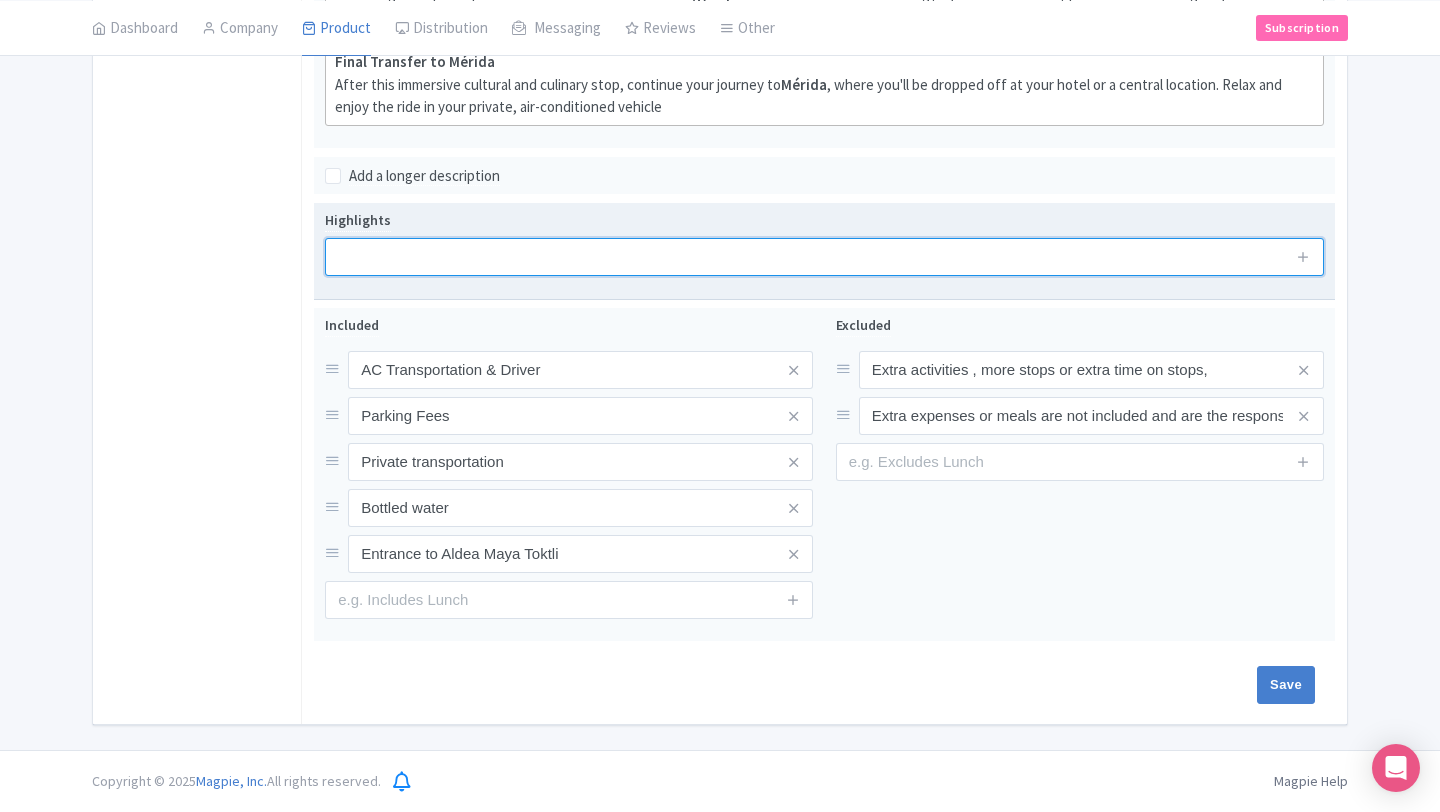 paste on "Enjoy a private, comfortable transfer from Tulum to Mérida with personalized service" 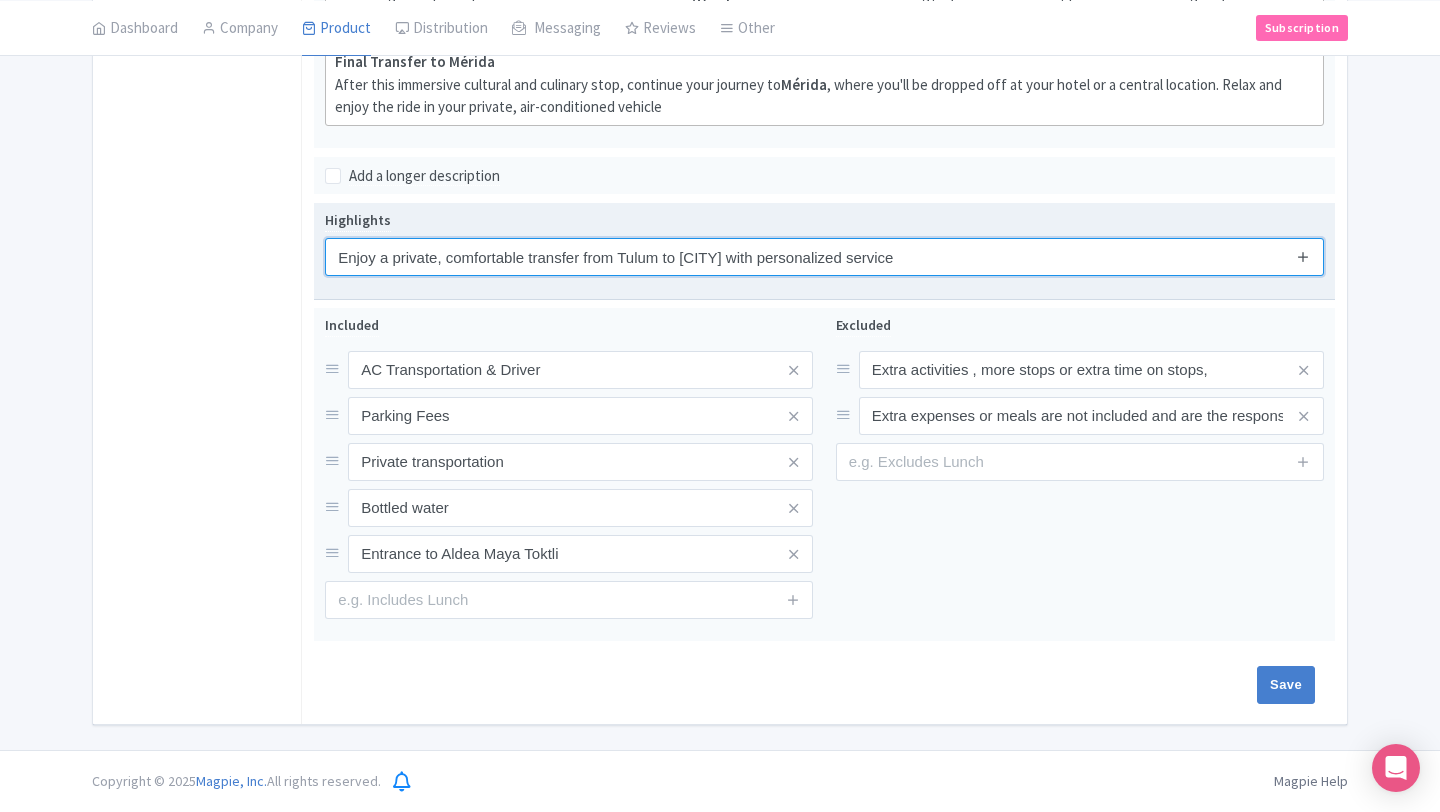 type on "Enjoy a private, comfortable transfer from Tulum to Mérida with personalized service" 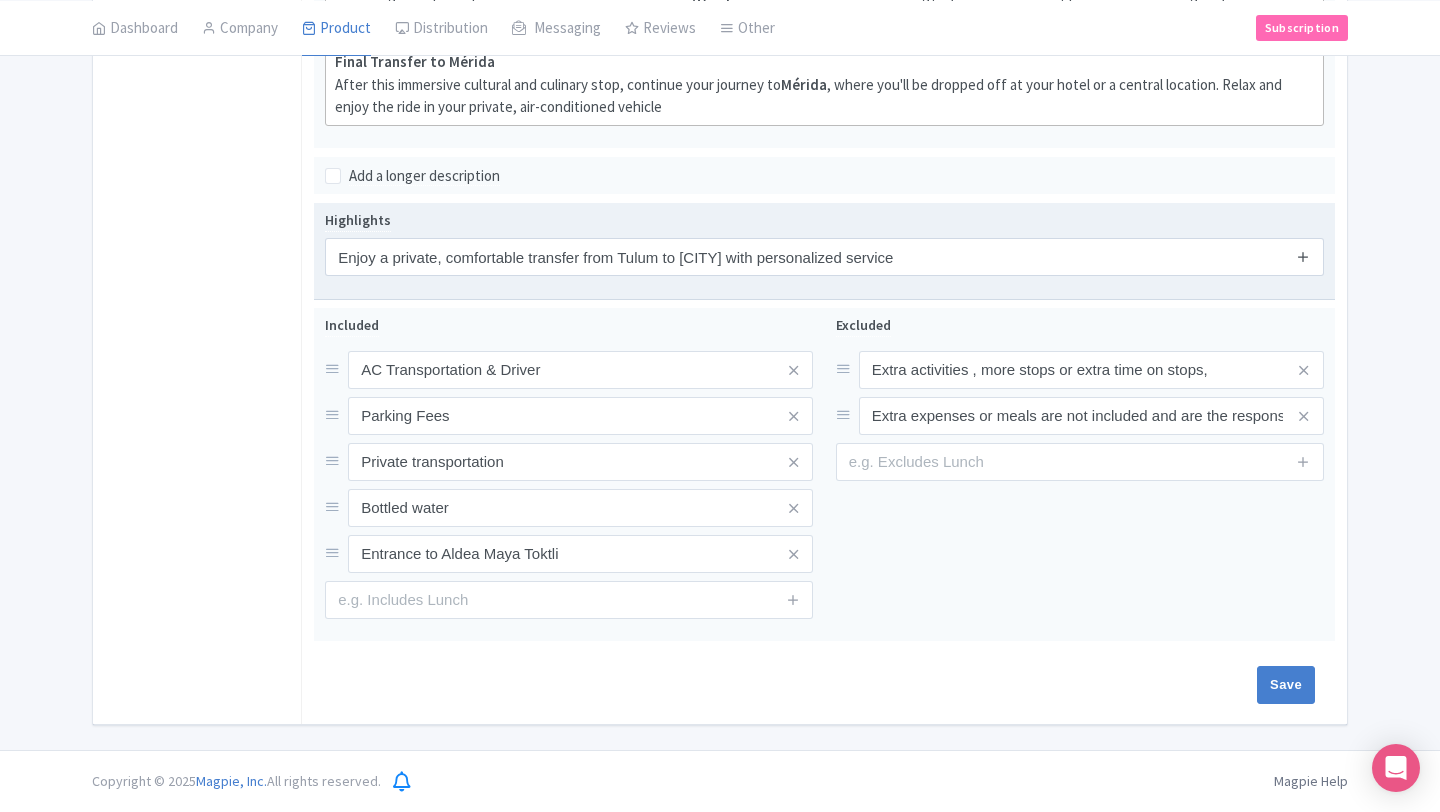 click at bounding box center [1303, 256] 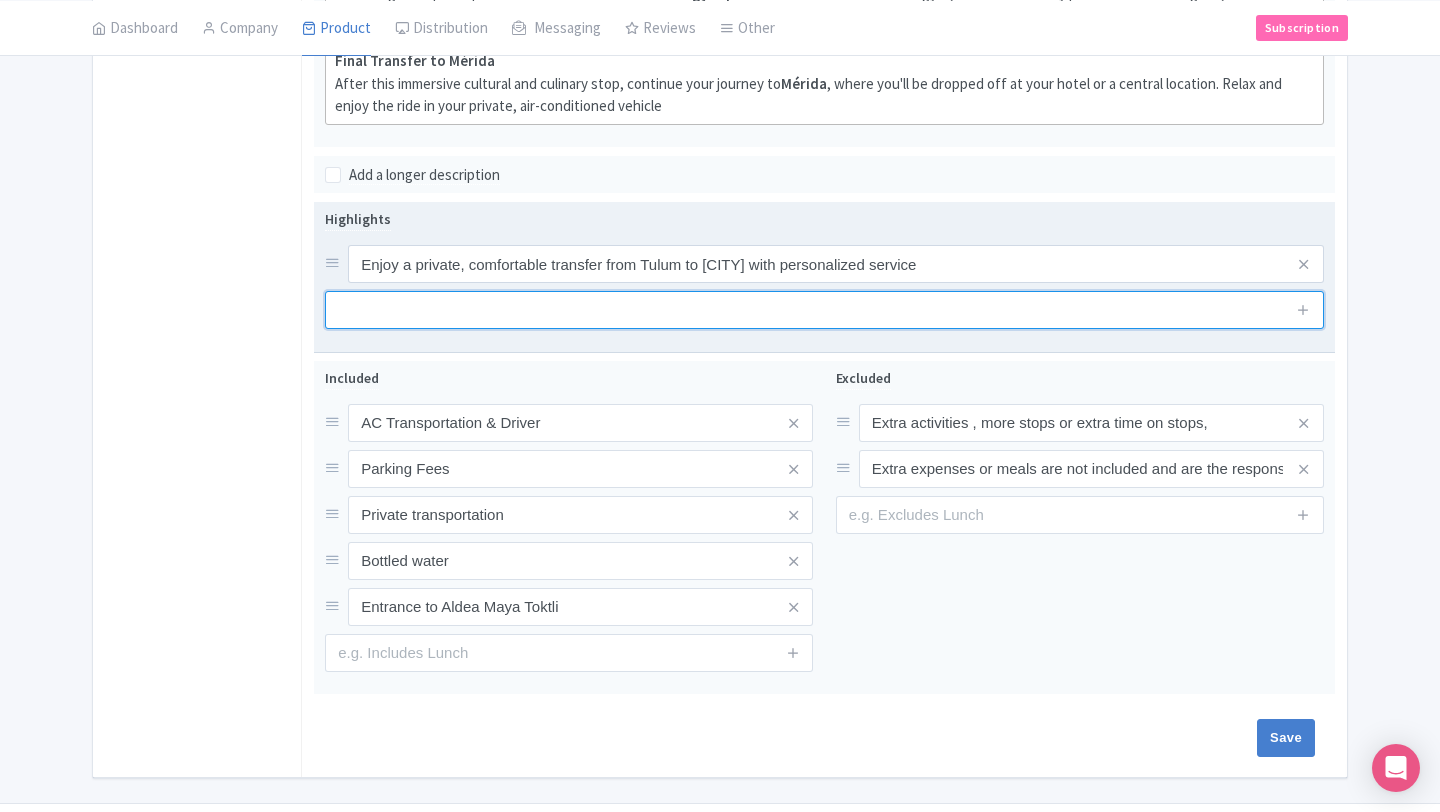 click at bounding box center [824, 310] 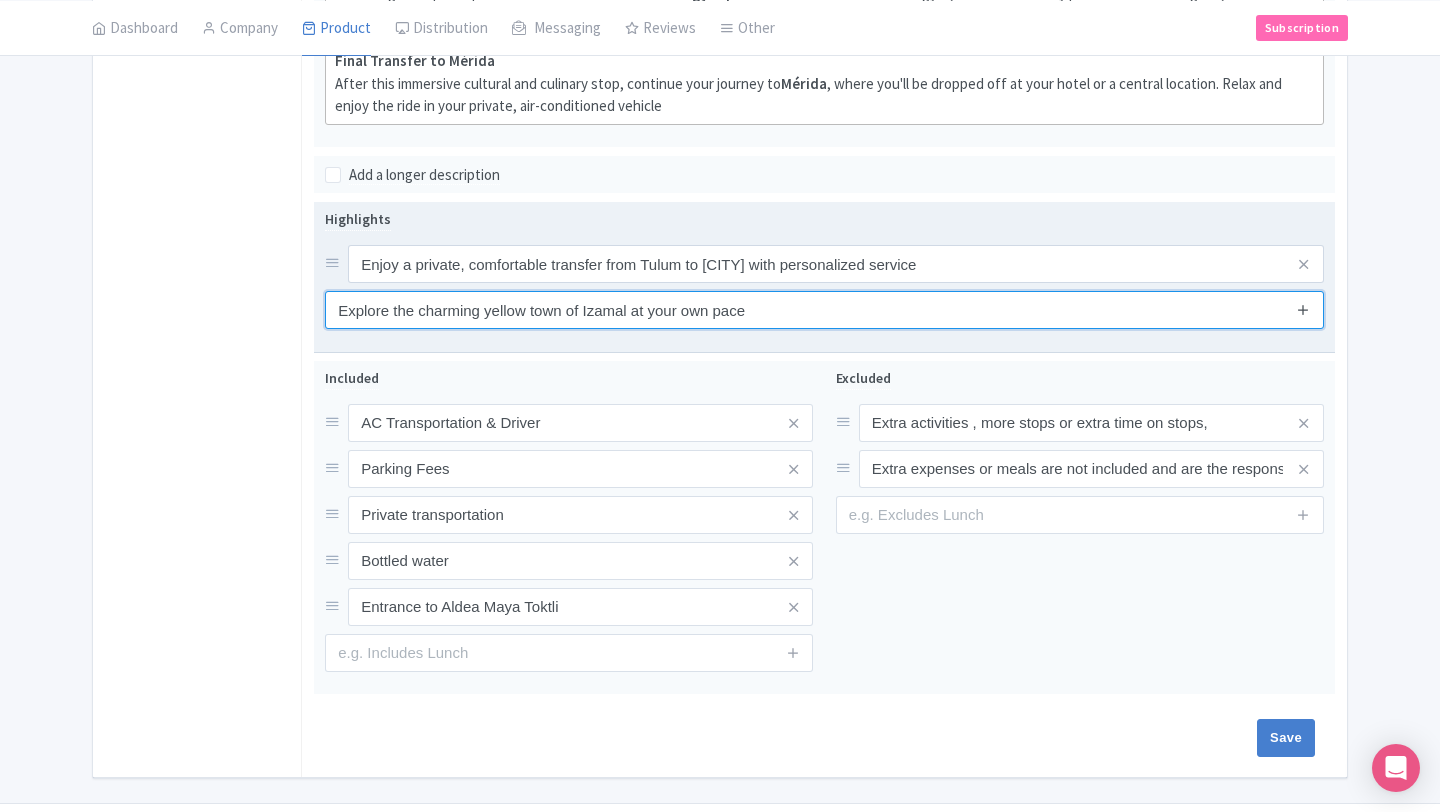 type on "Explore the charming yellow town of Izamal at your own pace" 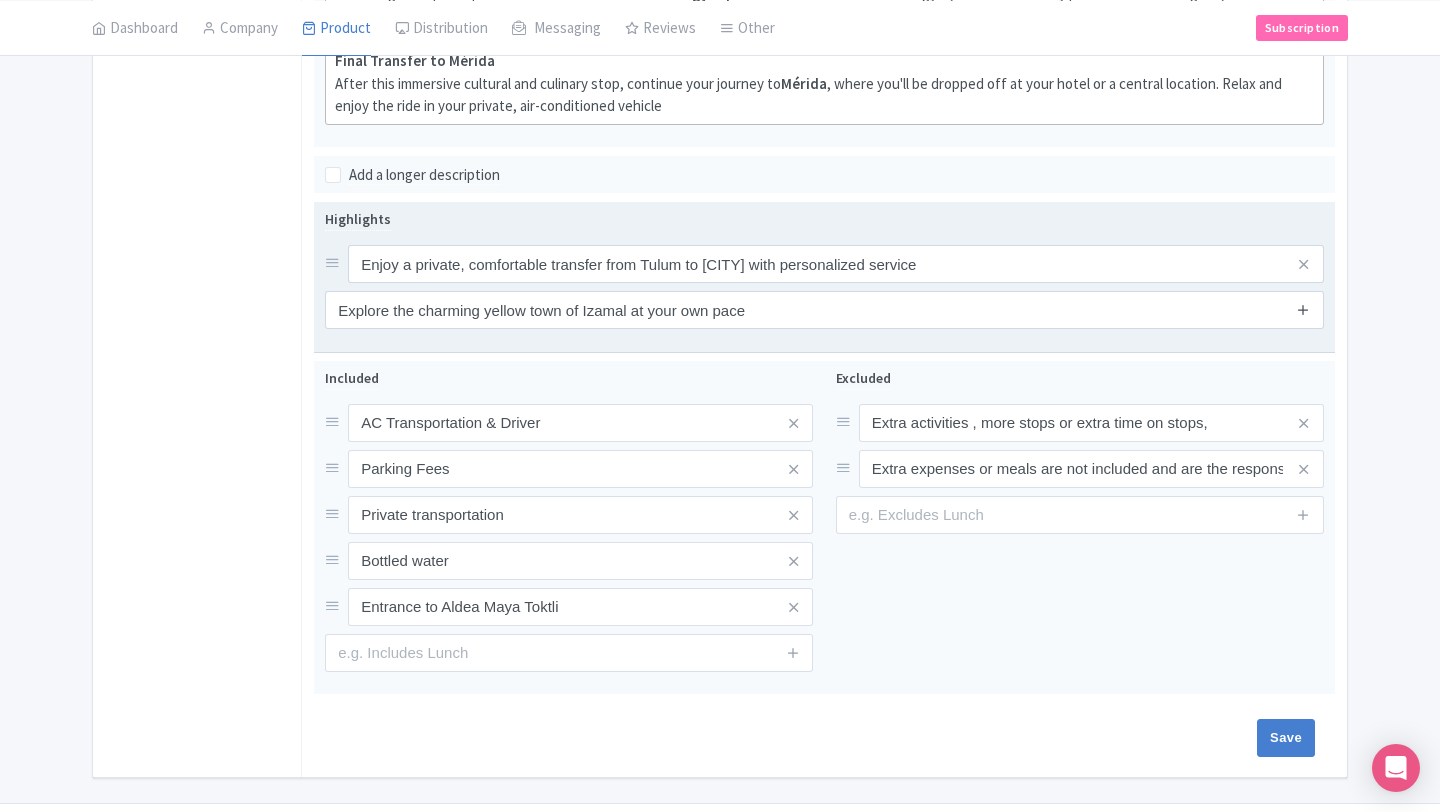 click at bounding box center [1303, 309] 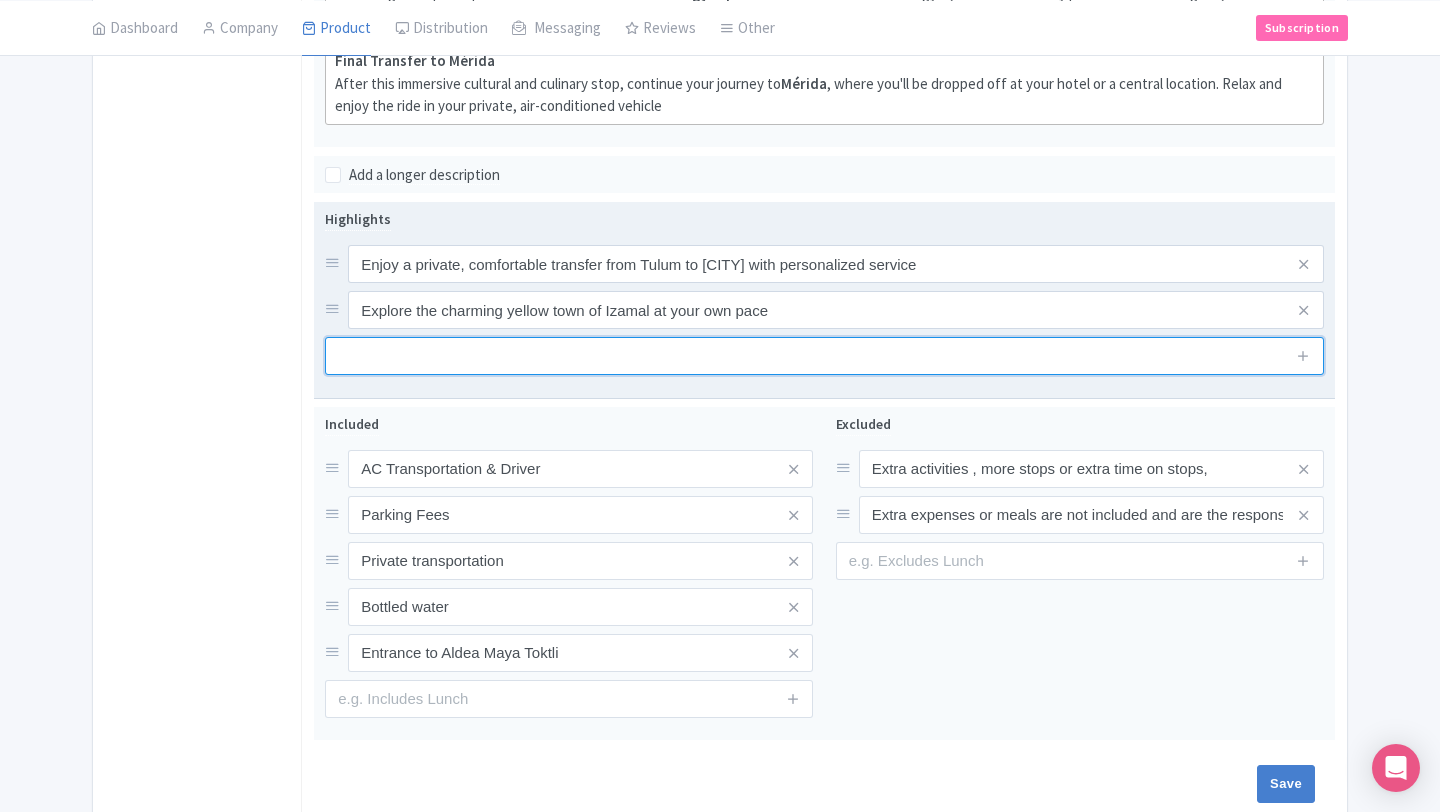 click at bounding box center (824, 356) 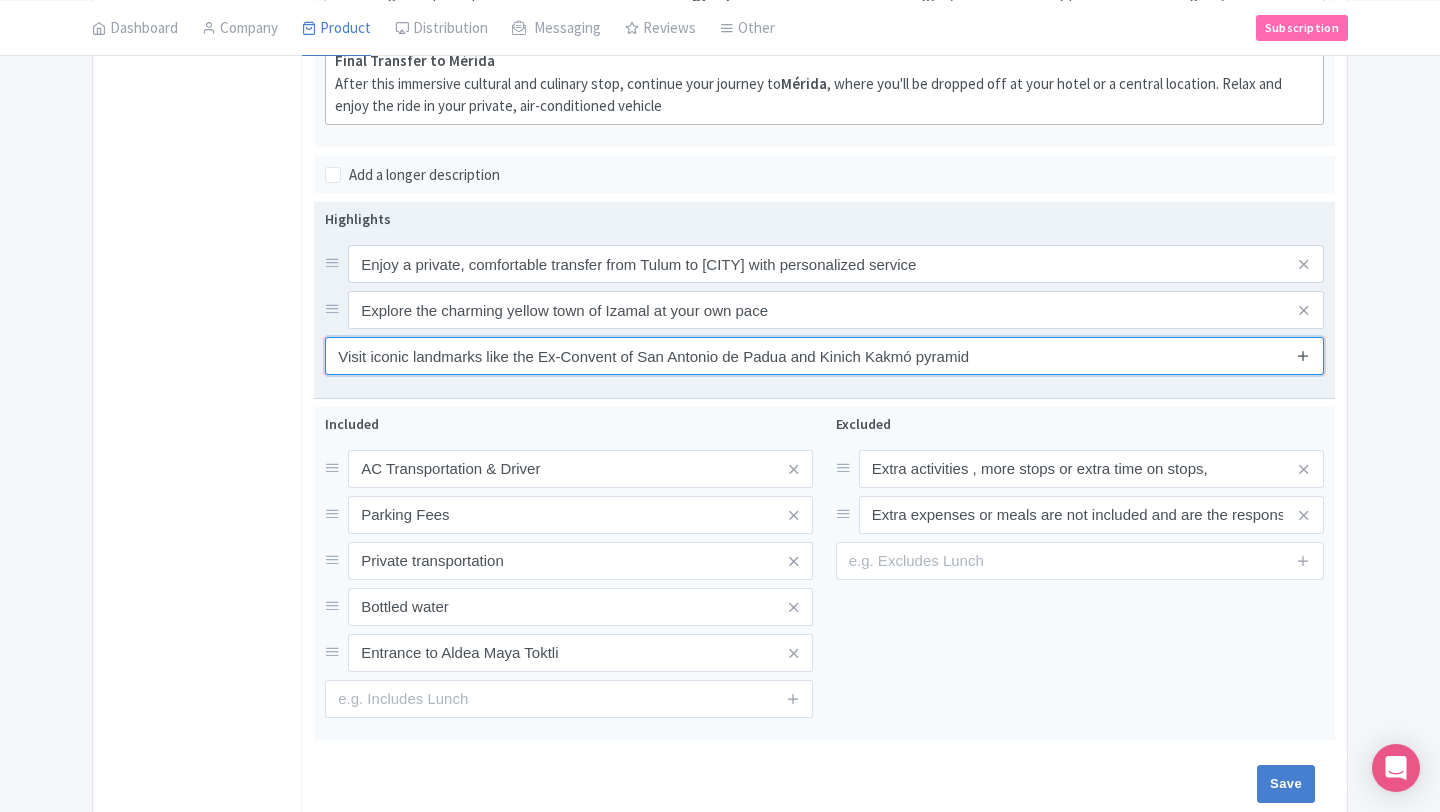 type on "Visit iconic landmarks like the Ex-Convent of San Antonio de Padua and Kinich Kakmó pyramid" 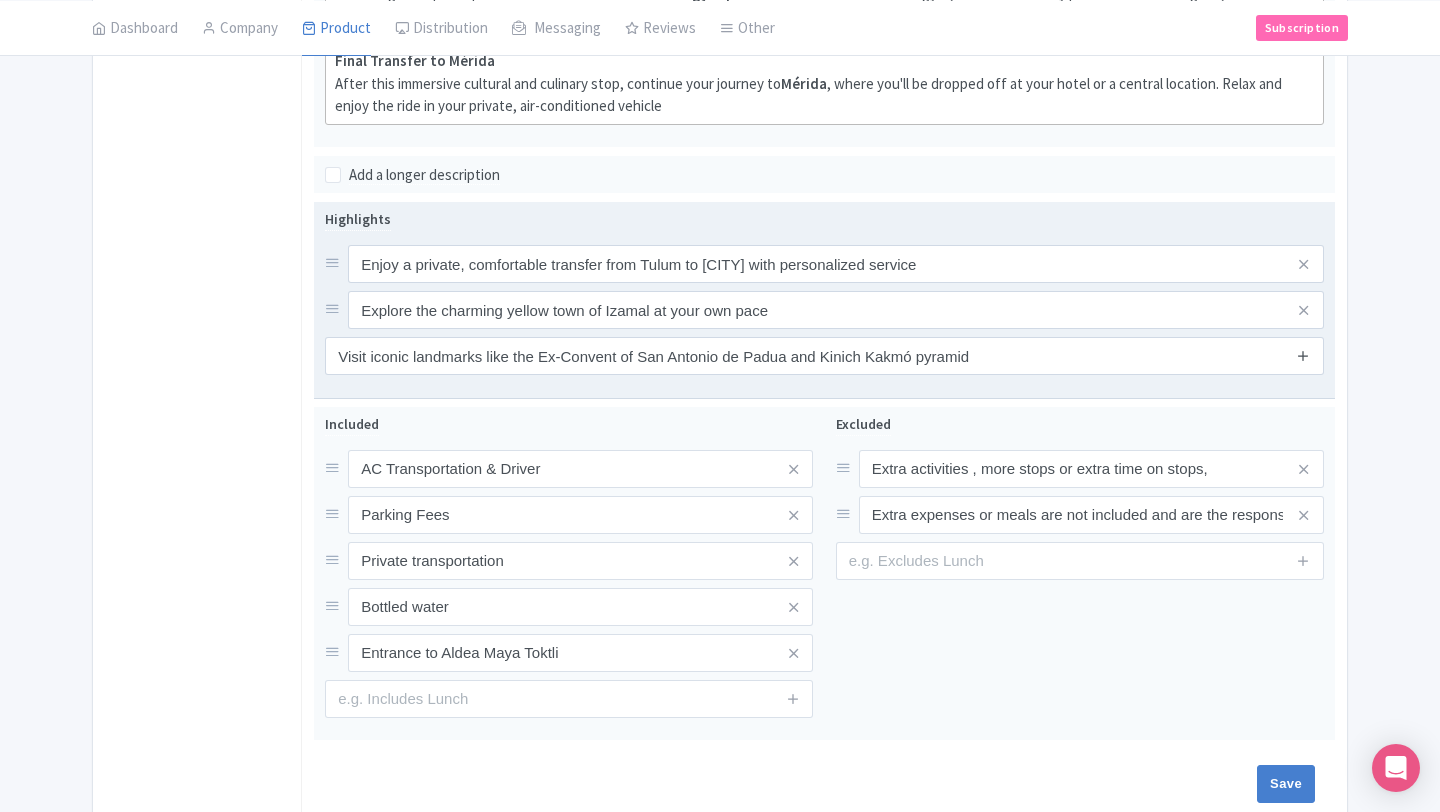 click at bounding box center [1303, 355] 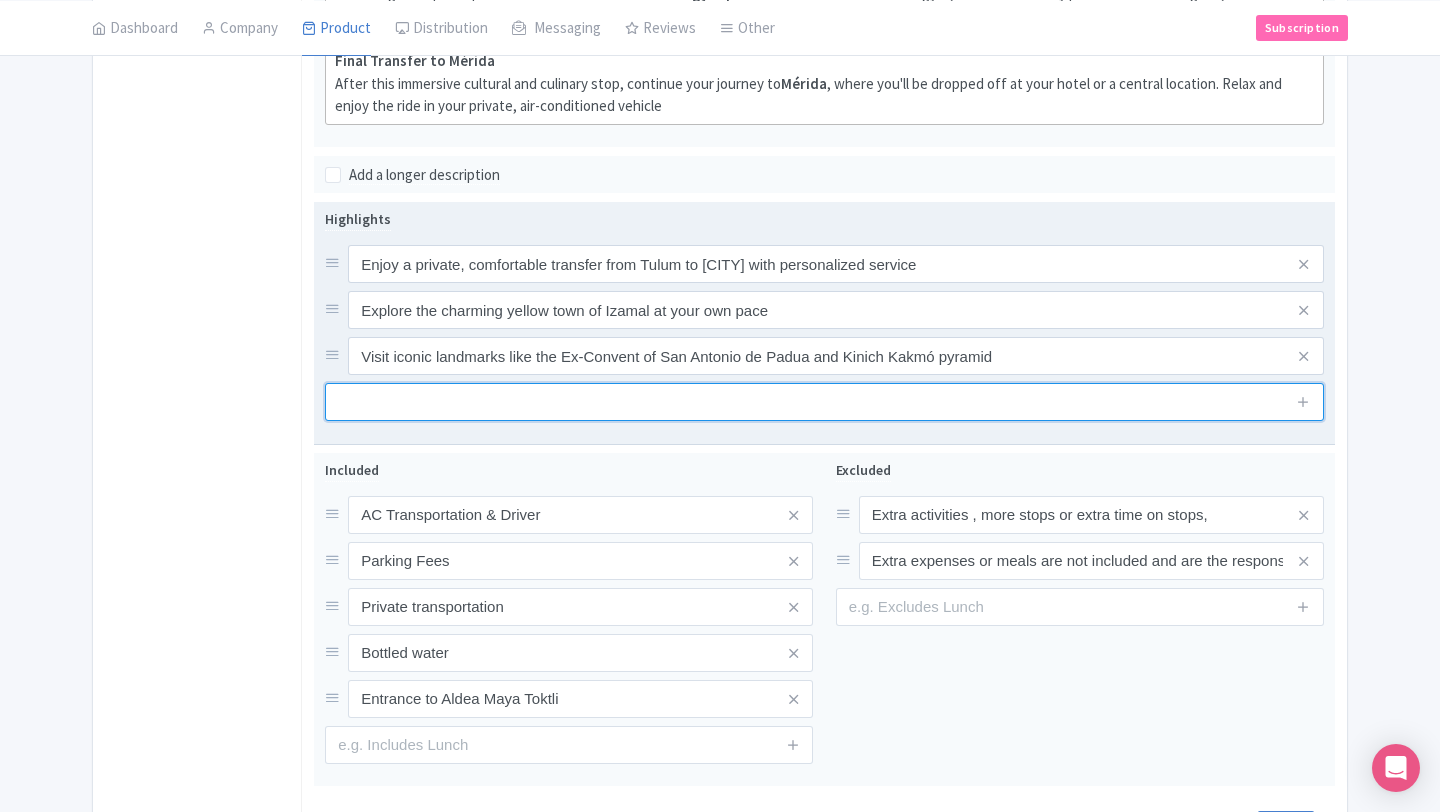 click at bounding box center [824, 402] 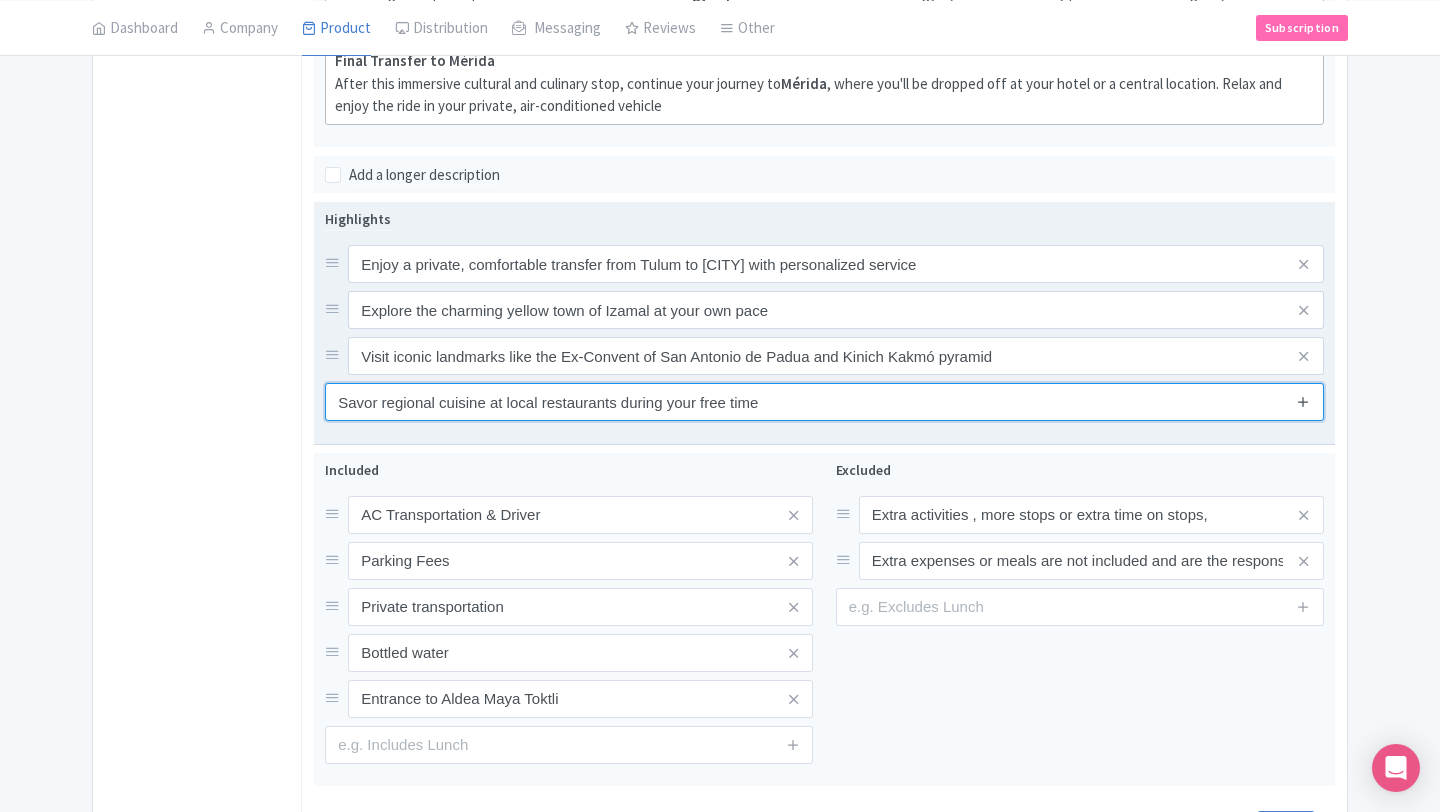 type on "Savor regional cuisine at local restaurants during your free time" 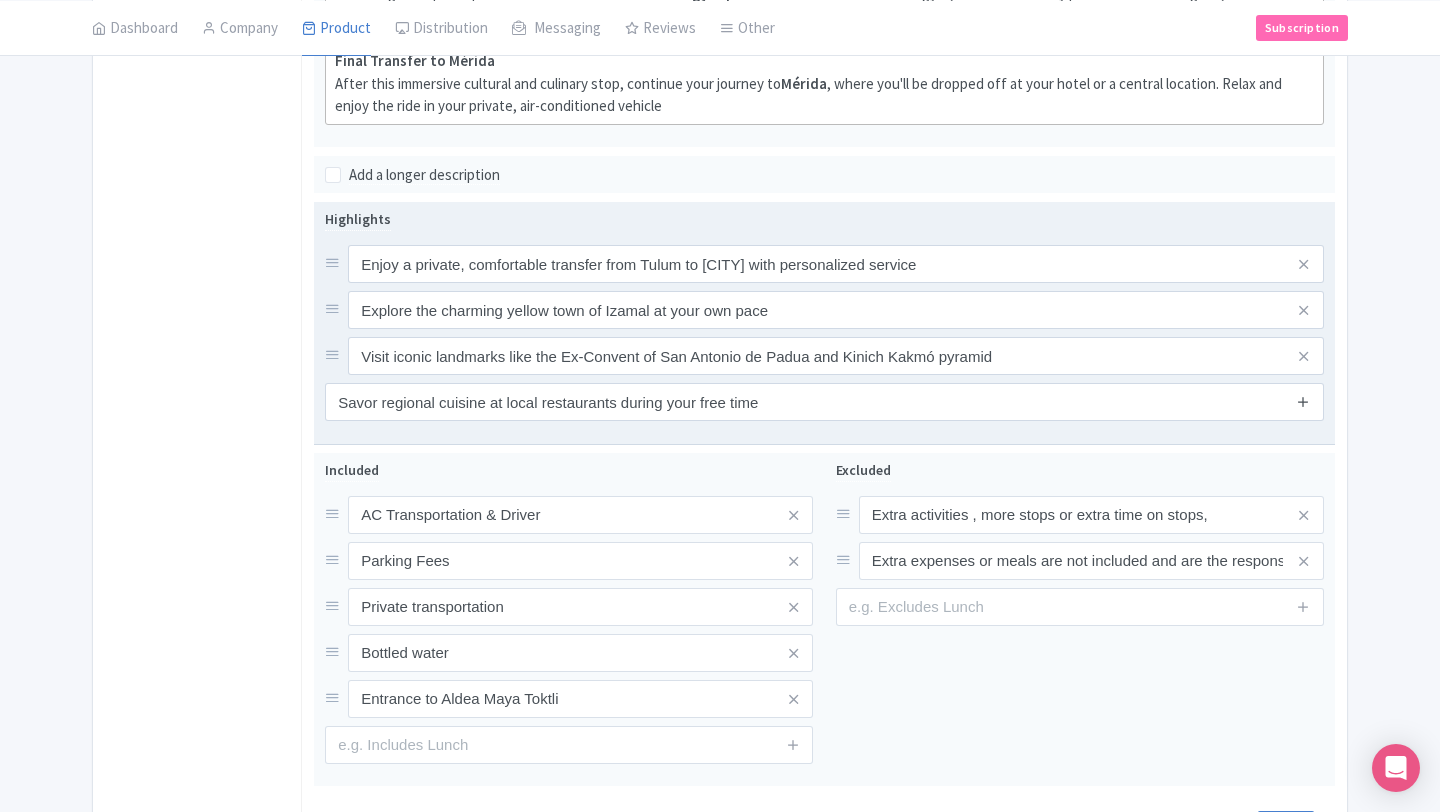 click at bounding box center (1303, 401) 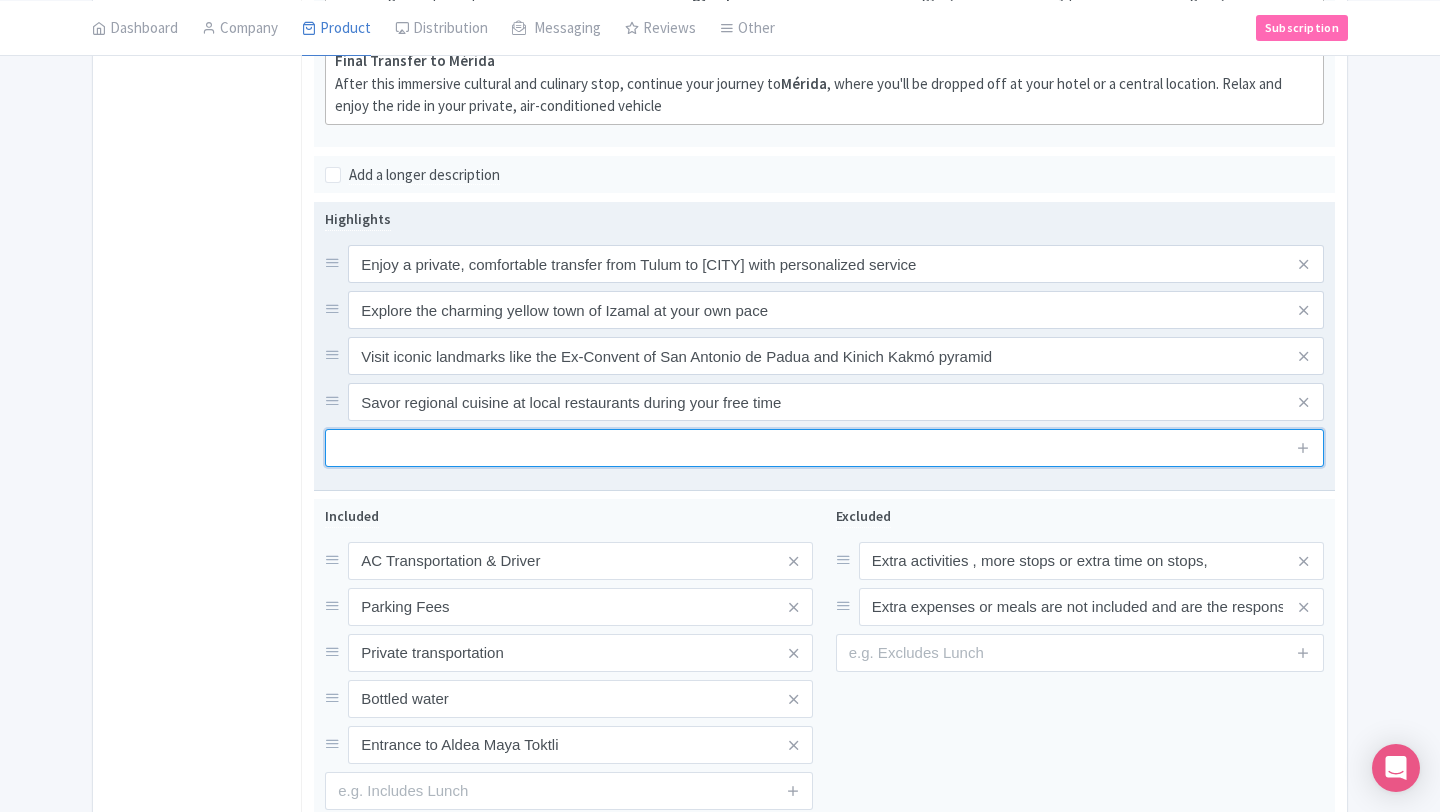 click at bounding box center (824, 448) 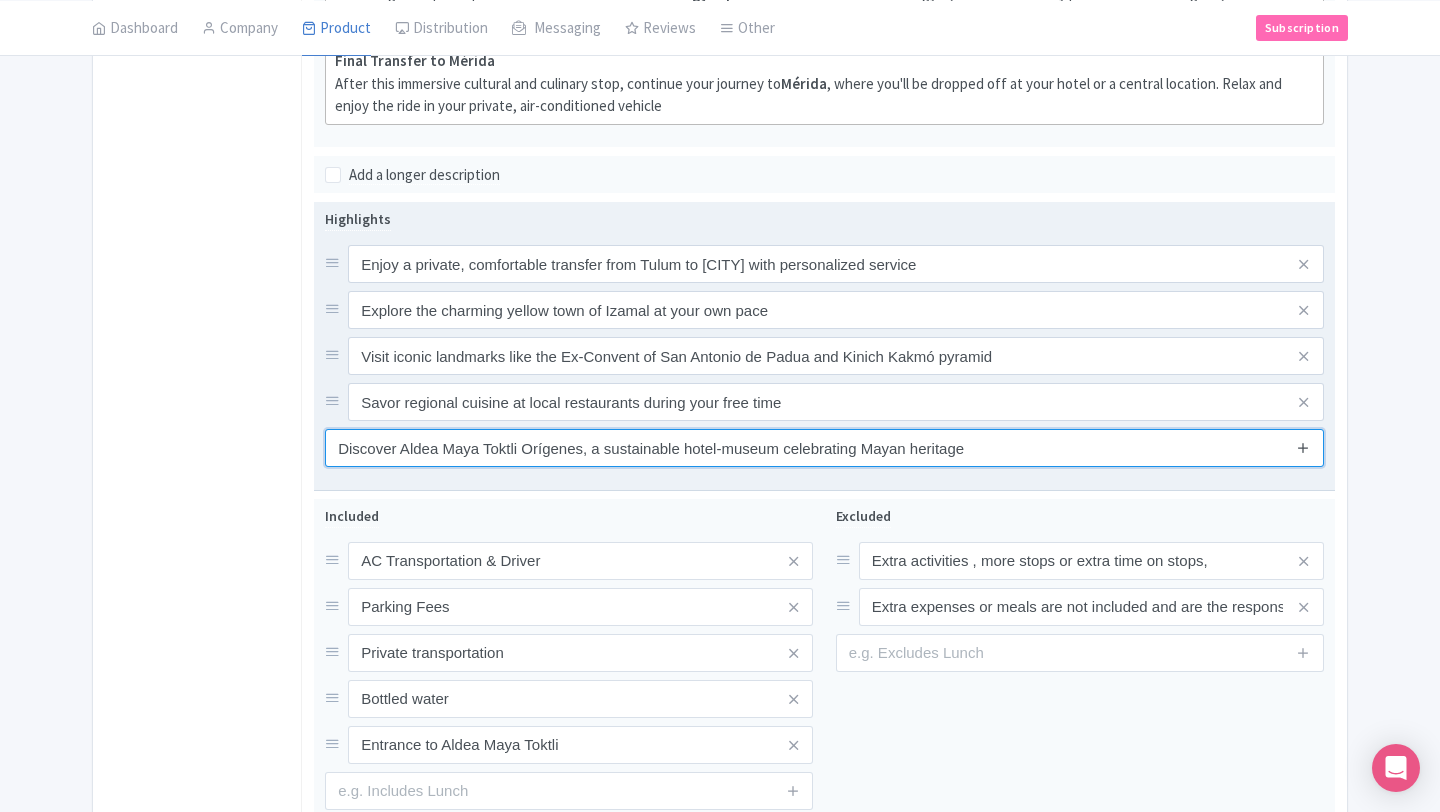 type on "Discover Aldea Maya Toktli Orígenes, a sustainable hotel-museum celebrating Mayan heritage" 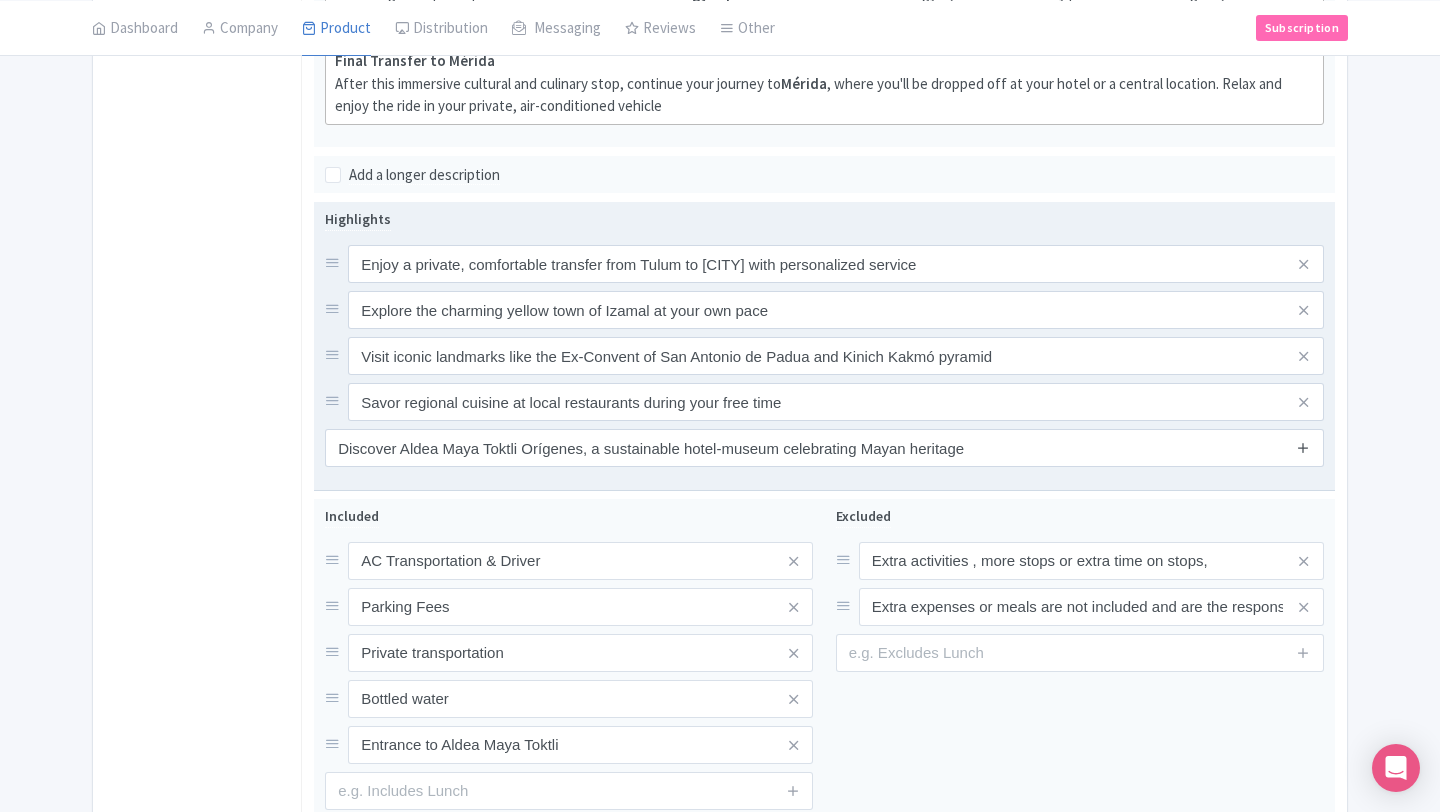 click at bounding box center (1303, 447) 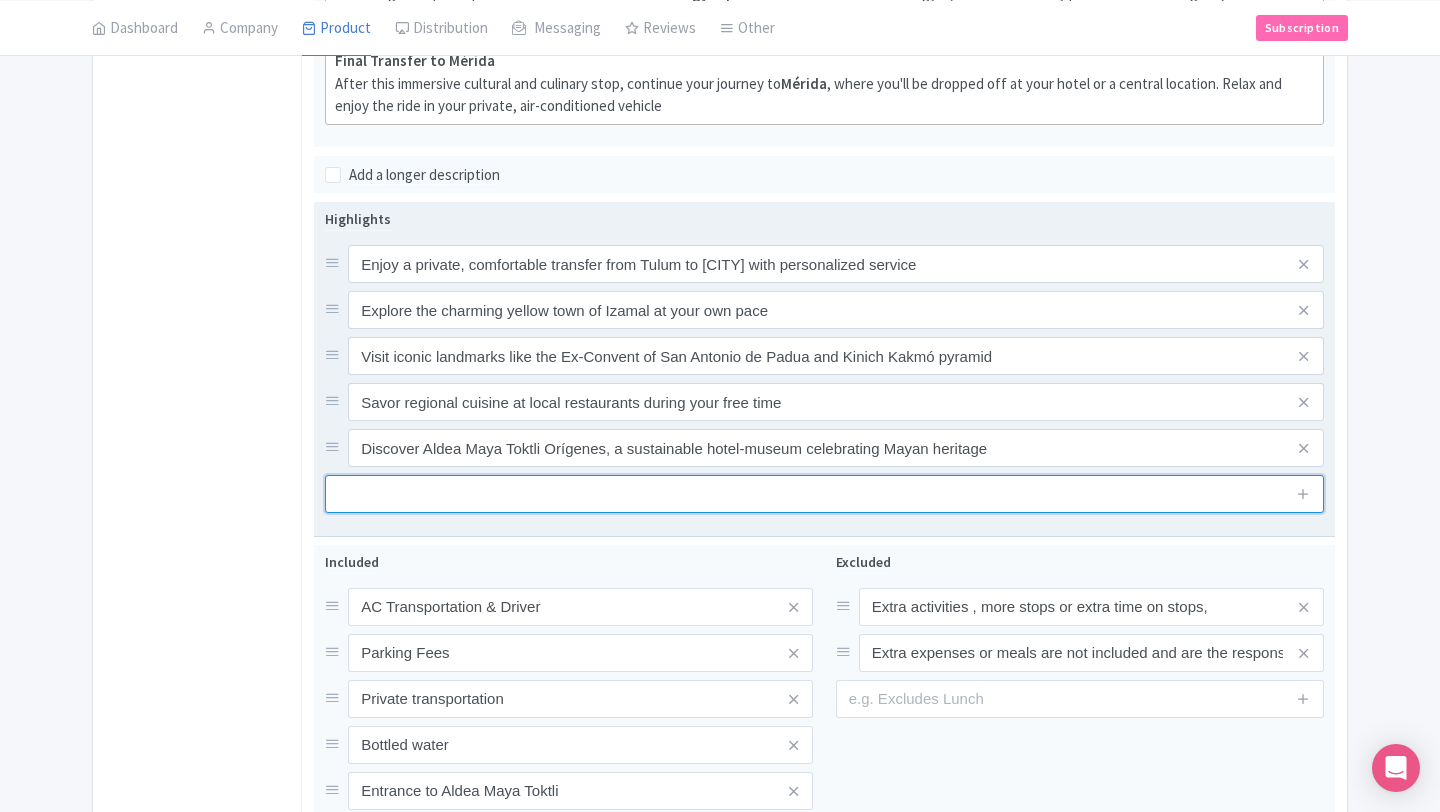 click at bounding box center (824, 494) 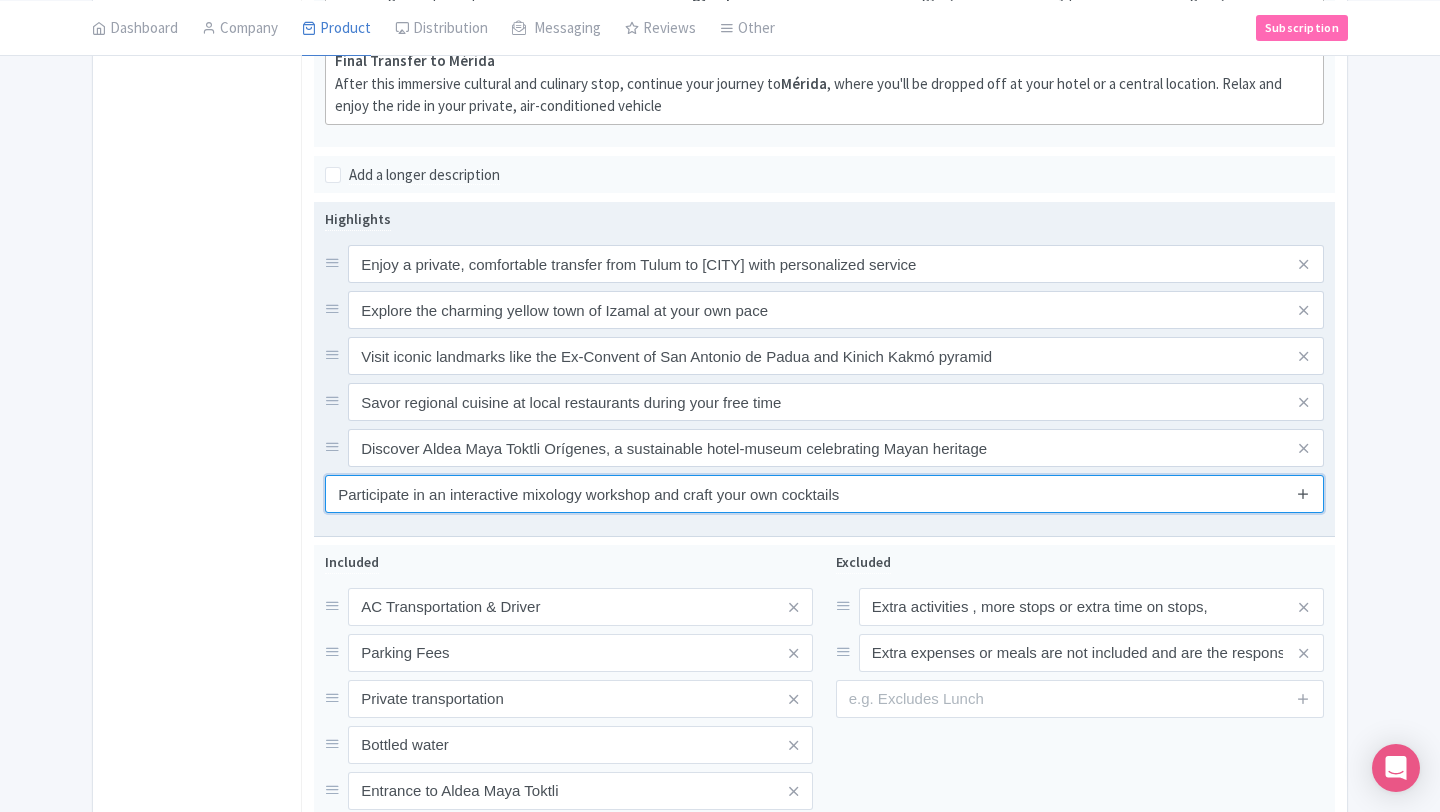 type on "Participate in an interactive mixology workshop and craft your own cocktails" 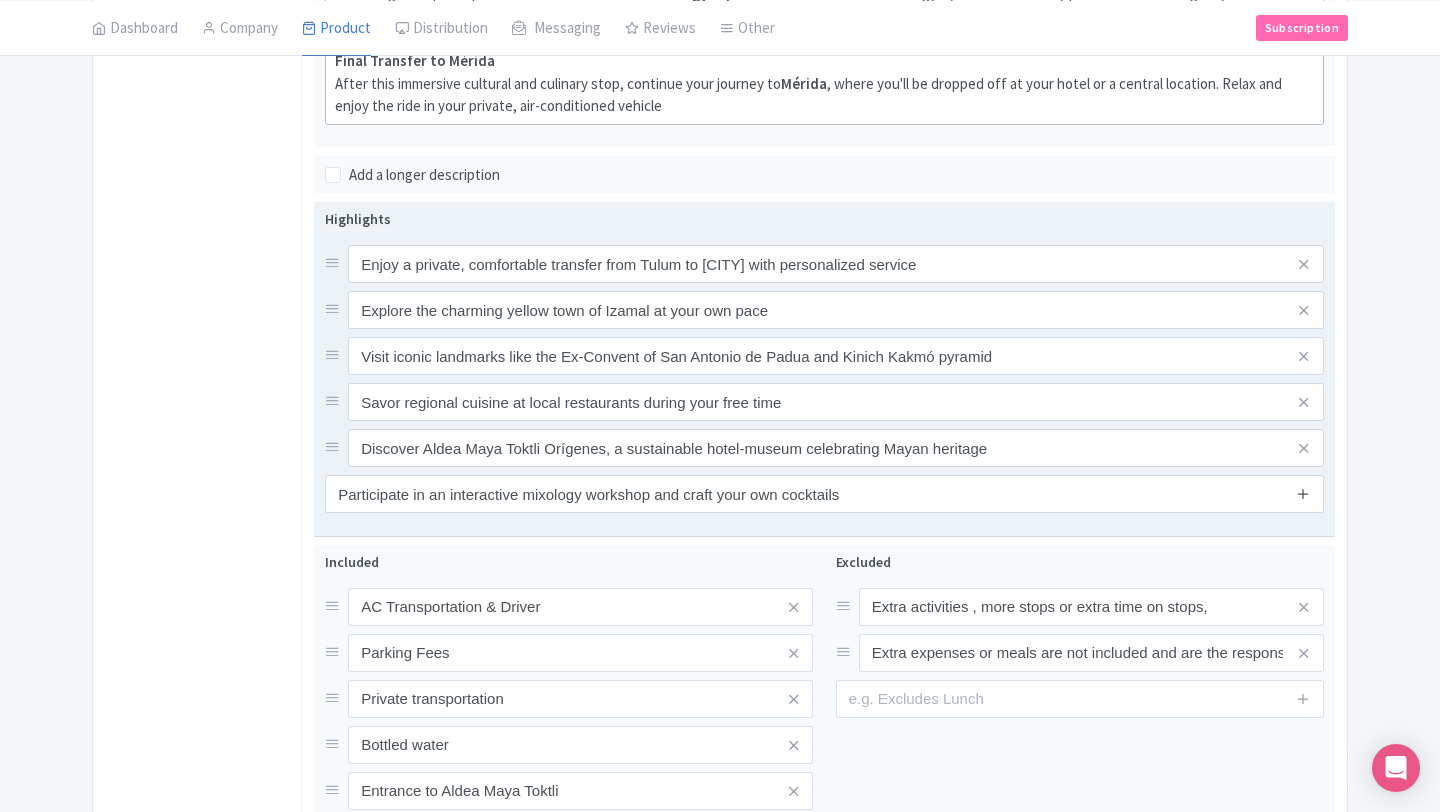 click at bounding box center [1303, 493] 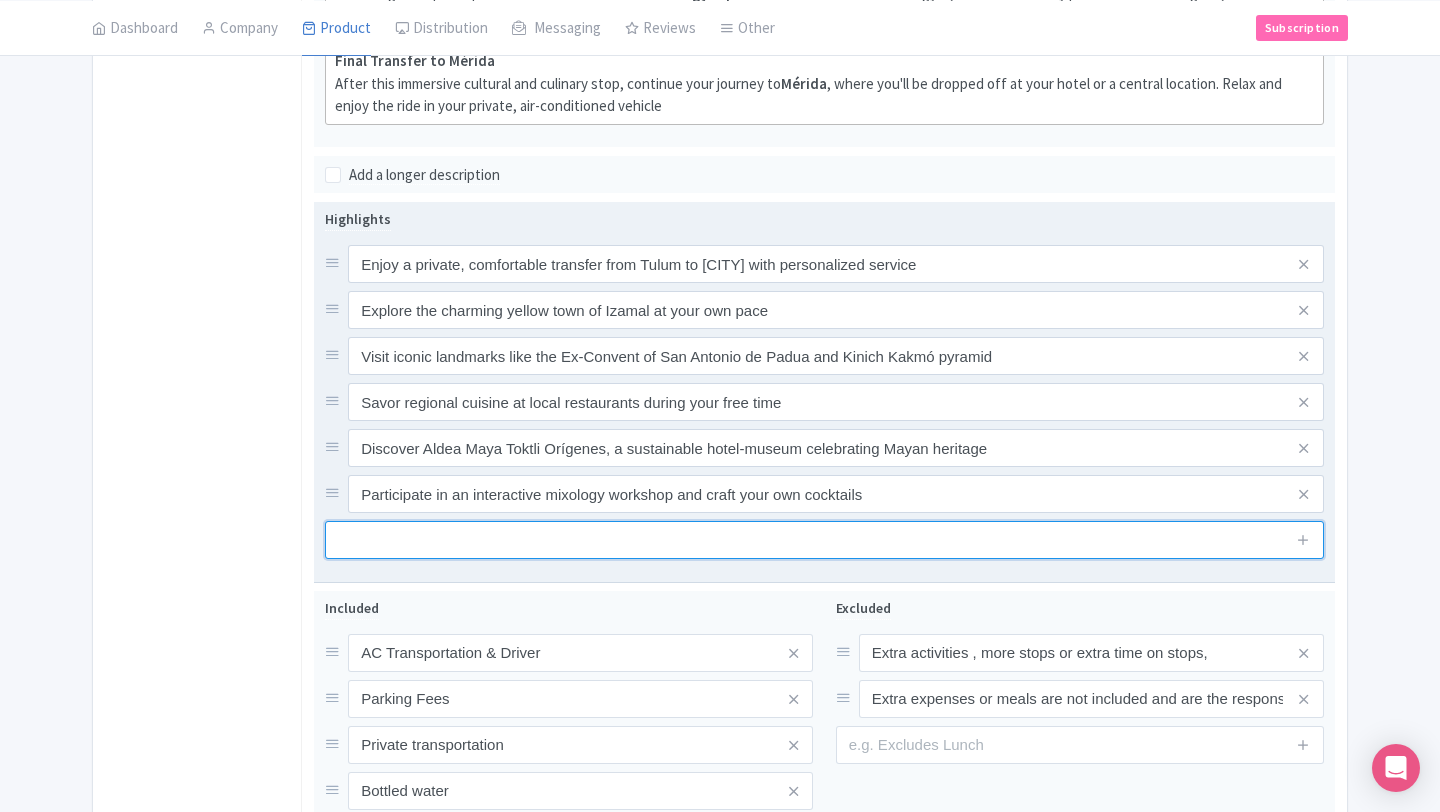 click at bounding box center [824, 540] 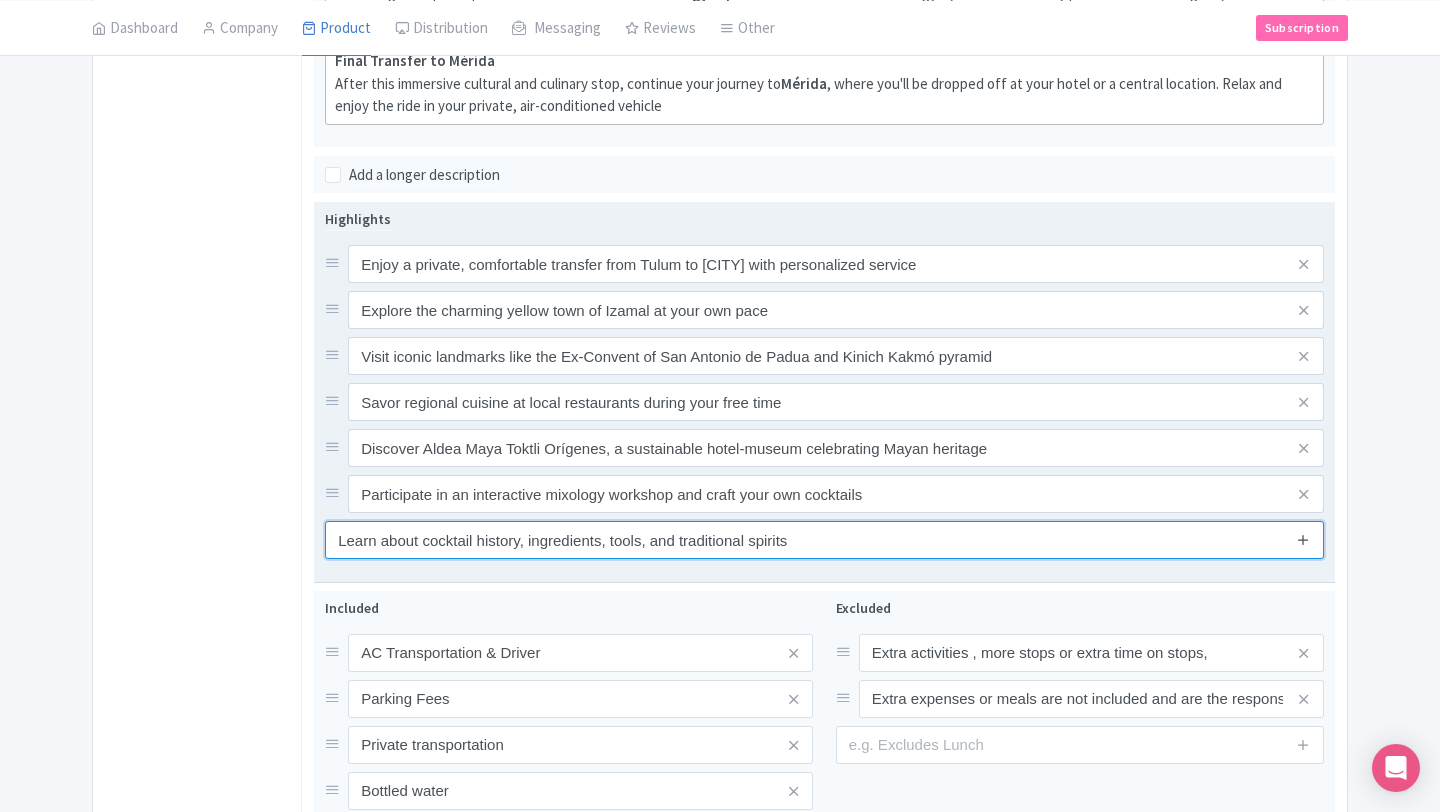 type on "Learn about cocktail history, ingredients, tools, and traditional spirits" 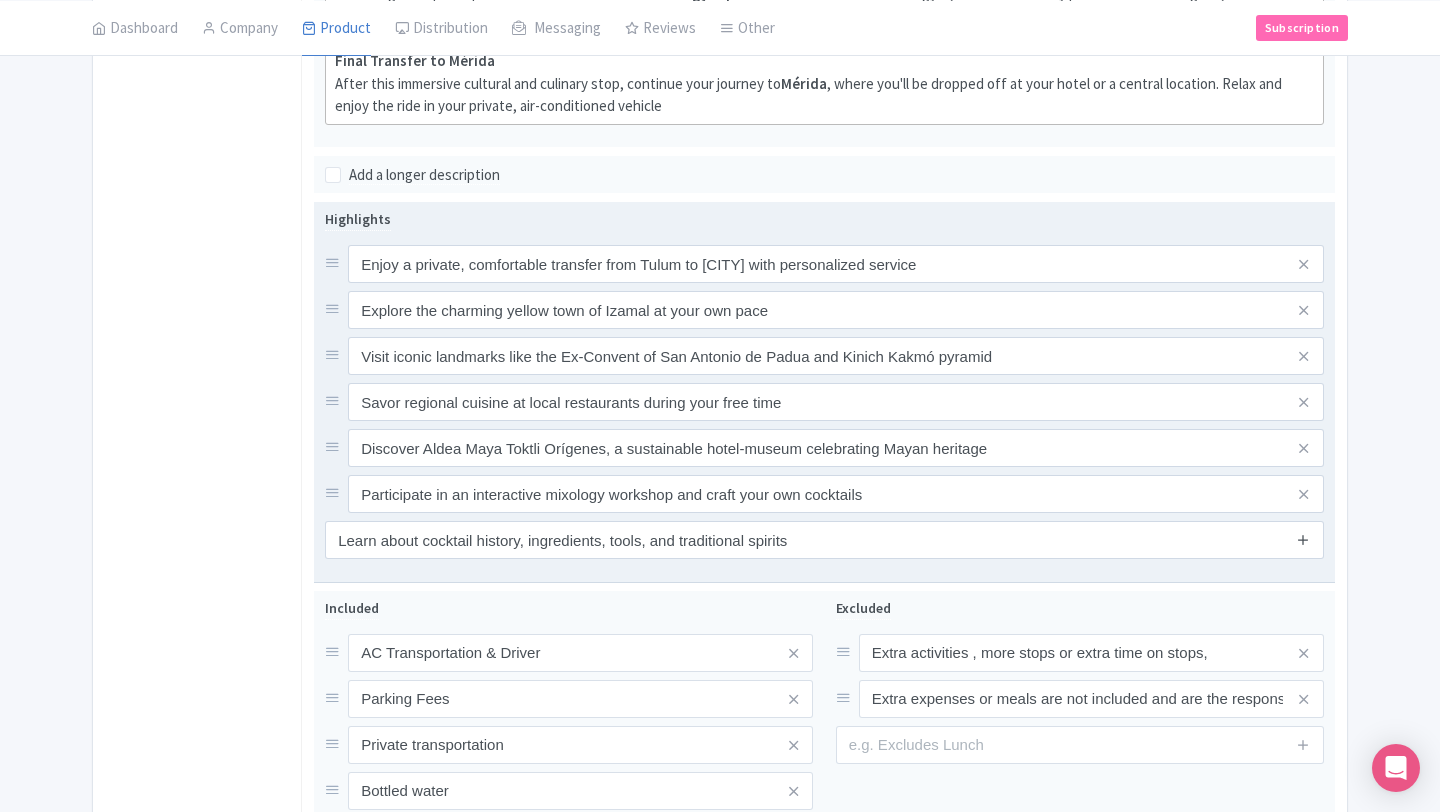 click at bounding box center (1303, 539) 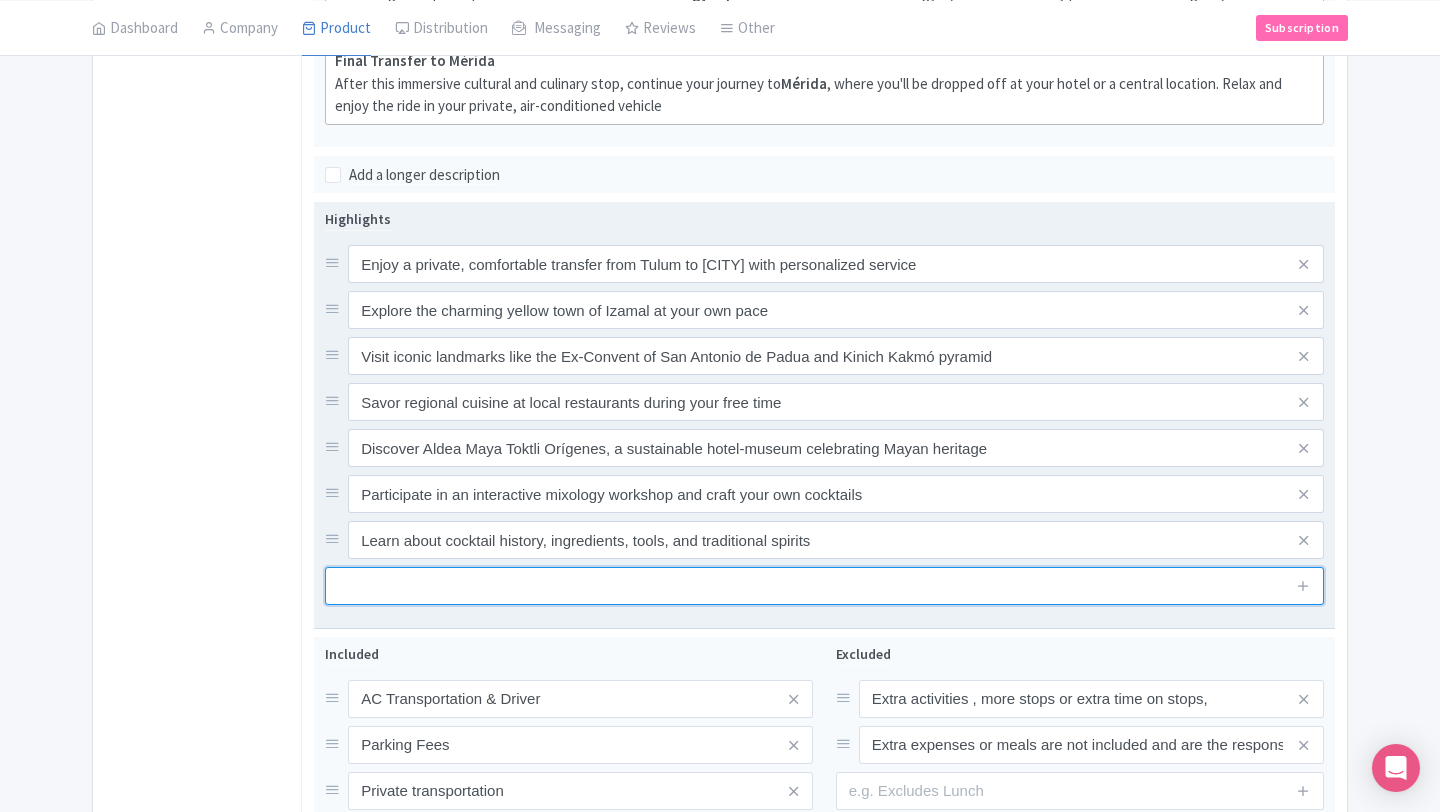 click at bounding box center [824, 586] 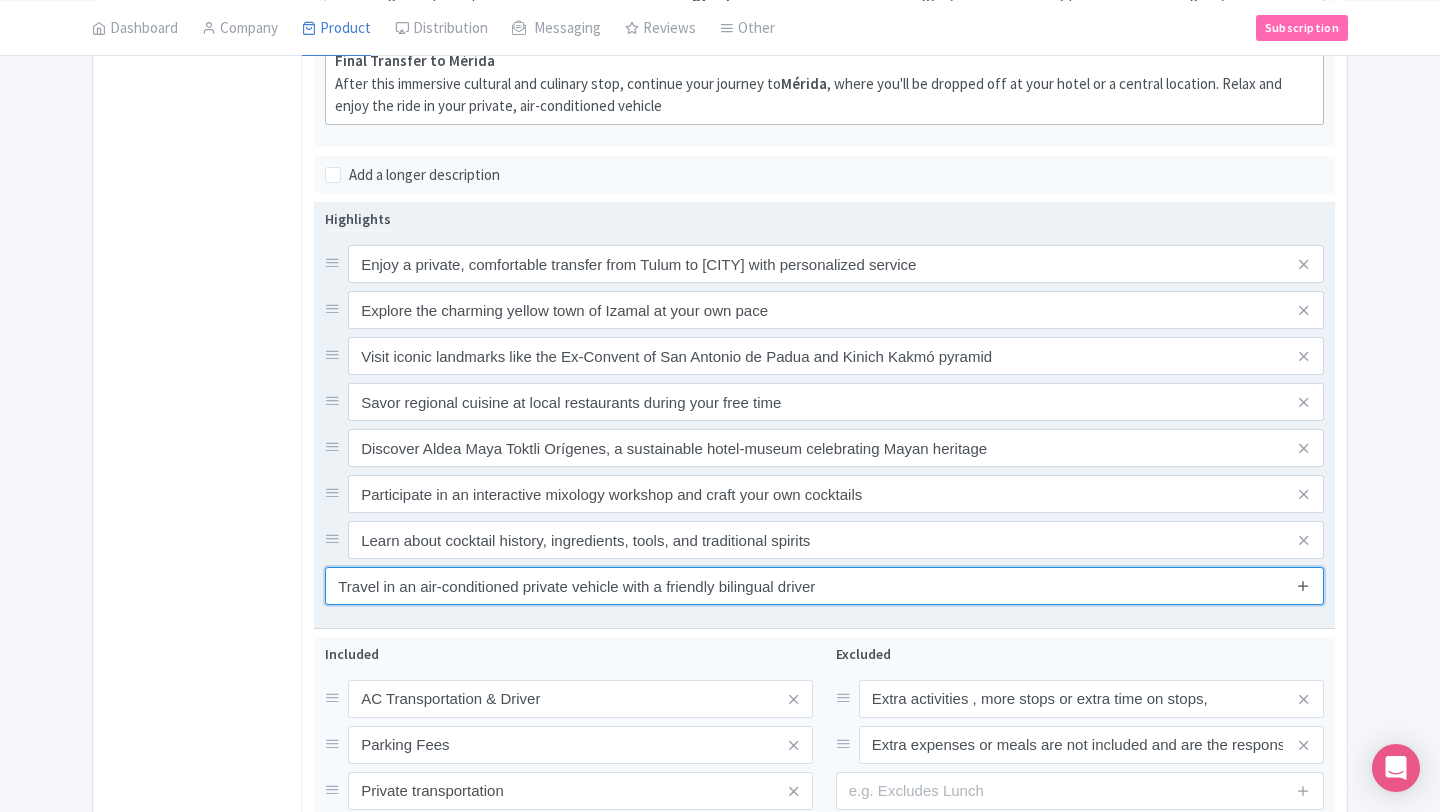 type on "Travel in an air-conditioned private vehicle with a friendly bilingual driver" 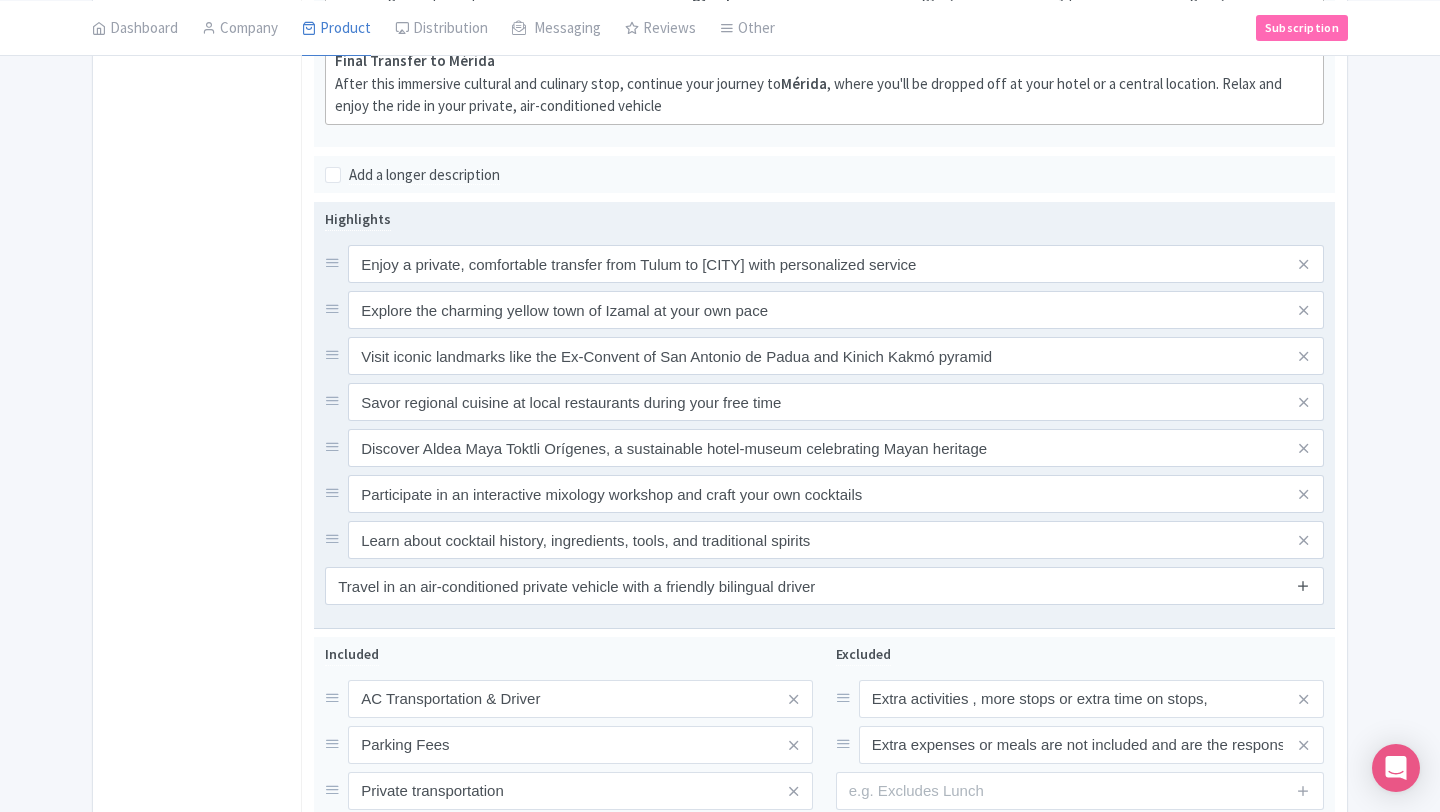 click at bounding box center (1303, 585) 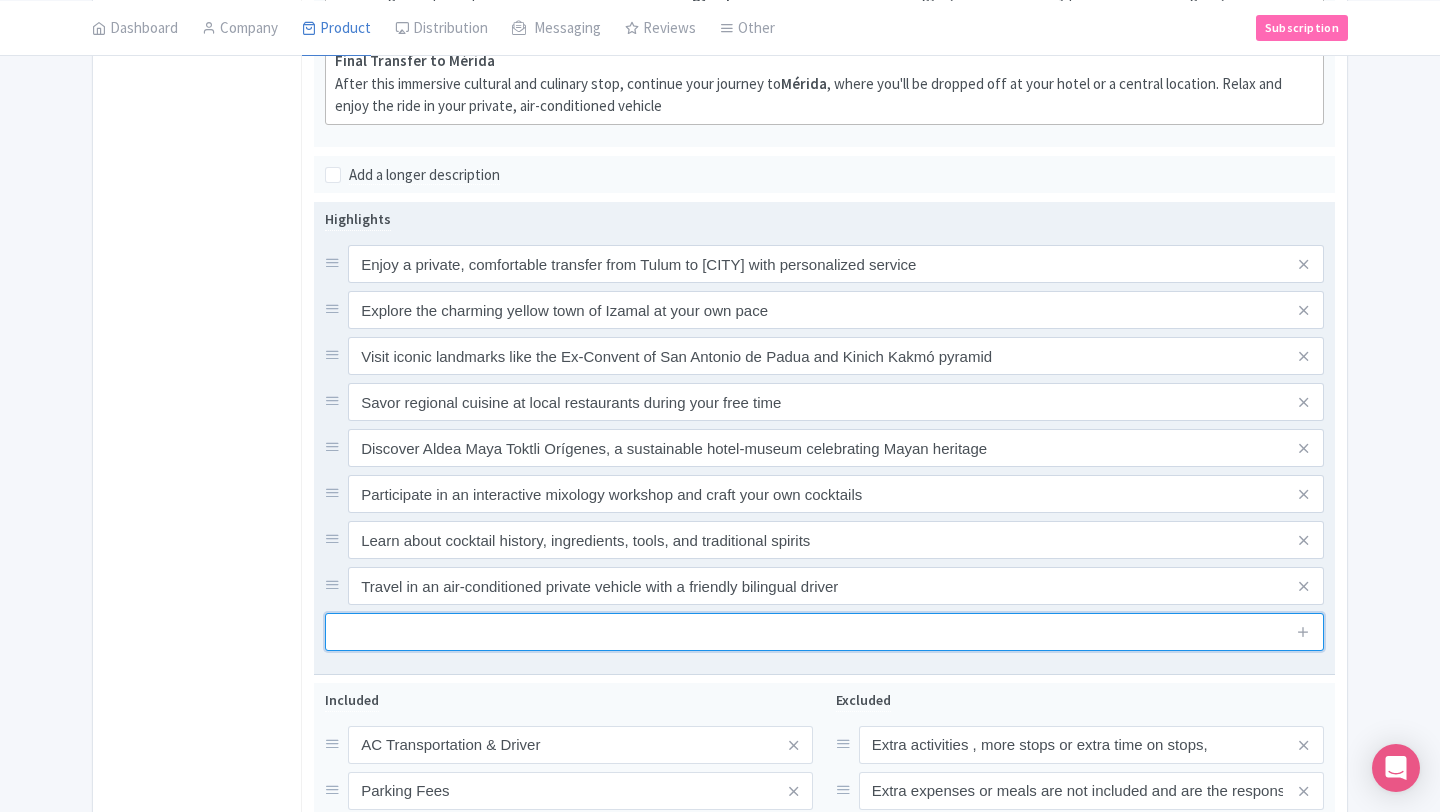 click at bounding box center [824, 632] 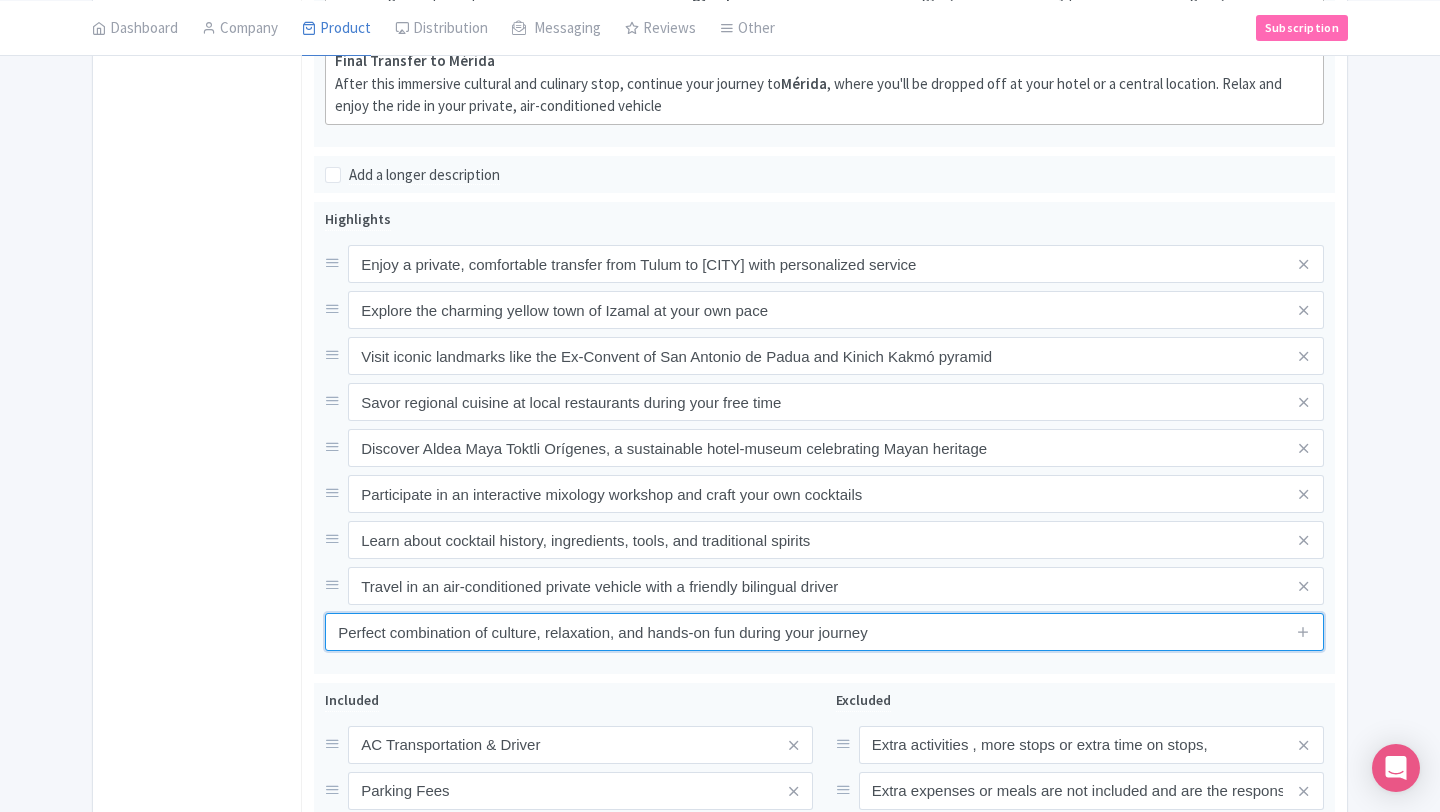 type on "Perfect combination of culture, relaxation, and hands-on fun during your journey" 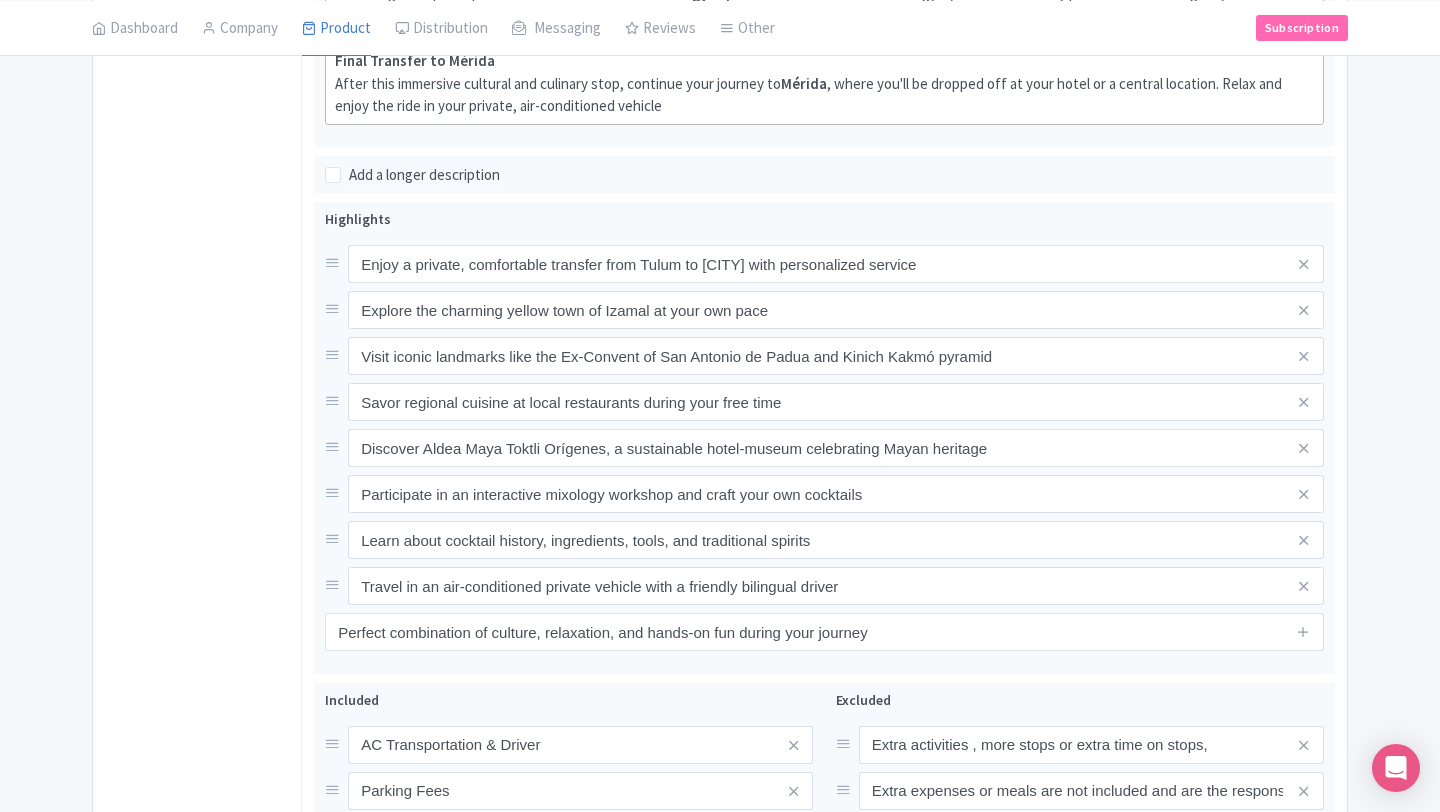 click on "← Back to Products
New Product
Content
Distribution
Confirm Copy Operation
Yes, Copy
Cancel
You are currently editing a version of this product: Primary Product
General
Booking Info
Settings
Pricing
FAQs
Name   * Private Transfer from Tulum to Mérida with 4-Hour Stop in Izamal & Mixology Experience
Your product's name has 86 characters. We recommend between 10 and 60 characters.
Internal ID
Description Summary Show HTML editor
Bold
Italic
Strikethrough
Link
Heading
Quote
Code
Bullets
Numbers
Decrease Level
Increase Level
Attach Files
Undo
Redo
Link
Unlink
Izamal .  First 2 Hours – Explore Izamal at Your Pace" at bounding box center [720, 72] 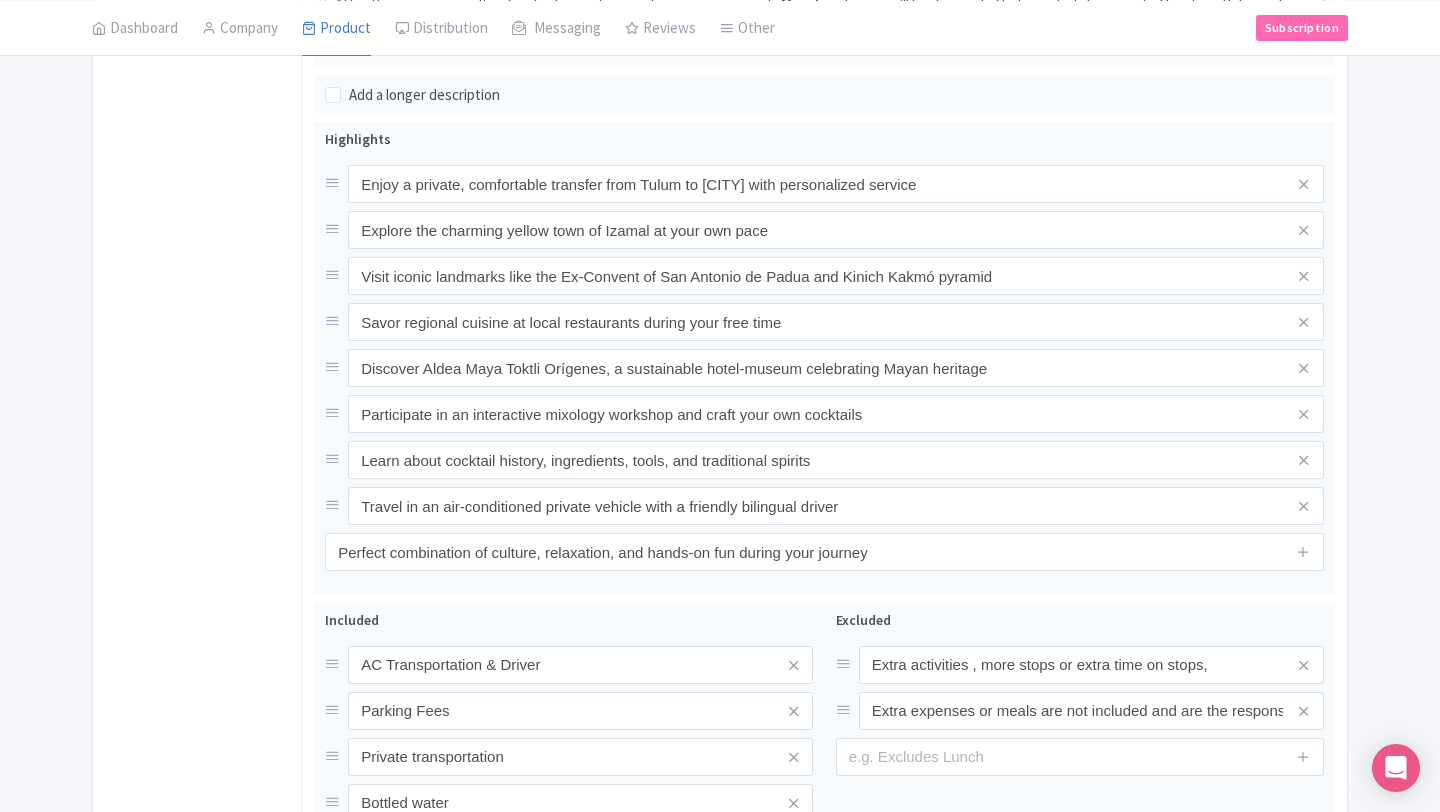 scroll, scrollTop: 1220, scrollLeft: 0, axis: vertical 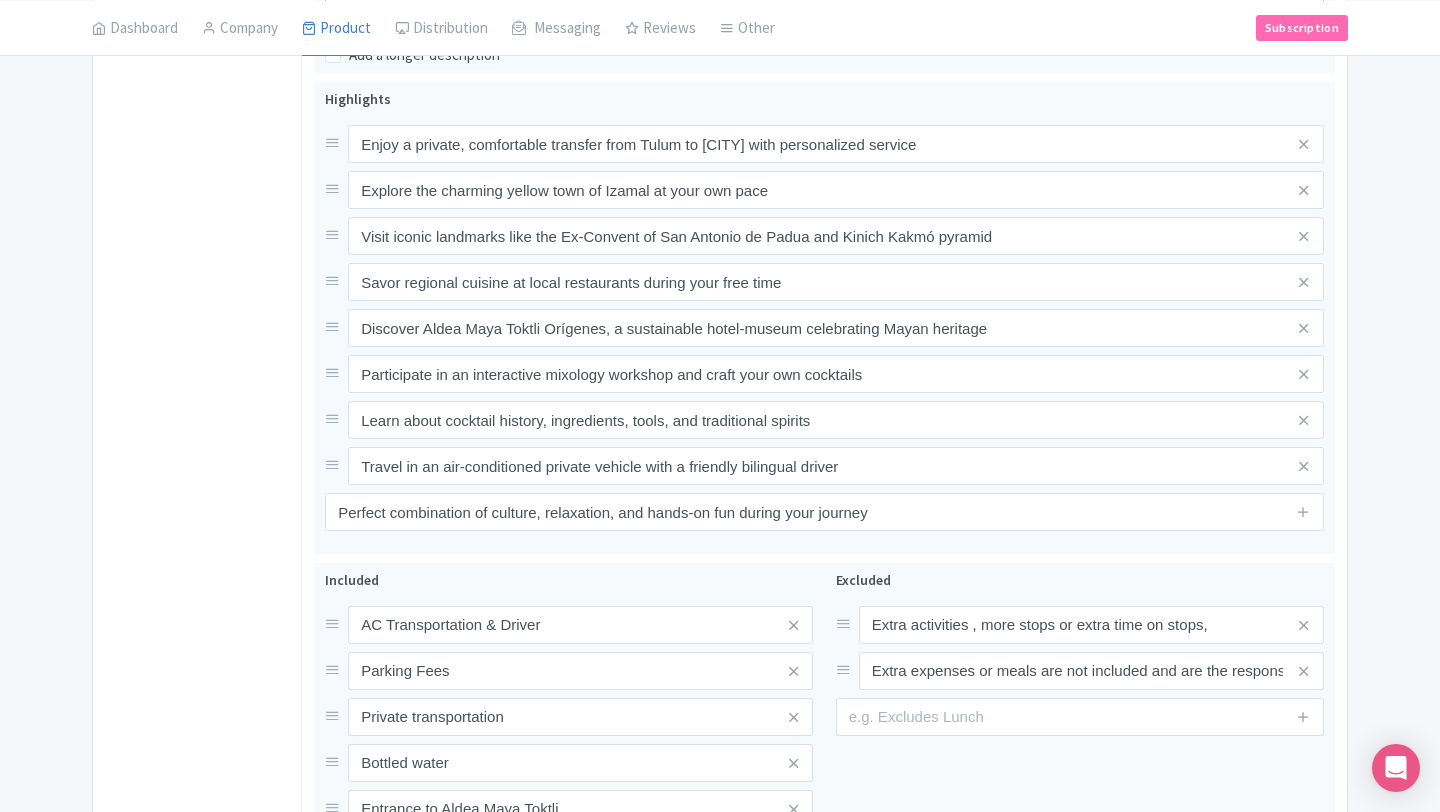 click on "General
Booking Info
Settings
Pricing
FAQs" at bounding box center (197, 40) 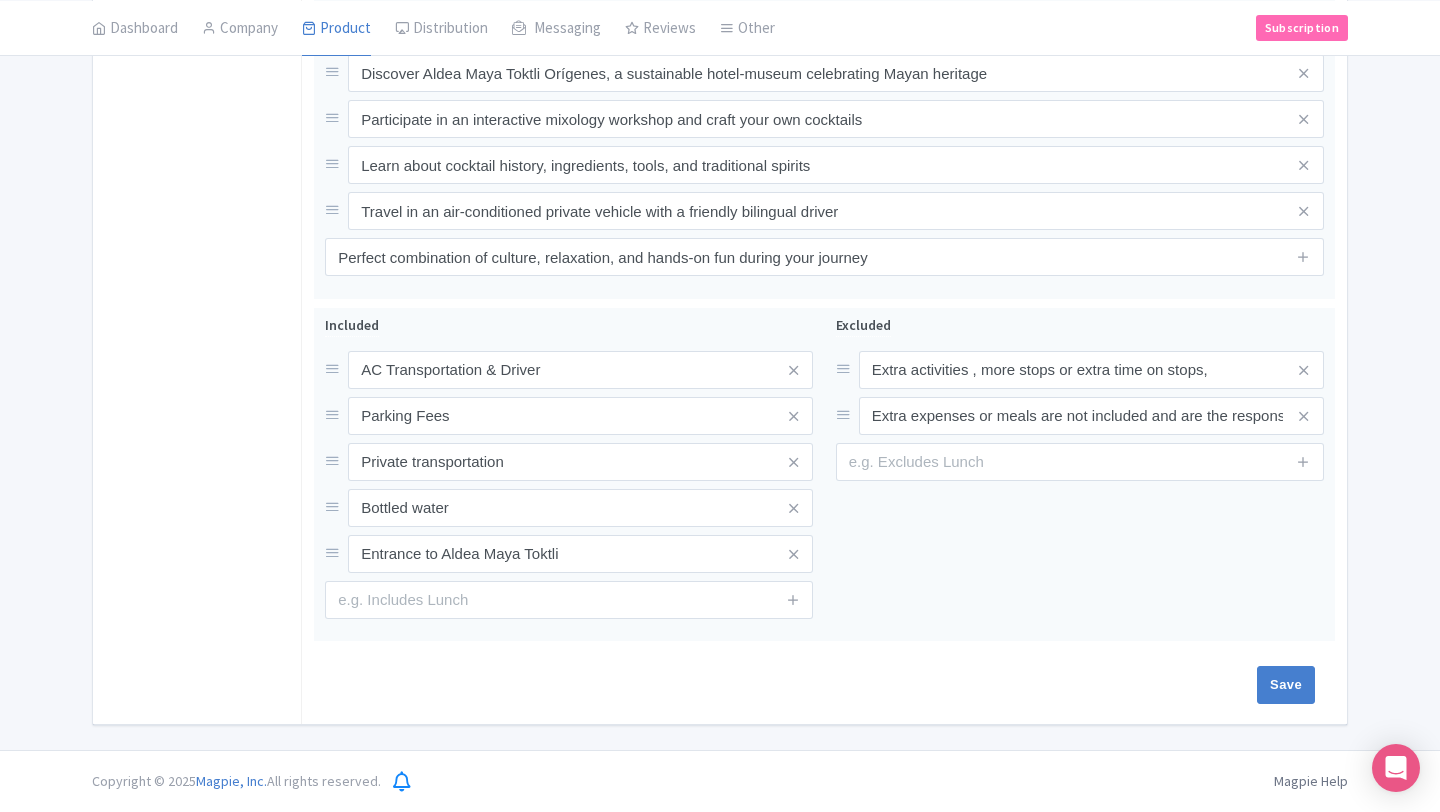 scroll, scrollTop: 1476, scrollLeft: 0, axis: vertical 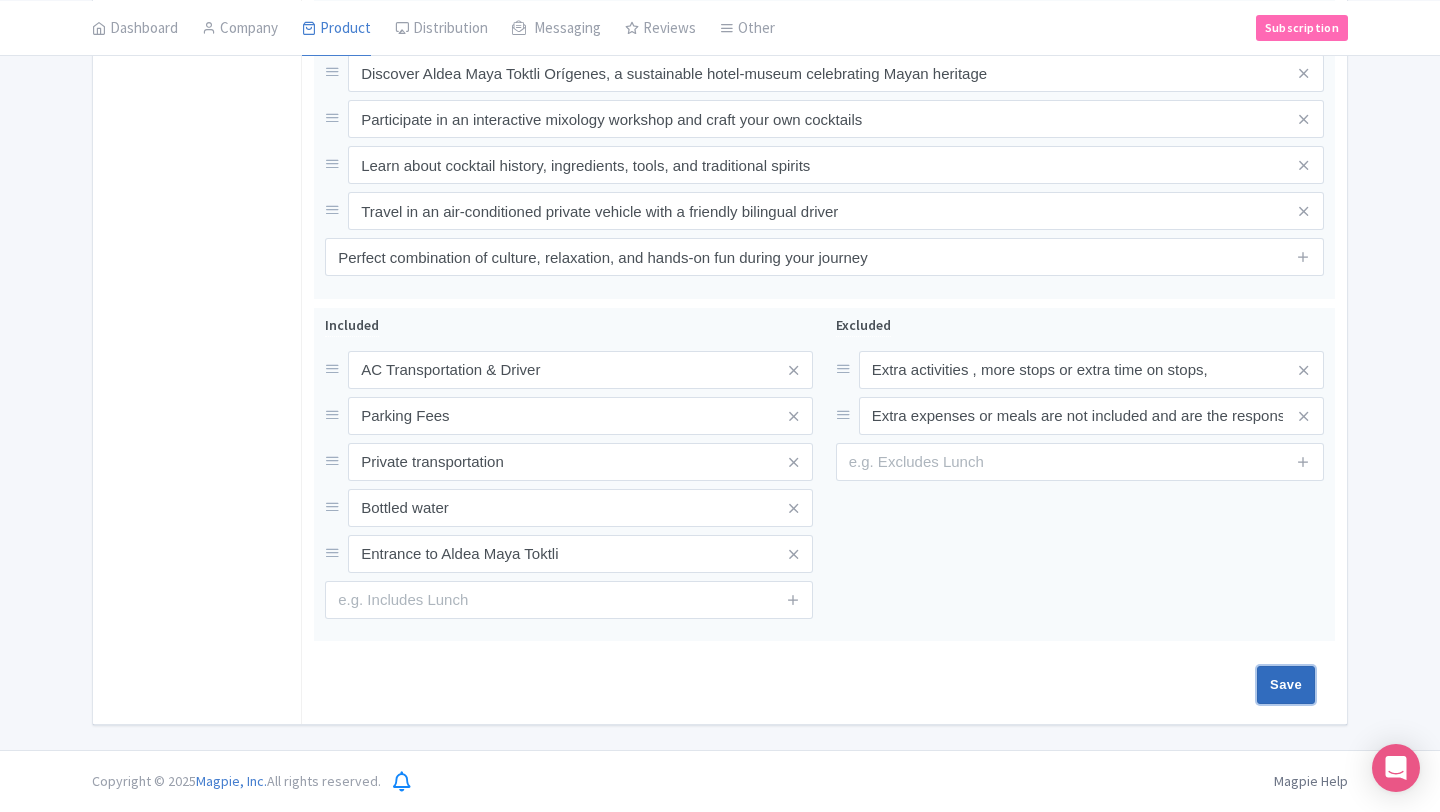 click on "Save" at bounding box center [1286, 685] 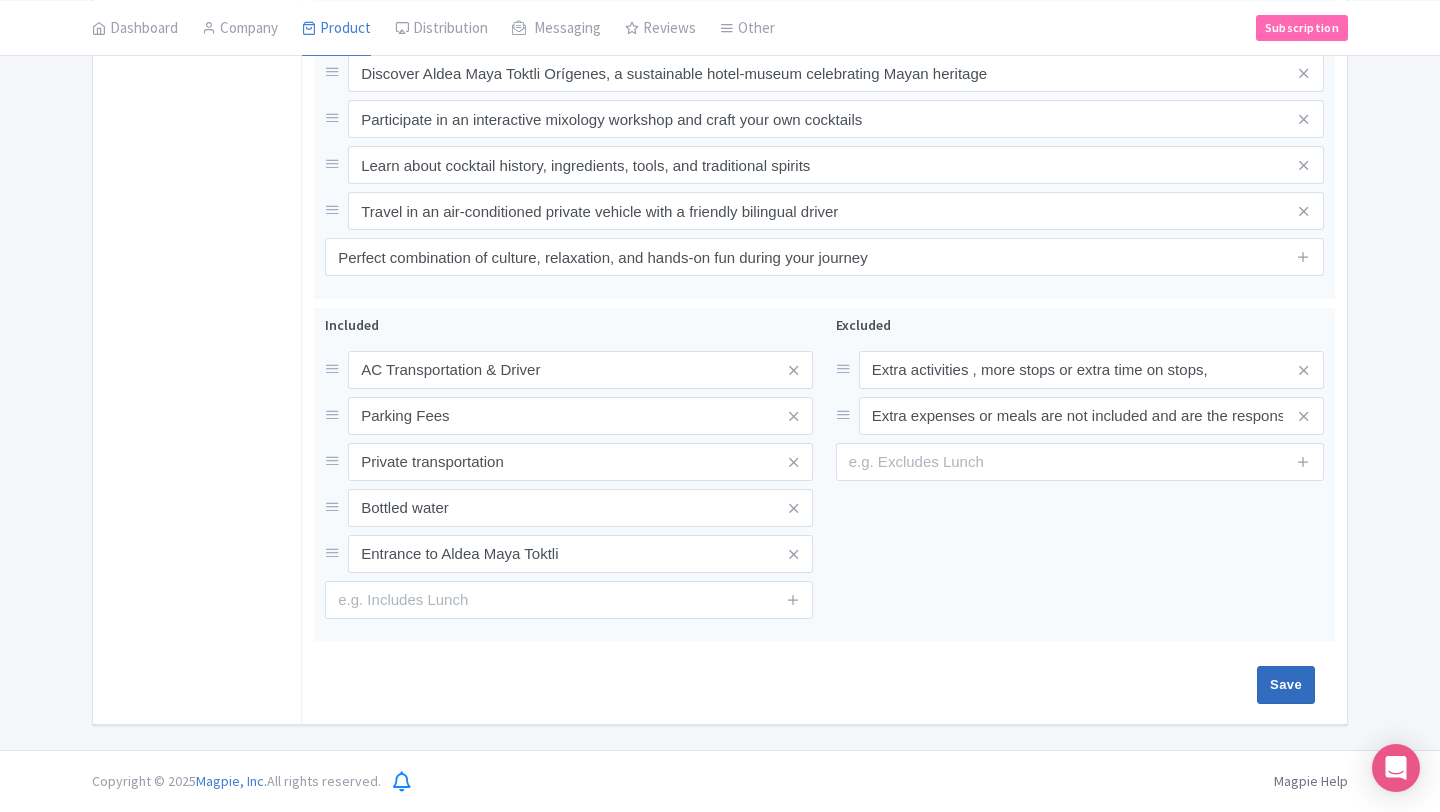 type on "Saving..." 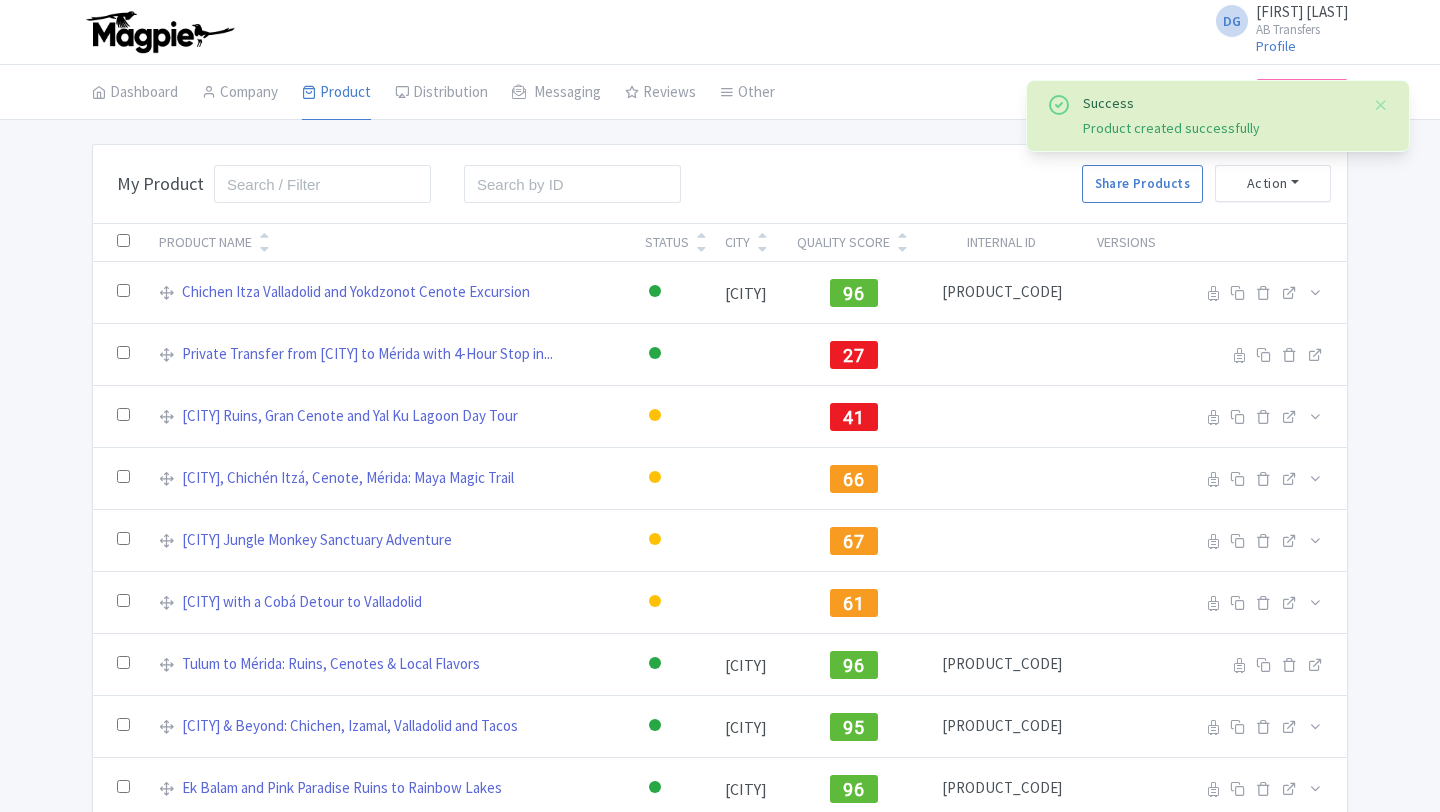 scroll, scrollTop: 0, scrollLeft: 0, axis: both 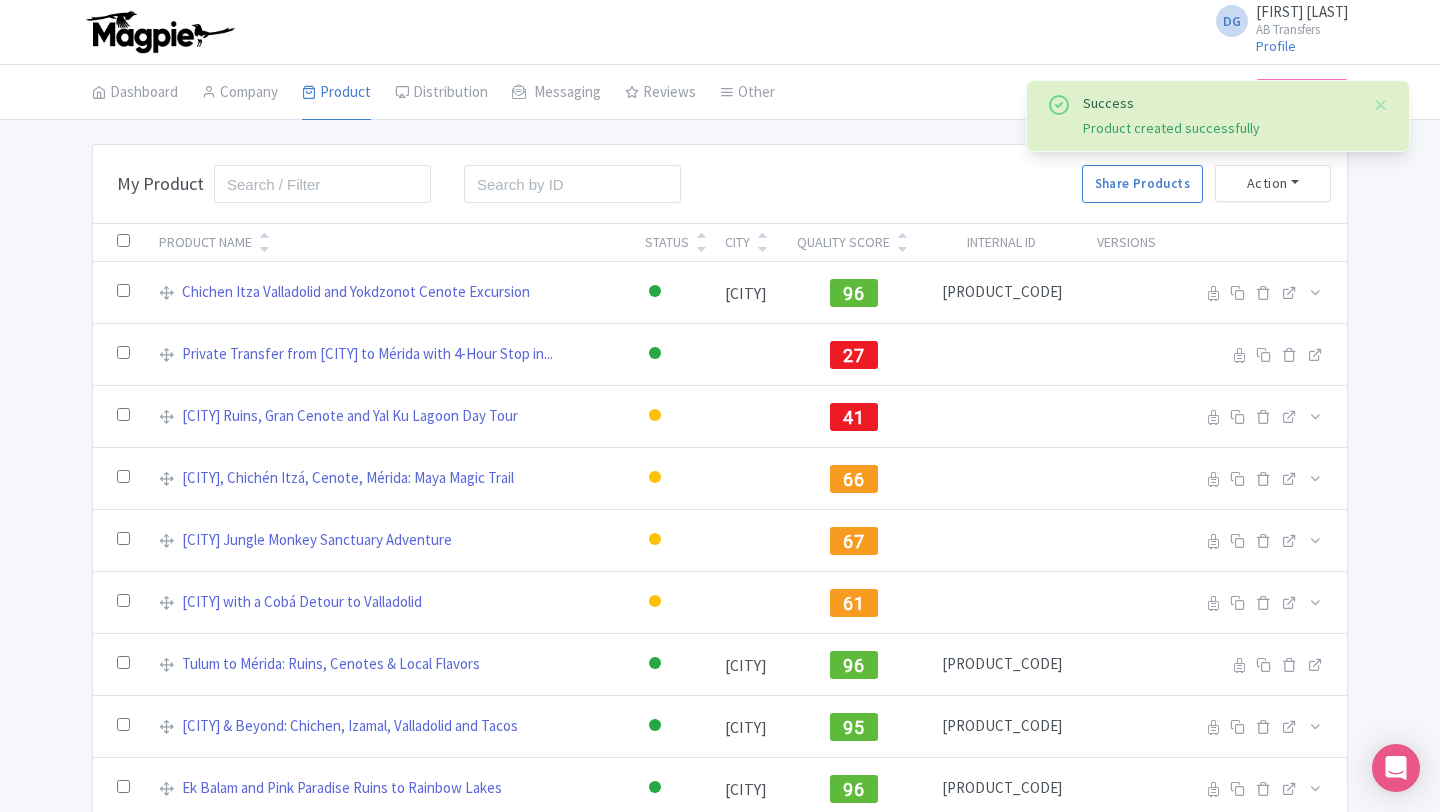 click on "Success
Product created successfully
Bulk Actions
Delete
Add to Collection
Share Products
Add to Collection
Collections   *
Add
Cancel
My Product
Search
Search
Share Products
Action
Create New Product  »
Start with blank product
Start with my Default template
Download Product List
Product Name
Status
City
Quality Score
Internal ID
Versions
Chichen Itza Valladolid and Yokdzonot Cenote Excursion
Active
Inactive
Building
Archived
Tulum
96
5560593P1
Reseller
Product name on reseller
Extranet
Listing
Edit listing
Stage
Tulum Chichen Itza Valladolid and Yokdzonot Cenote Adventure
Extranet
Listing" at bounding box center [720, 606] 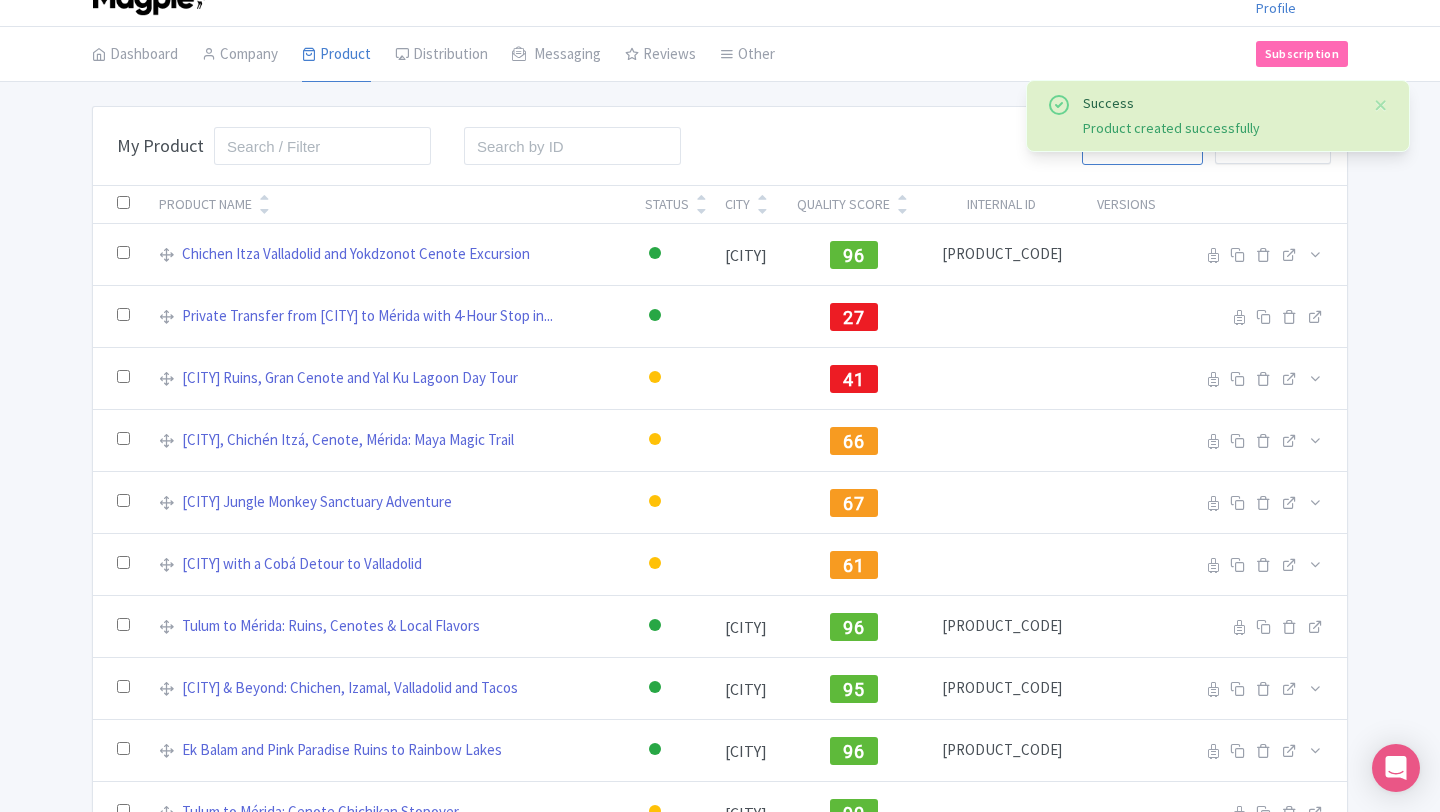 scroll, scrollTop: 40, scrollLeft: 0, axis: vertical 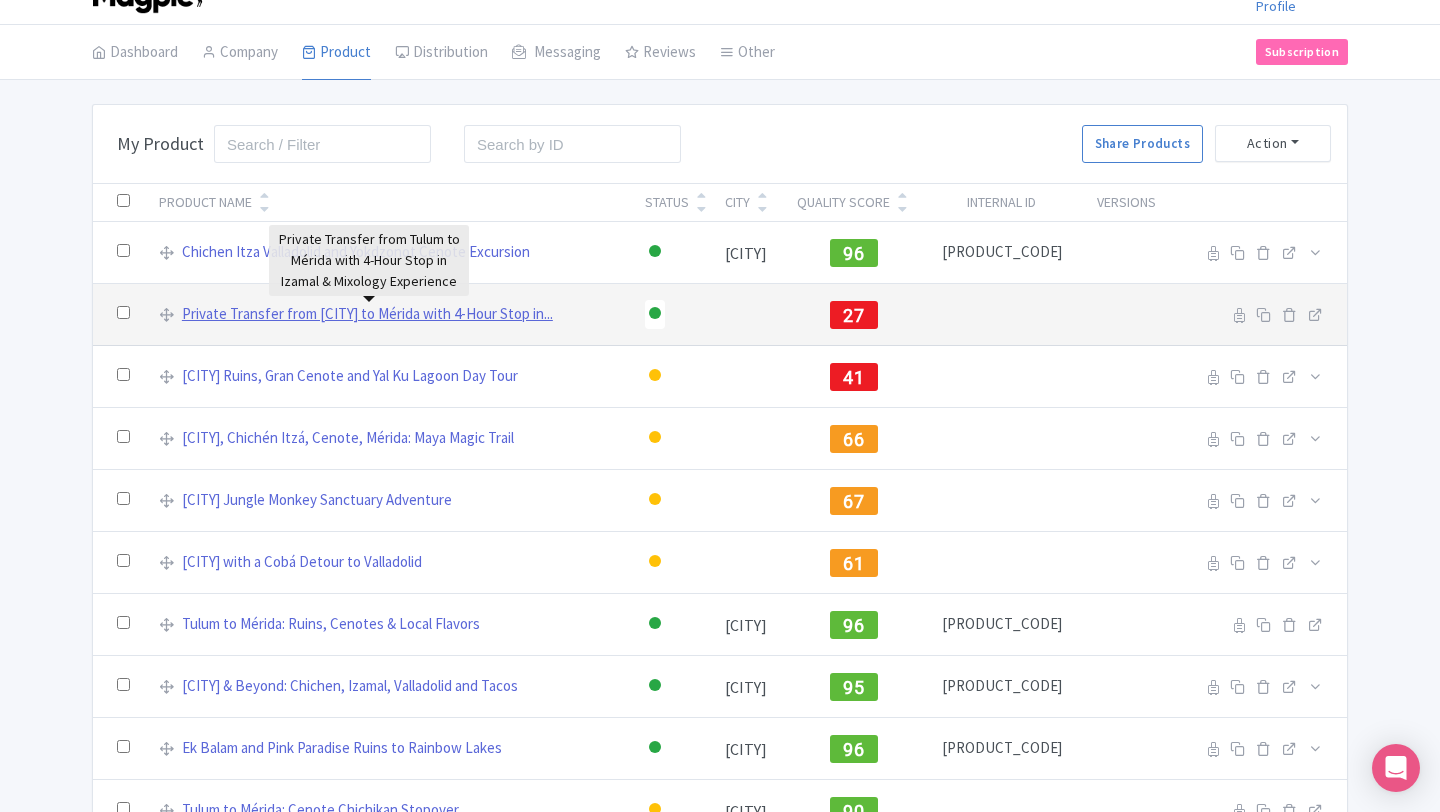click on "Private Transfer from Tulum to Mérida with 4-Hour Stop in..." at bounding box center [367, 314] 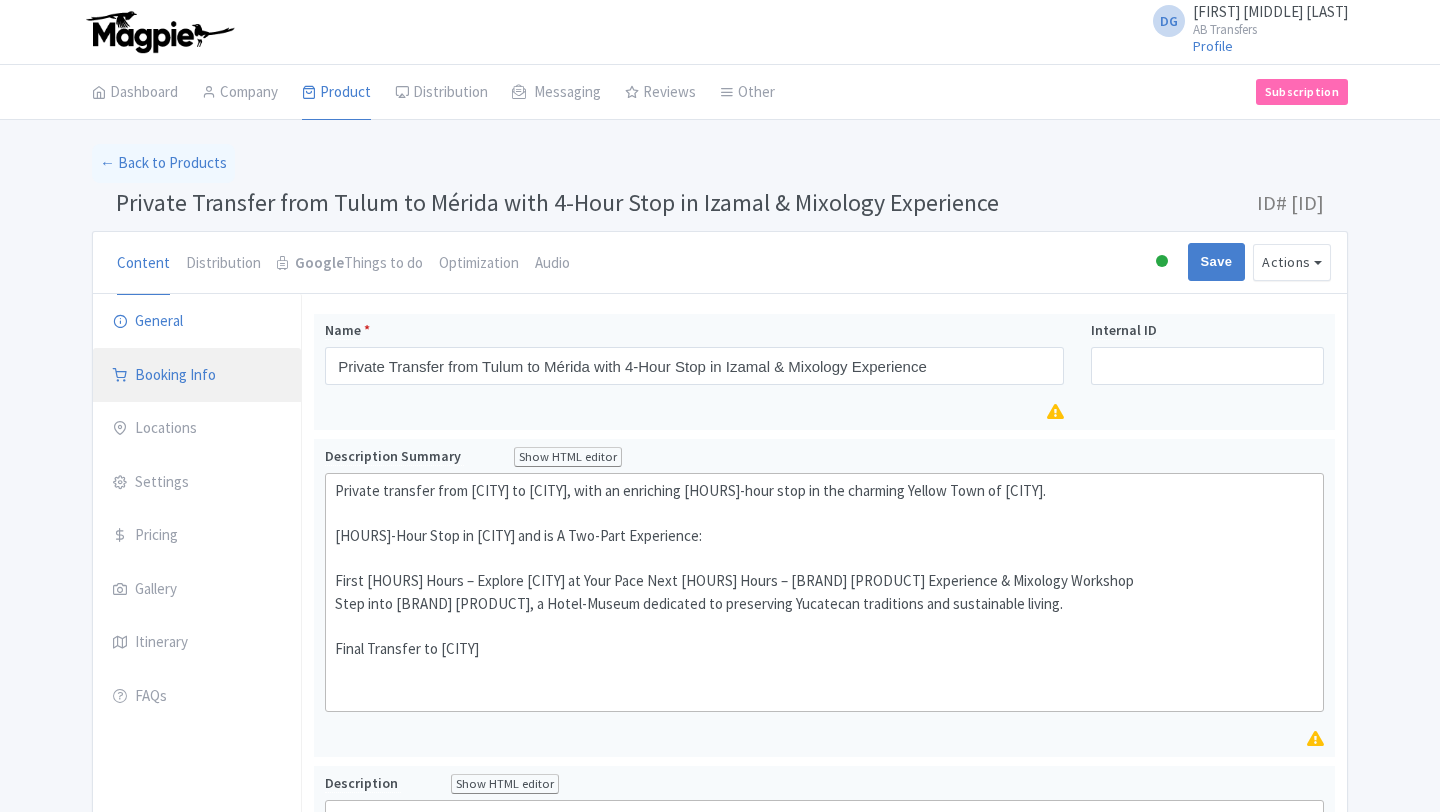 scroll, scrollTop: 0, scrollLeft: 0, axis: both 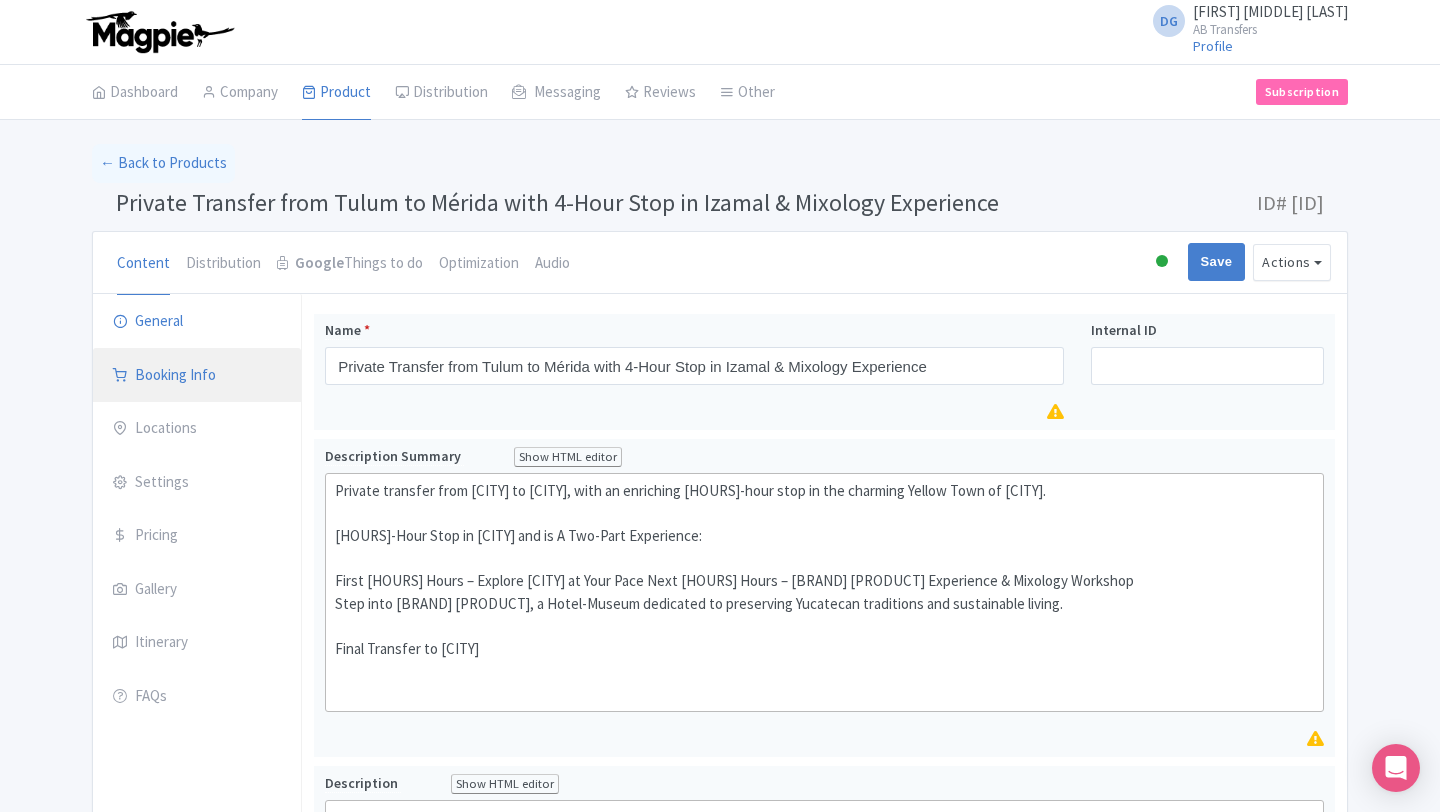 click on "Booking Info" at bounding box center (197, 376) 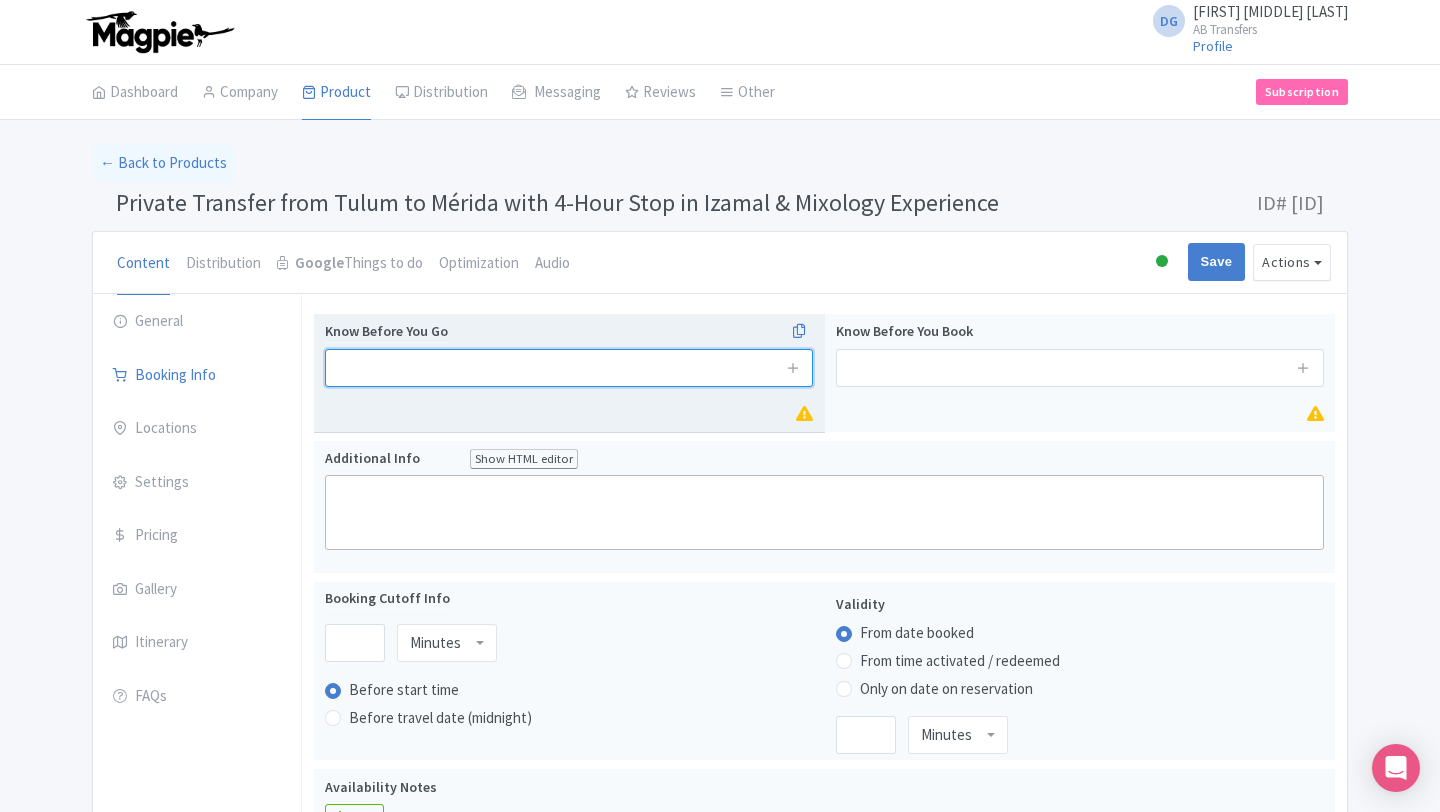 click at bounding box center (569, 368) 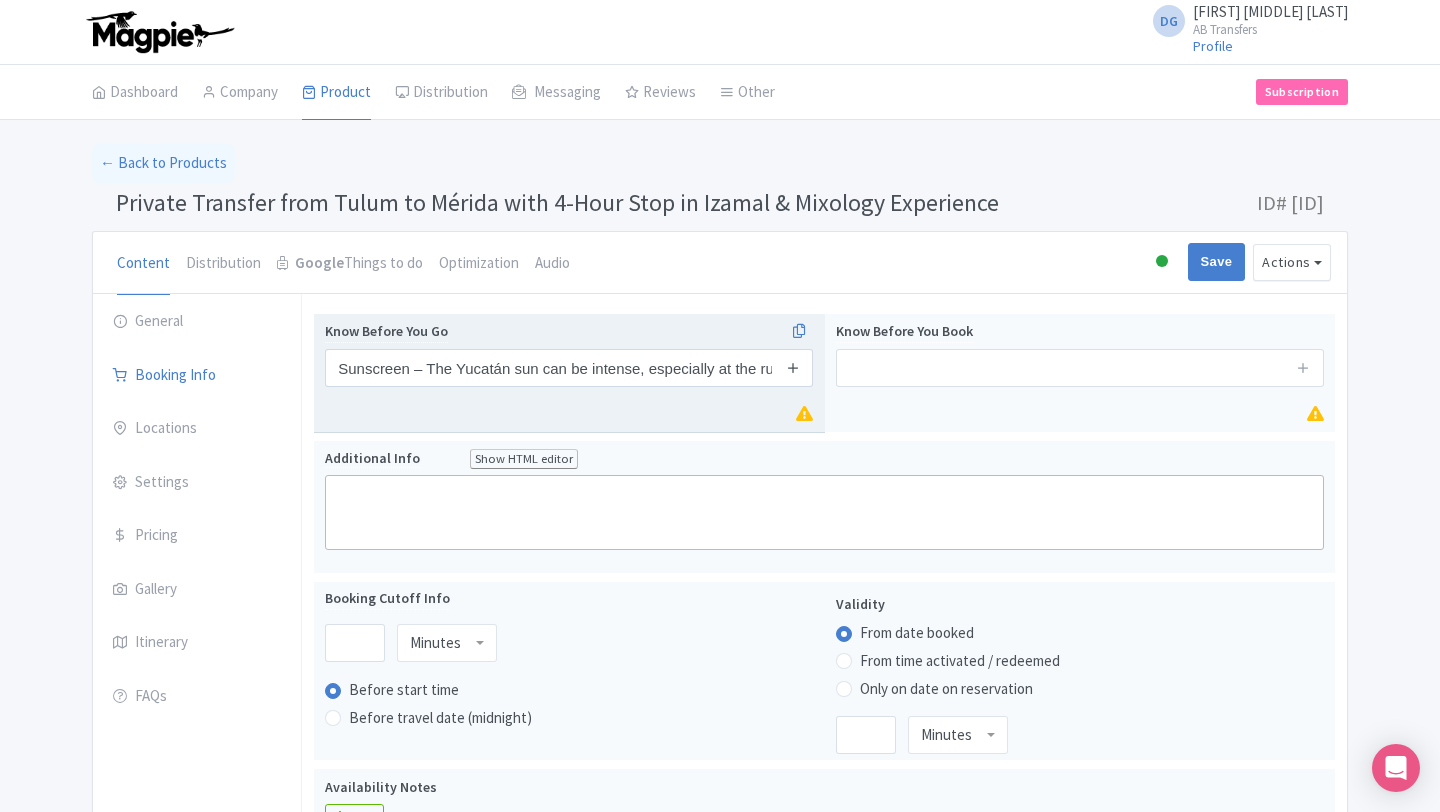 click at bounding box center (793, 367) 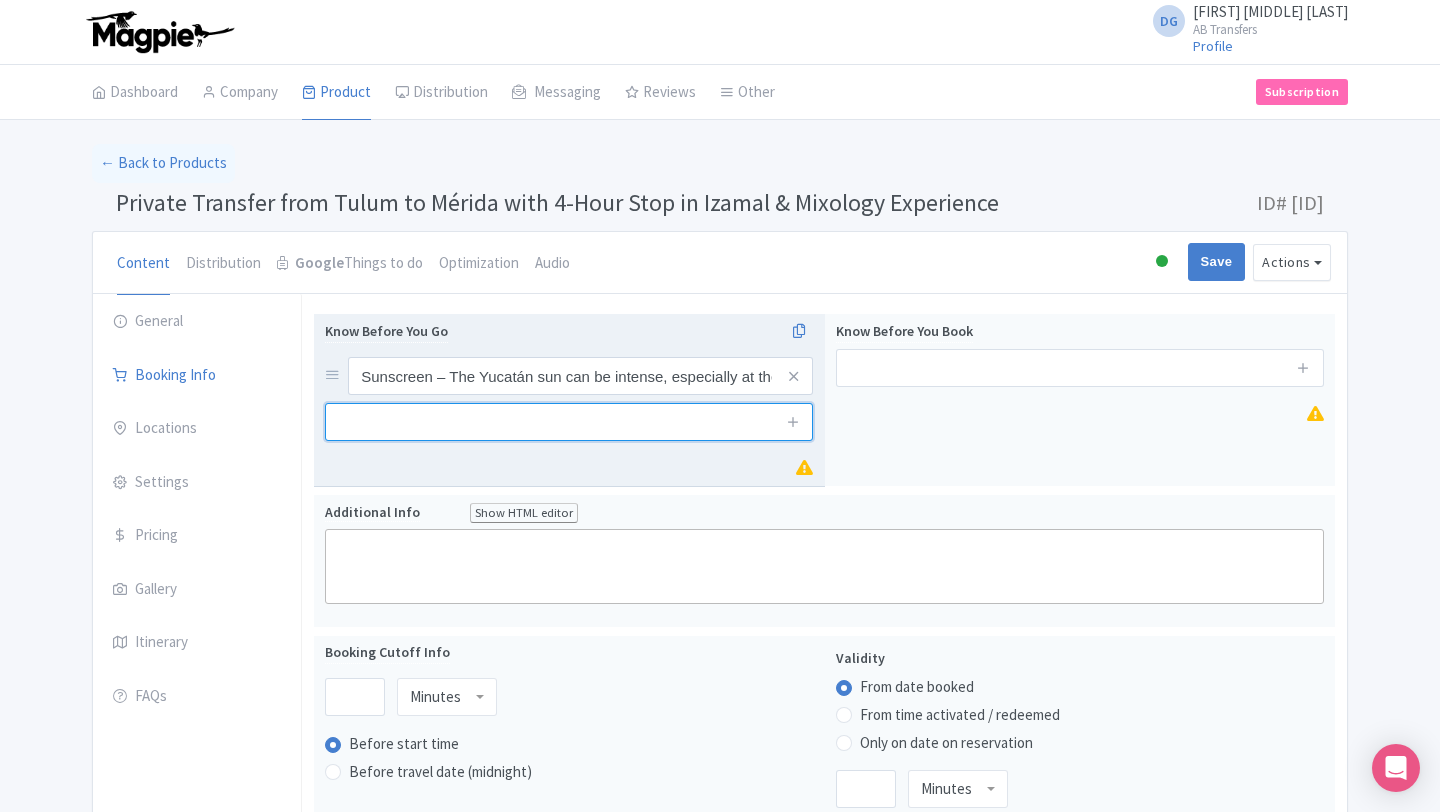 click at bounding box center [569, 422] 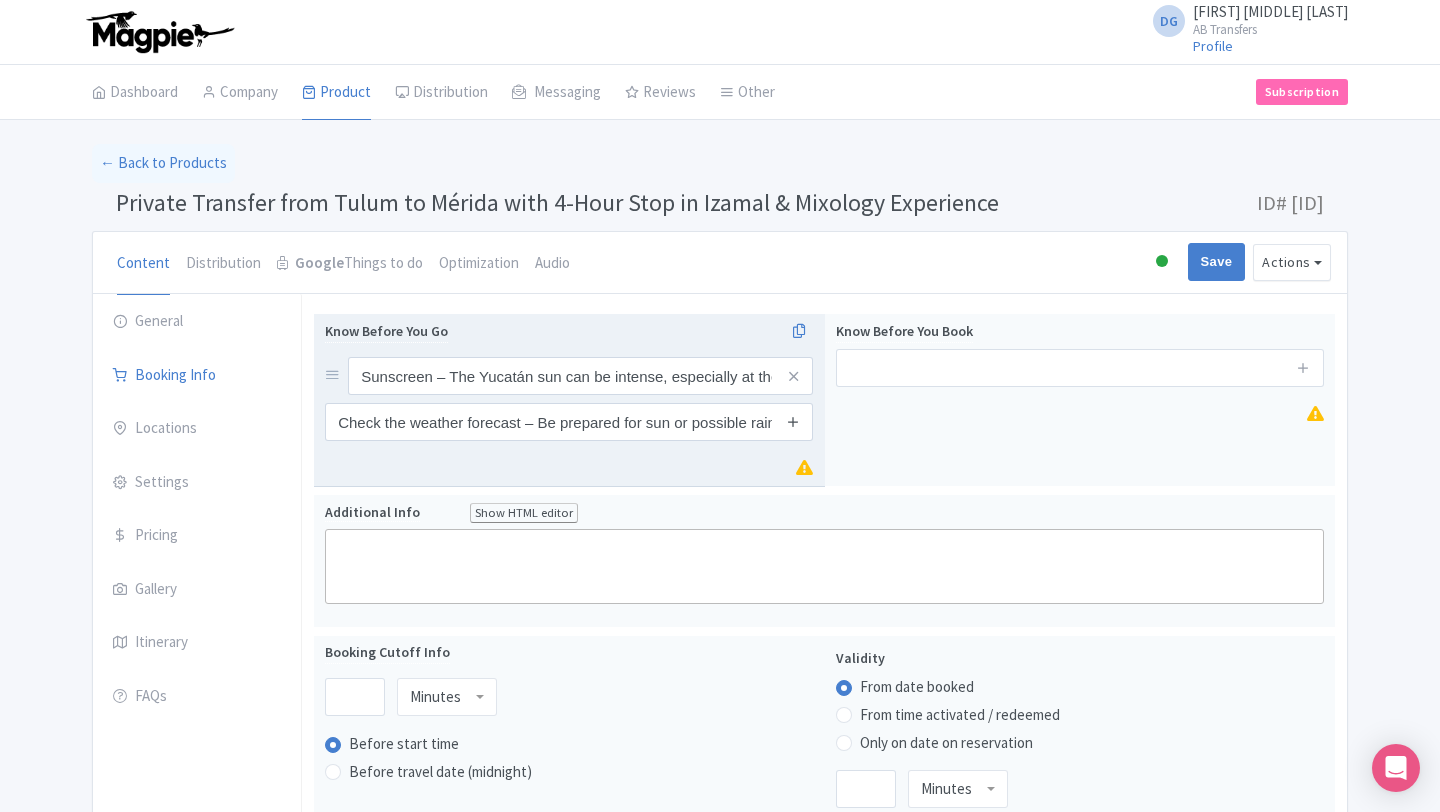 click at bounding box center [793, 421] 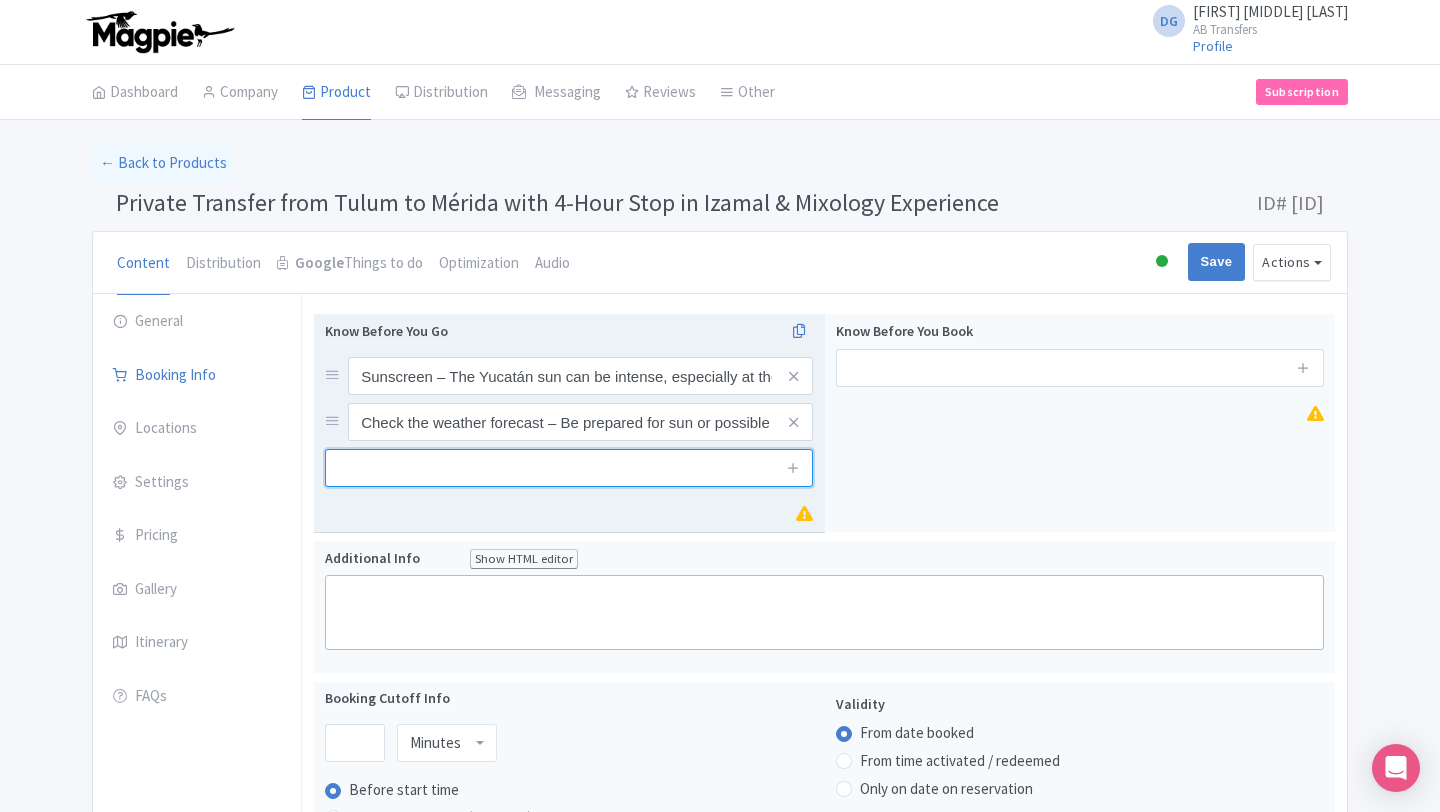 click at bounding box center (569, 468) 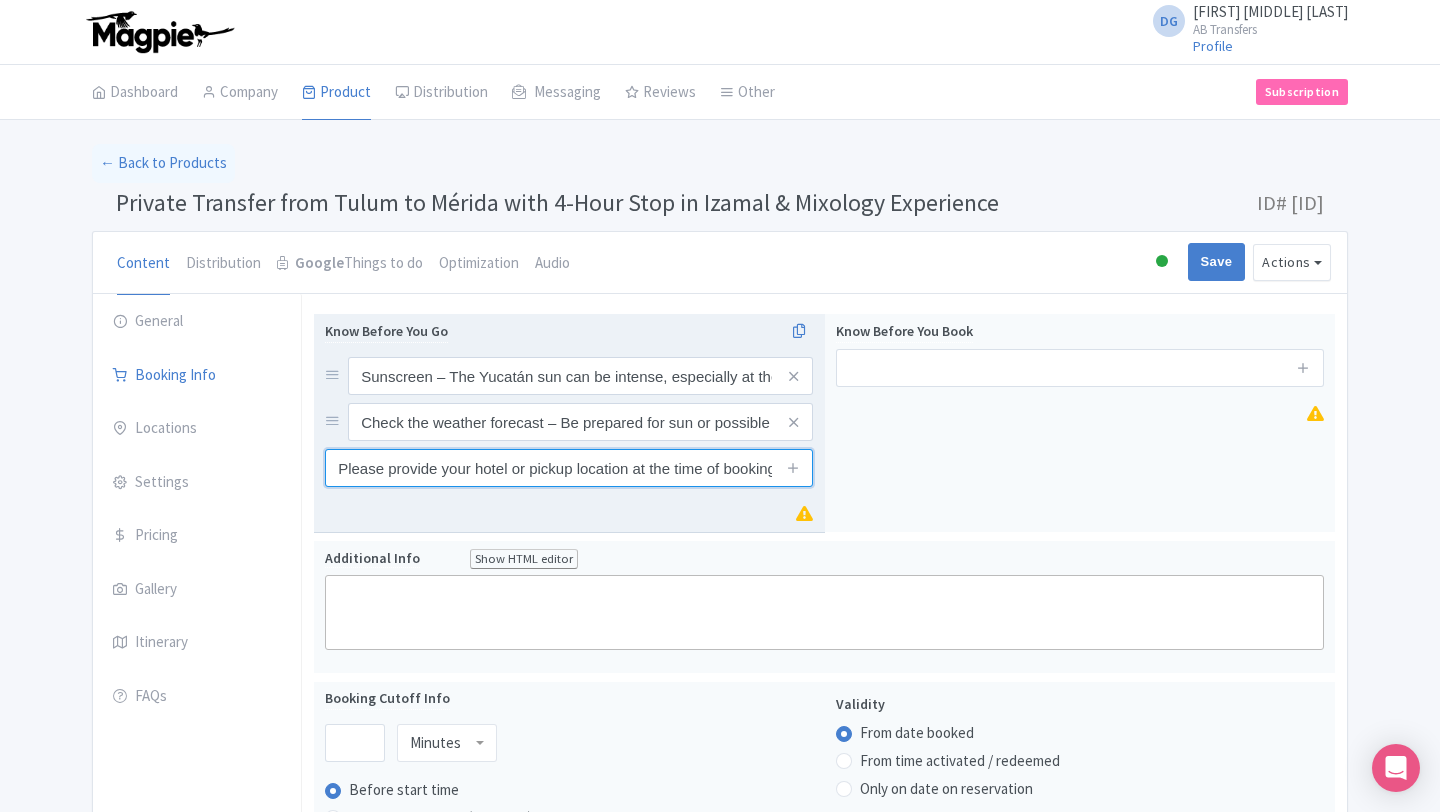 scroll, scrollTop: 0, scrollLeft: 7, axis: horizontal 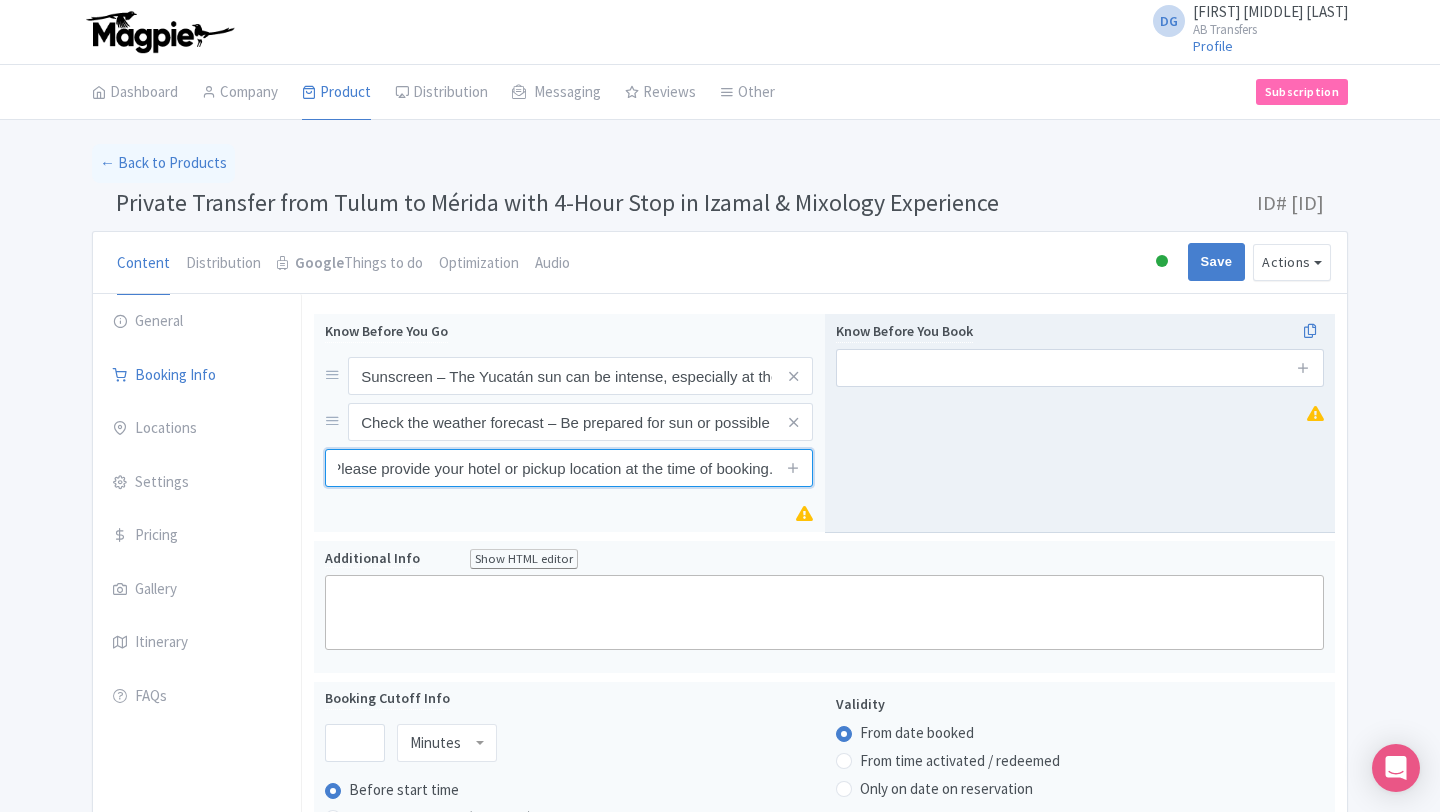 type on "Please provide your hotel or pickup location at the time of booking." 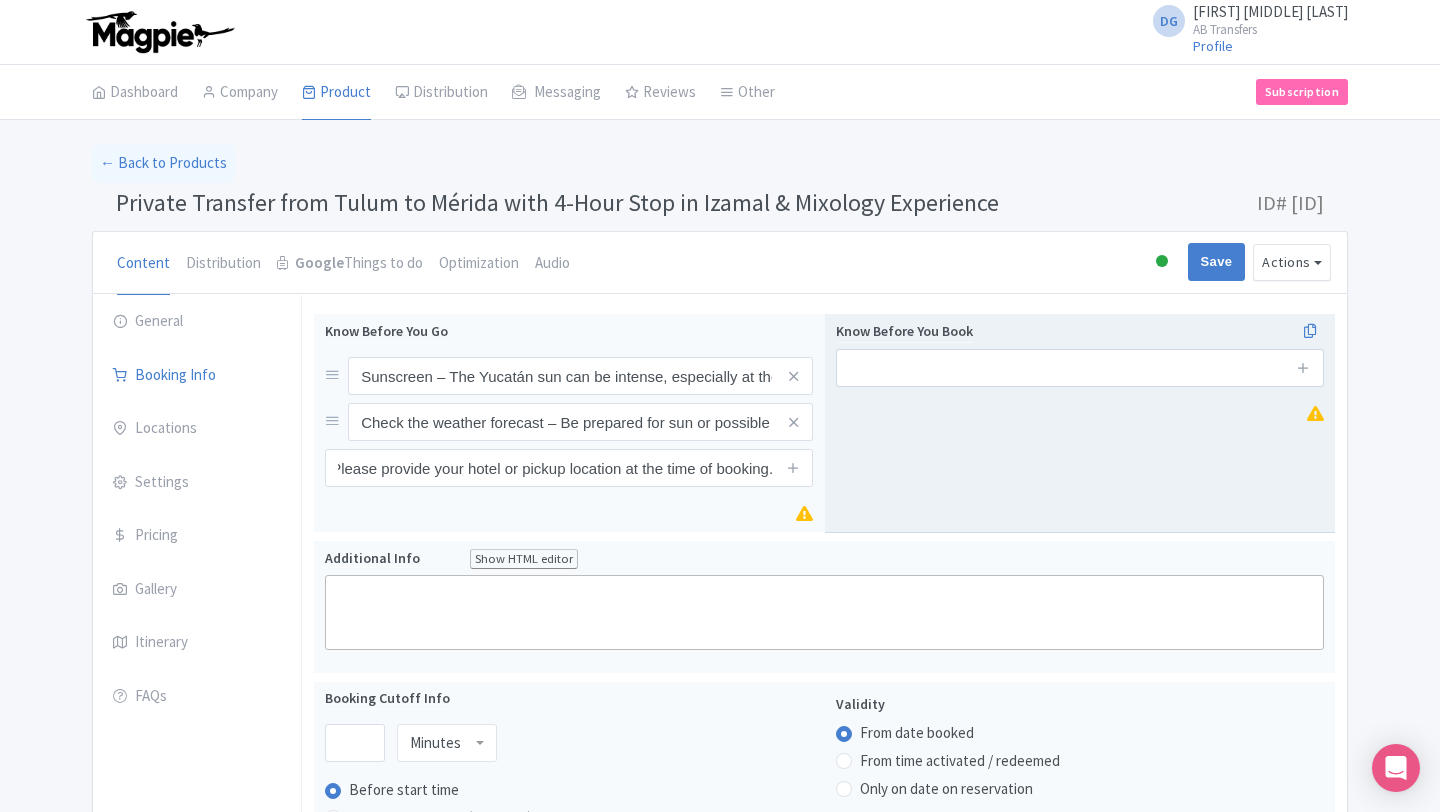 click on "Know Before You Book" at bounding box center (1080, 423) 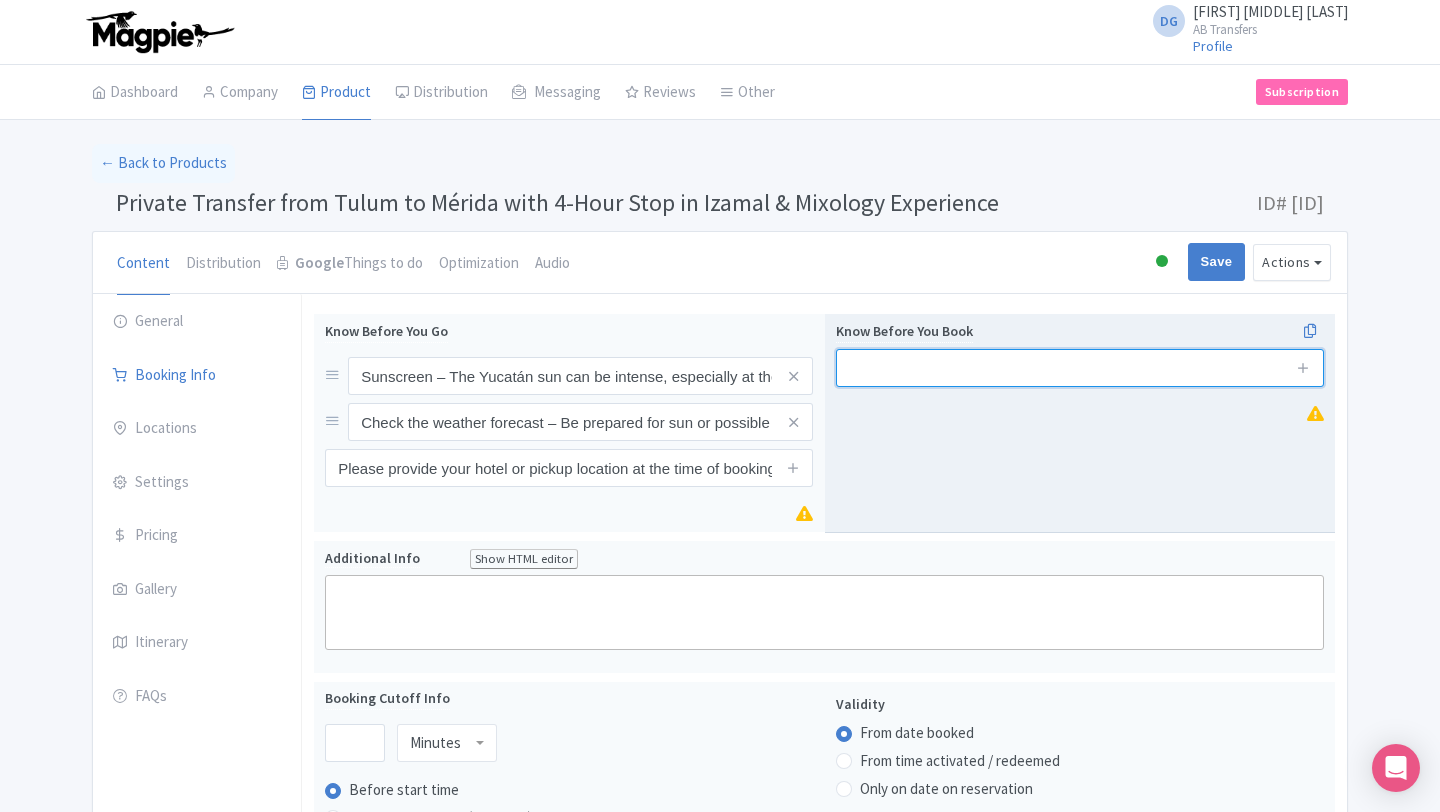 click at bounding box center (1080, 368) 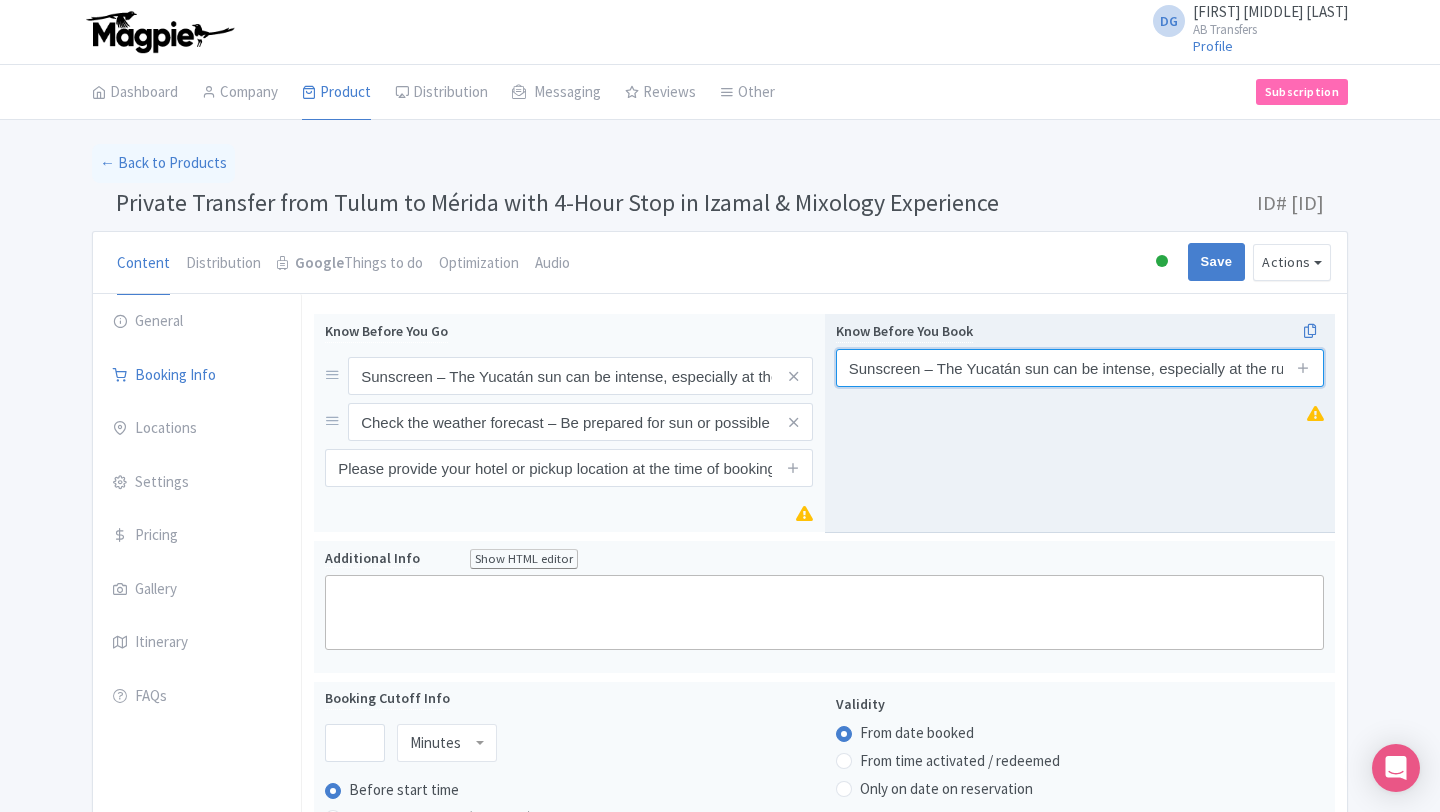 scroll, scrollTop: 0, scrollLeft: 113, axis: horizontal 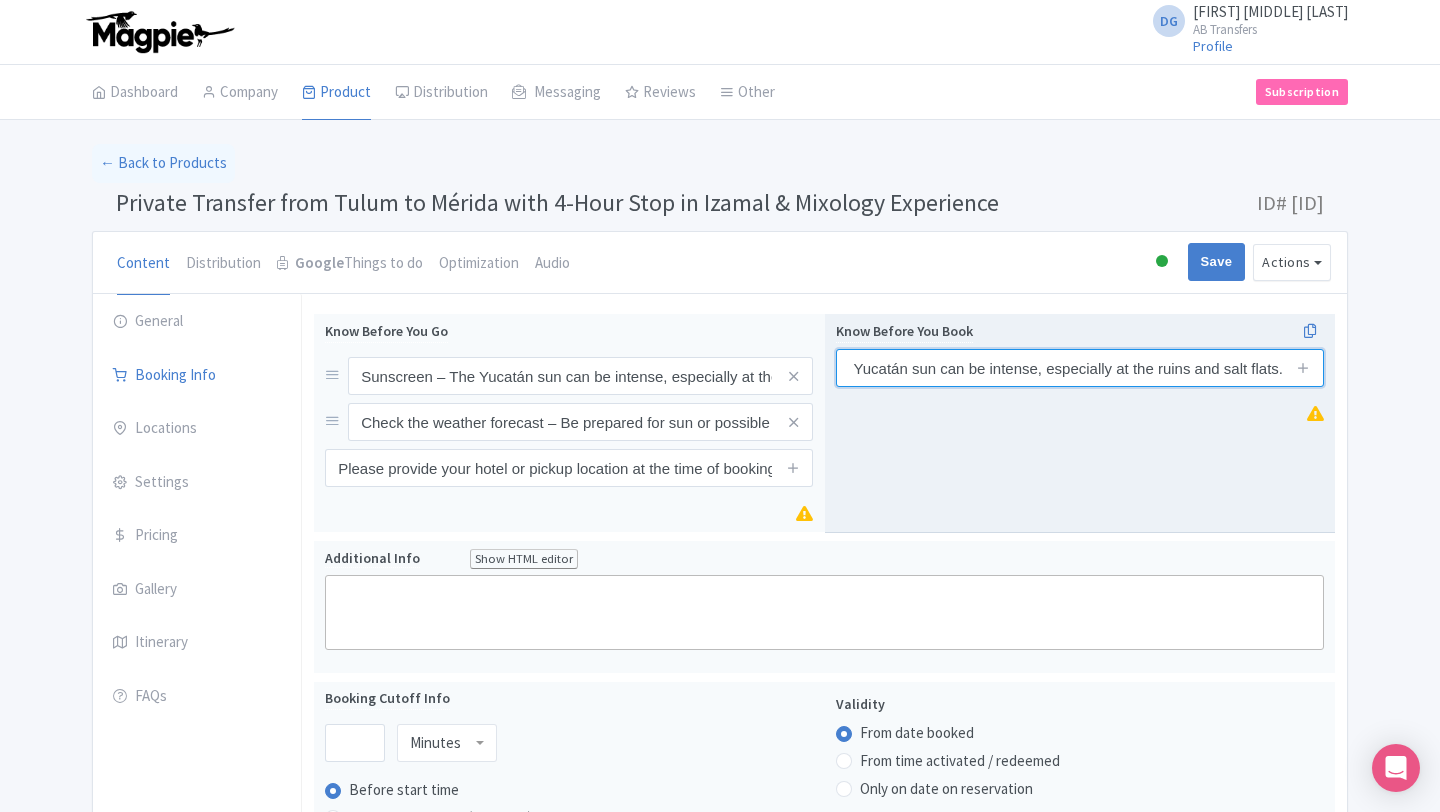 type on "Sunscreen – The Yucatán sun can be intense, especially at the ruins and salt flats." 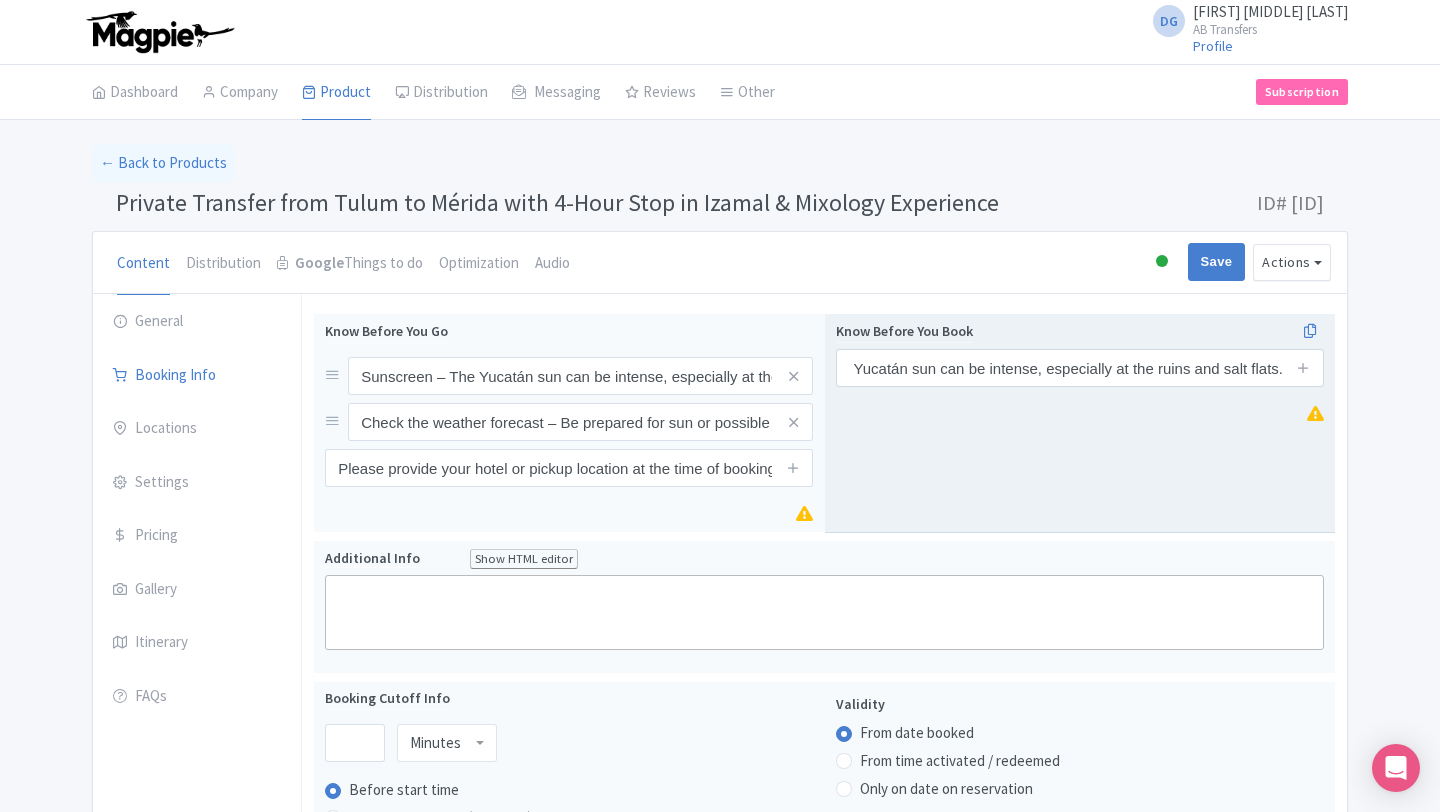 scroll, scrollTop: 0, scrollLeft: 0, axis: both 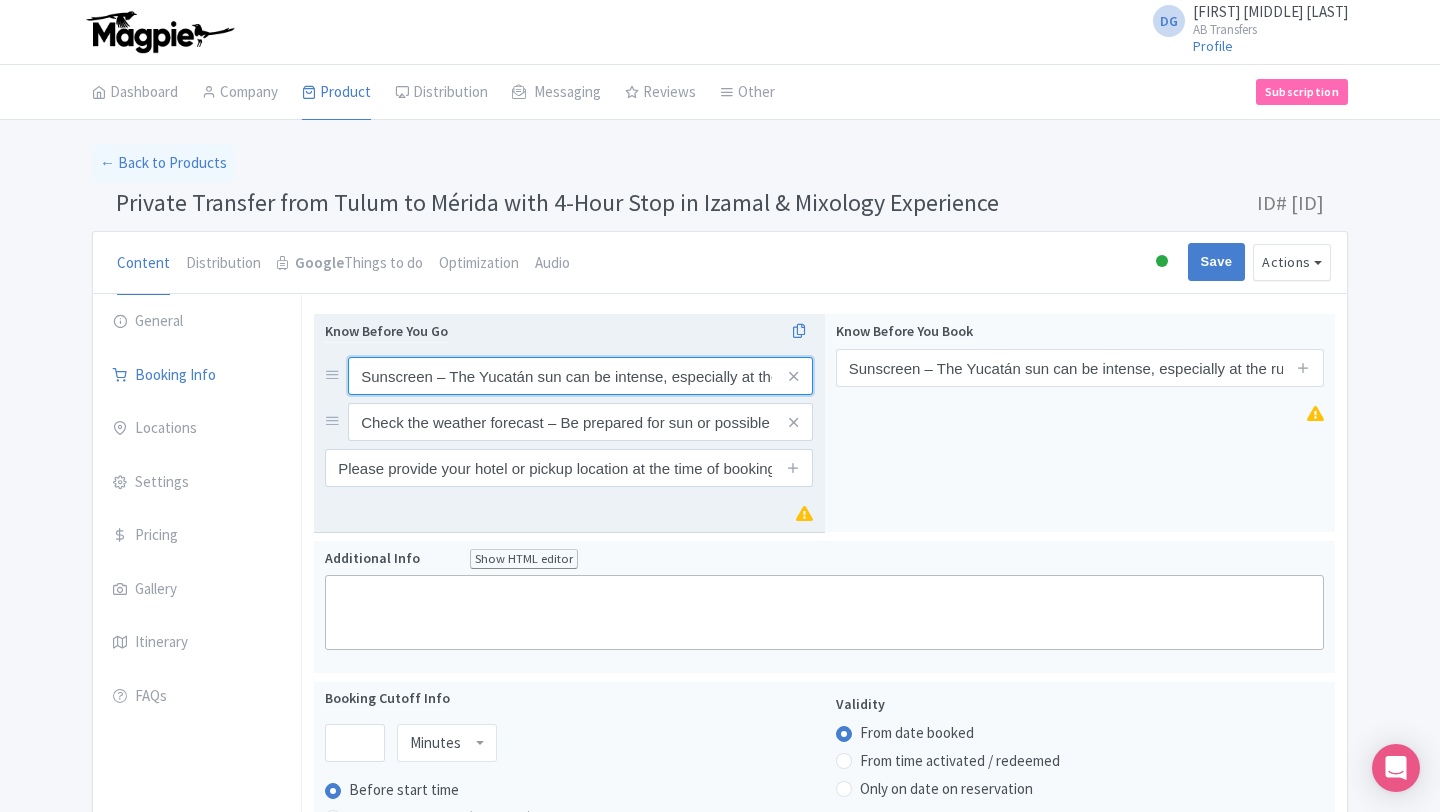 click on "Sunscreen – The Yucatán sun can be intense, especially at the ruins and salt flats." at bounding box center [580, 376] 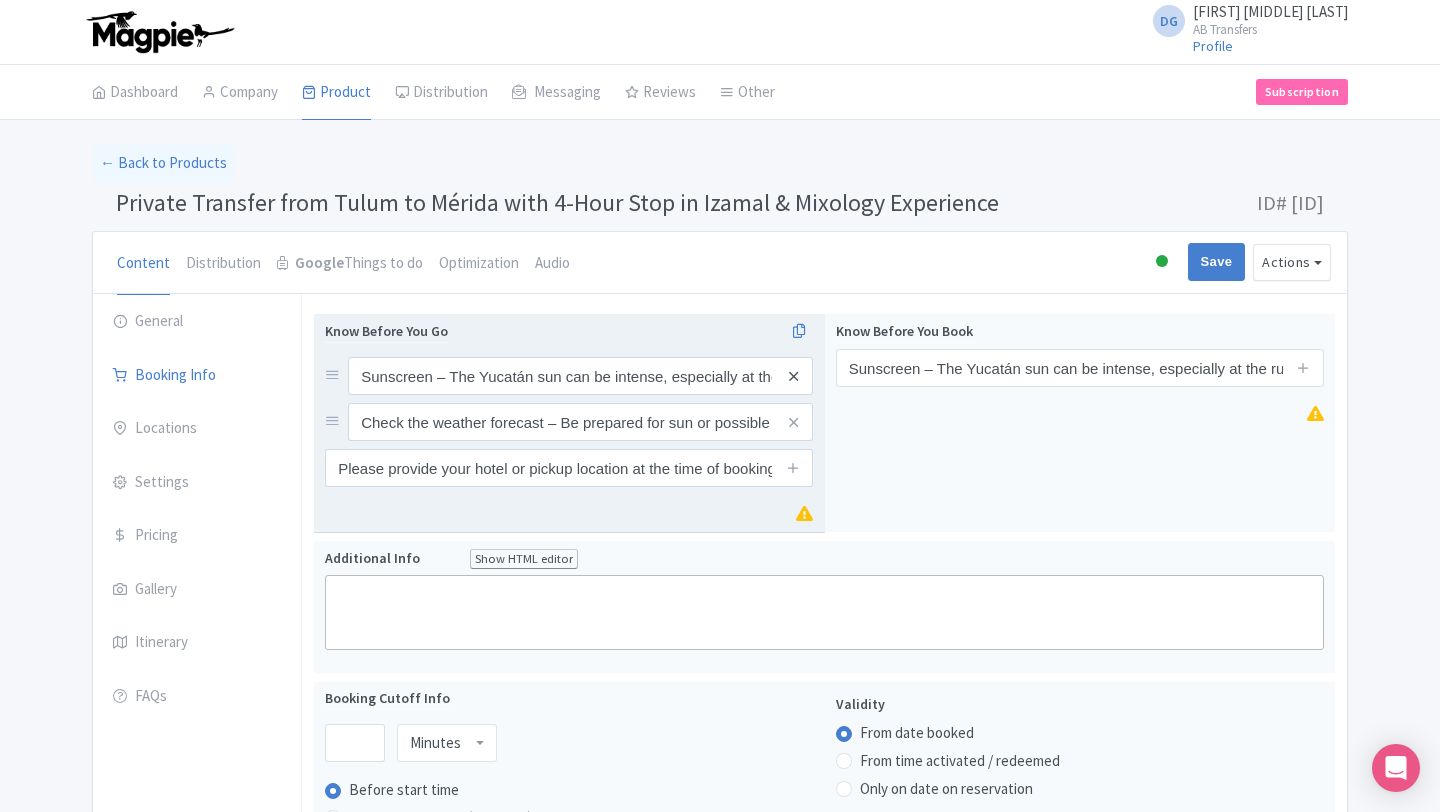 click at bounding box center (793, 376) 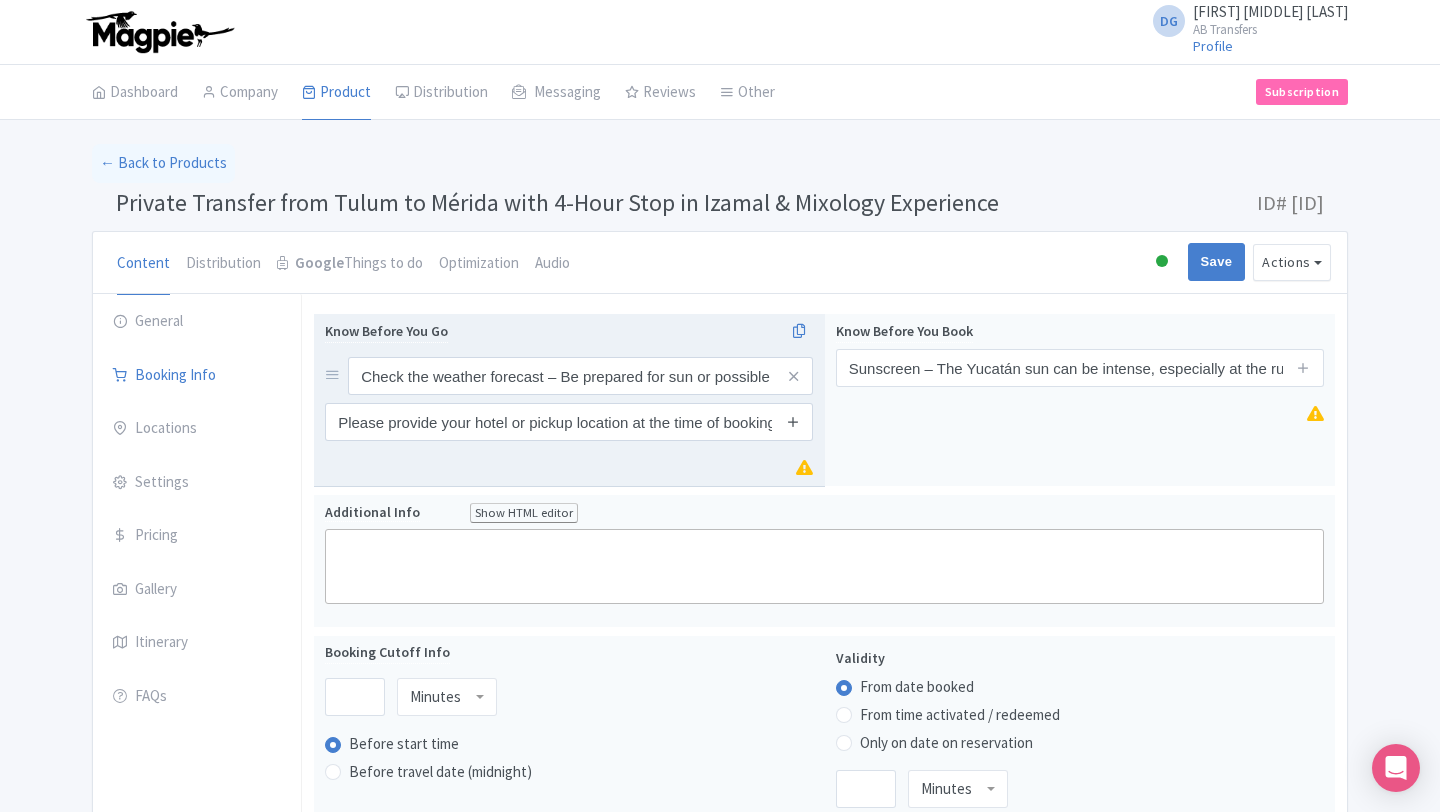 click at bounding box center [793, 421] 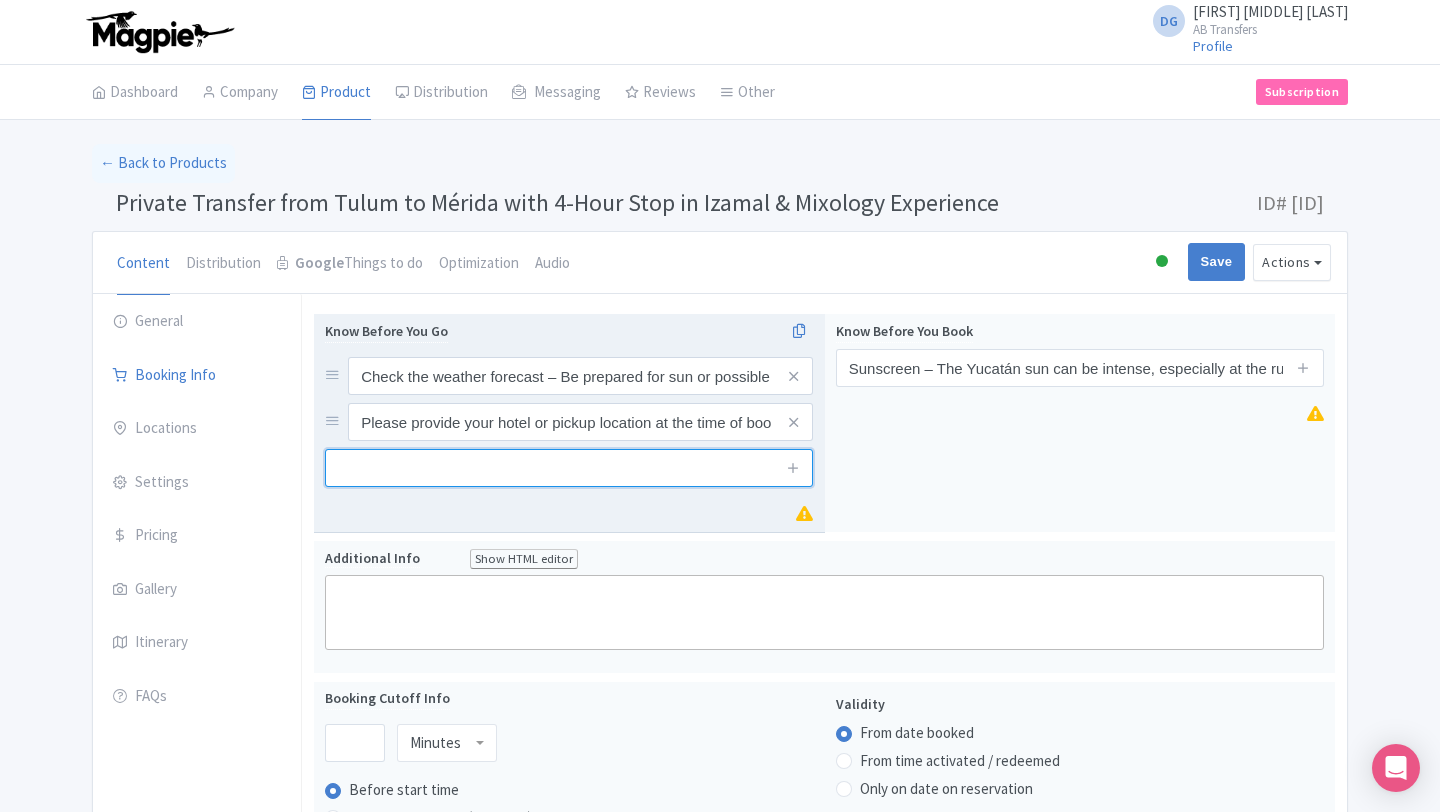 click at bounding box center (569, 468) 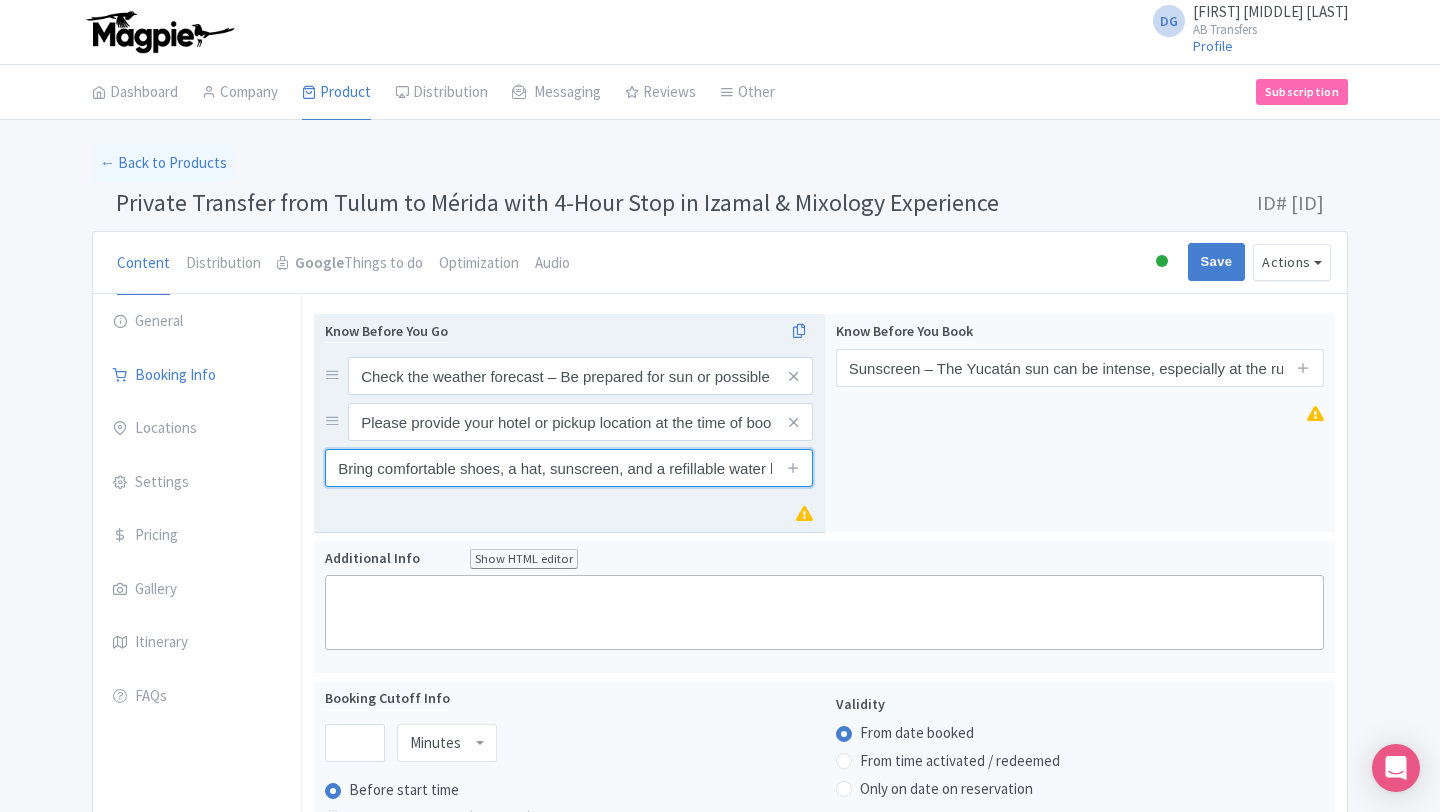 scroll, scrollTop: 0, scrollLeft: 38, axis: horizontal 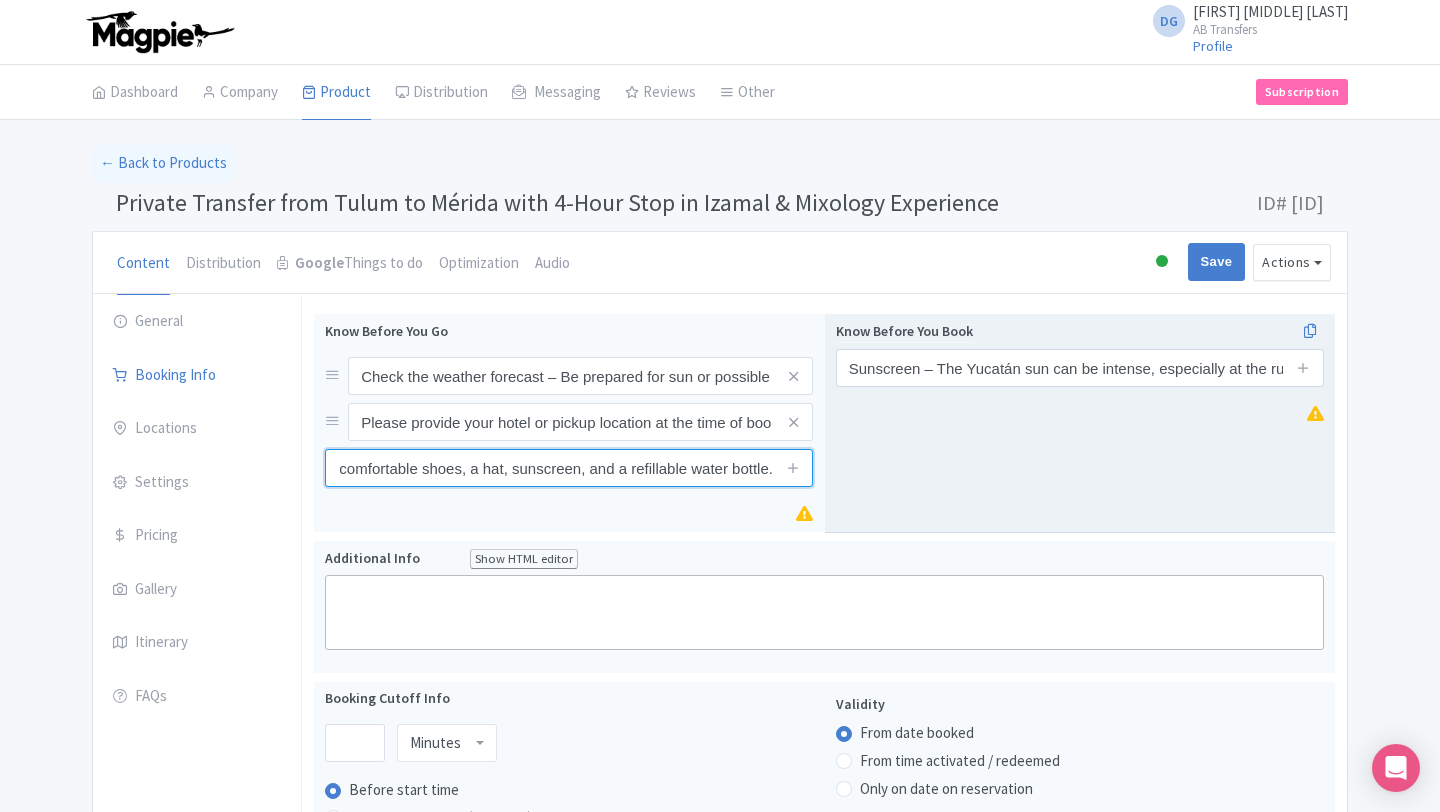 type on "Bring comfortable shoes, a hat, sunscreen, and a refillable water bottle." 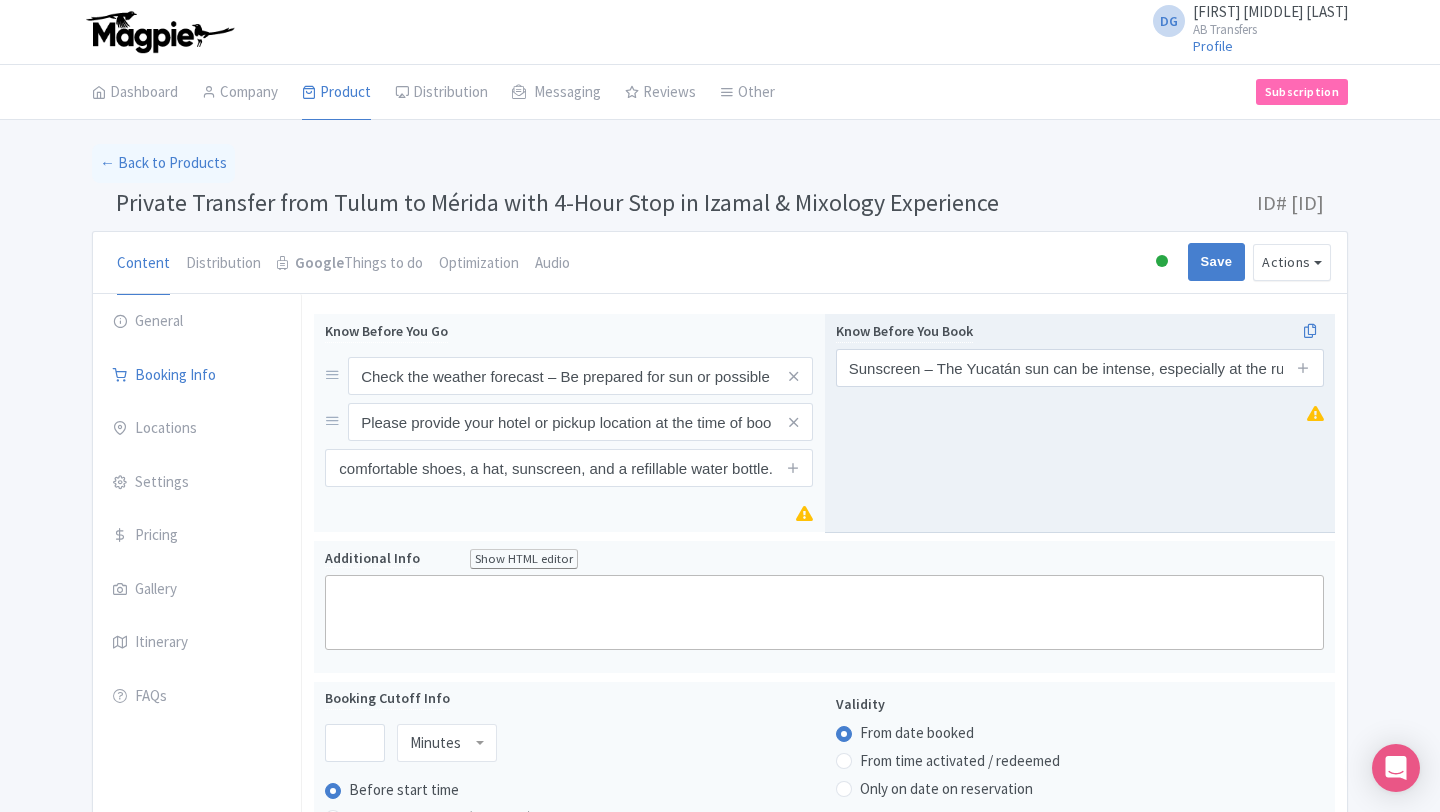 scroll, scrollTop: 0, scrollLeft: 0, axis: both 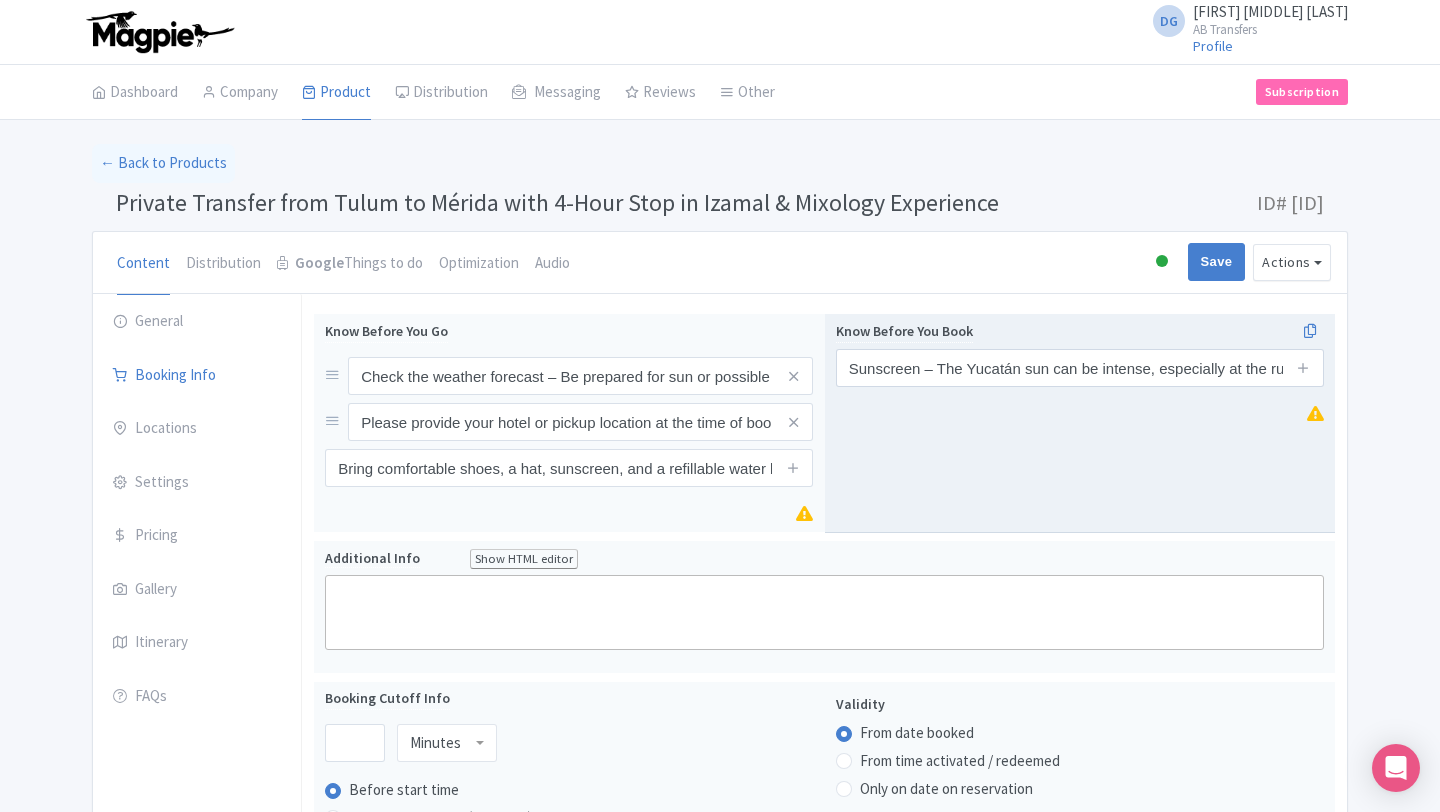 click on "Know Before You Book Sunscreen – The Yucatán sun can be intense, especially at the ruins and salt flats." at bounding box center [1080, 423] 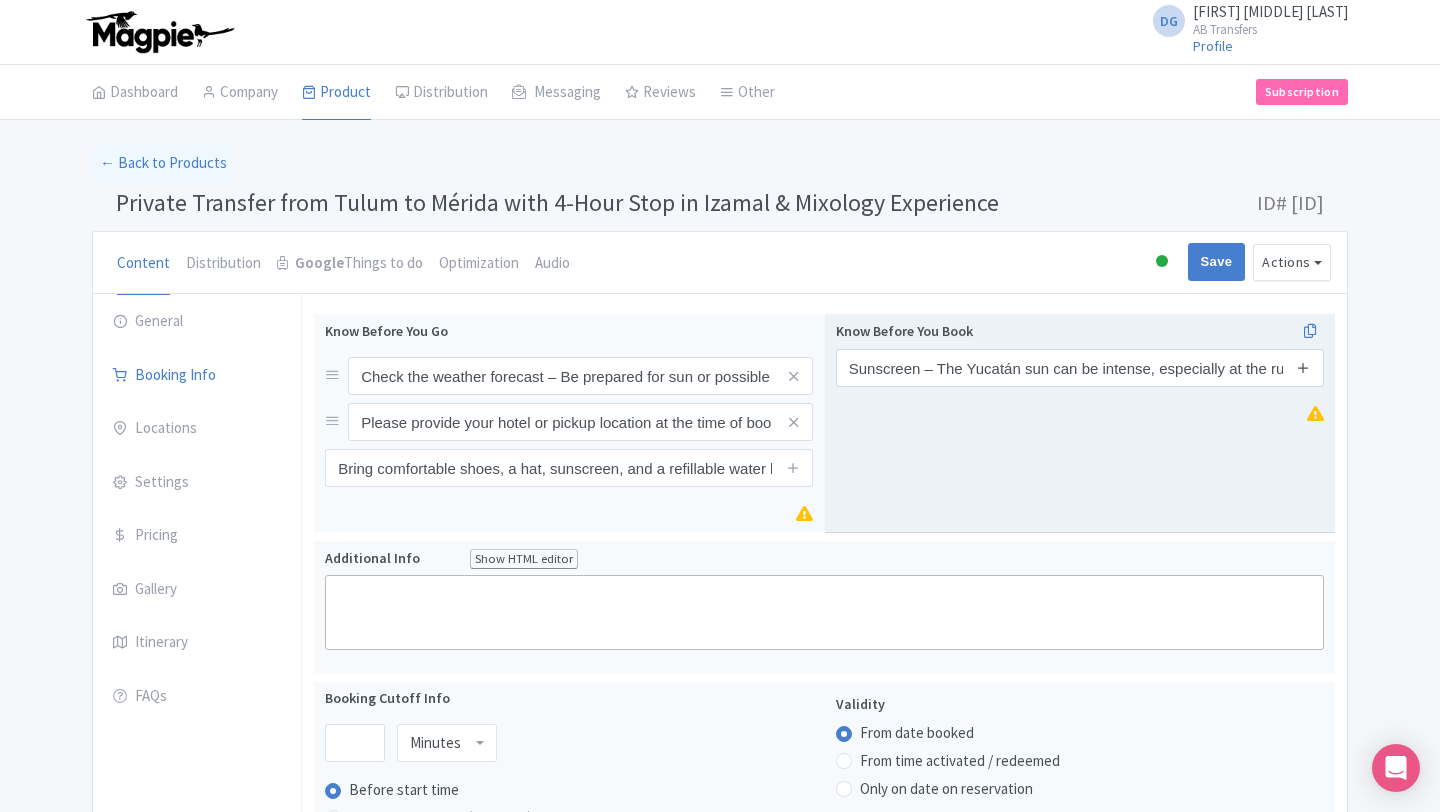 click at bounding box center (1303, 367) 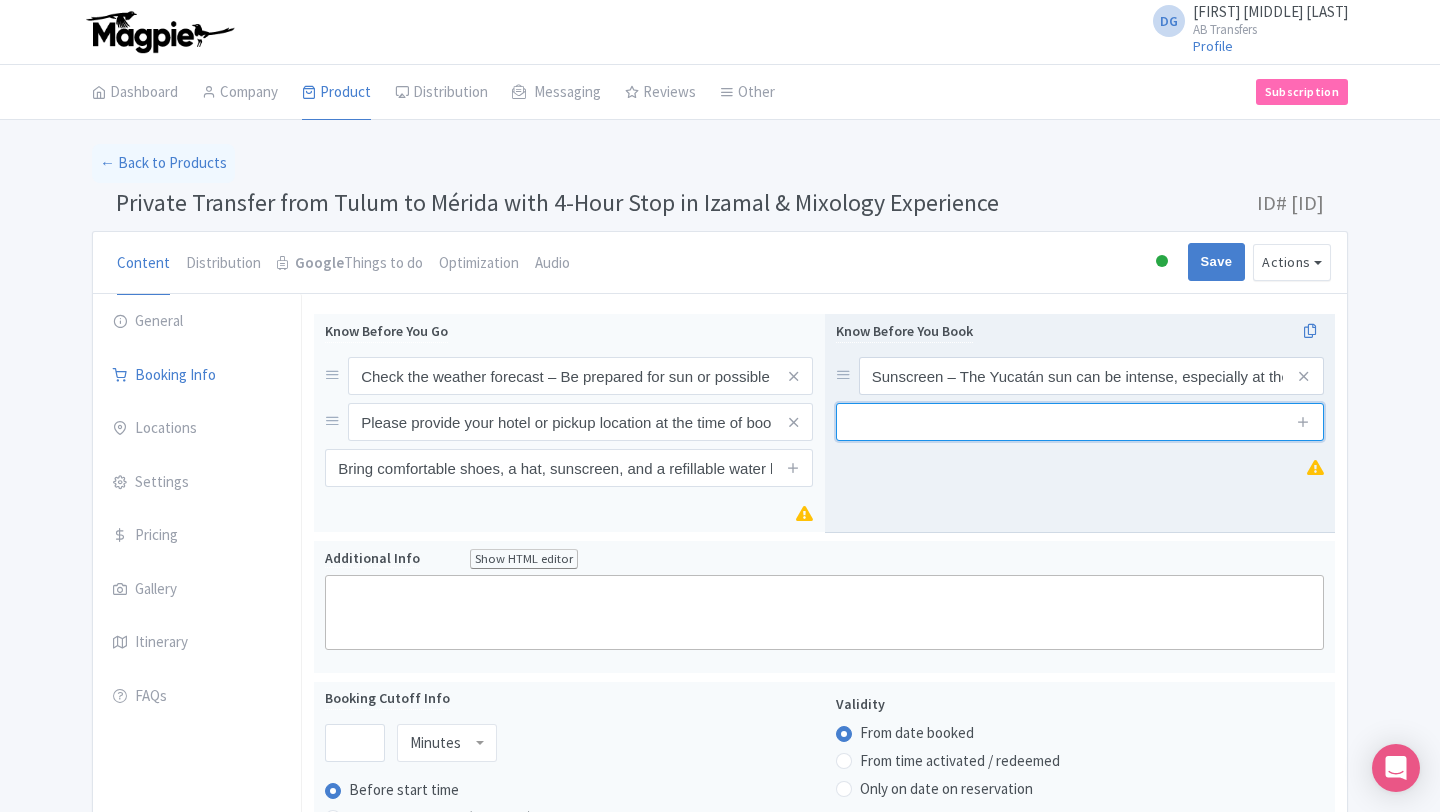 click at bounding box center [1080, 422] 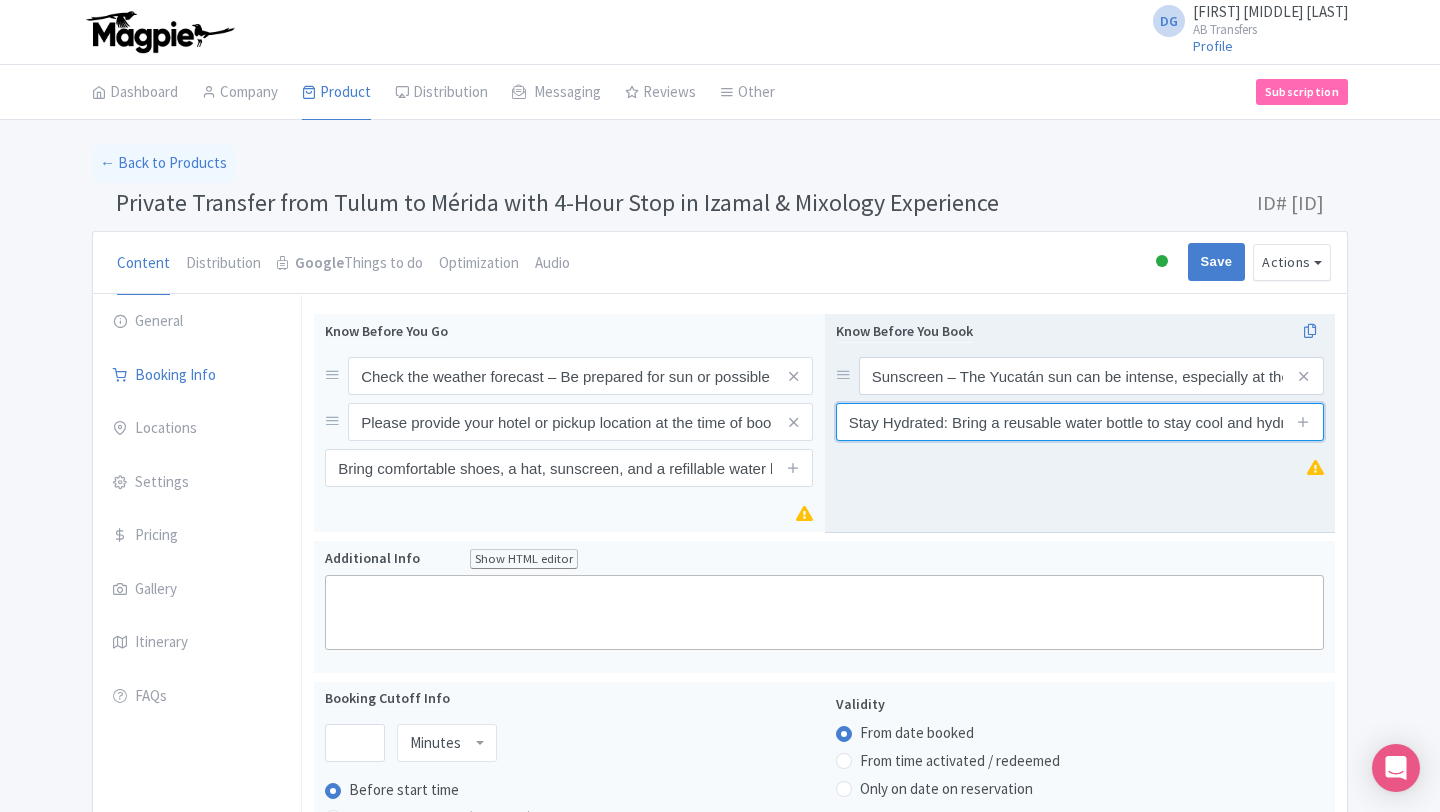 scroll, scrollTop: 0, scrollLeft: 164, axis: horizontal 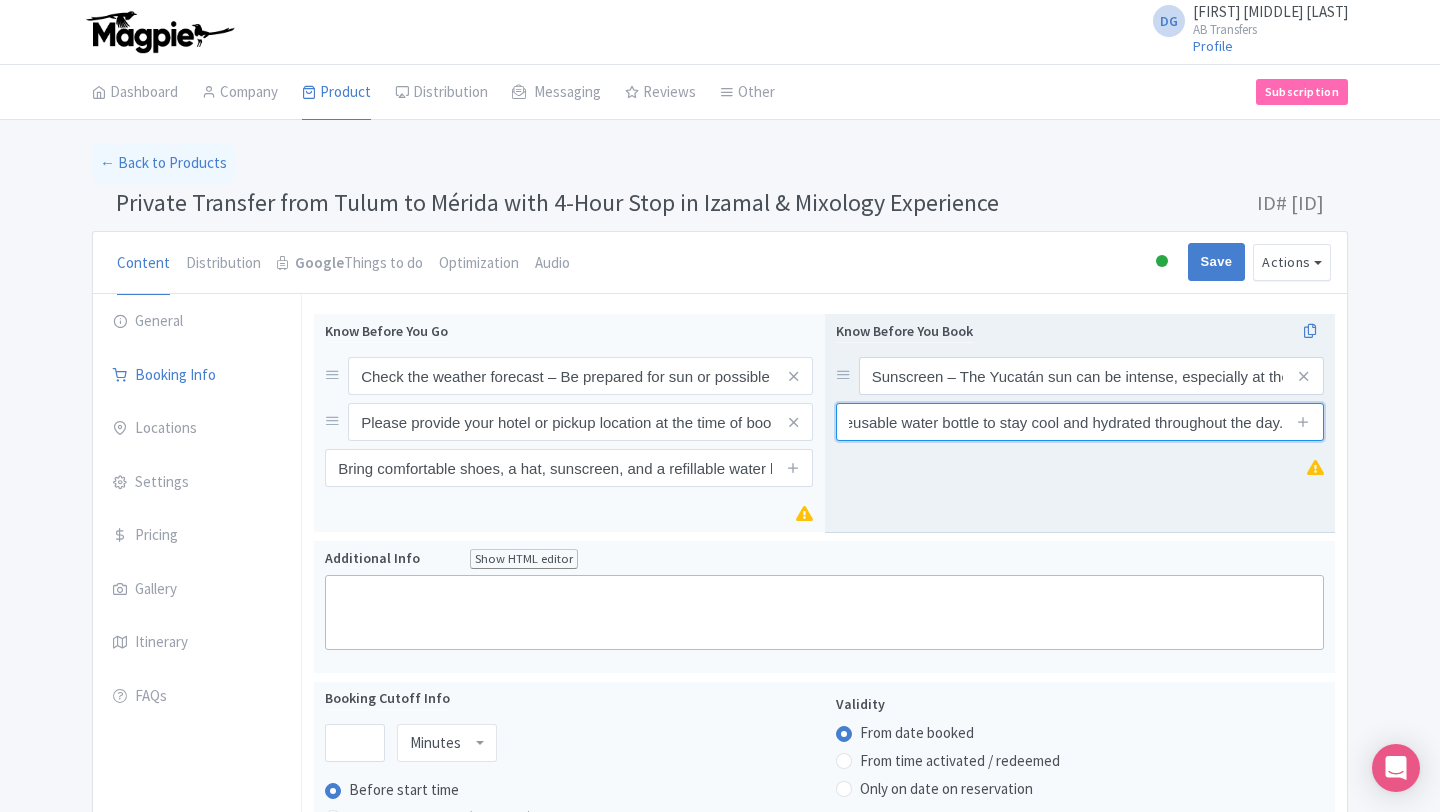 type on "Stay Hydrated: Bring a reusable water bottle to stay cool and hydrated throughout the day." 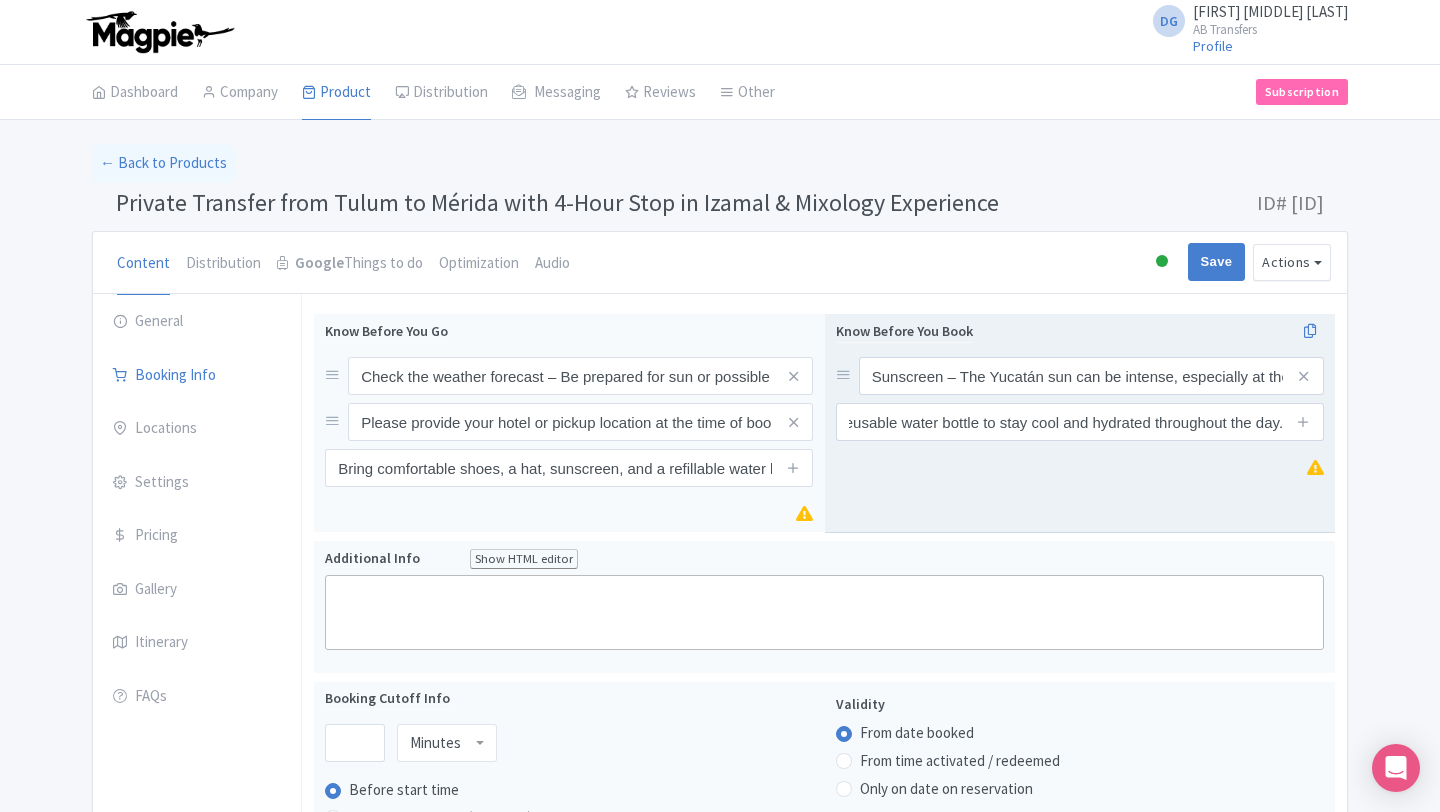 scroll, scrollTop: 0, scrollLeft: 0, axis: both 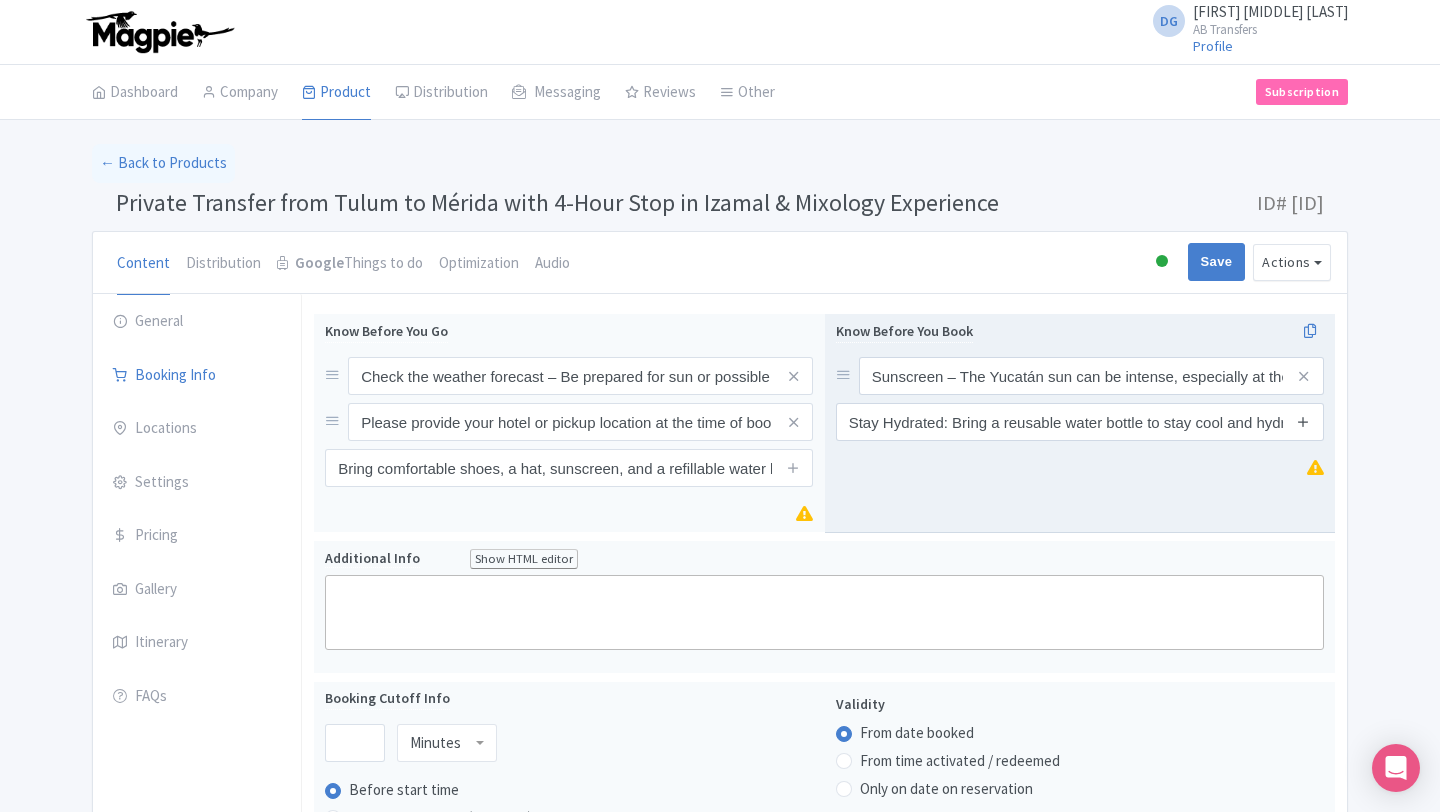 click at bounding box center [1303, 421] 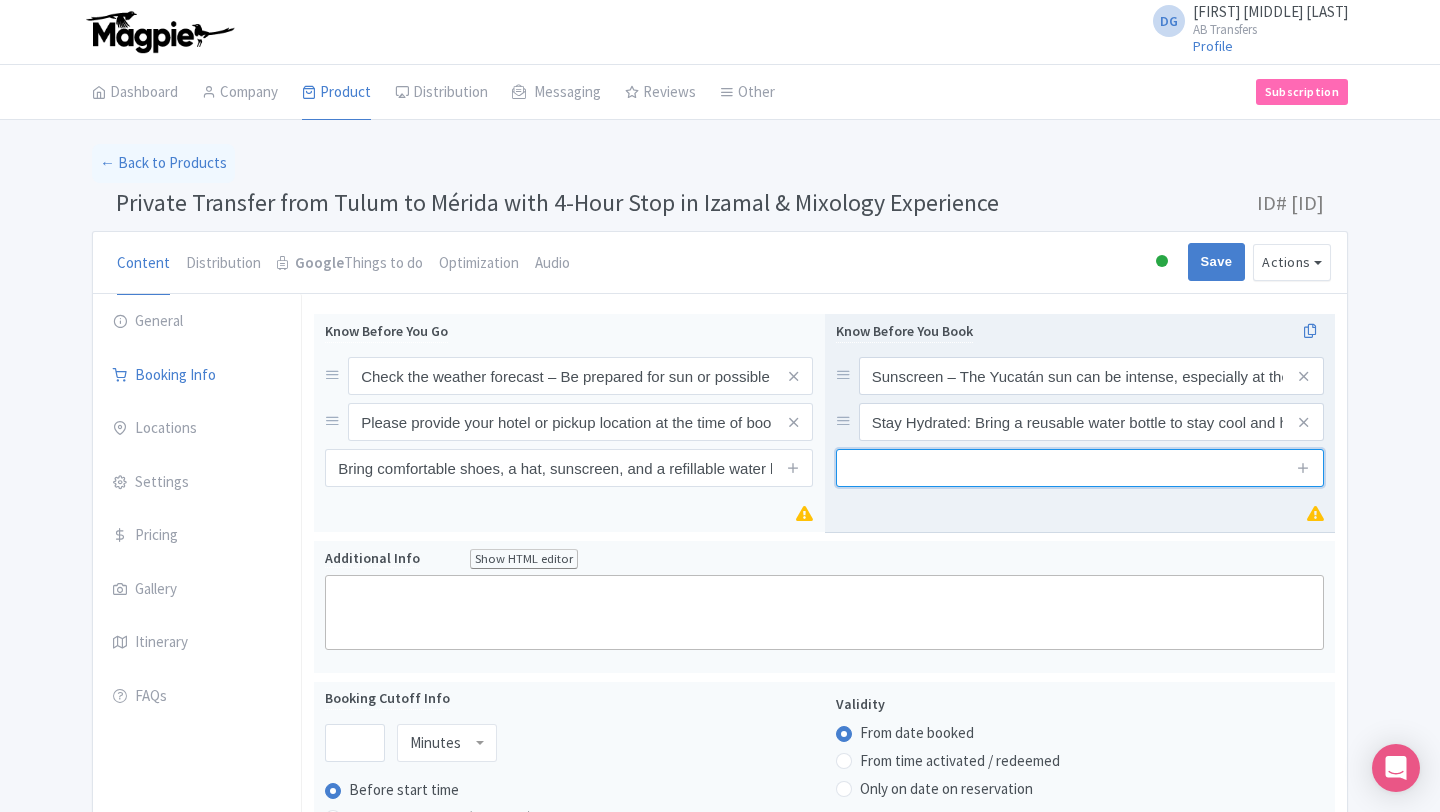click on "Know Before You Book Sunscreen – The Yucatán sun can be intense, especially at the ruins and salt flats. Stay Hydrated: Bring a reusable water bottle to stay cool and hydrated throughout the day." at bounding box center (1080, 423) 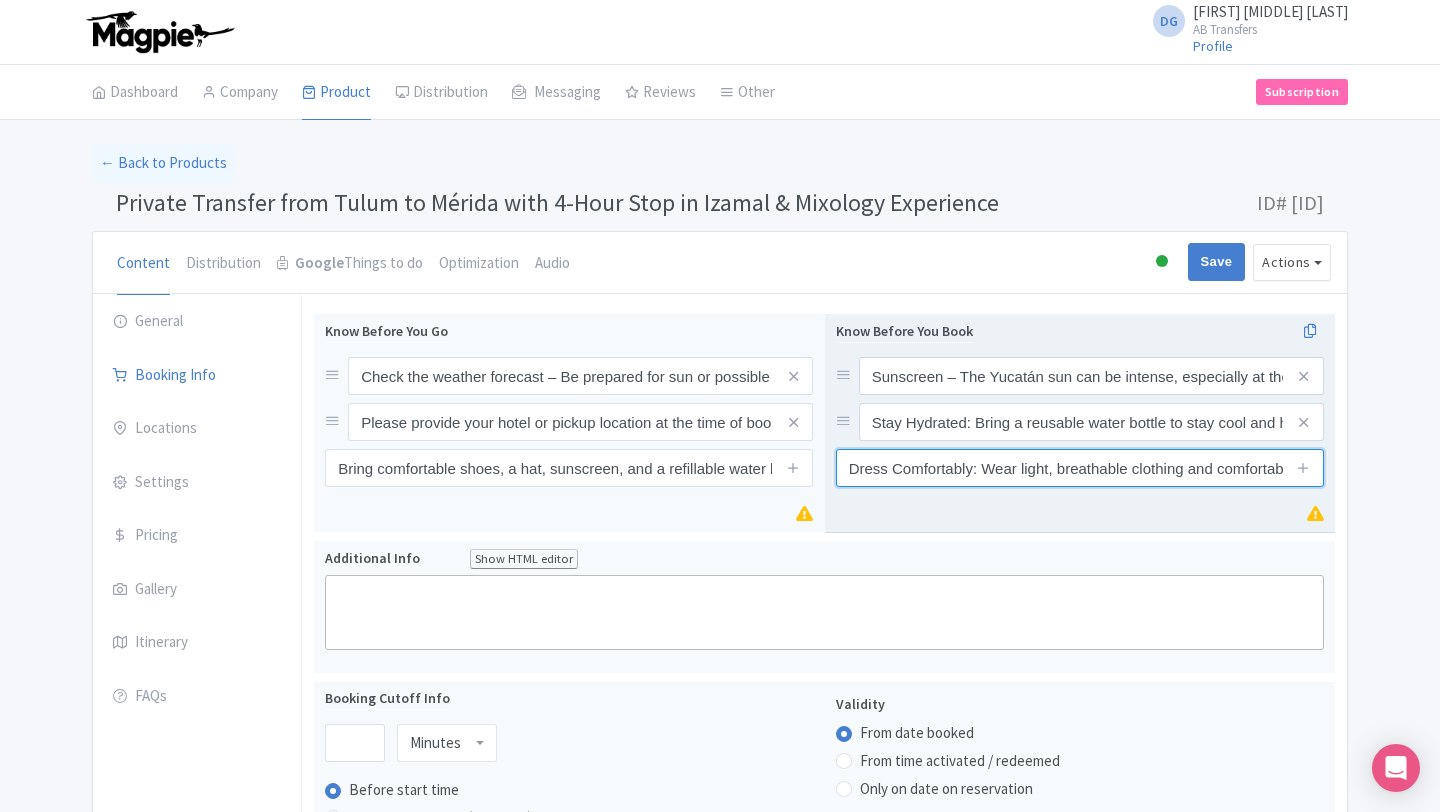 scroll, scrollTop: 0, scrollLeft: 422, axis: horizontal 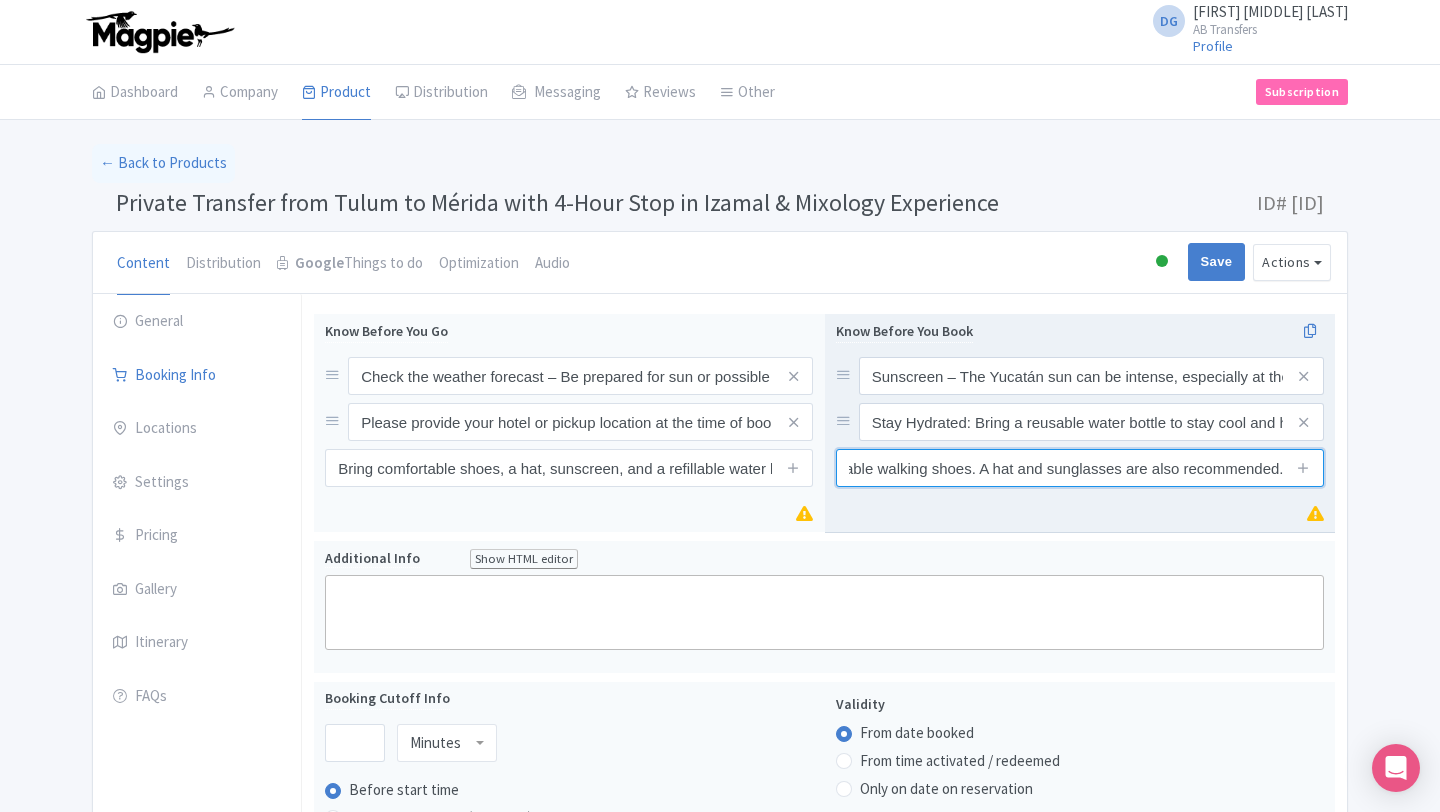 type on "Dress Comfortably: Wear light, breathable clothing and comfortable walking shoes. A hat and sunglasses are also recommended." 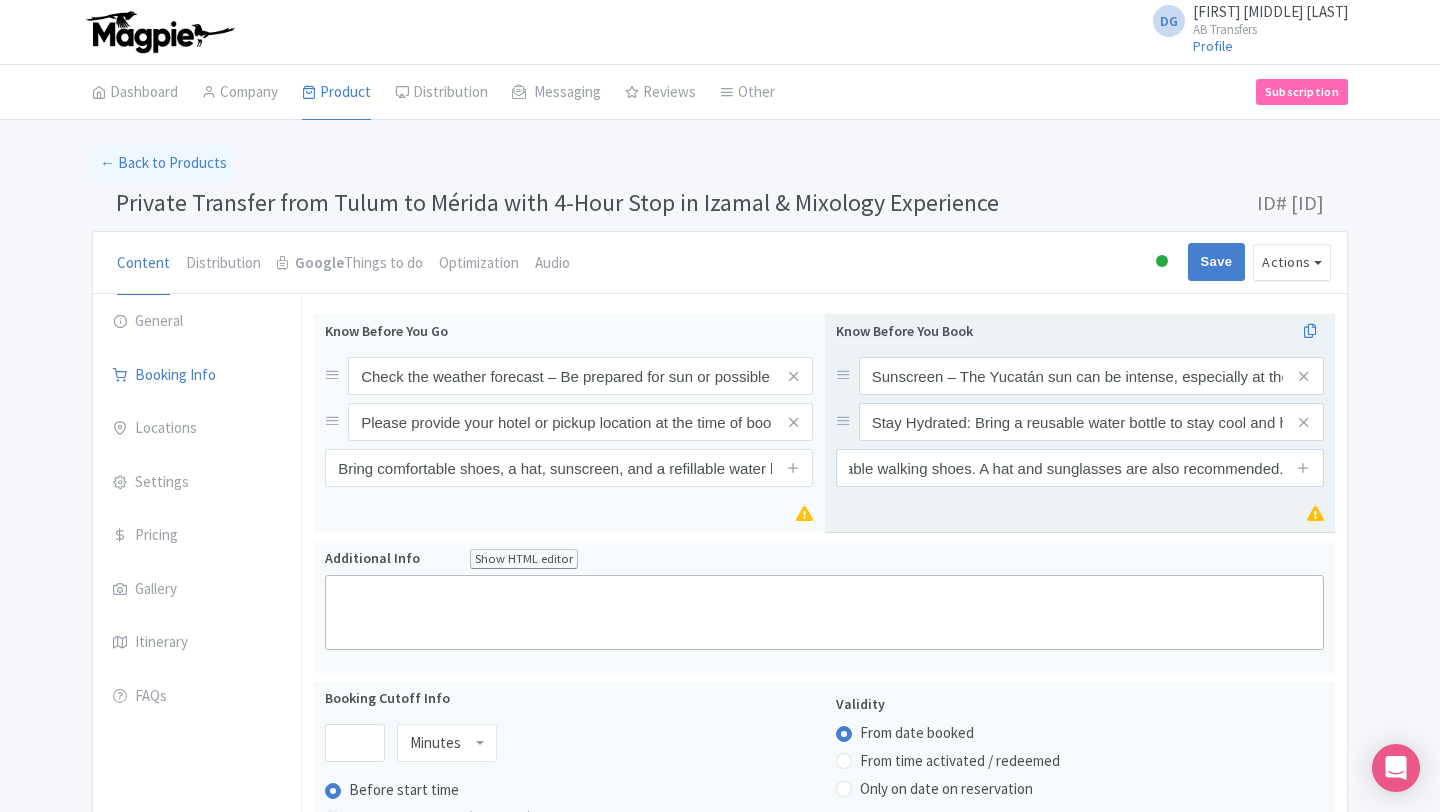 scroll, scrollTop: 0, scrollLeft: 0, axis: both 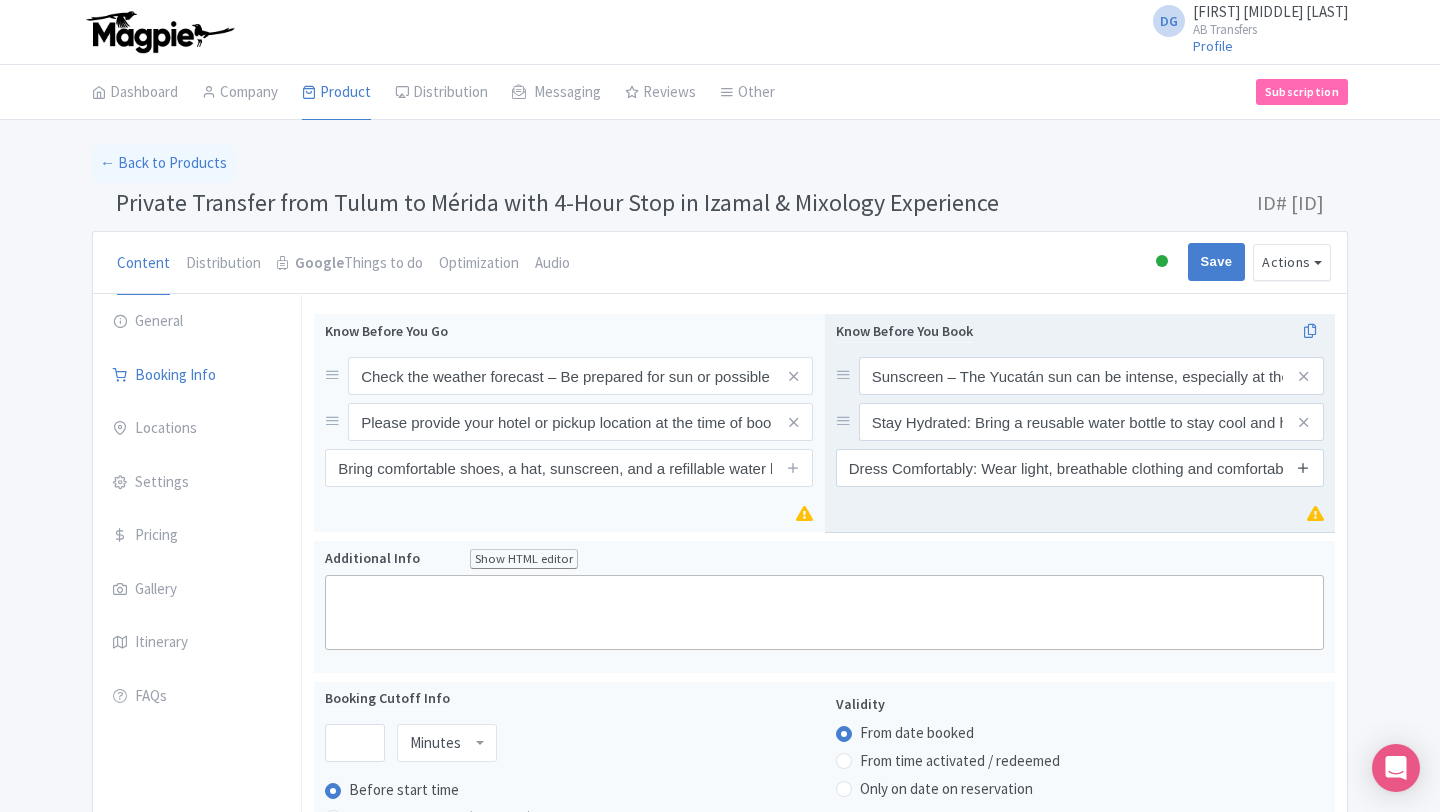 click at bounding box center [1303, 467] 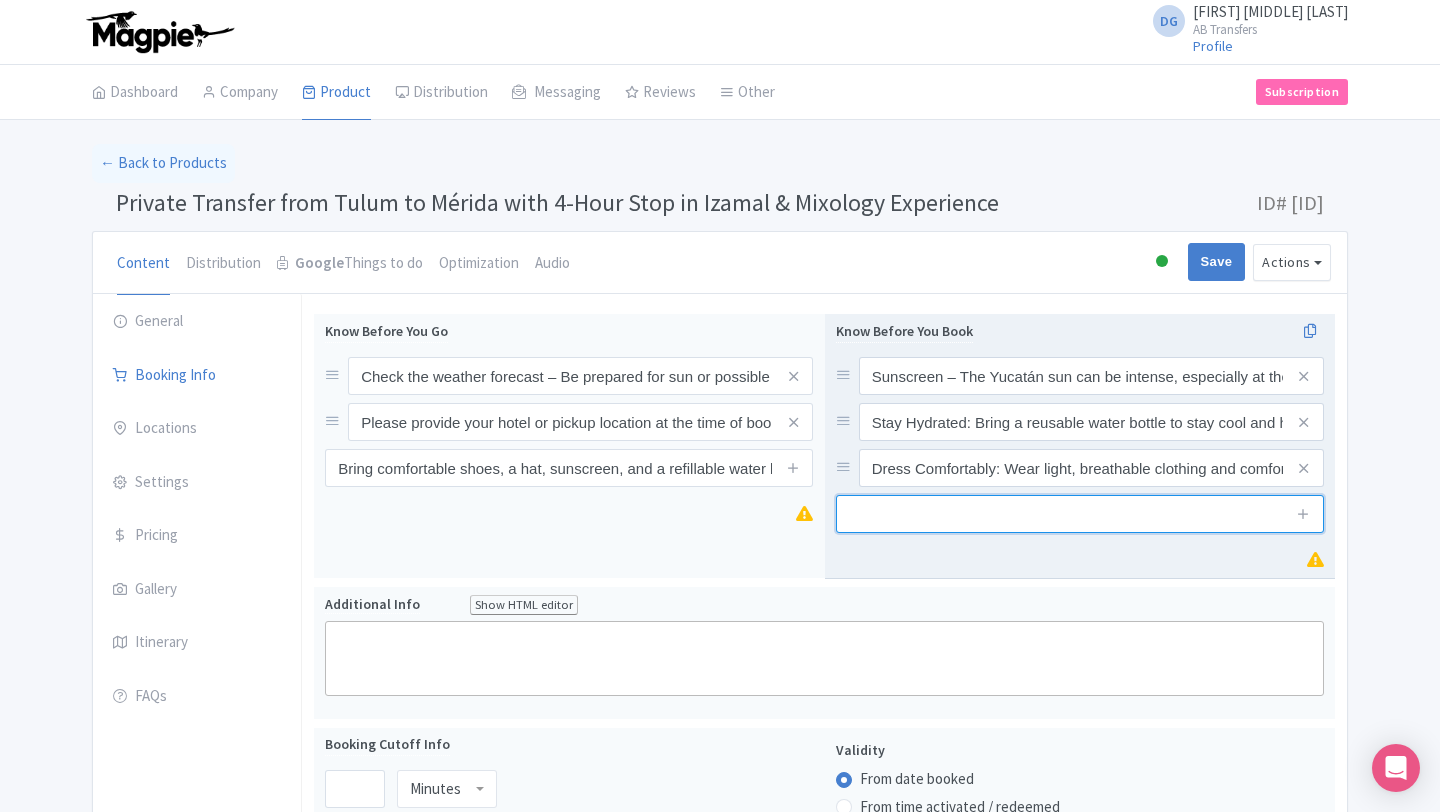 click at bounding box center (1080, 514) 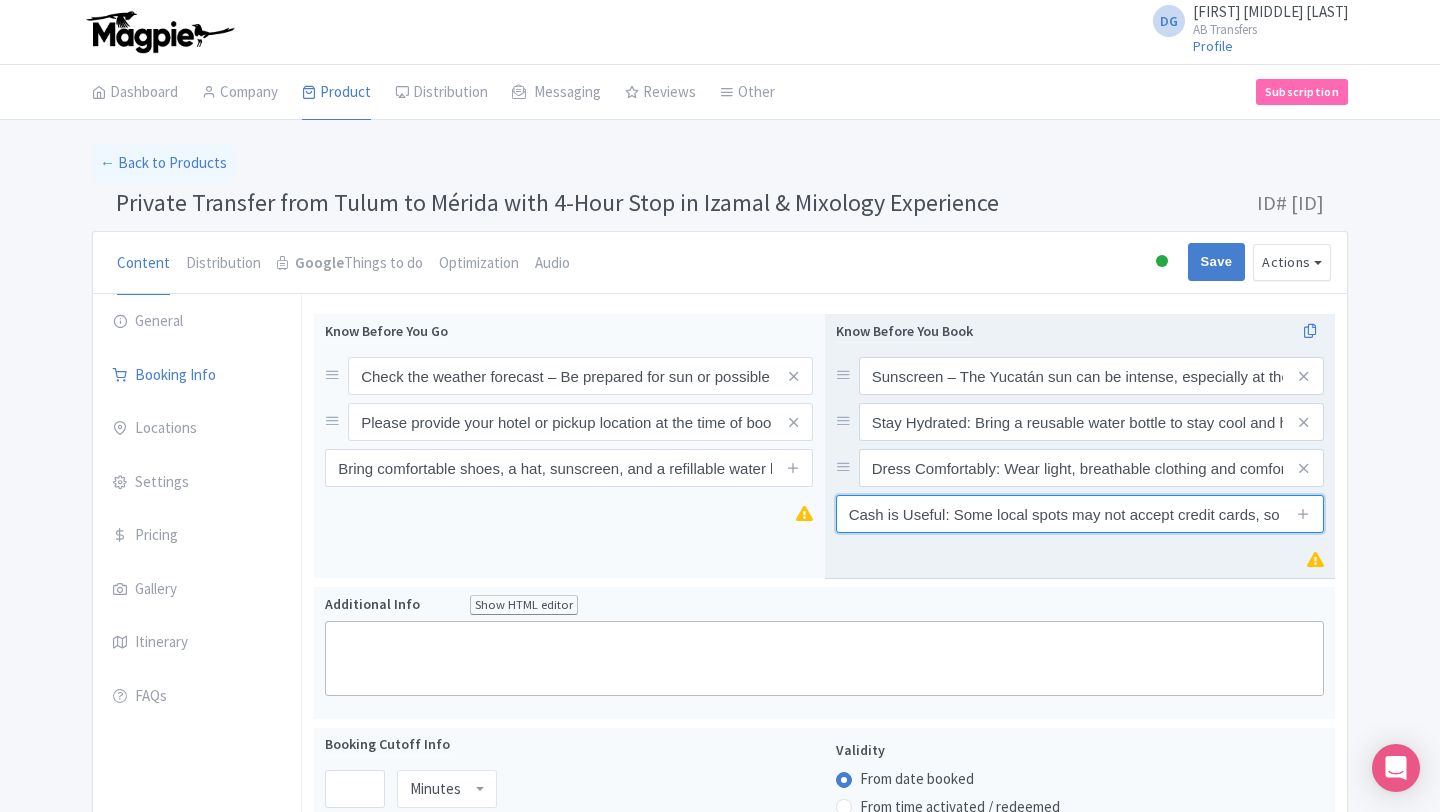 scroll, scrollTop: 0, scrollLeft: 241, axis: horizontal 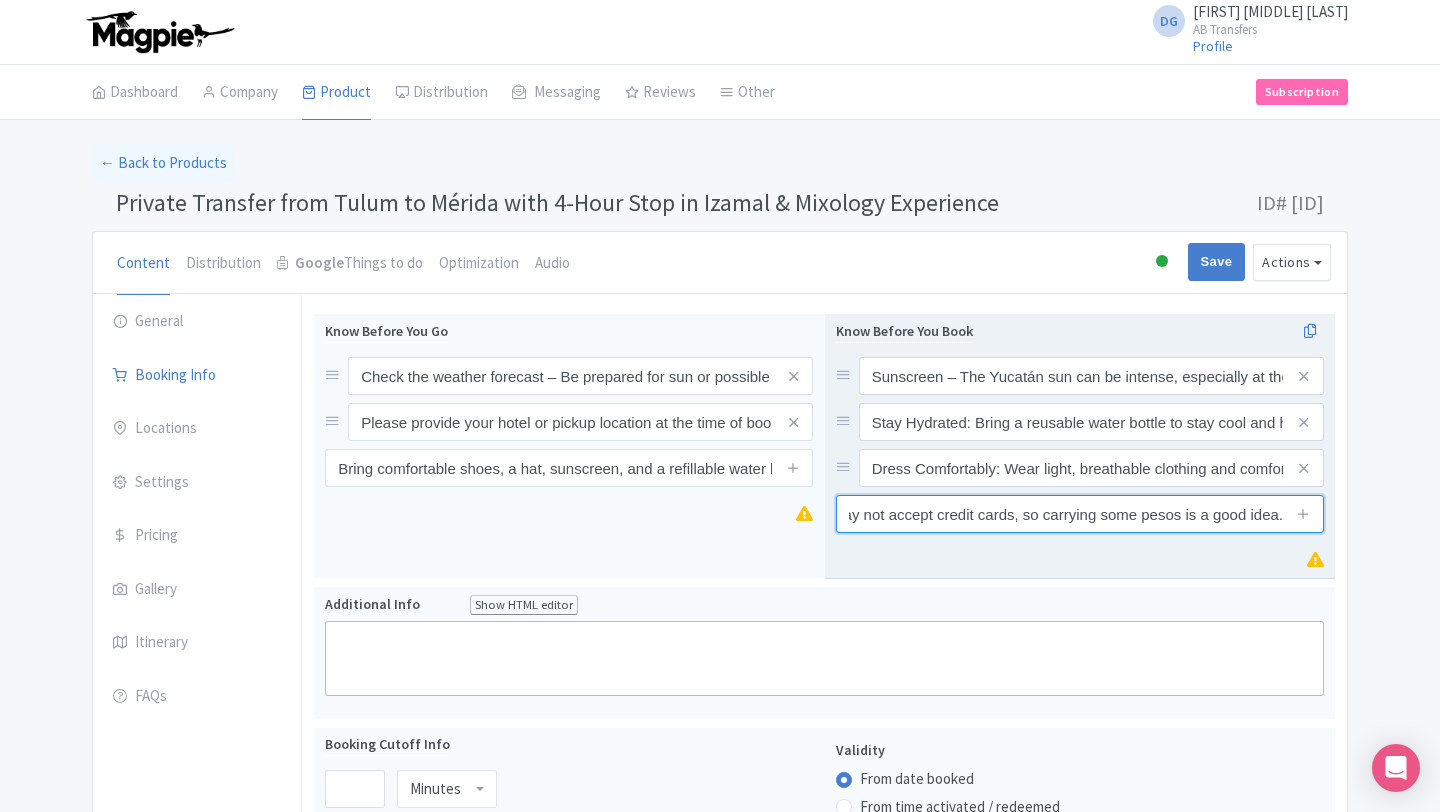 type on "Cash is Useful: Some local spots may not accept credit cards, so carrying some pesos is a good idea." 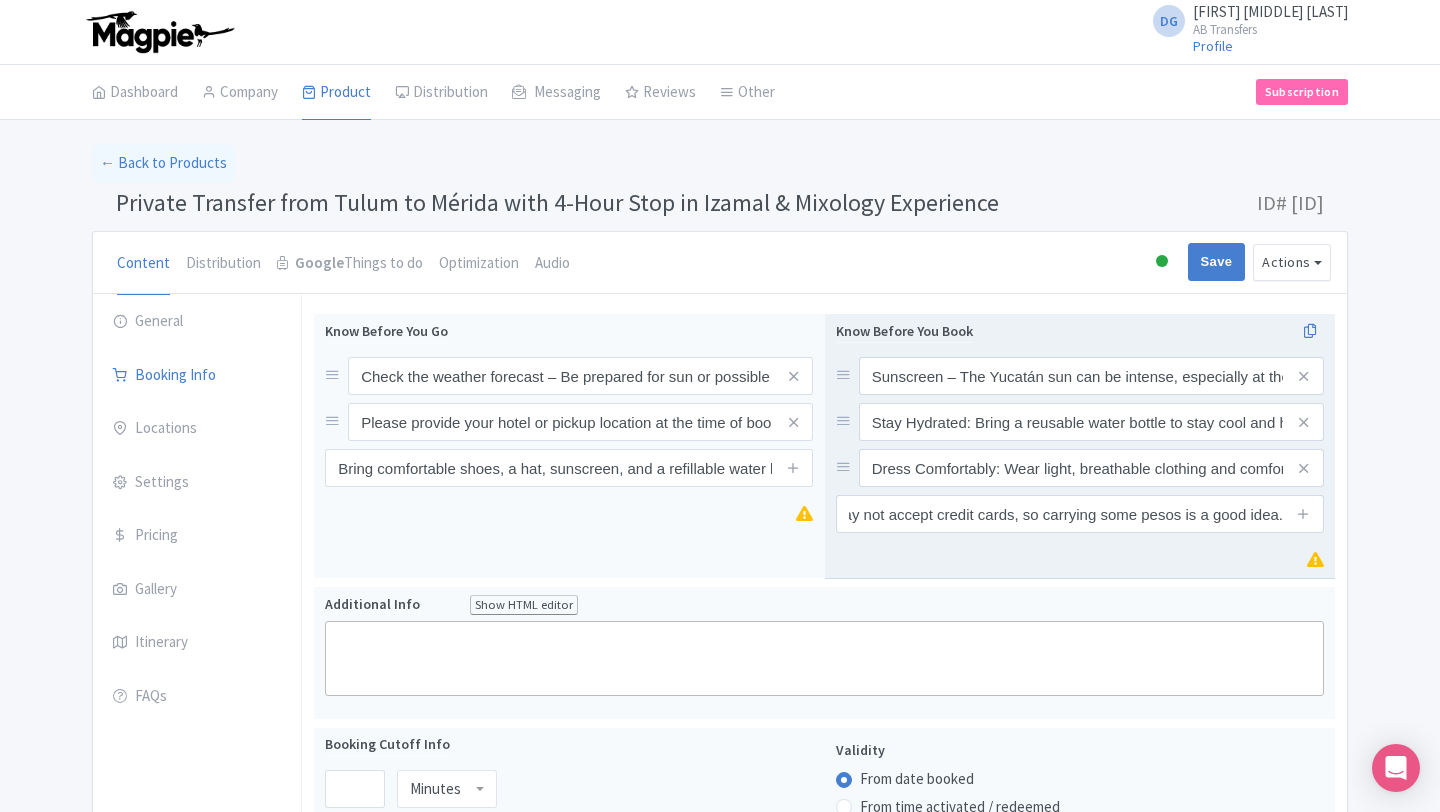 click on "Know Before You Book Sunscreen – The Yucatán sun can be intense, especially at the ruins and salt flats. Stay Hydrated: Bring a reusable water bottle to stay cool and hydrated throughout the day. Dress Comfortably: Wear light, breathable clothing and comfortable walking shoes. A hat and sunglasses are also recommended. Cash is Useful: Some local spots may not accept credit cards, so carrying some pesos is a good idea." at bounding box center (1080, 446) 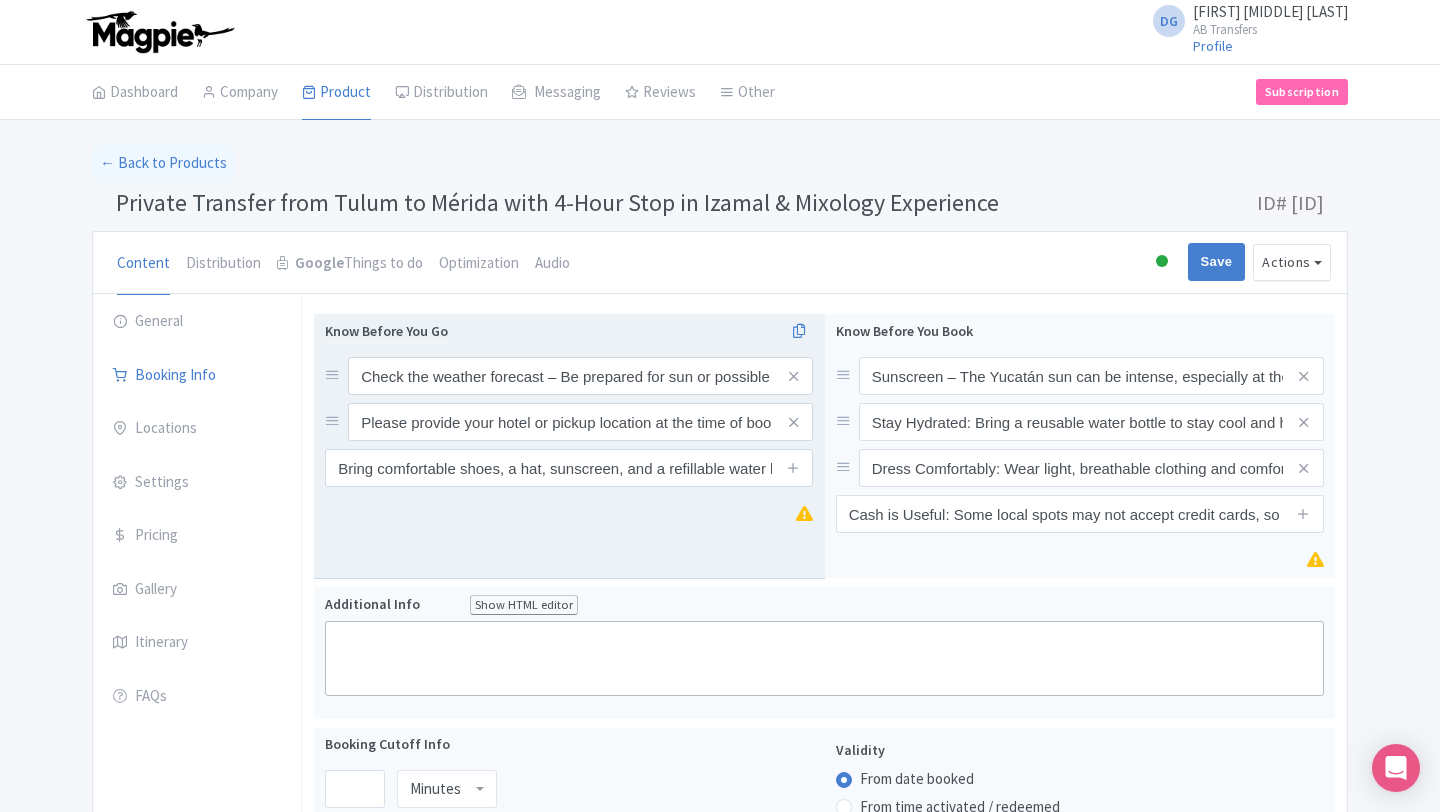 click on "Know Before You Go Check the weather forecast – Be prepared for sun or possible rain. Please provide your hotel or pickup location at the time of booking. Bring comfortable shoes, a hat, sunscreen, and a refillable water bottle." at bounding box center [569, 446] 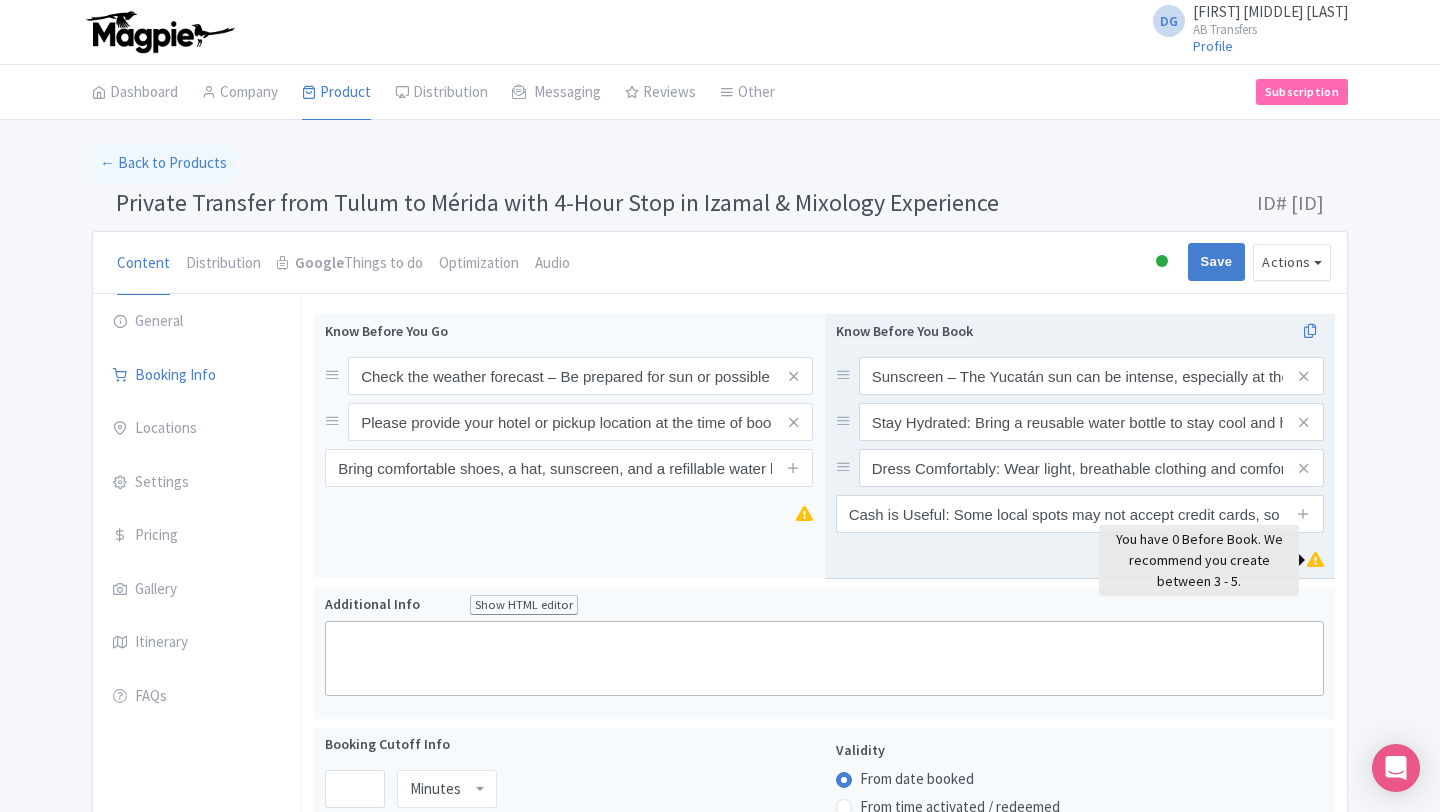 click at bounding box center (1315, 559) 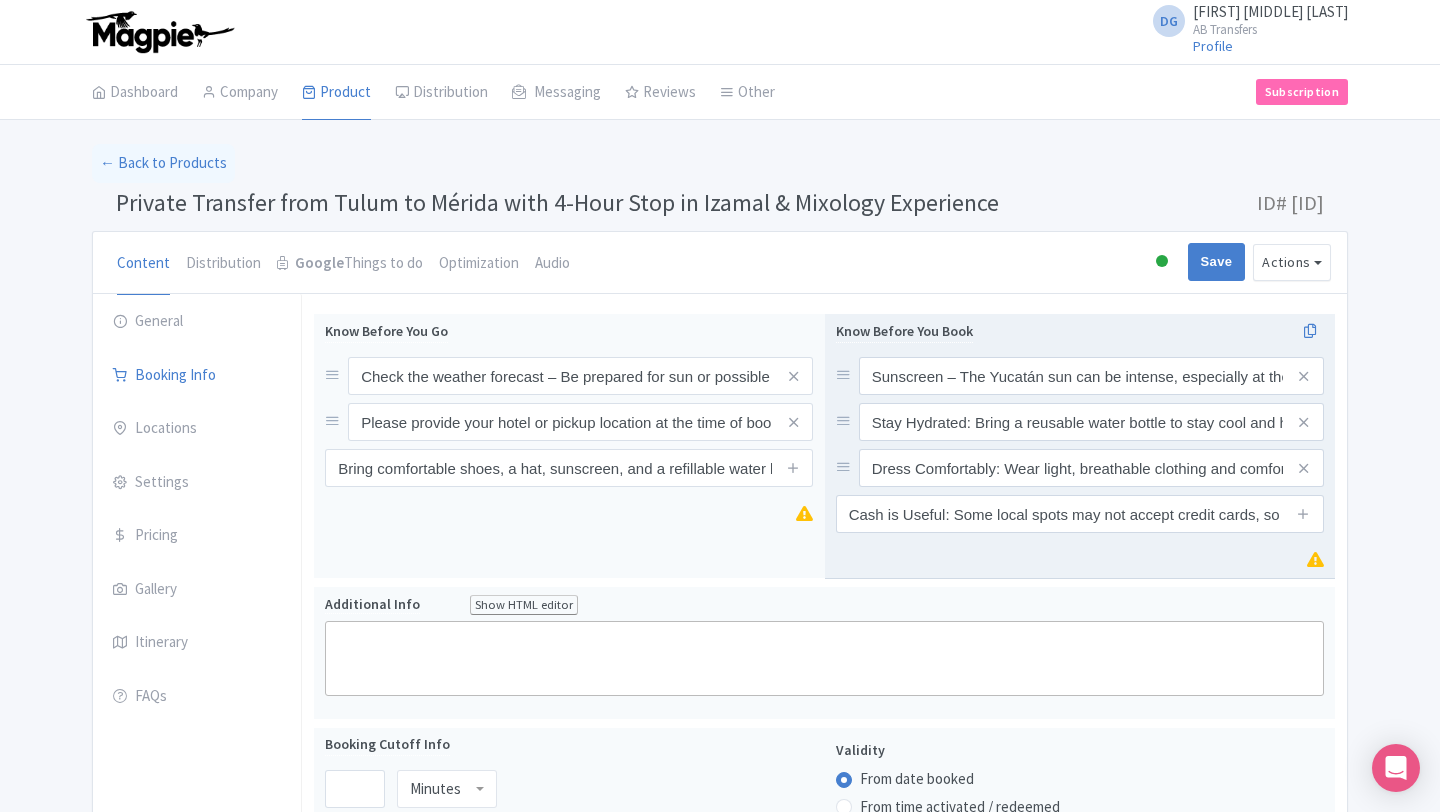 click at bounding box center (1315, 559) 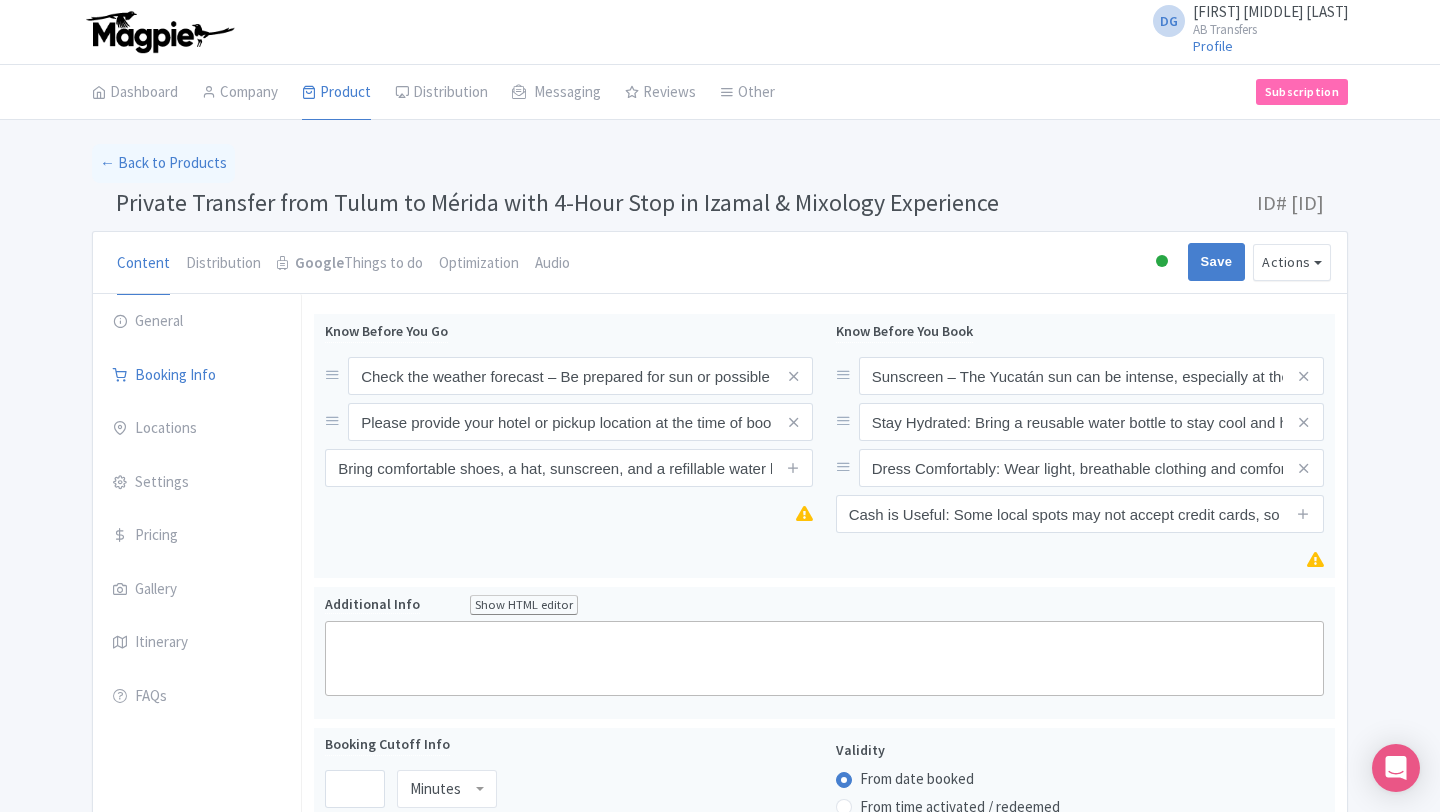 click on "Success
Data saved automatically
← Back to Products
Private Transfer from Tulum to Mérida with 4-Hour Stop in Izamal & Mixology Experience
ID# QNBKYR
Content
Distribution
Google  Things to do
Optimization
Audio
Active
Inactive
Building
Archived
Save
Actions
View on Magpie
Customer View
Industry Partner View
Download
Excel
Word
All Images ZIP
Share Products
Delete Product
Create new version
Confirm Copy Operation
Yes, Copy
Cancel
You are currently editing a version of this product: Primary Product
General
Booking Info
Locations" at bounding box center [720, 937] 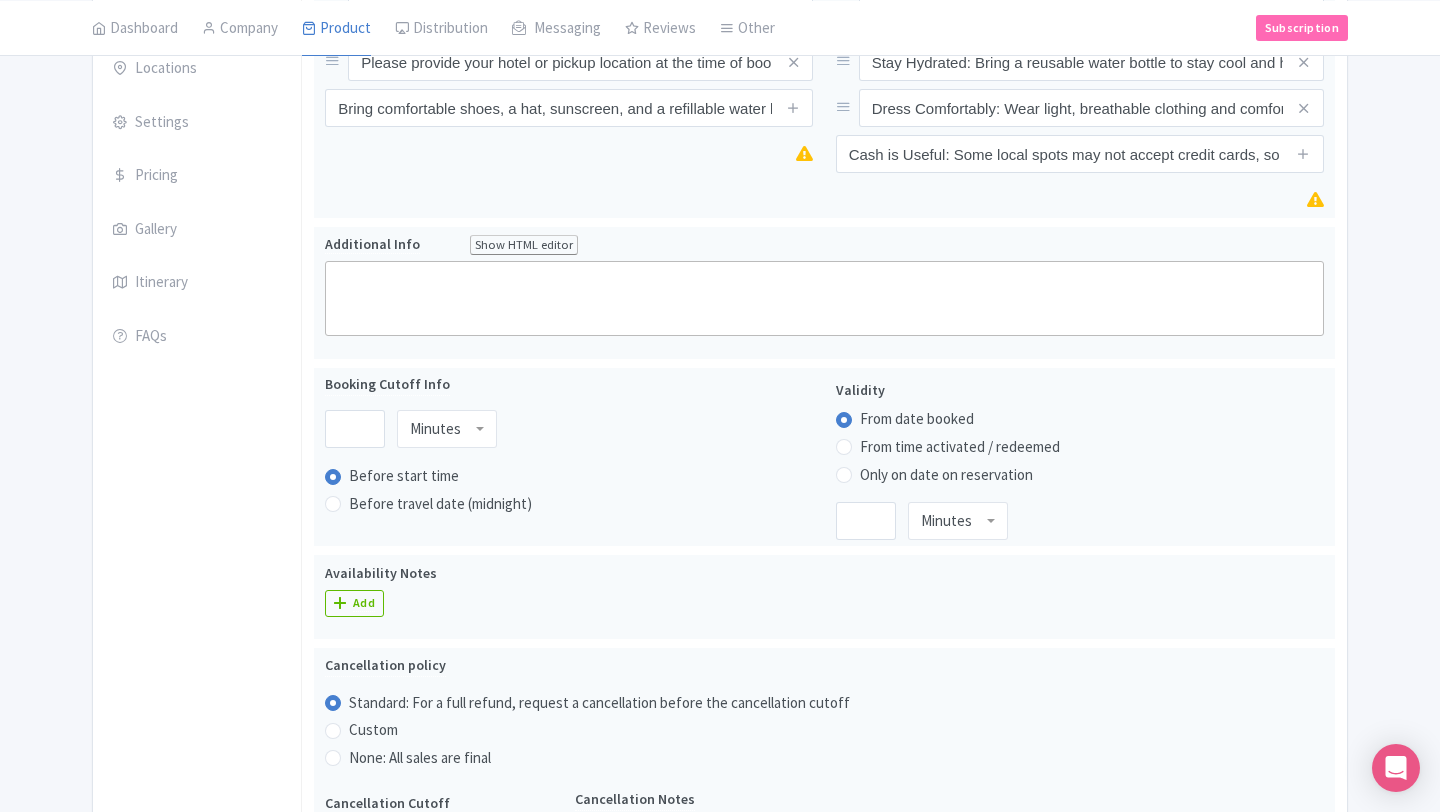 scroll, scrollTop: 400, scrollLeft: 0, axis: vertical 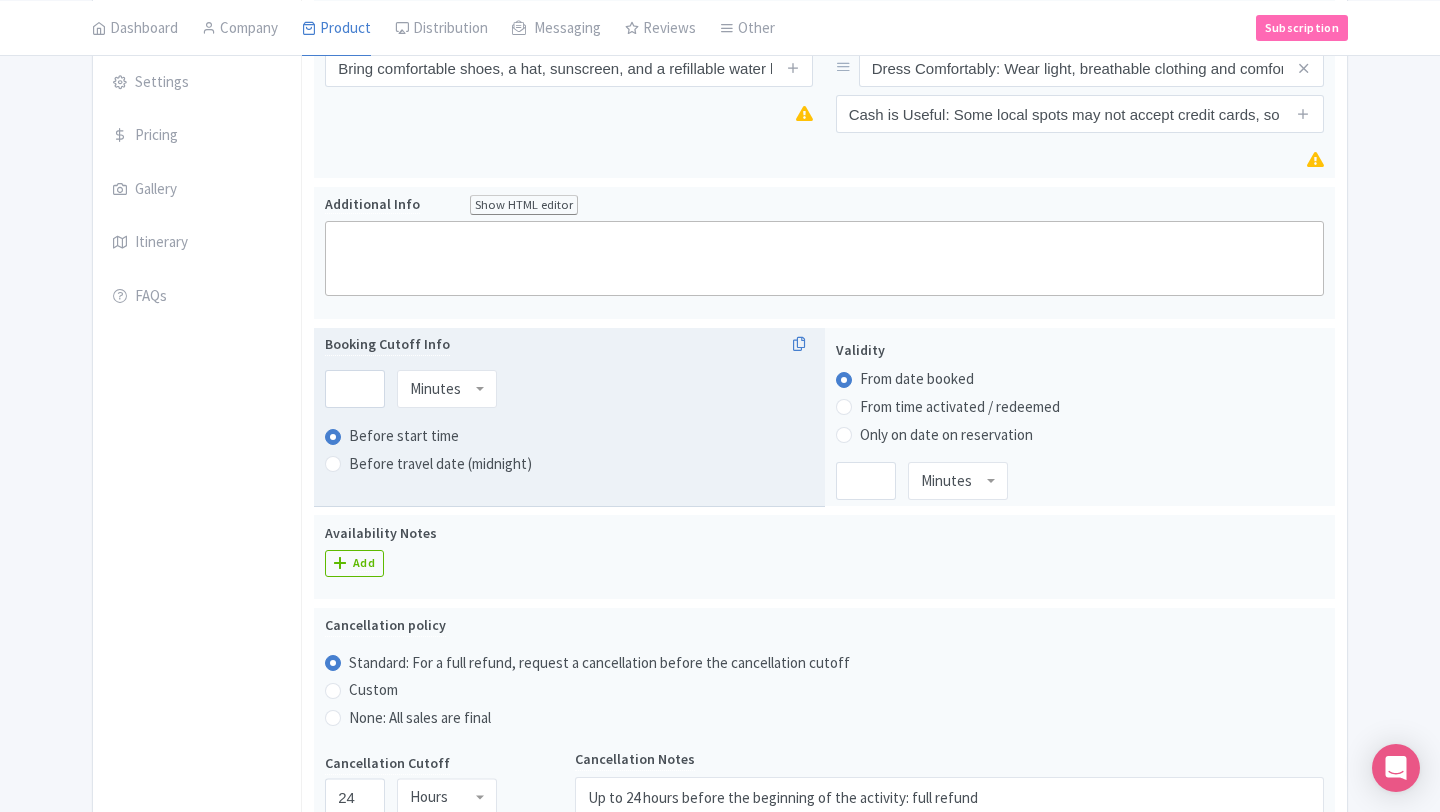 click on "Booking Cutoff Info
Minutes Minutes
Before start time Before travel date (midnight)" at bounding box center [569, 418] 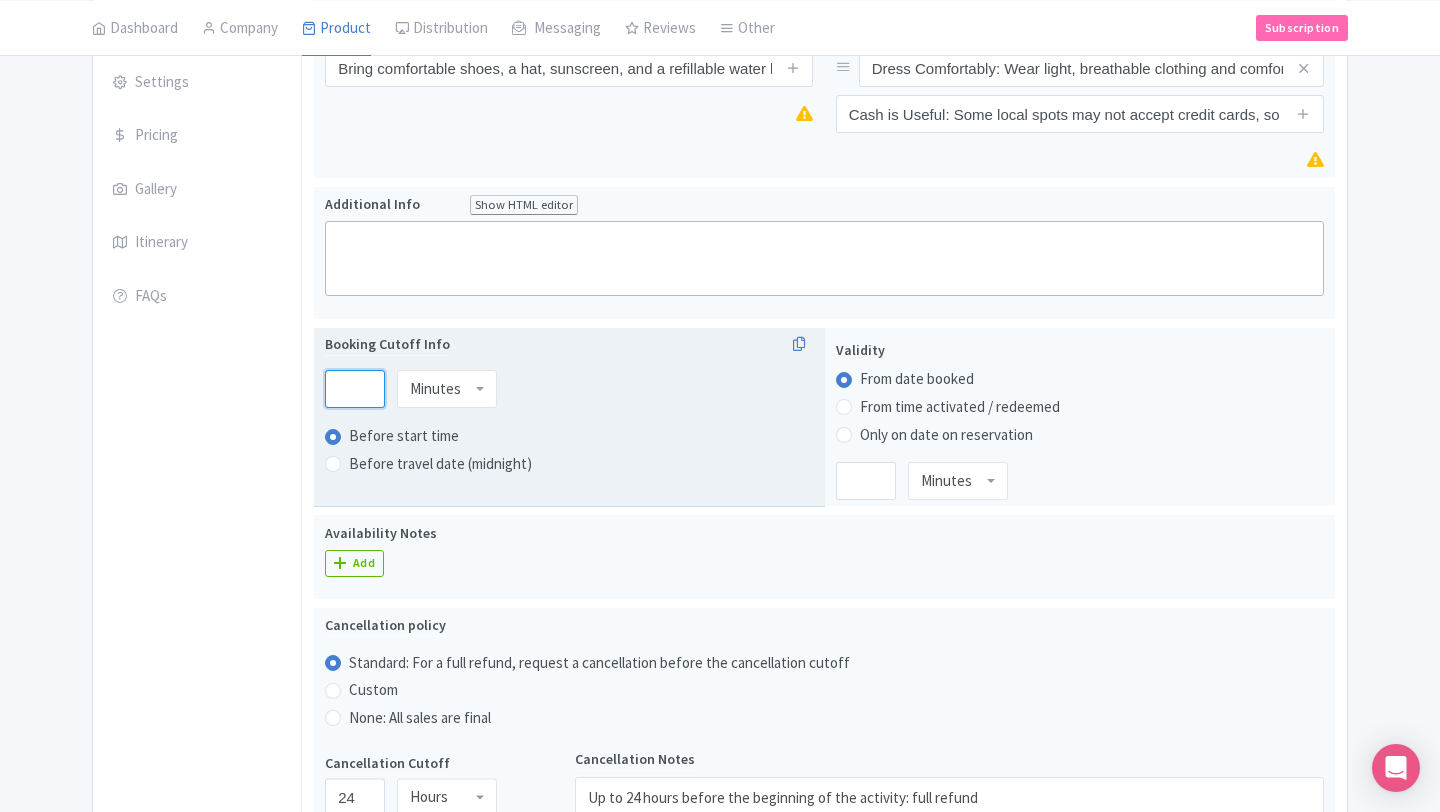 click at bounding box center [355, 389] 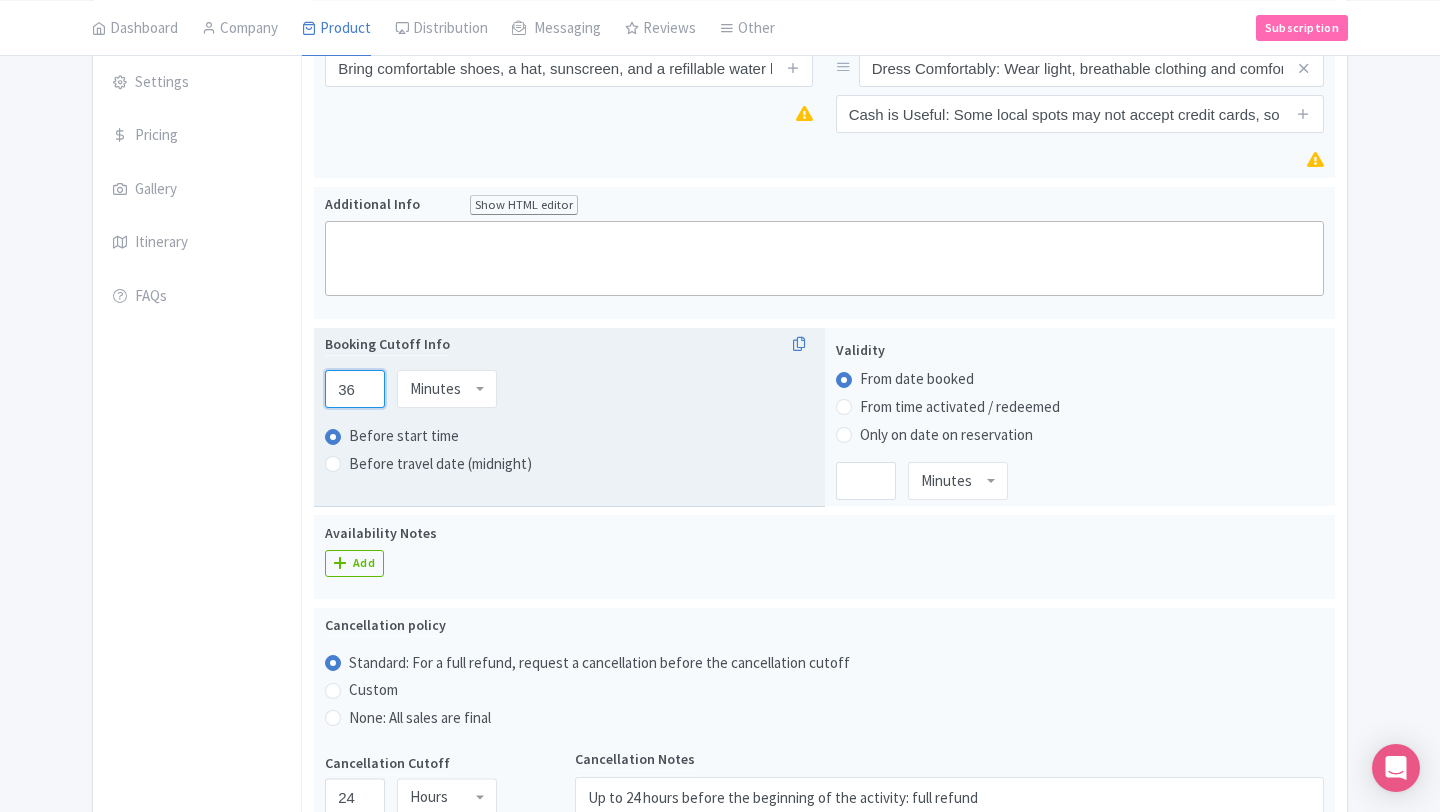 type on "36" 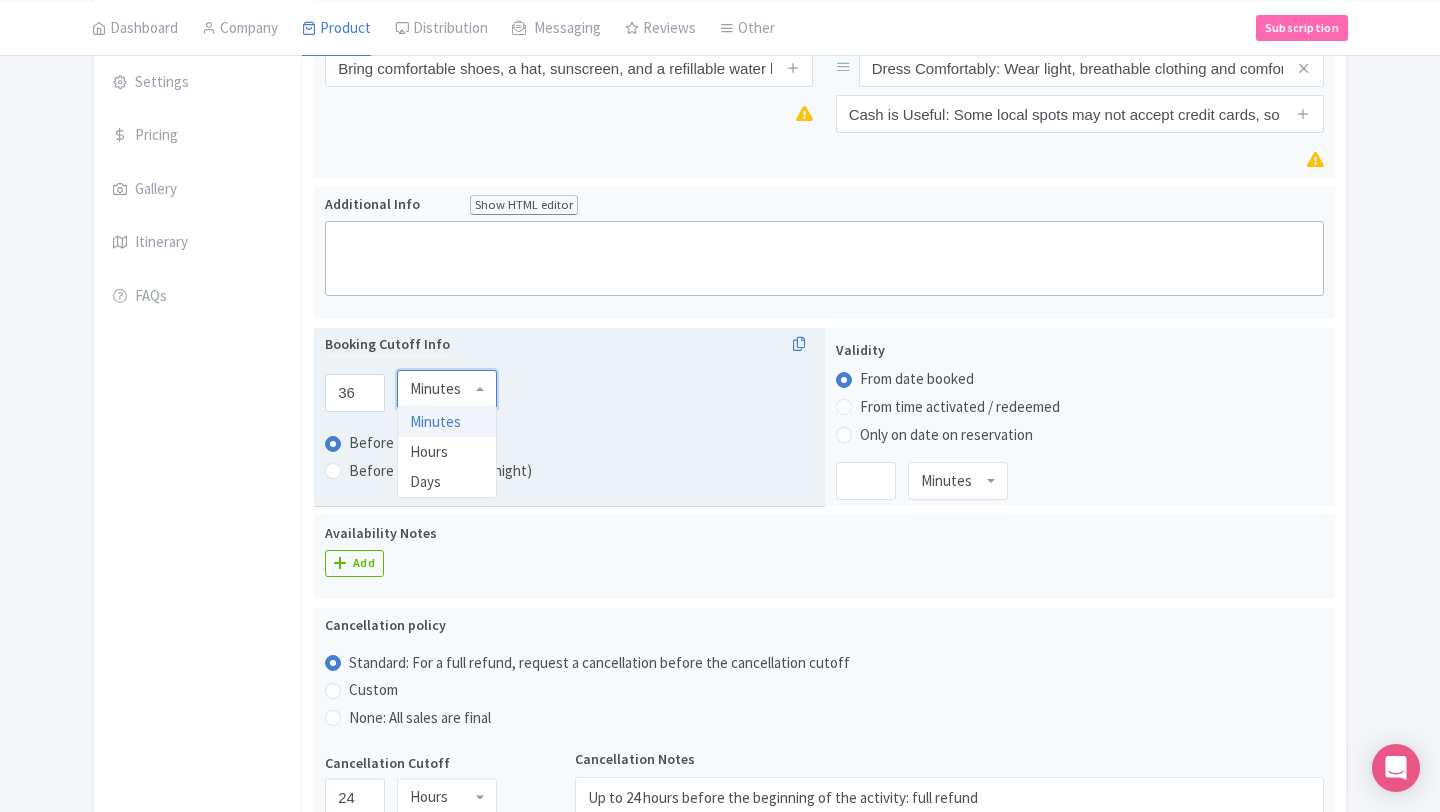 click on "Minutes" at bounding box center [435, 389] 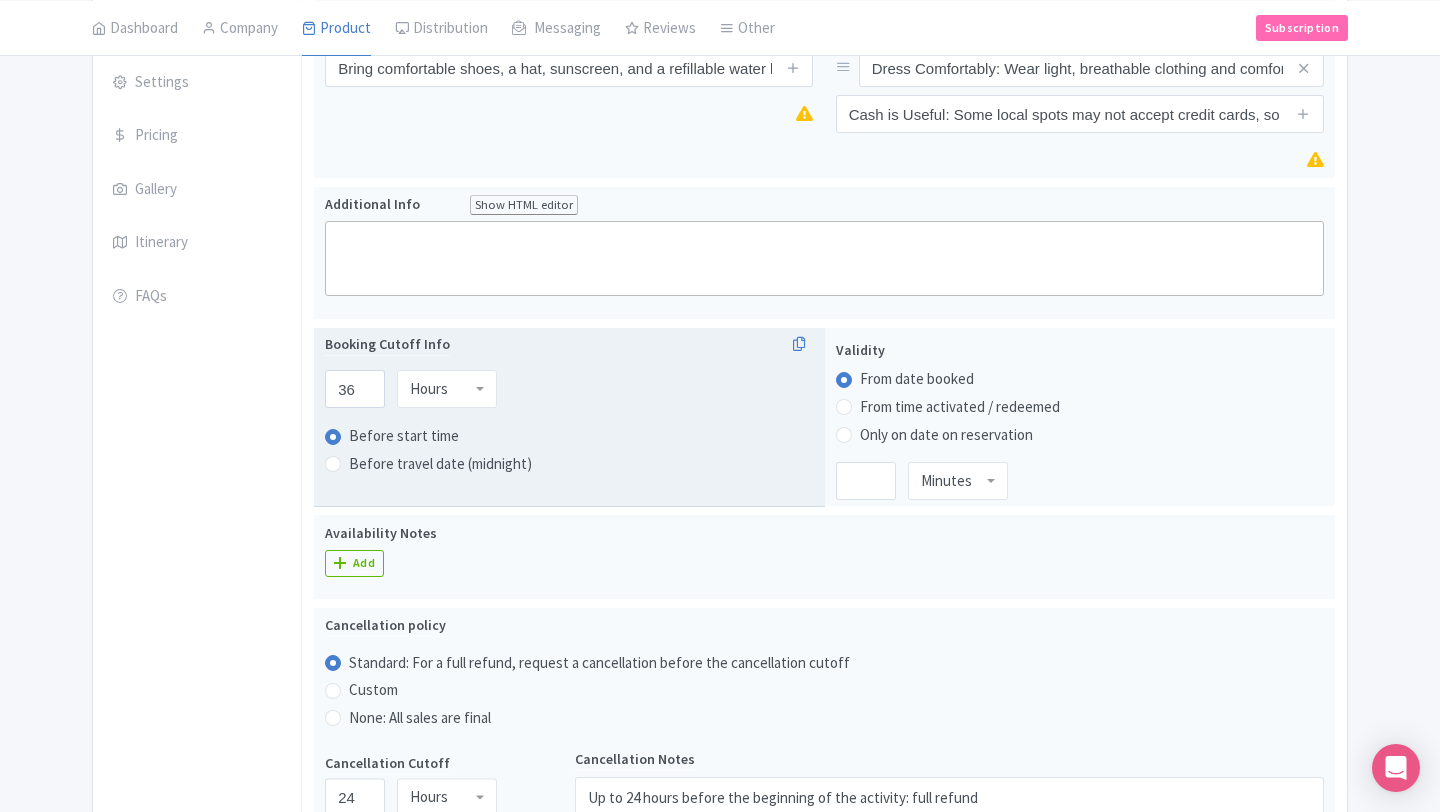 click on "Before start time" at bounding box center (569, 436) 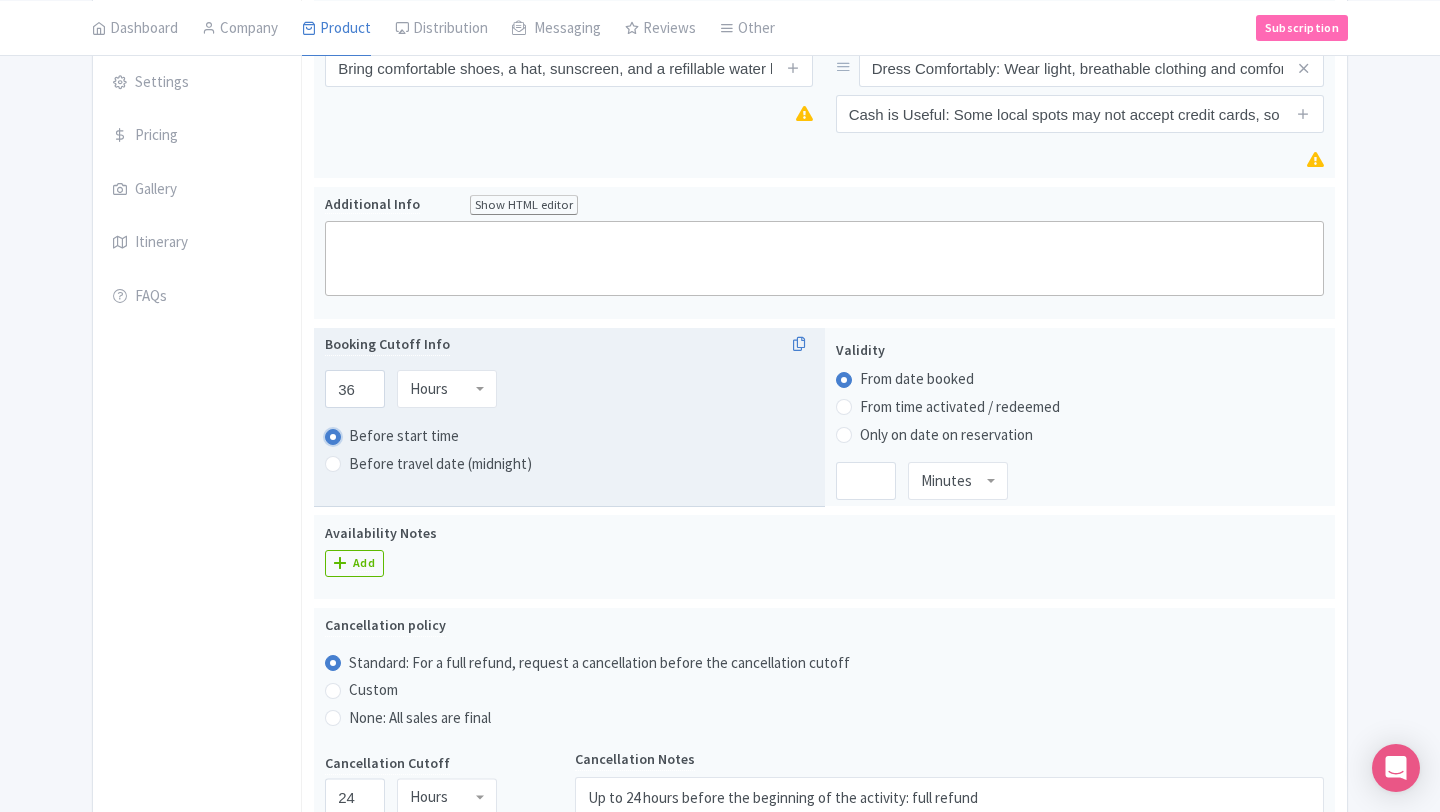click on "Before start time" at bounding box center (359, 434) 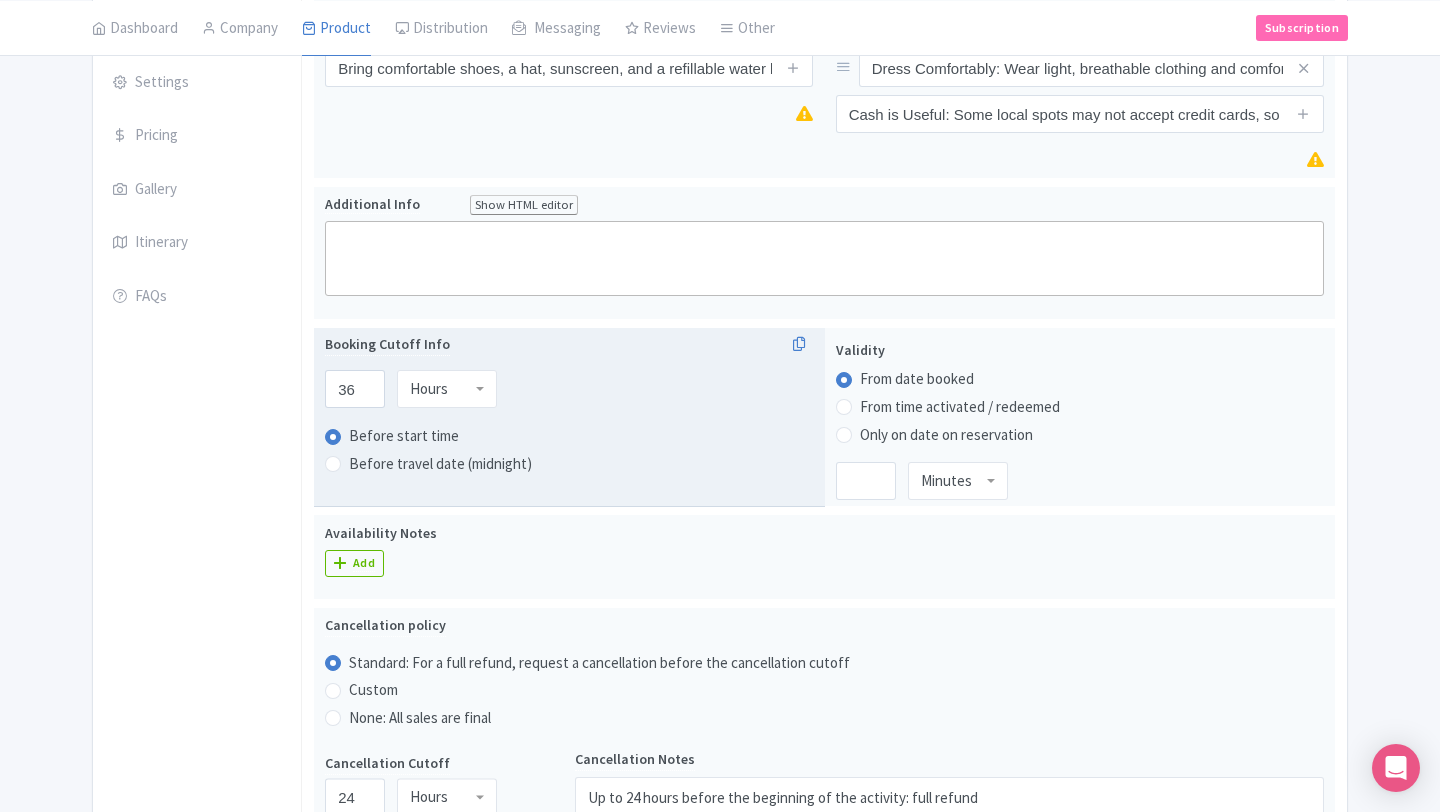 click on "Booking Cutoff Info
36
Hours Hours Minutes Hours Days
Before start time Before travel date (midnight)" at bounding box center [569, 418] 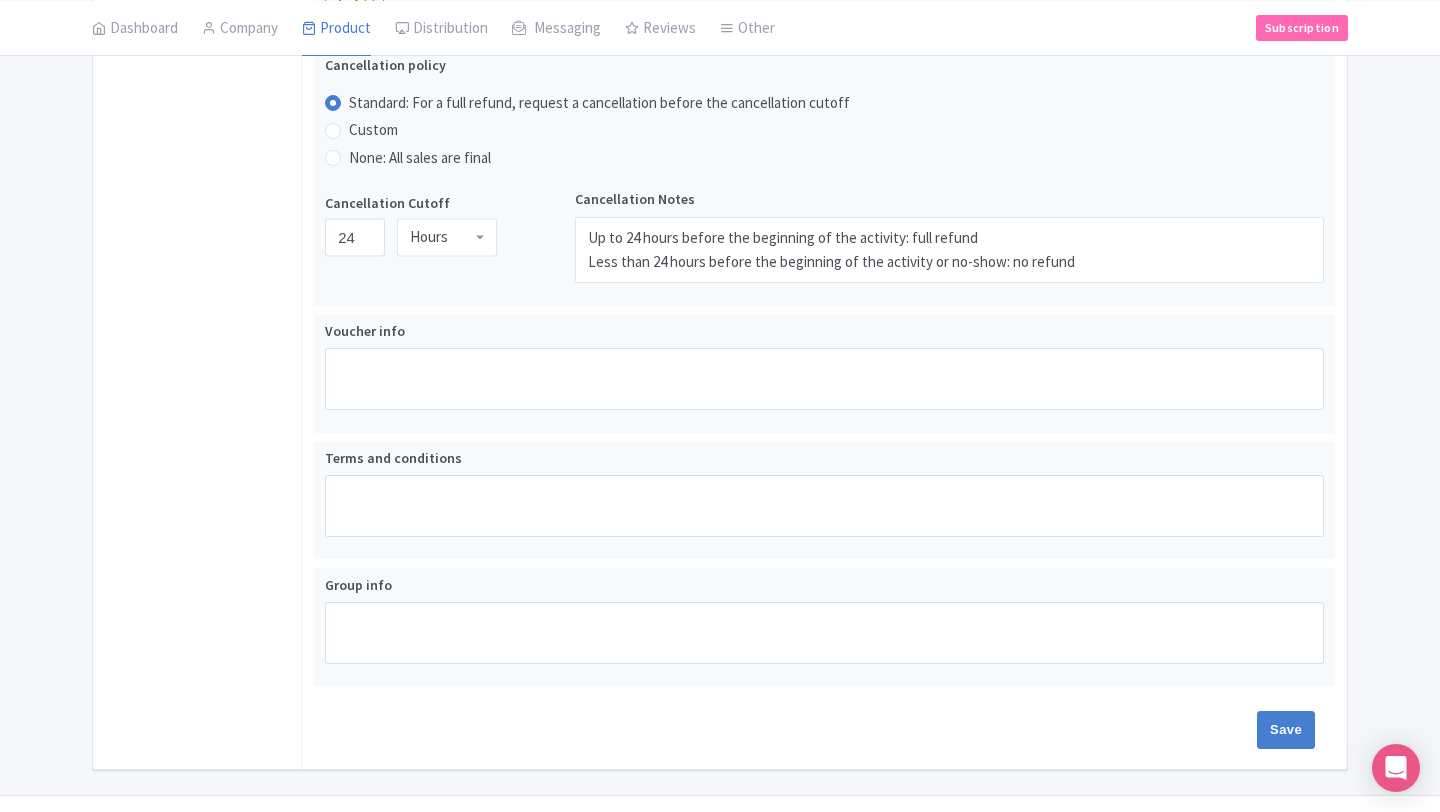 scroll, scrollTop: 1000, scrollLeft: 0, axis: vertical 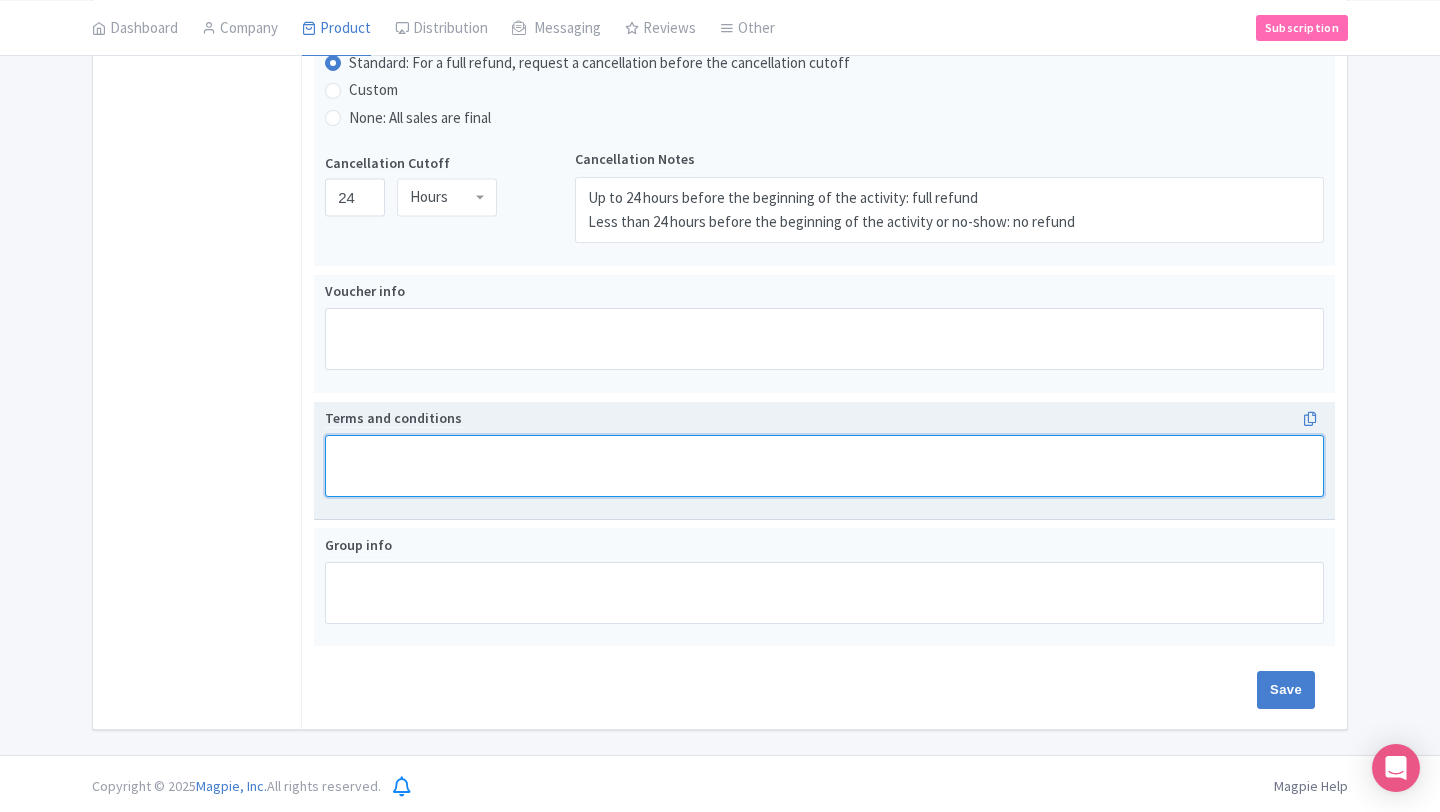 click on "Terms and conditions" at bounding box center (824, 466) 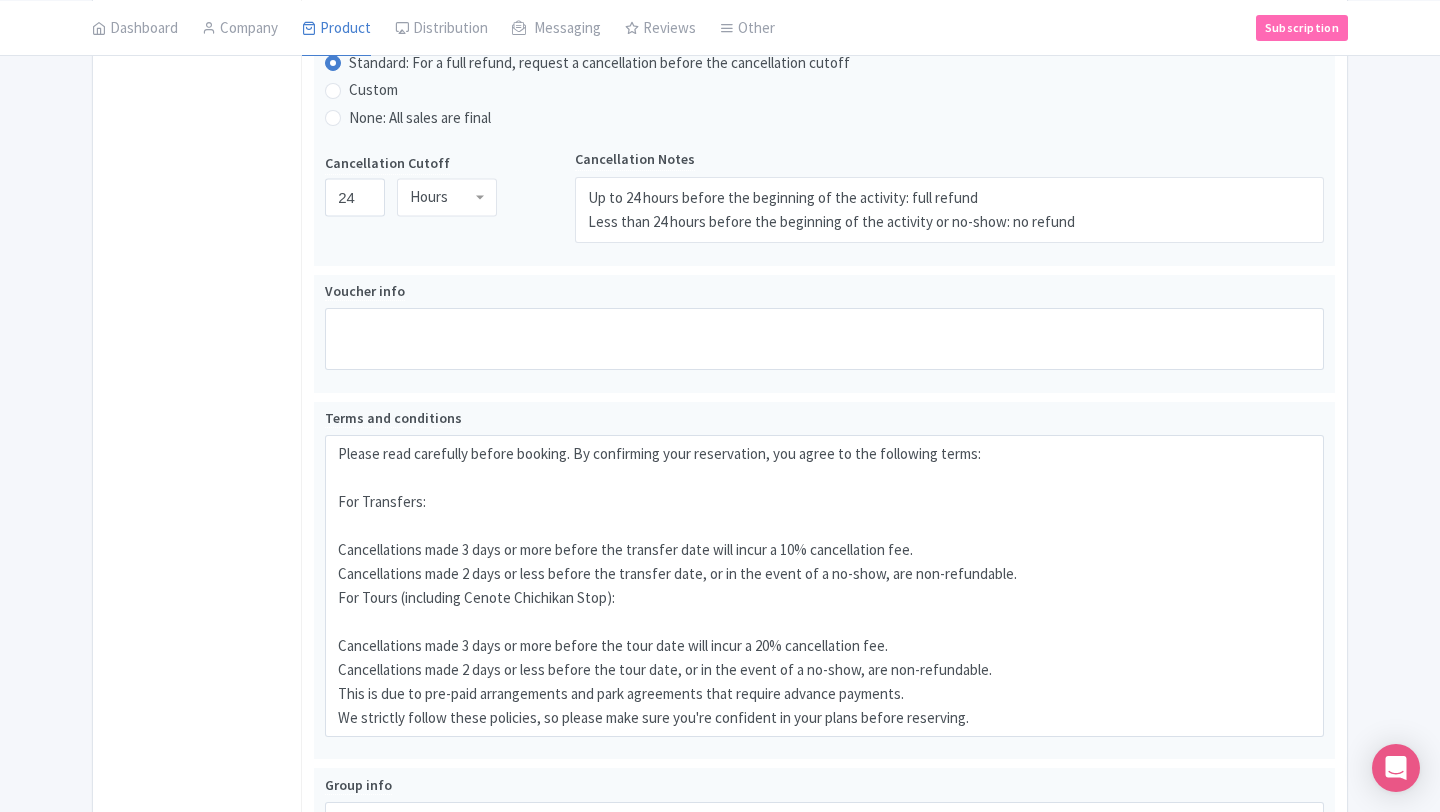 click on "Success
Data saved automatically
← Back to Products
Private Transfer from Tulum to Mérida with 4-Hour Stop in Izamal & Mixology Experience
ID# QNBKYR
Content
Distribution
Google  Things to do
Optimization
Audio
Active
Inactive
Building
Archived
Save
Actions
View on Magpie
Customer View
Industry Partner View
Download
Excel
Word
All Images ZIP
Share Products
Delete Product
Create new version
Confirm Copy Operation
Yes, Copy
Cancel
You are currently editing a version of this product: Primary Product
General
Booking Info
Locations" at bounding box center (720, 57) 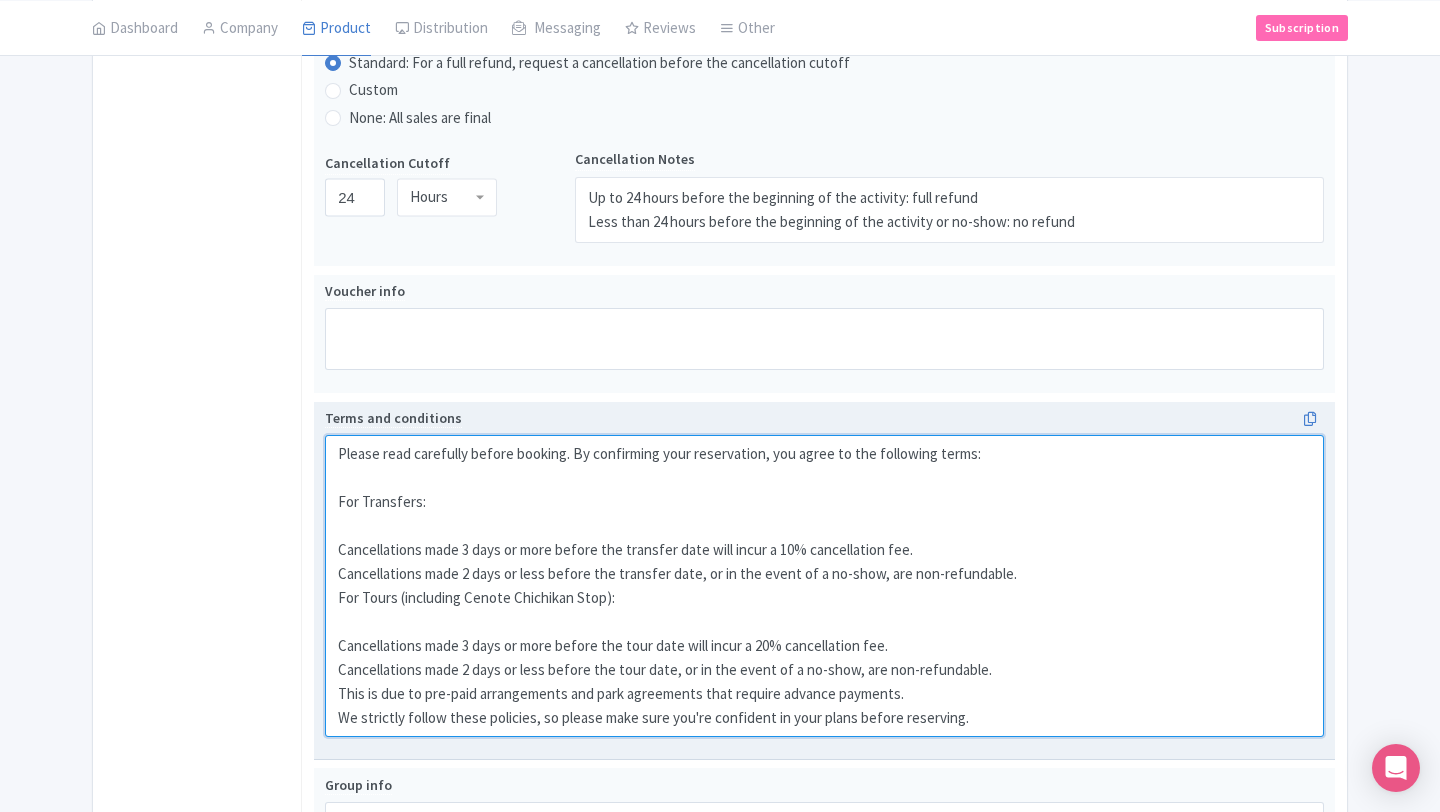 drag, startPoint x: 633, startPoint y: 602, endPoint x: 338, endPoint y: 599, distance: 295.01526 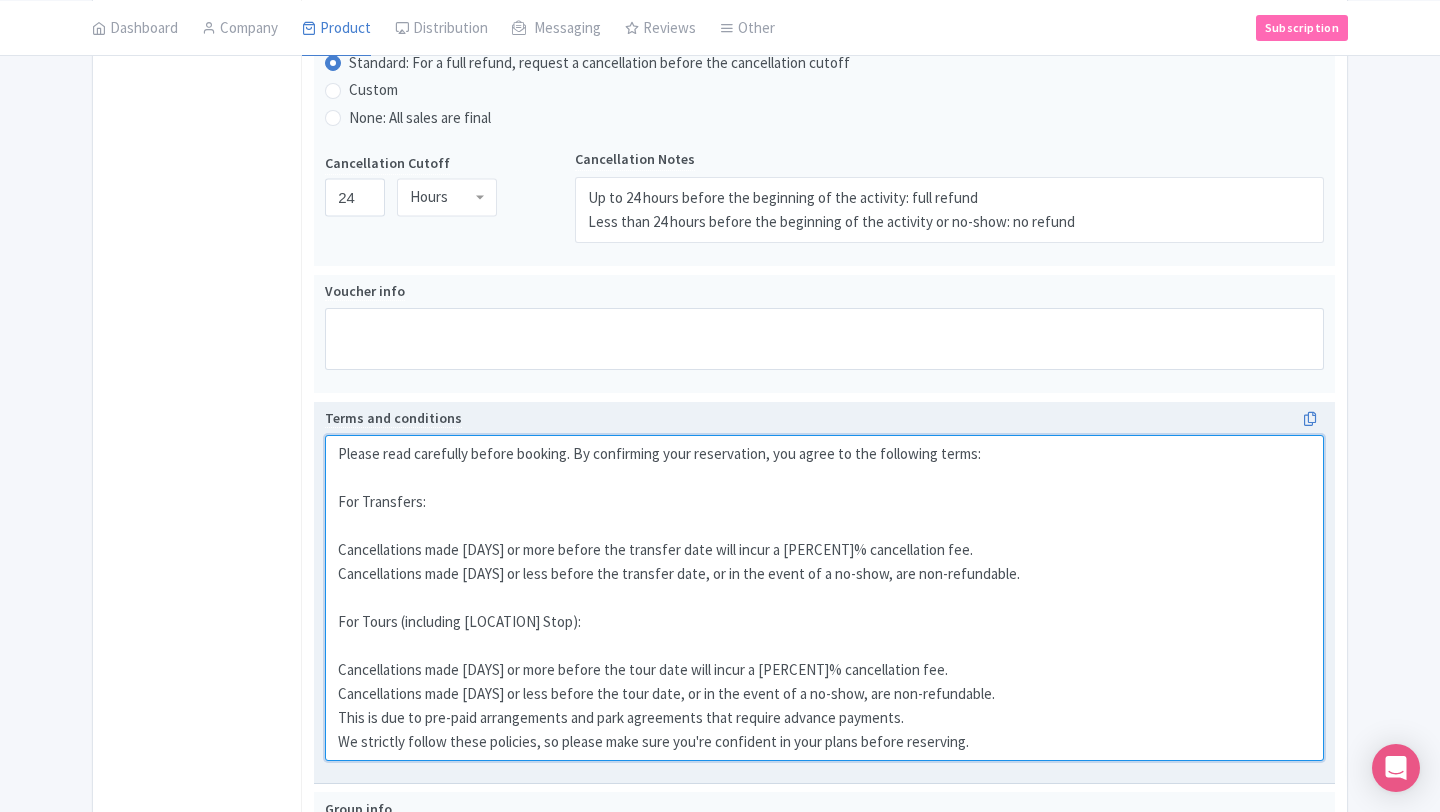 click on "Please read carefully before booking. By confirming your reservation, you agree to the following terms:
For Transfers:
Cancellations made 3 days or more before the transfer date will incur a 10% cancellation fee.
Cancellations made 2 days or less before the transfer date, or in the event of a no-show, are non-refundable.
For Tours (including Cenote Chichikan Stop):
Cancellations made 3 days or more before the tour date will incur a 20% cancellation fee.
Cancellations made 2 days or less before the tour date, or in the event of a no-show, are non-refundable.
This is due to pre-paid arrangements and park agreements that require advance payments.
We strictly follow these policies, so please make sure you're confident in your plans before reserving." at bounding box center [824, 598] 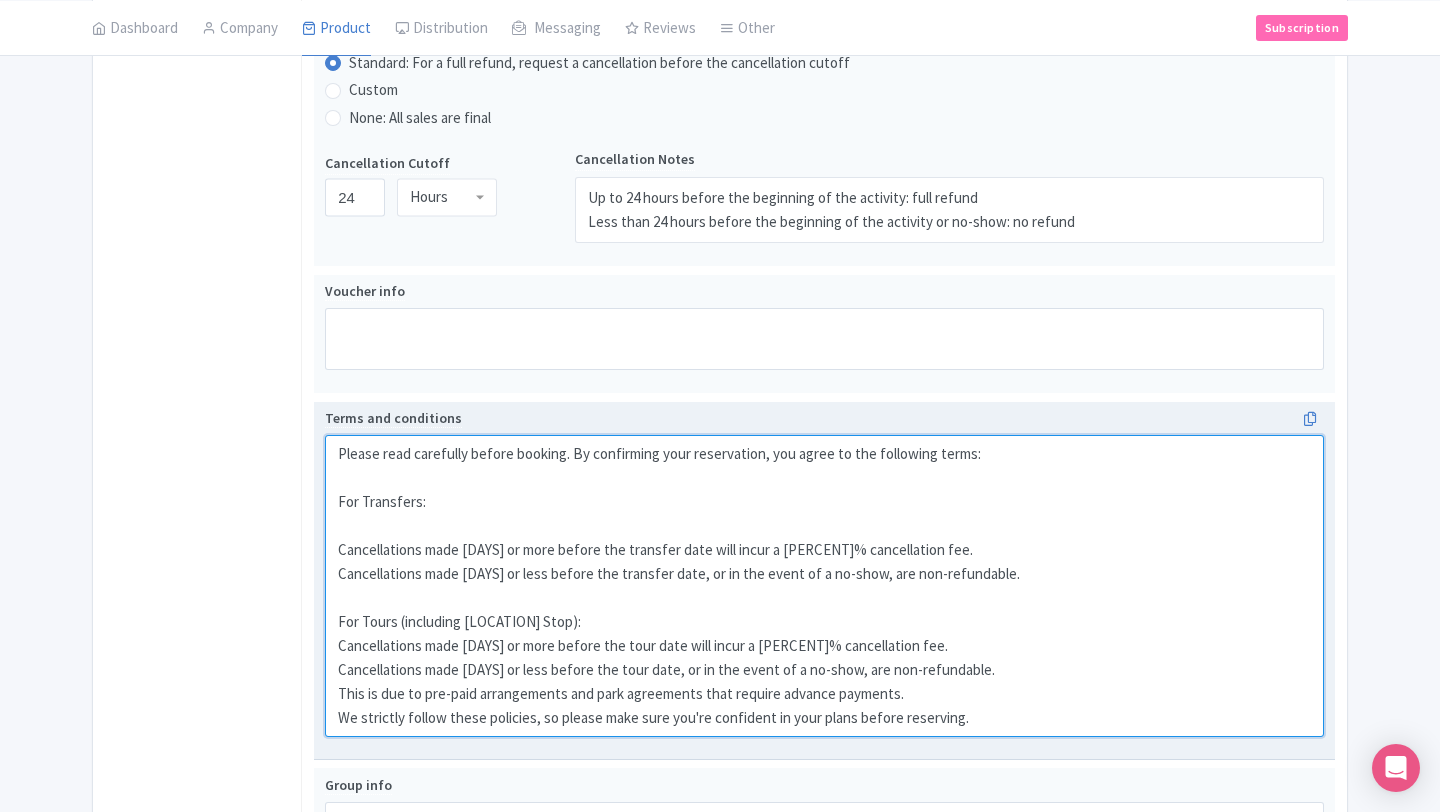 drag, startPoint x: 657, startPoint y: 626, endPoint x: 406, endPoint y: 617, distance: 251.1613 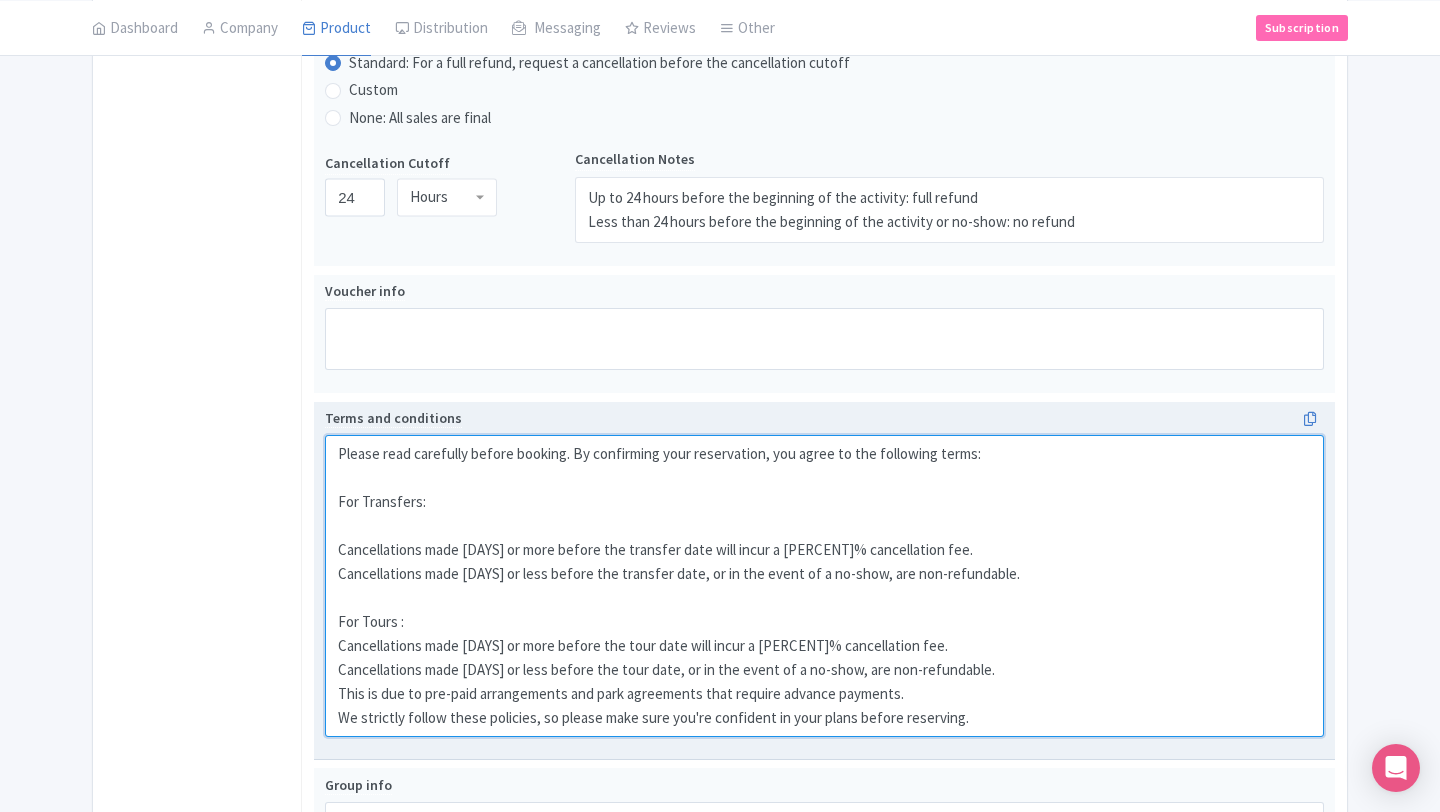 click on "Please read carefully before booking. By confirming your reservation, you agree to the following terms:
For Transfers:
Cancellations made 3 days or more before the transfer date will incur a 10% cancellation fee.
Cancellations made 2 days or less before the transfer date, or in the event of a no-show, are non-refundable.
For Tours :
Cancellations made 3 days or more before the tour date will incur a 20% cancellation fee.
Cancellations made 2 days or less before the tour date, or in the event of a no-show, are non-refundable.
This is due to pre-paid arrangements and park agreements that require advance payments.
We strictly follow these policies, so please make sure you're confident in your plans before reserving." at bounding box center (824, 586) 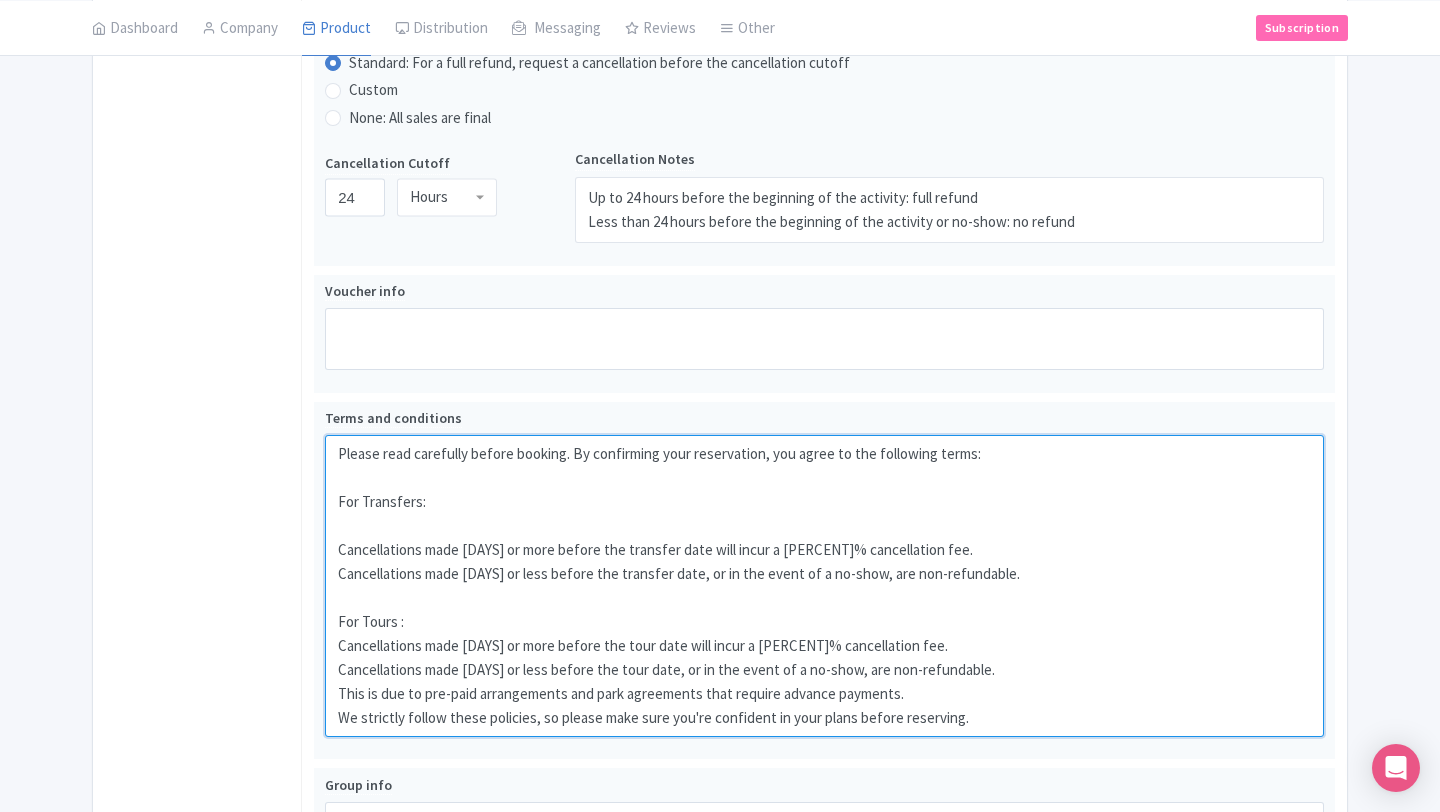 type on "Please read carefully before booking. By confirming your reservation, you agree to the following terms:
For Transfers:
Cancellations made 3 days or more before the transfer date will incur a 10% cancellation fee.
Cancellations made 2 days or less before the transfer date, or in the event of a no-show, are non-refundable.
For Tours :
Cancellations made 3 days or more before the tour date will incur a 20% cancellation fee.
Cancellations made 2 days or less before the tour date, or in the event of a no-show, are non-refundable.
This is due to pre-paid arrangements and park agreements that require advance payments.
We strictly follow these policies, so please make sure you're confident in your plans before reserving." 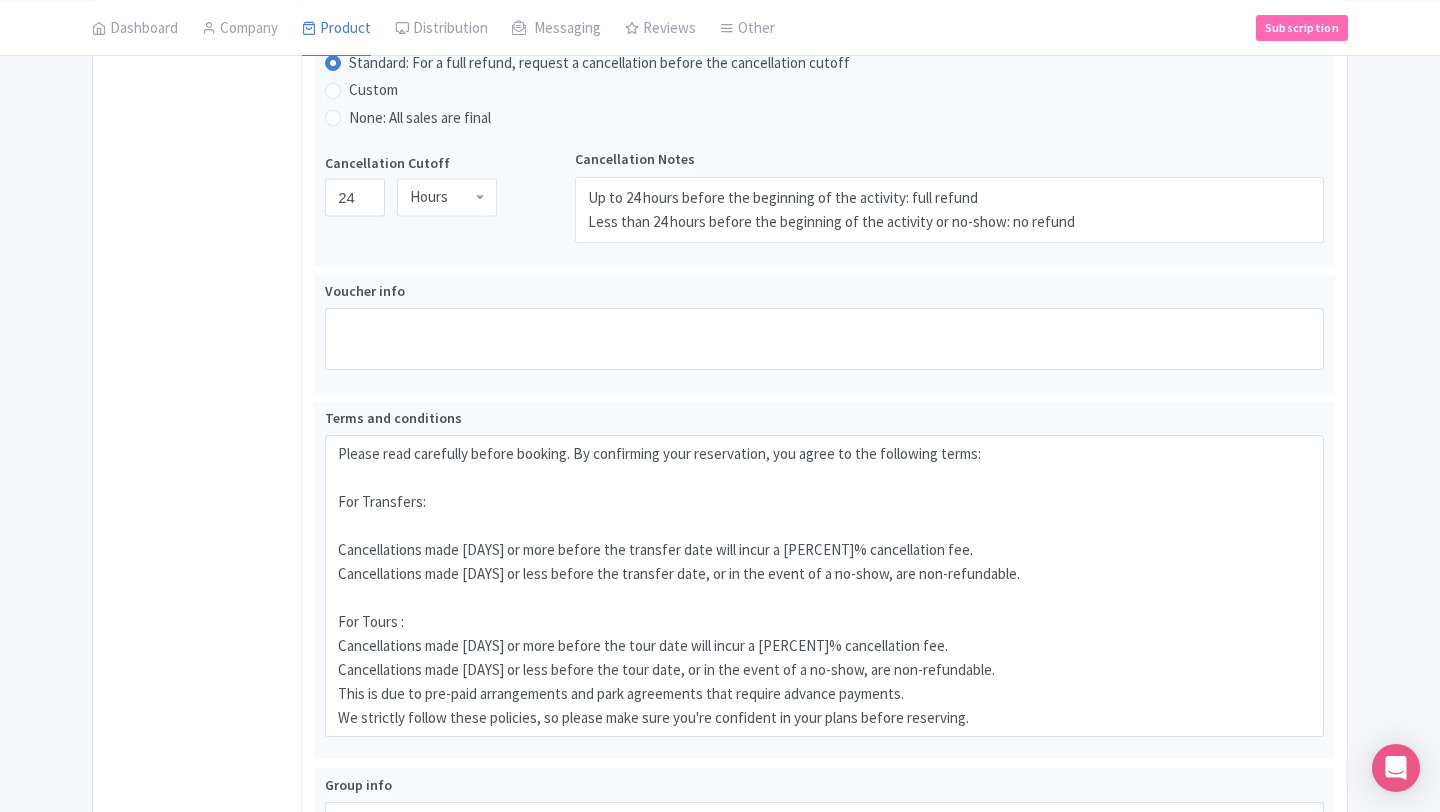 click on "Success
Data saved automatically
← Back to Products
Private Transfer from Tulum to Mérida with 4-Hour Stop in Izamal & Mixology Experience
ID# QNBKYR
Content
Distribution
Google  Things to do
Optimization
Audio
Active
Inactive
Building
Archived
Save
Actions
View on Magpie
Customer View
Industry Partner View
Download
Excel
Word
All Images ZIP
Share Products
Delete Product
Create new version
Confirm Copy Operation
Yes, Copy
Cancel
You are currently editing a version of this product: Primary Product
General
Booking Info
Locations" at bounding box center [720, 57] 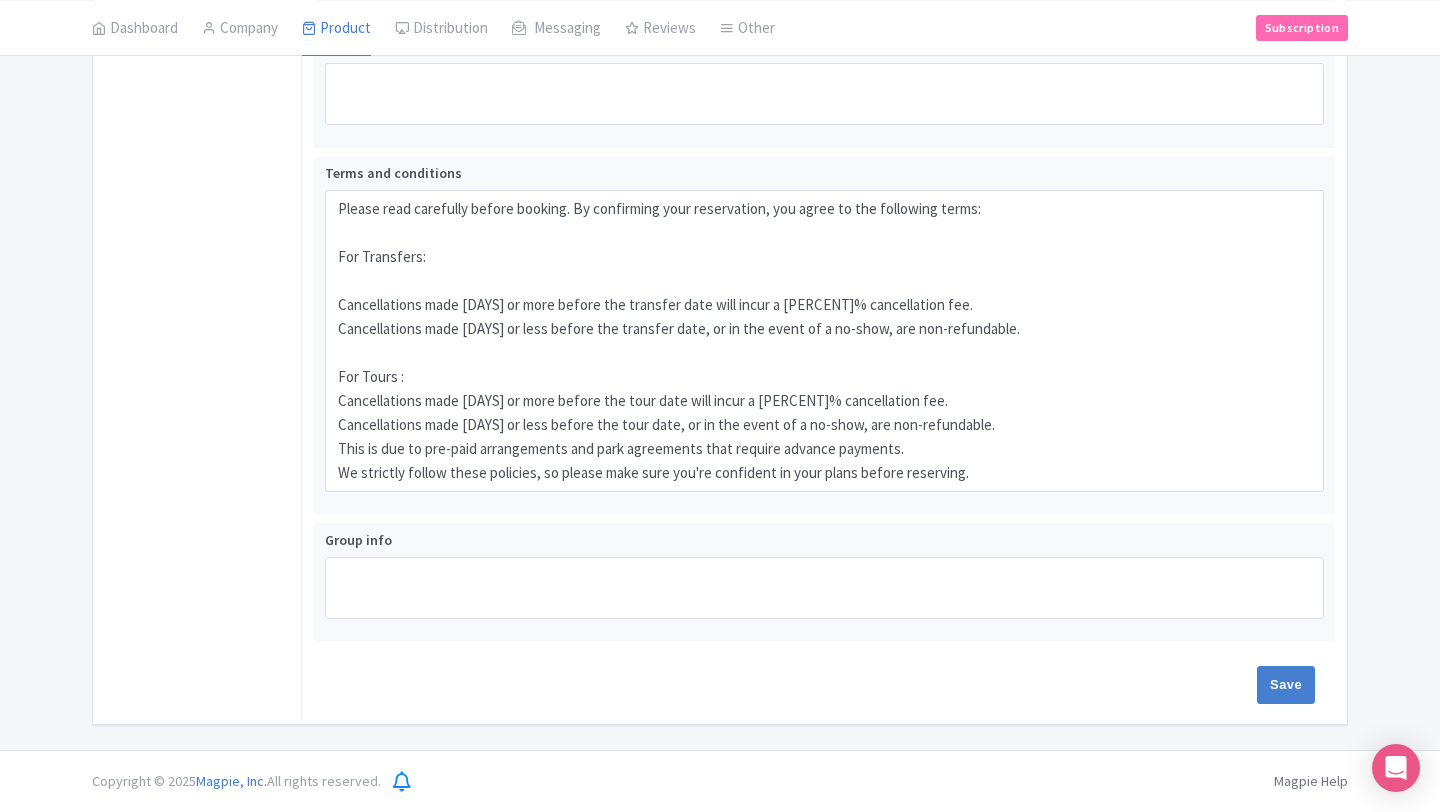 scroll, scrollTop: 1248, scrollLeft: 0, axis: vertical 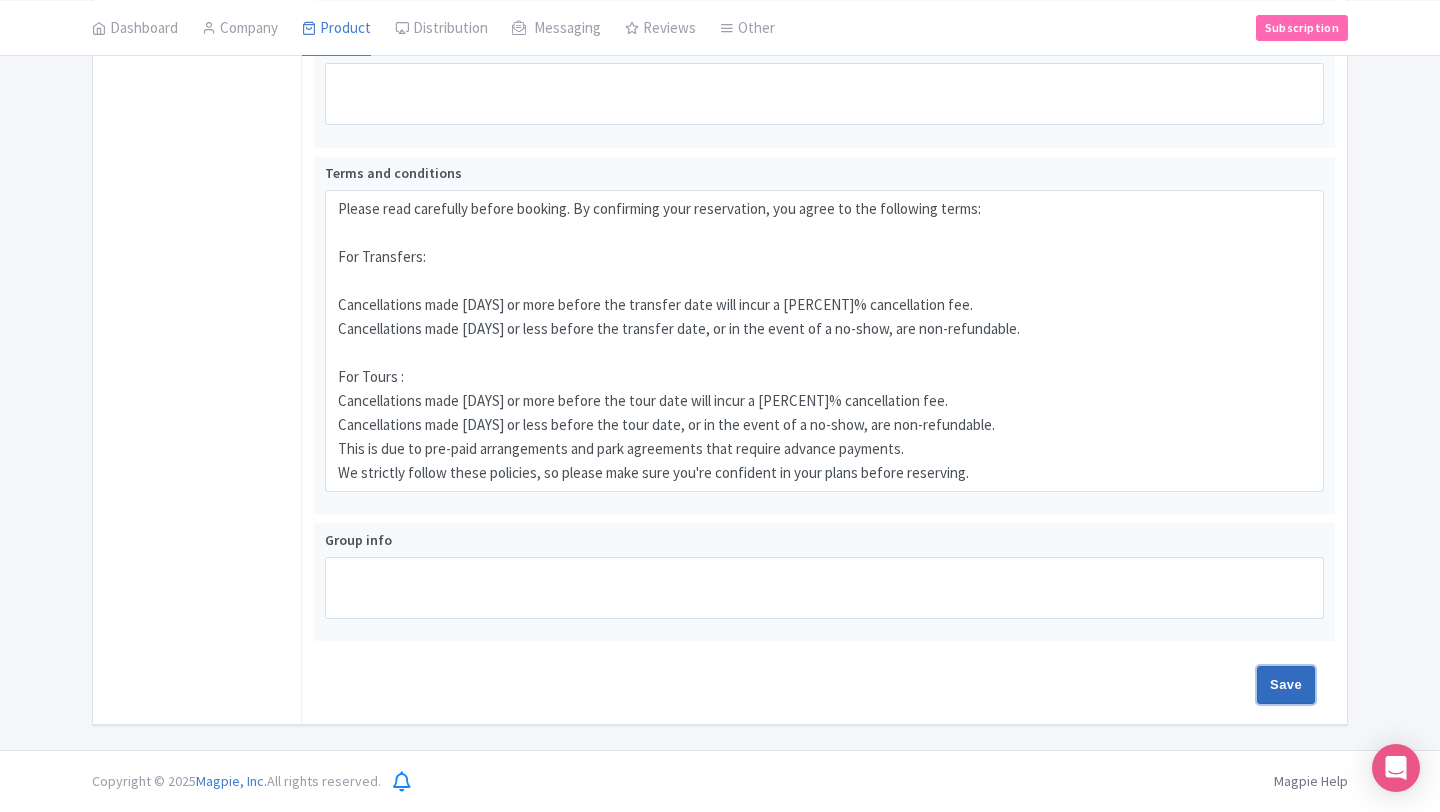 click on "Save" at bounding box center (1286, 685) 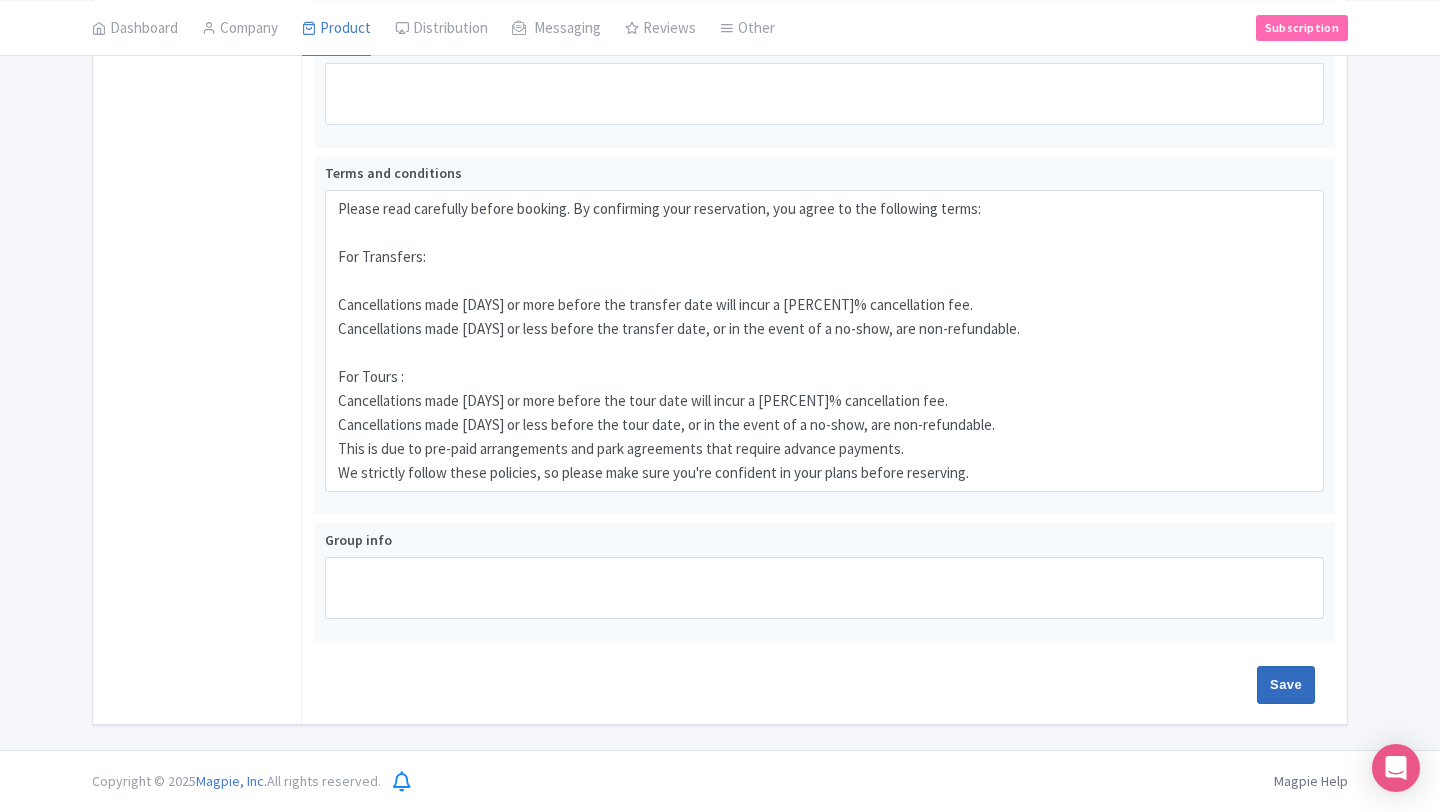type on "Saving..." 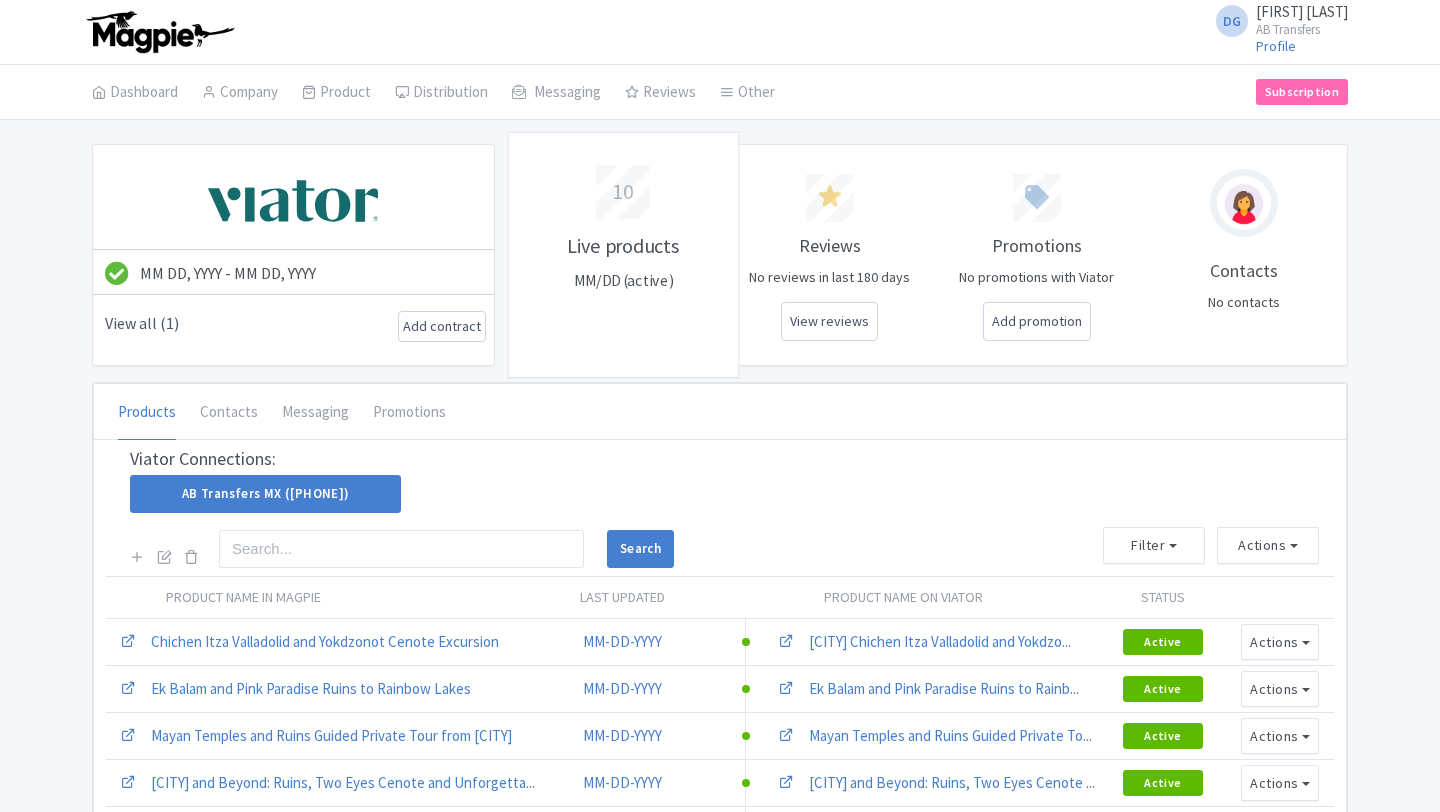 scroll, scrollTop: 0, scrollLeft: 0, axis: both 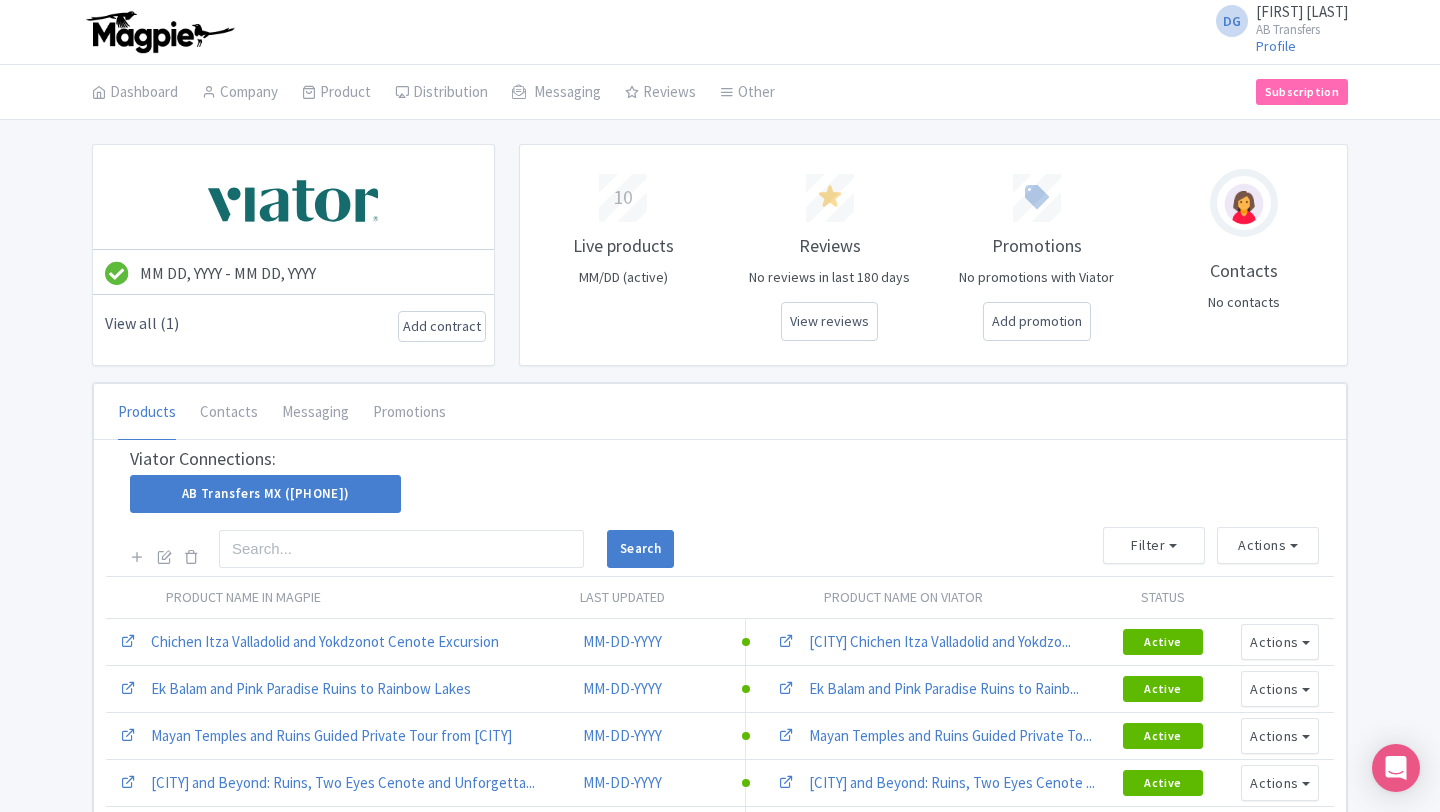 click on "DG
Daniella Gabriela Munguia
AB Transfers
Profile
Users
Settings
Sign out
Dashboard
Company
Product
My Products
Image Library
Rate Sheets
Distribution
Manage Resellers
Manage Contacts
Product Listings
Listings Optimizer
Affiliate
Promotions
Messaging
Outbox
New Announcement
Manage Message Templates
Reviews
Review Dashboard
Manage
Analytics
Tools
Other
Help Documents
Connections
View All Magpie Products
Magpie Pricing
Subscription
Enterprise Information
Email
Contact Support
Upgrade
Premium
Up to 10 Products
$69
Premium Plus
Up to 50 Products
$119
Enterprise
Request a quote
May 31, 2025 - May 31, 2026
View all (1)
Add contract" at bounding box center [720, 594] 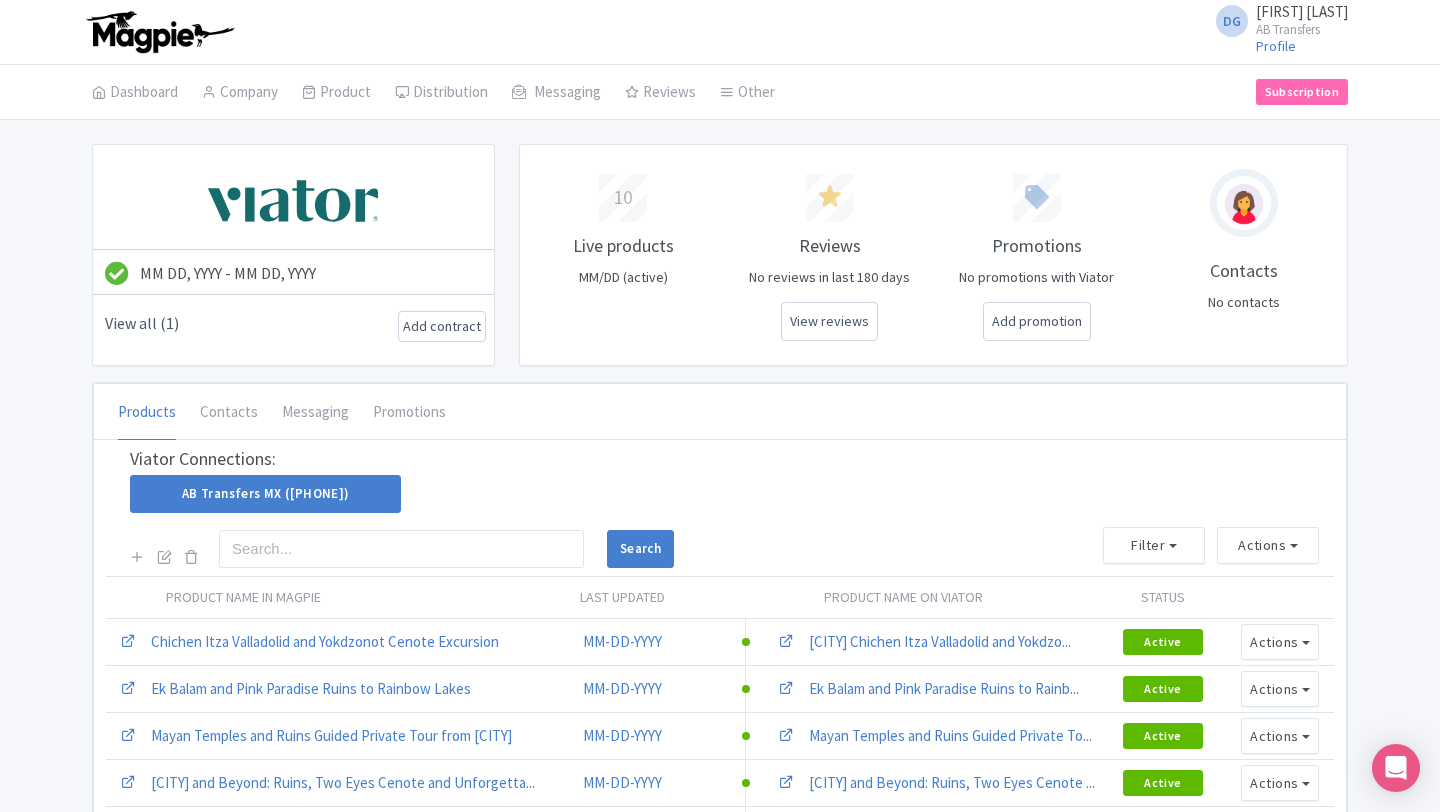 click on "AB Transfers MX (5560593)" at bounding box center [720, 494] 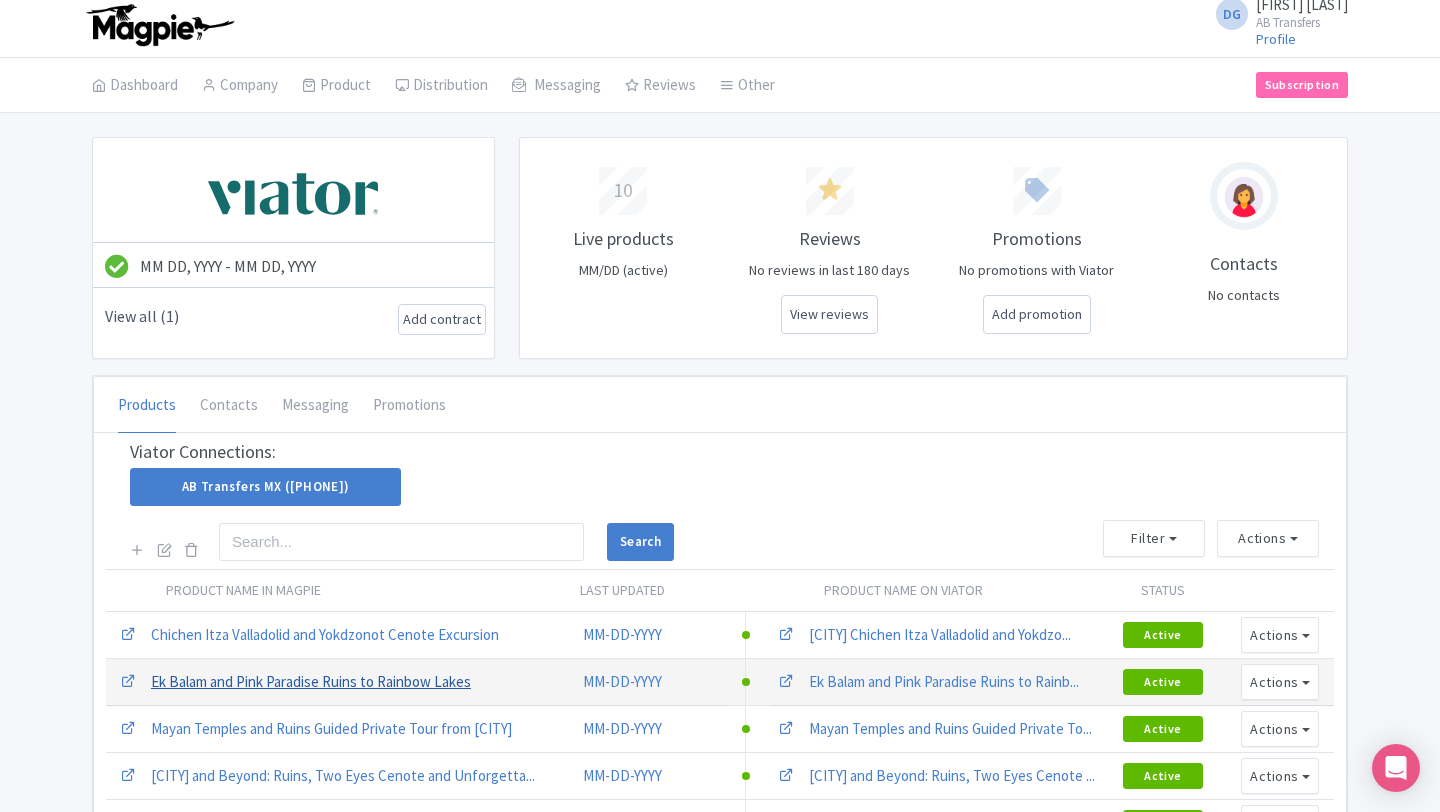 scroll, scrollTop: 0, scrollLeft: 0, axis: both 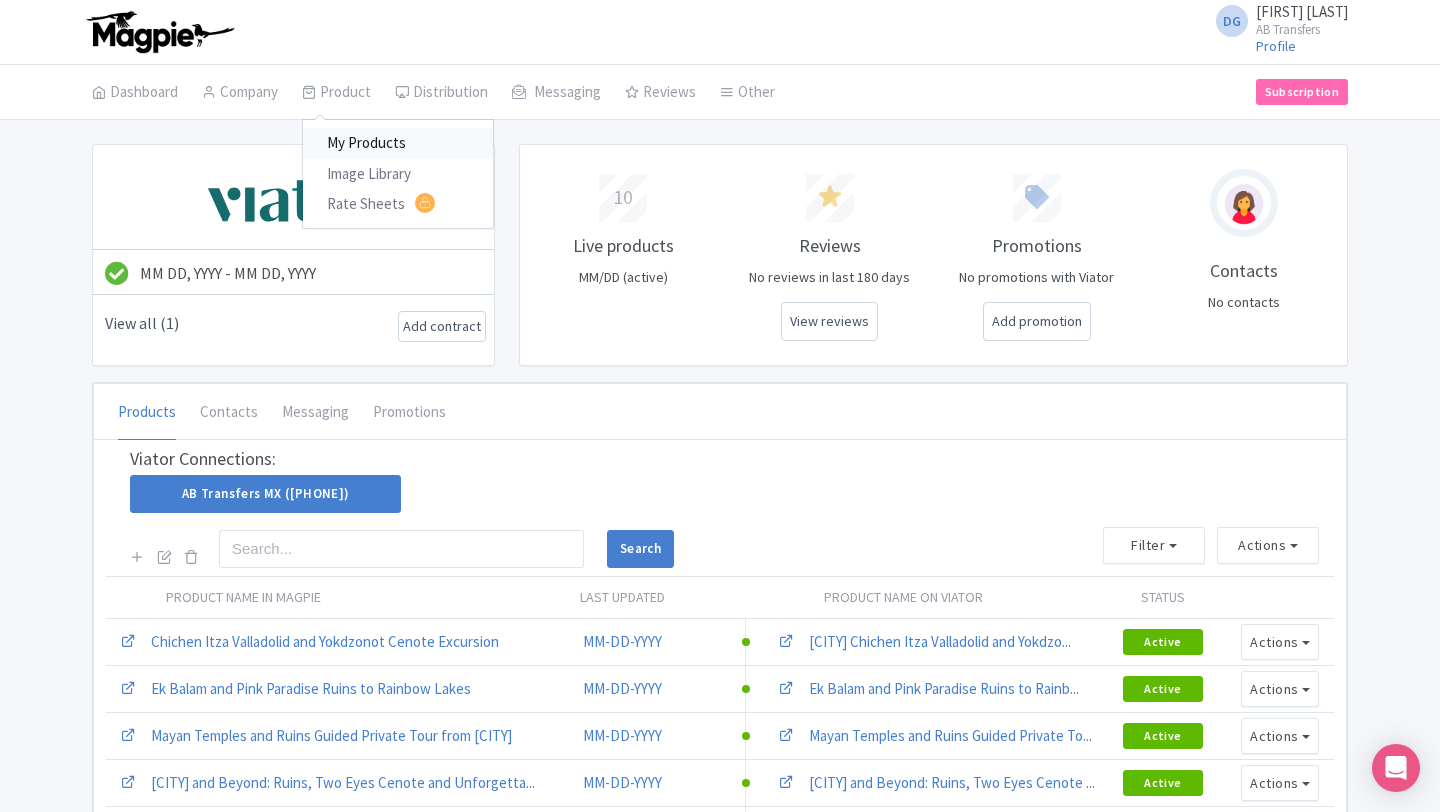 click on "My Products" at bounding box center [398, 143] 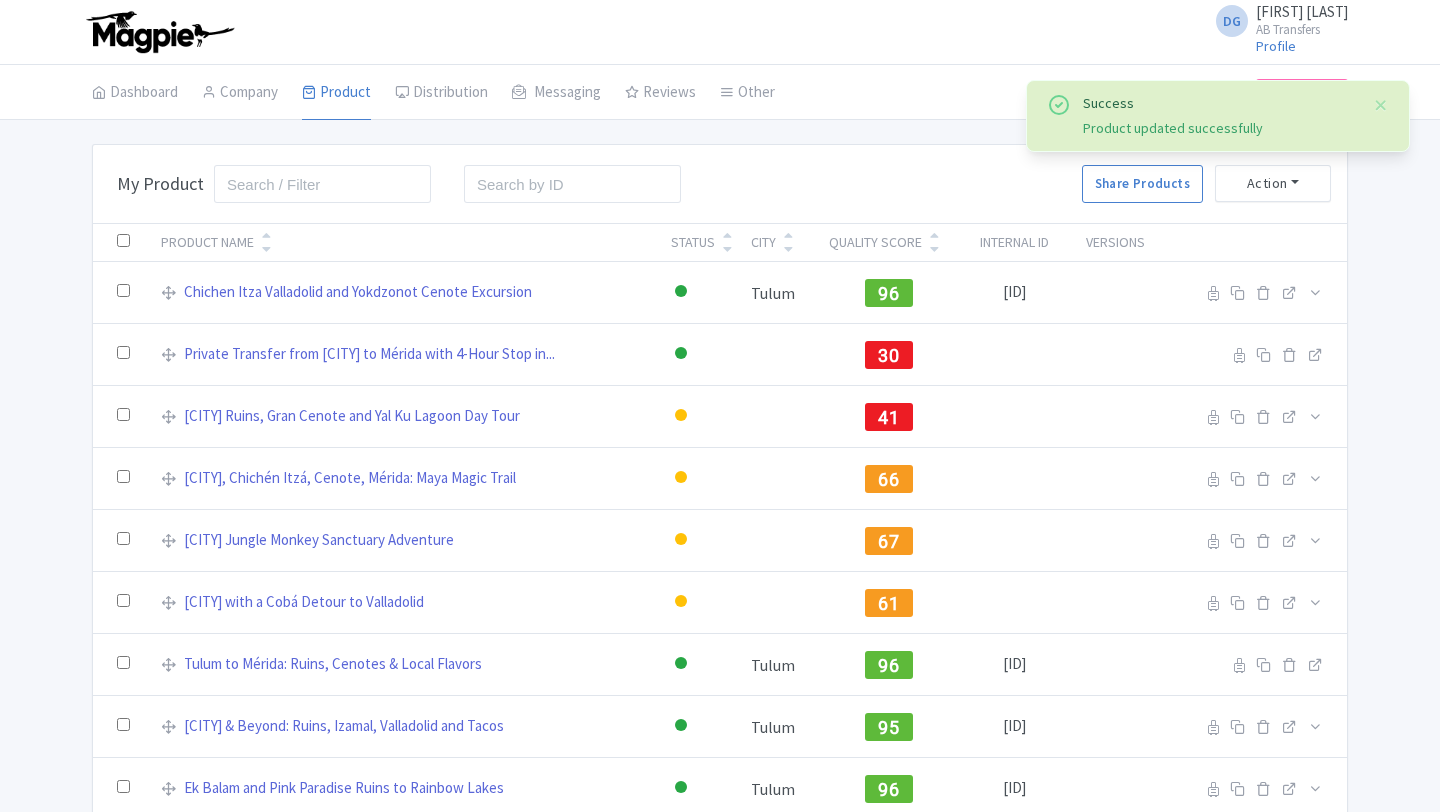 scroll, scrollTop: 0, scrollLeft: 0, axis: both 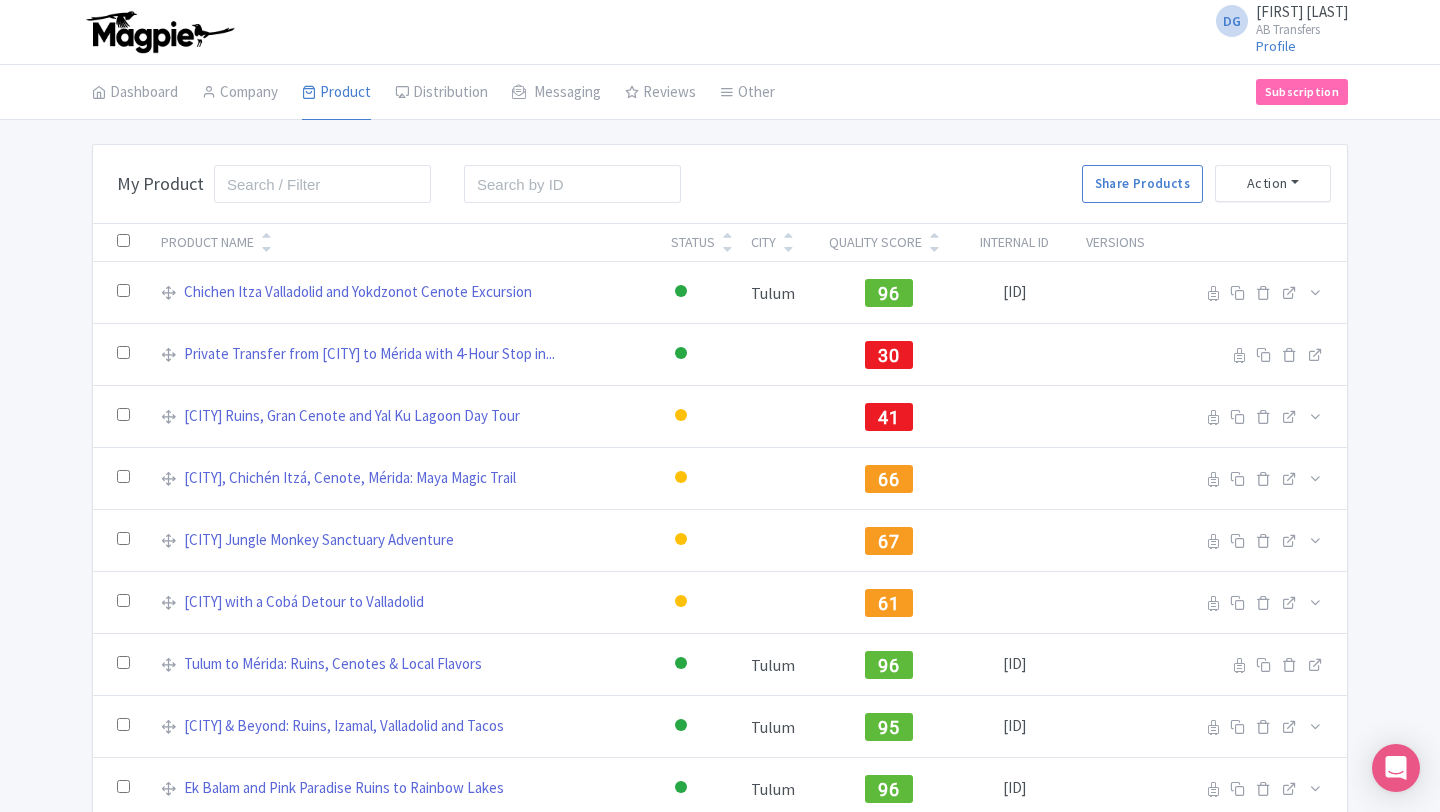 click on "Success
Product updated successfully
Bulk Actions
Delete
Add to Collection
Share Products
Add to Collection
Collections   *
Add
Cancel
My Product
Search
Search
Share Products
Action
Create New Product  »
Start with blank product
Start with my Default template
Download Product List
Product Name
Status
[CITY]
Quality Score
Internal ID
Versions
Tulum Chichen Itza Valladolid and Yokdzonot Cenote Excursion
Active
Inactive
Building
Archived
[CITY]
96
[ID]
Reseller
Product name on reseller
Extranet
Listing
Edit listing
Stage
Tulum Chichen Itza Valladolid and Yokdzonot Cenote Adventure
Extranet
Listing" at bounding box center [720, 606] 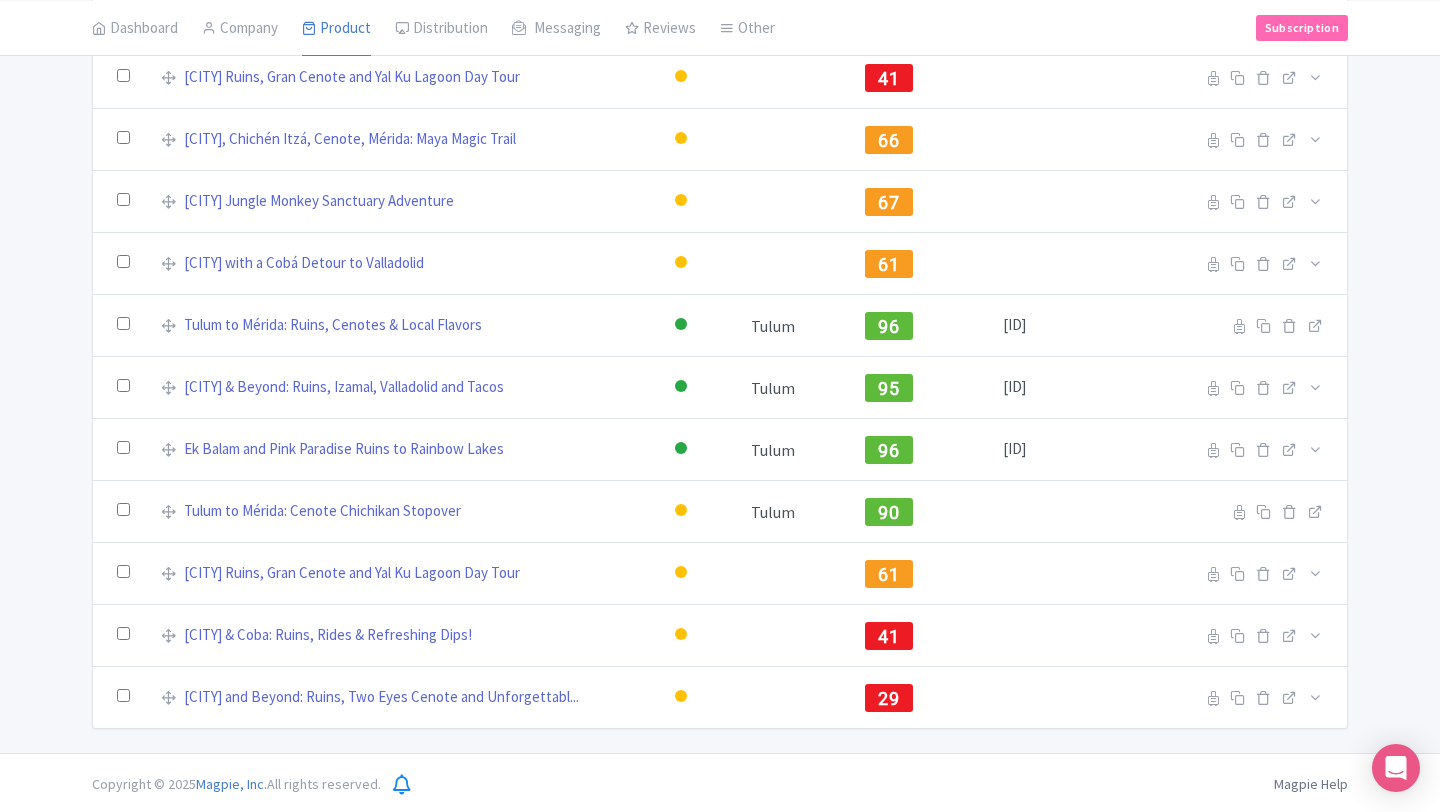 scroll, scrollTop: 342, scrollLeft: 0, axis: vertical 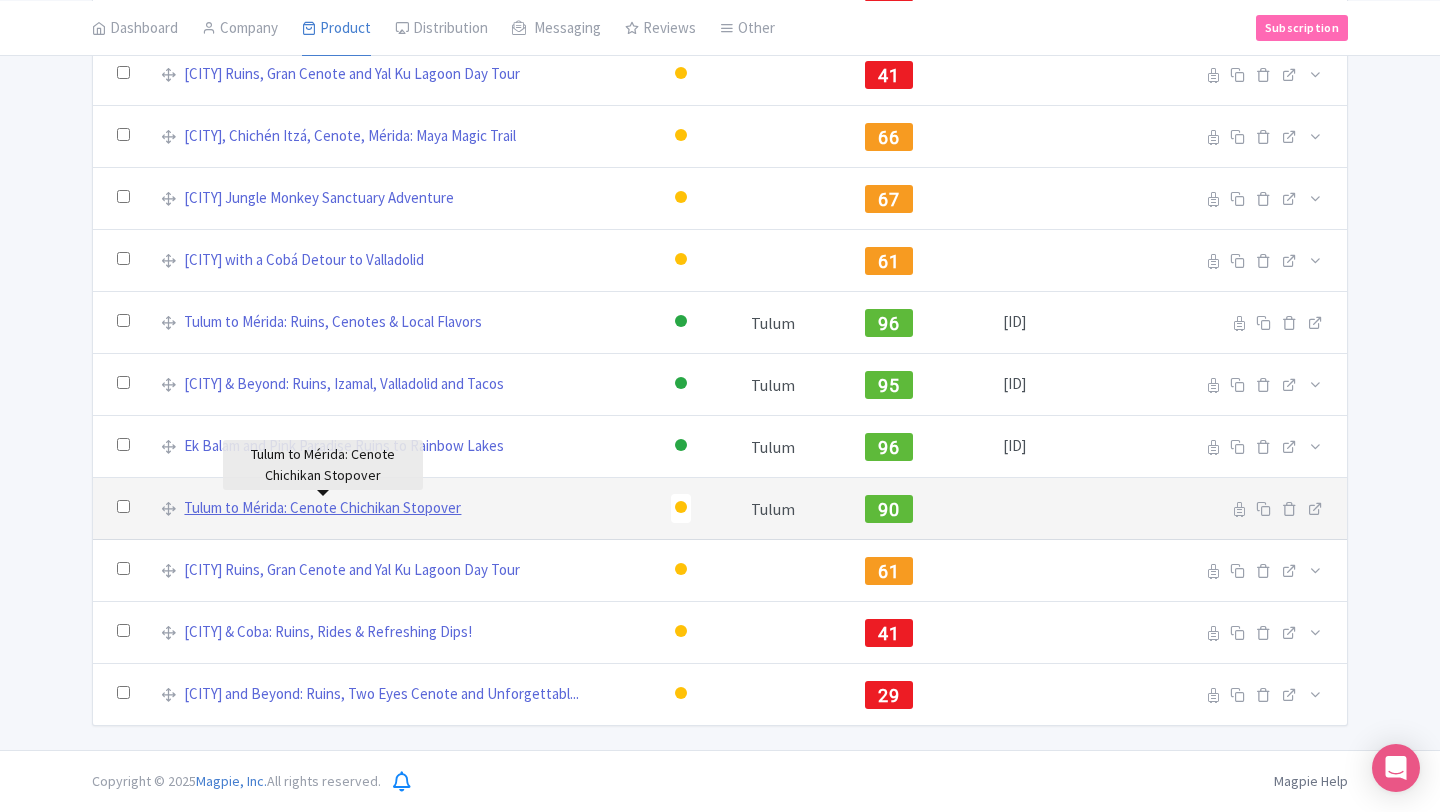 click on "Tulum to Mérida: Cenote Chichikan Stopover" at bounding box center (322, 508) 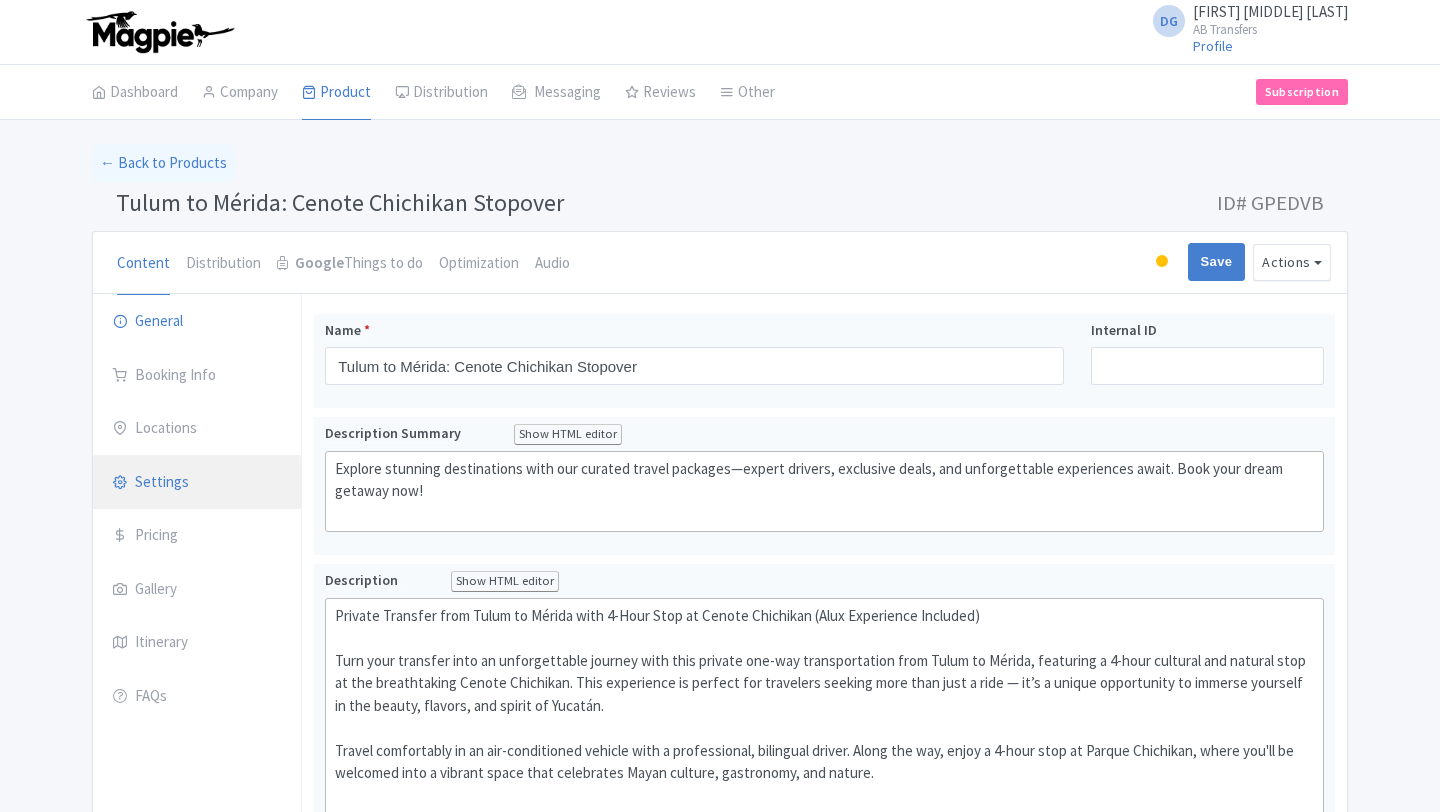 scroll, scrollTop: 0, scrollLeft: 0, axis: both 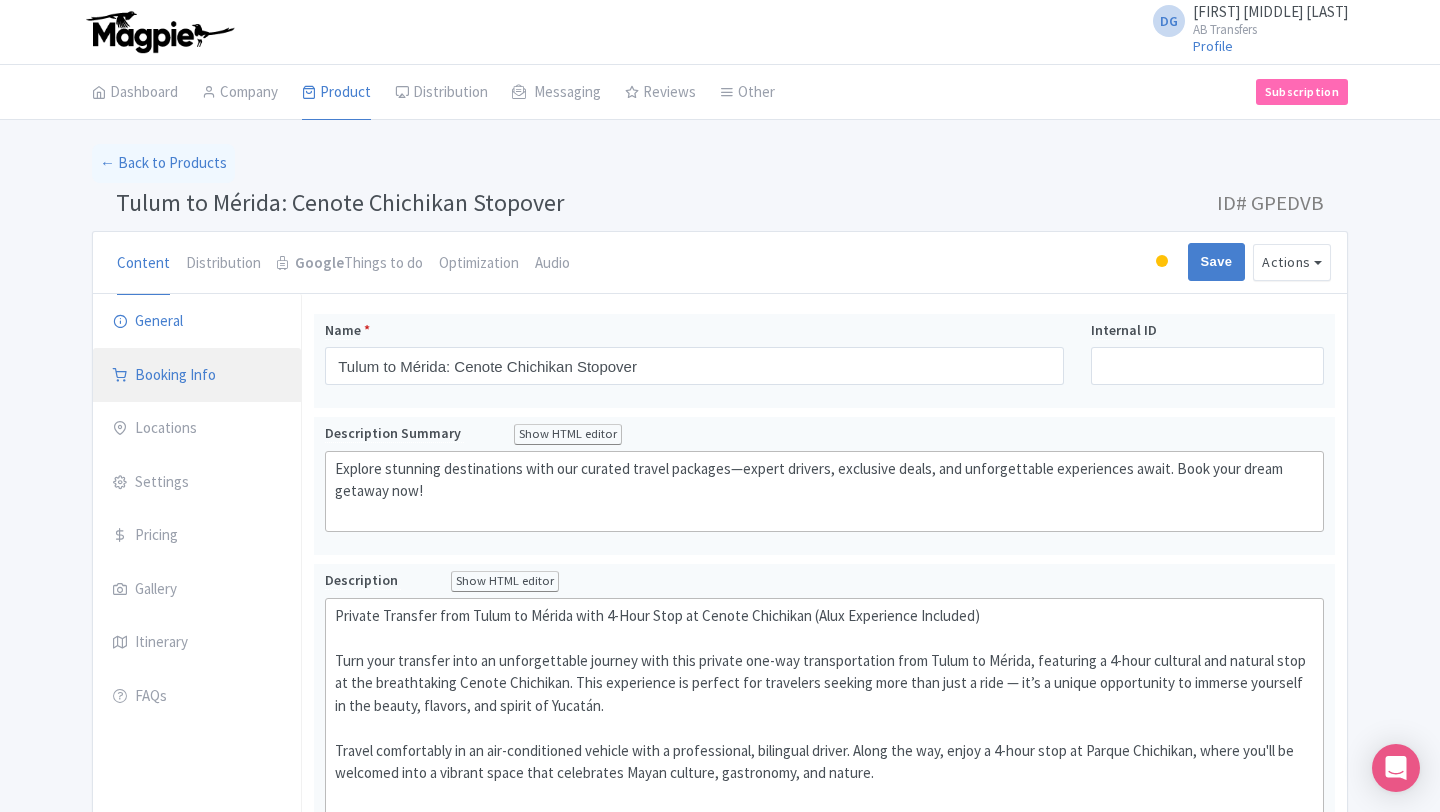 click on "Booking Info" at bounding box center (197, 376) 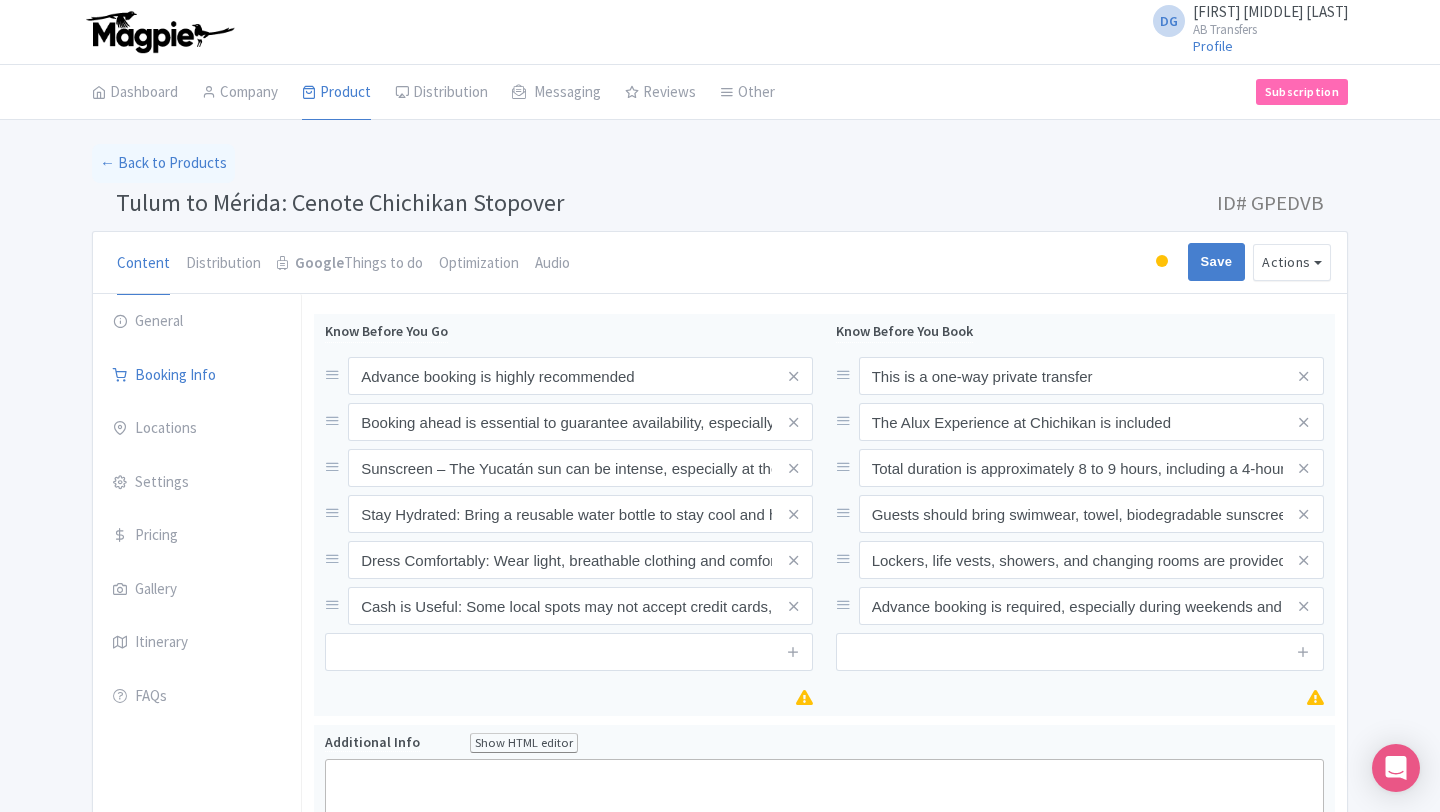 click on "← Back to Products
Tulum to Mérida: Cenote Chichikan Stopover
ID# GPEDVB
Content
Distribution
Google  Things to do
Optimization
Audio
Active
Inactive
Building
Archived
Save
Actions
View on Magpie
Customer View
Industry Partner View
Download
Excel
Word
All Images ZIP
Share Products
Delete Product
Create new version
Confirm Copy Operation
Yes, Copy
Cancel
You are currently editing a version of this product: Primary Product
General
Booking Info
Locations
Settings
Pricing
Gallery
Itinerary
FAQs
Tulum to Mérida: Cenote Chichikan Stopover
Name   *
Tulum to Mérida: Cenote Chichikan Stopover
Internal ID" at bounding box center [720, 1150] 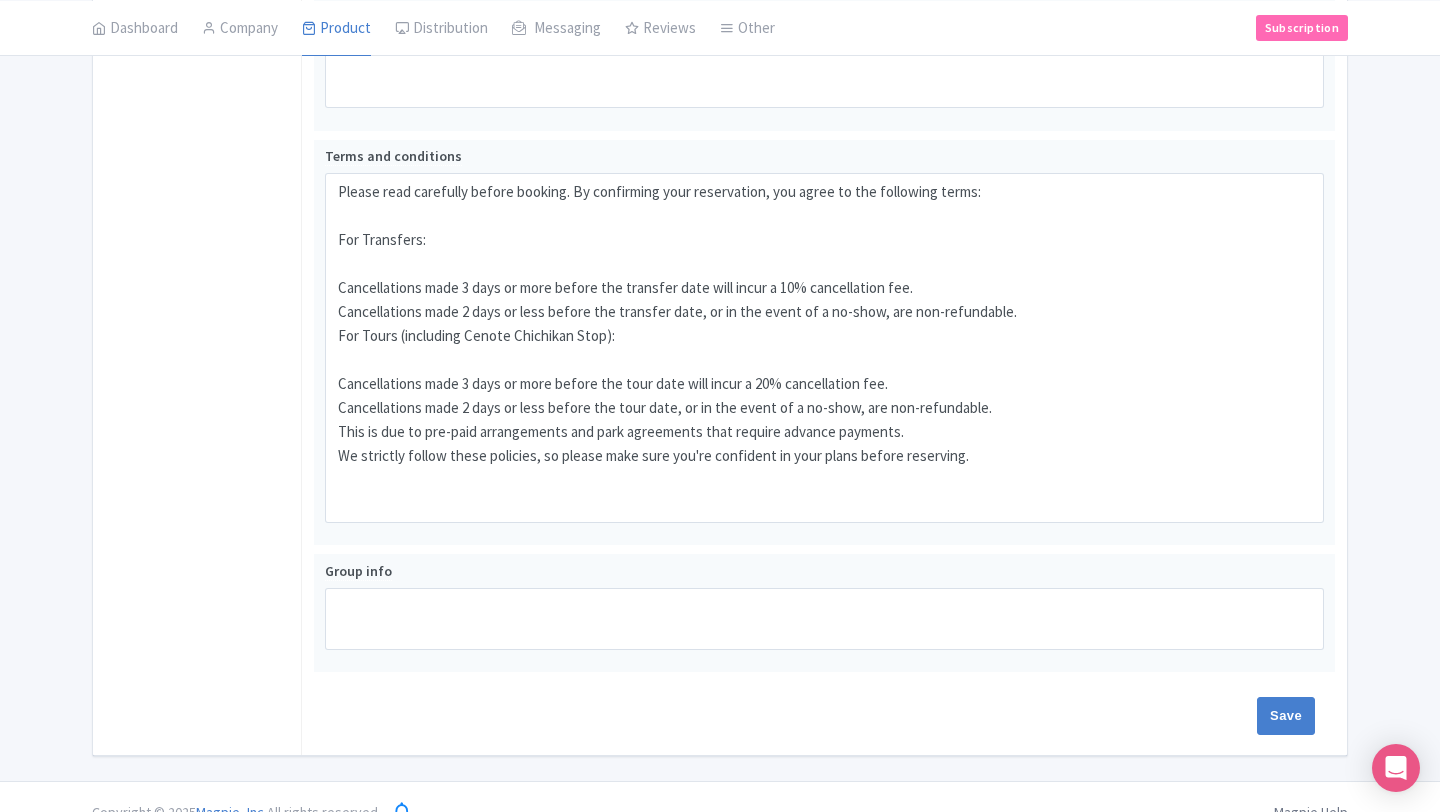 scroll, scrollTop: 1434, scrollLeft: 0, axis: vertical 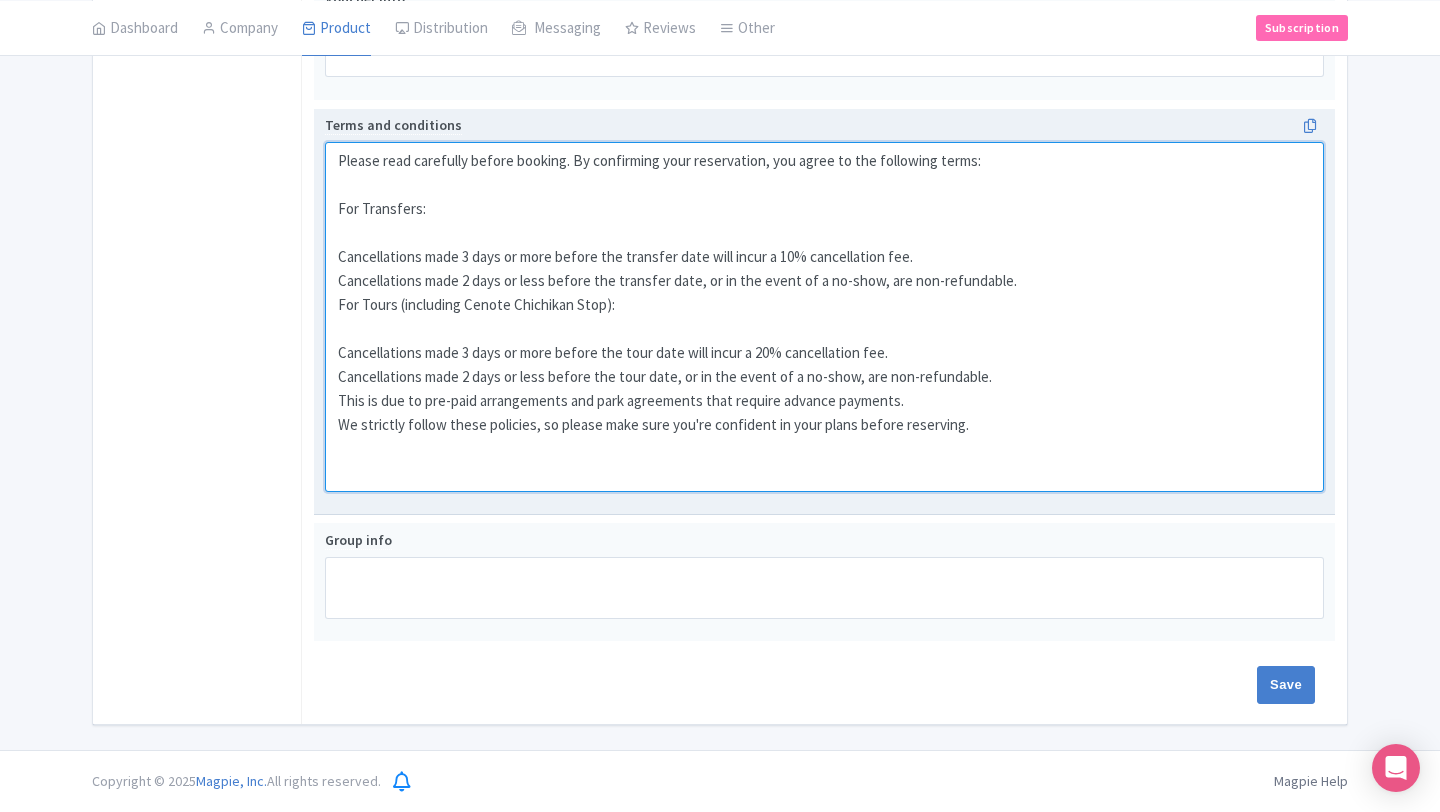 drag, startPoint x: 978, startPoint y: 432, endPoint x: 336, endPoint y: 160, distance: 697.24316 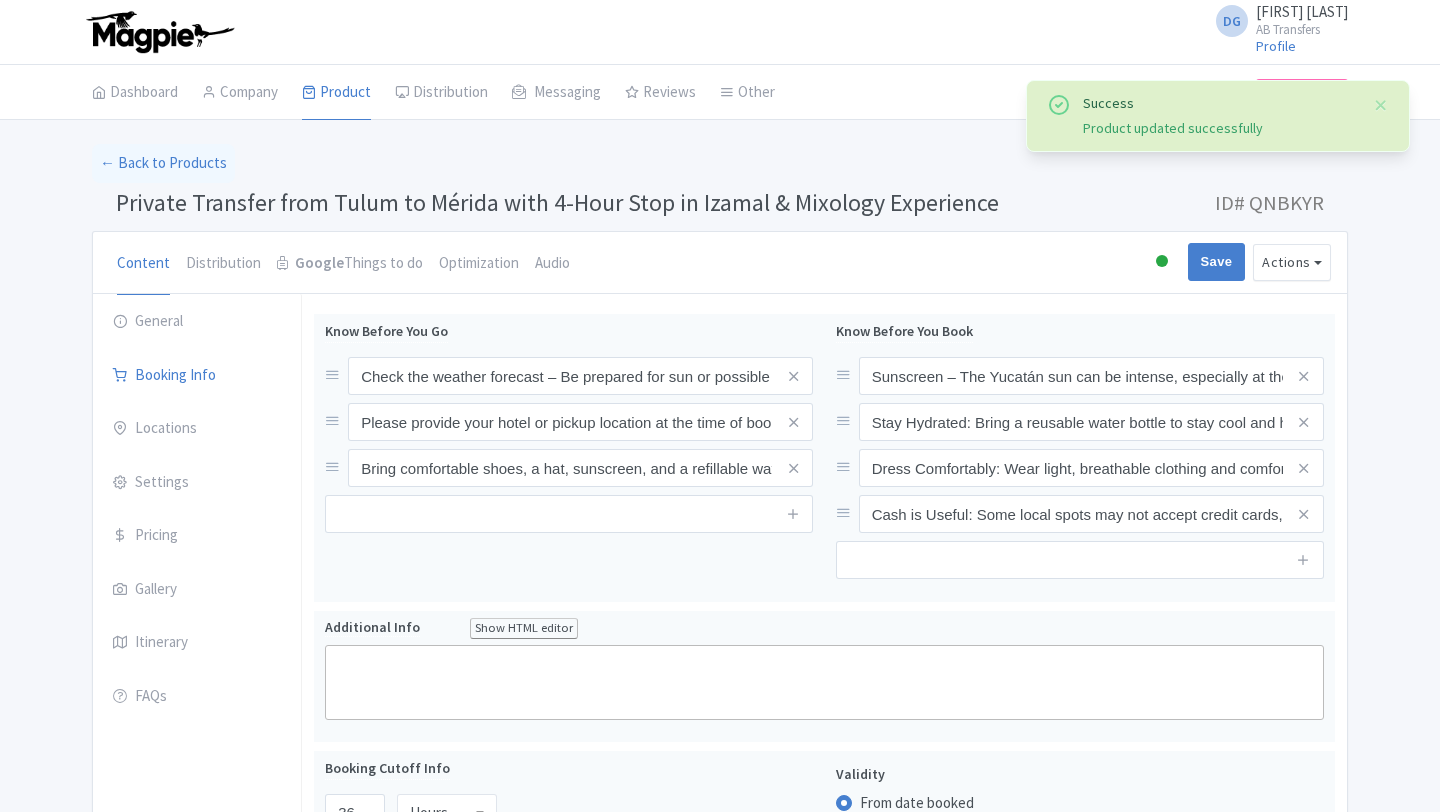 scroll, scrollTop: 314, scrollLeft: 0, axis: vertical 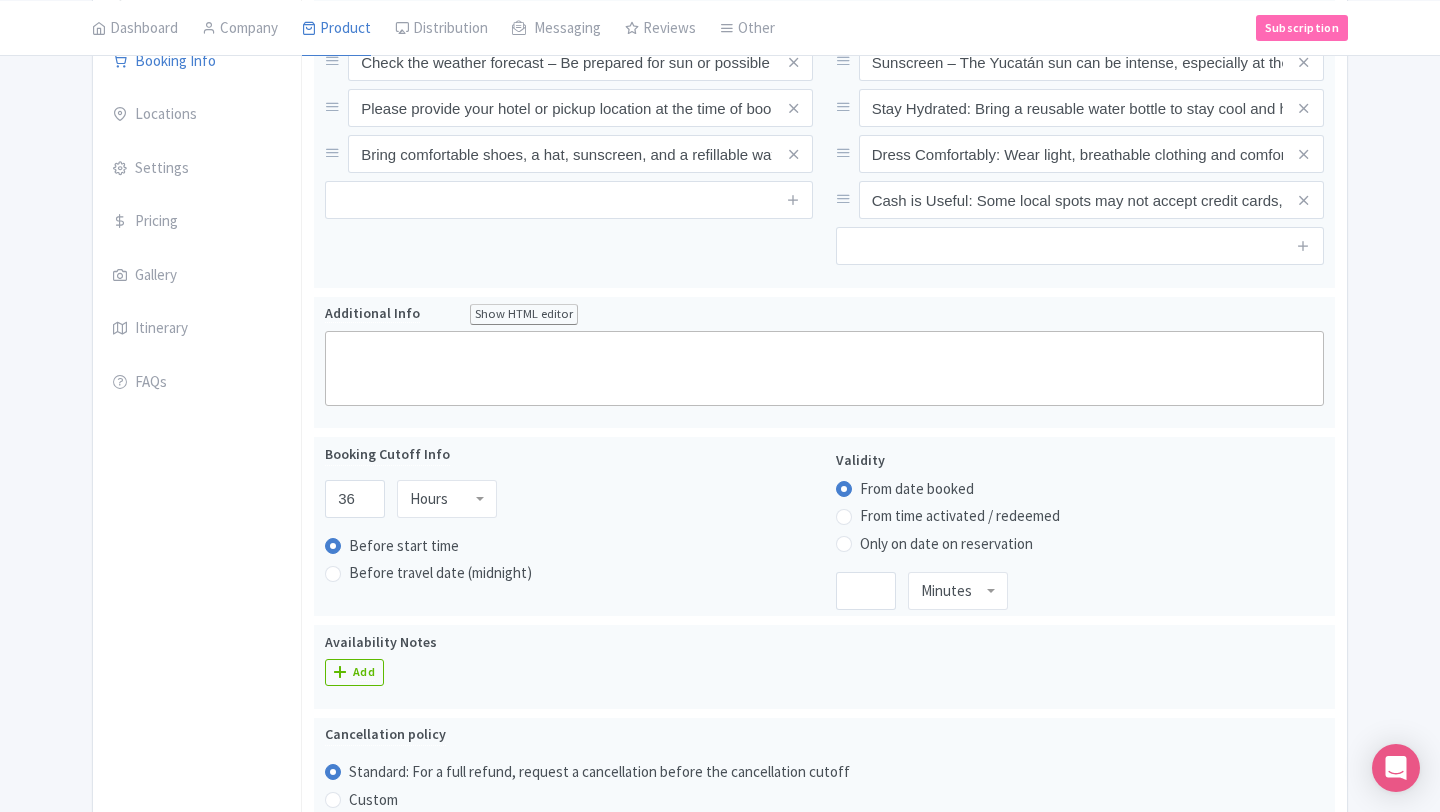 click on "Private Transfer from [CITY] to [CITY] with 4-Hour Stop in [CITY] & Mixology Experience" at bounding box center (720, 755) 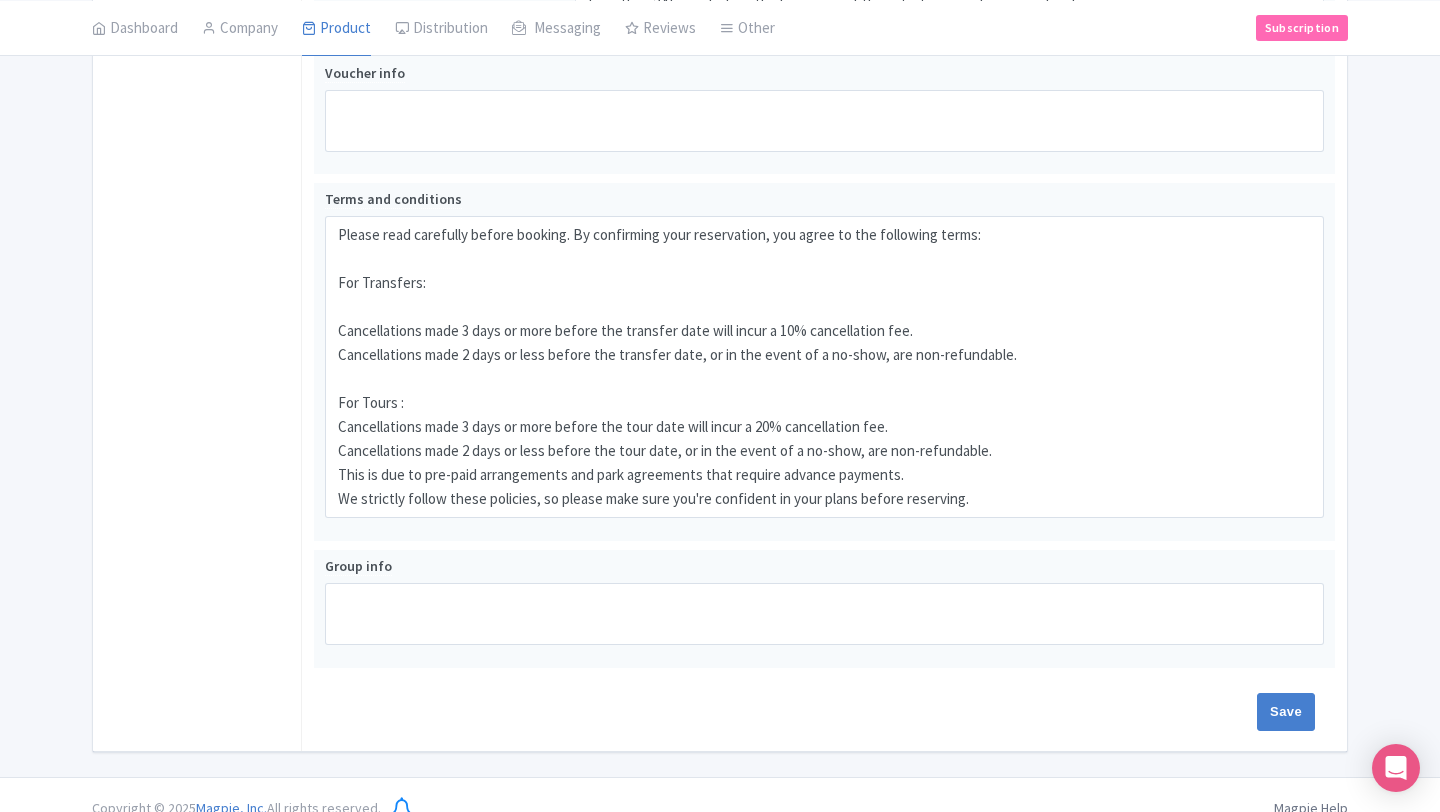 scroll, scrollTop: 1271, scrollLeft: 0, axis: vertical 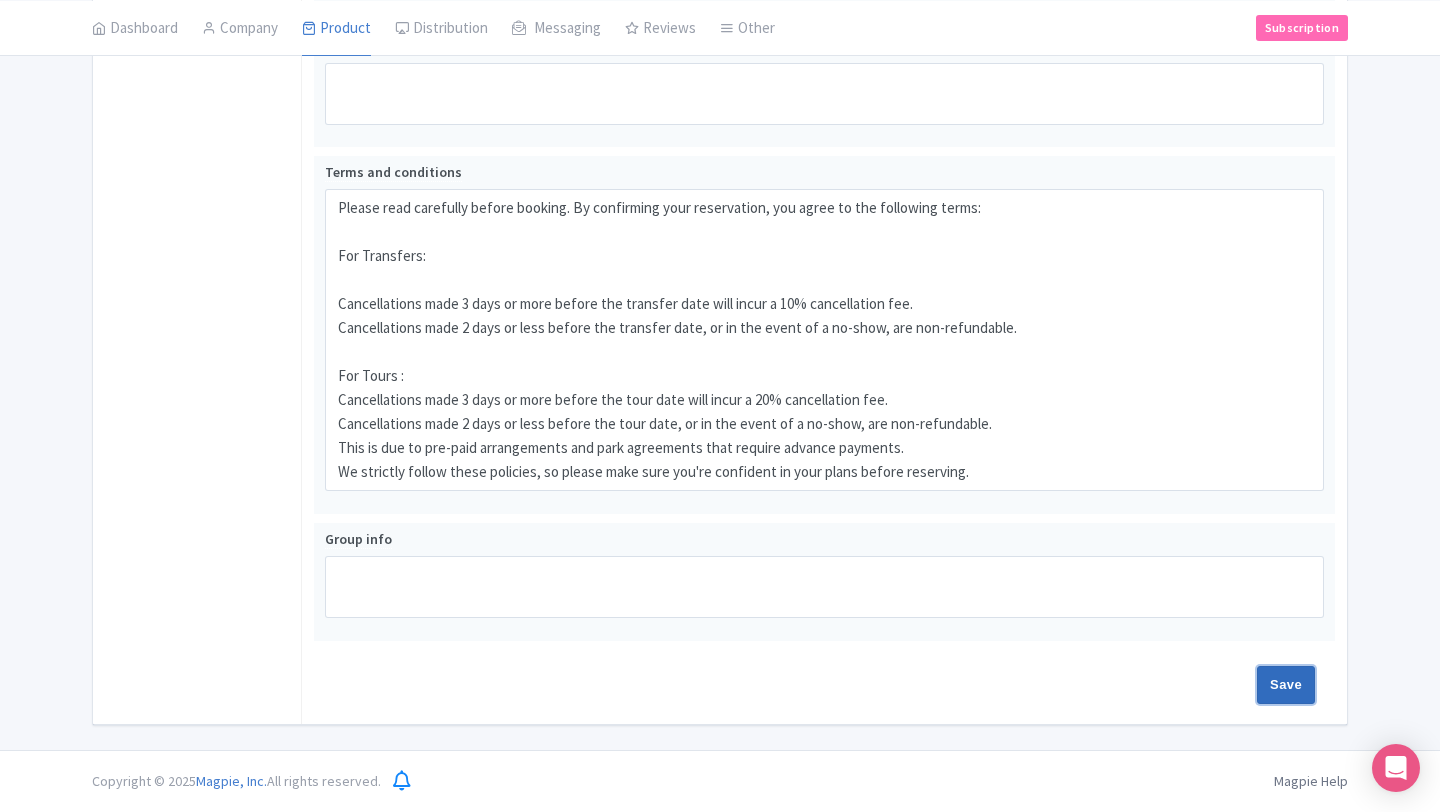 click on "Save" at bounding box center (1286, 685) 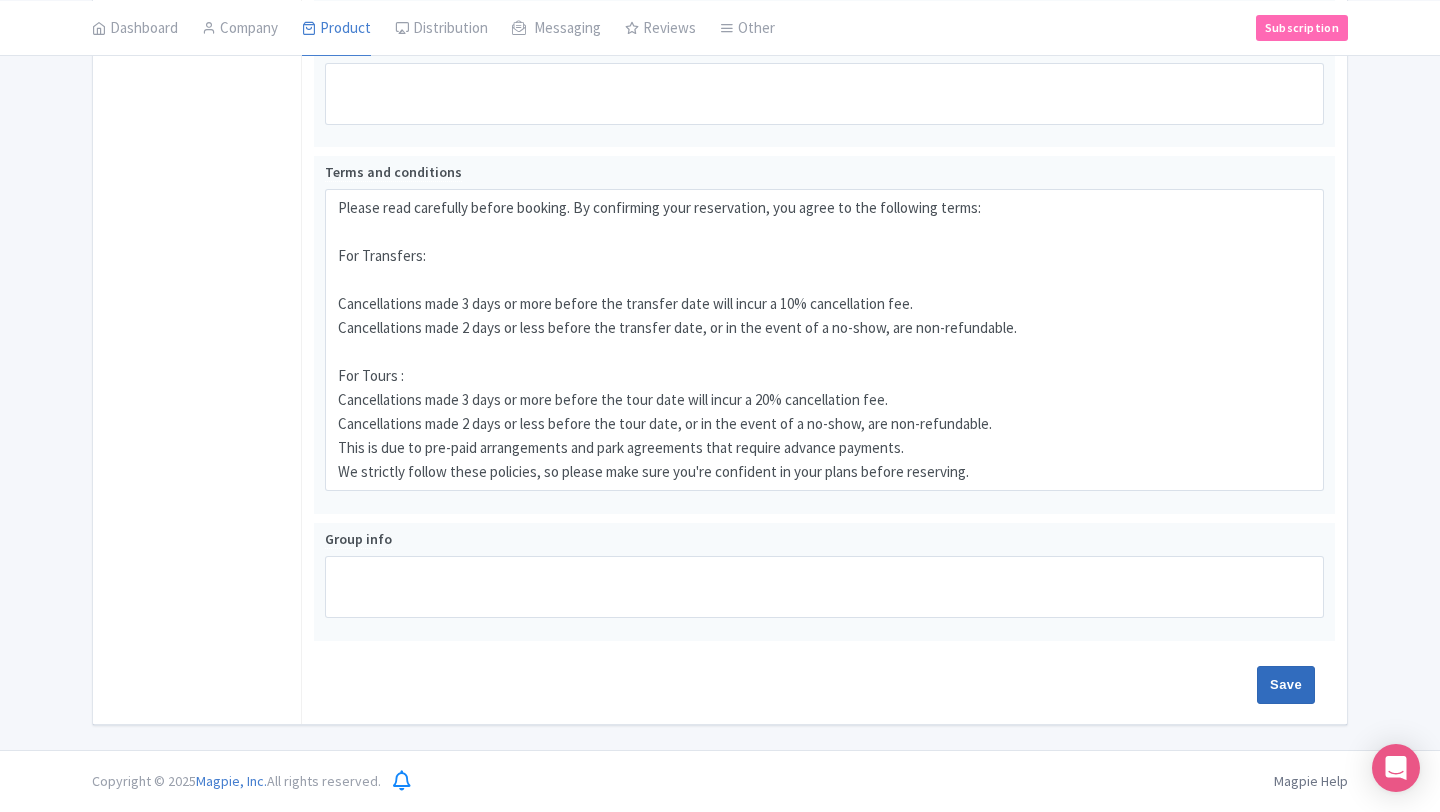 type on "Saving..." 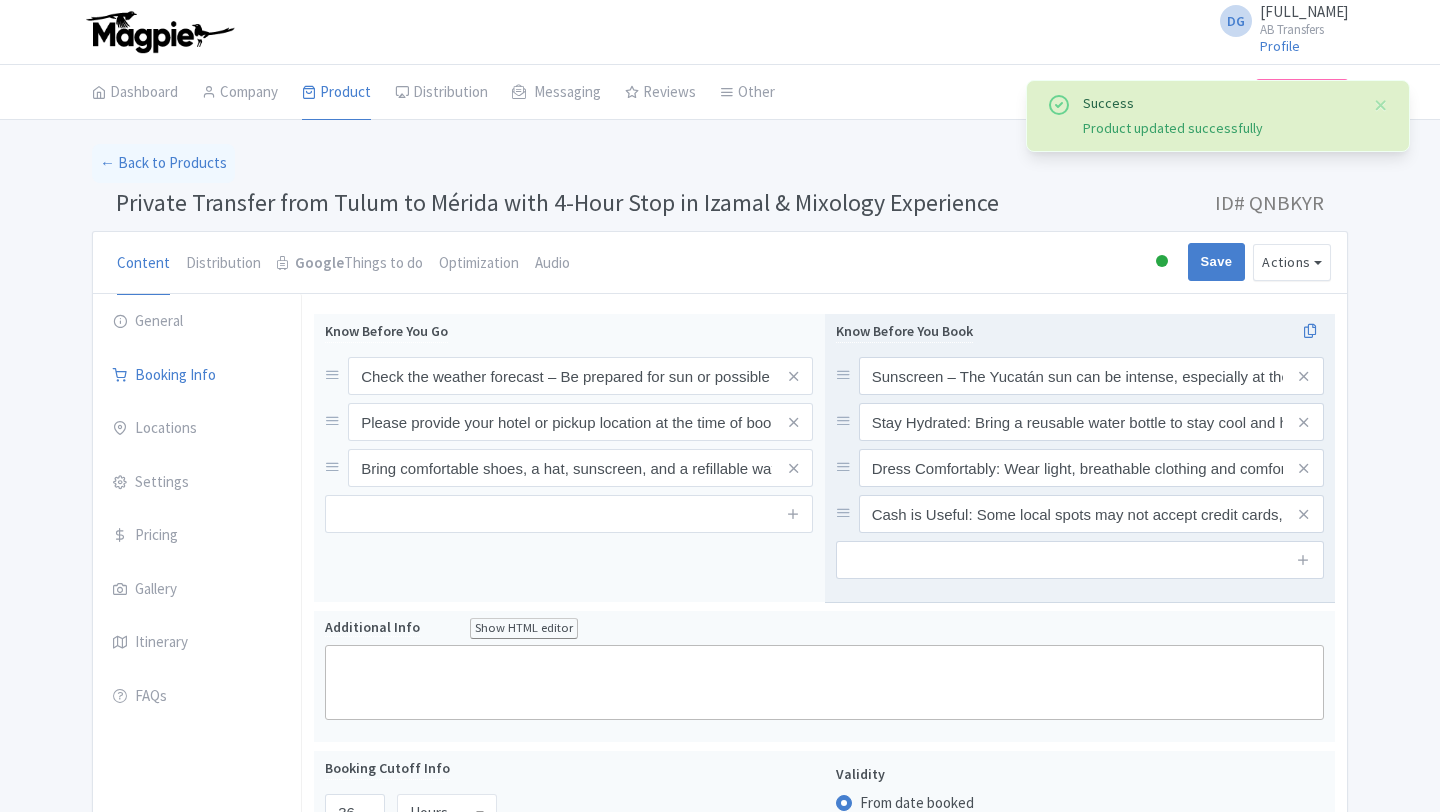 scroll, scrollTop: 314, scrollLeft: 0, axis: vertical 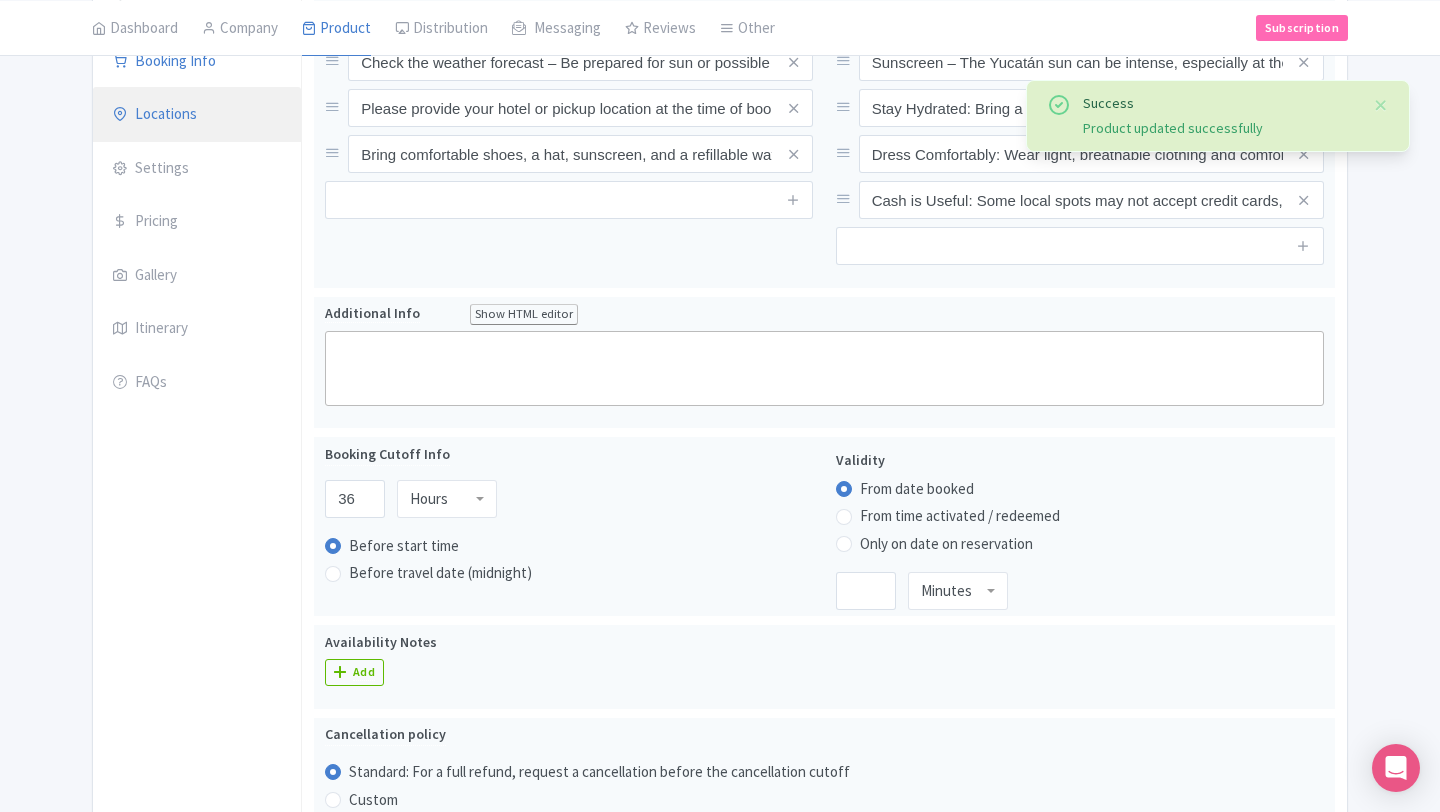 click on "Locations" at bounding box center (197, 115) 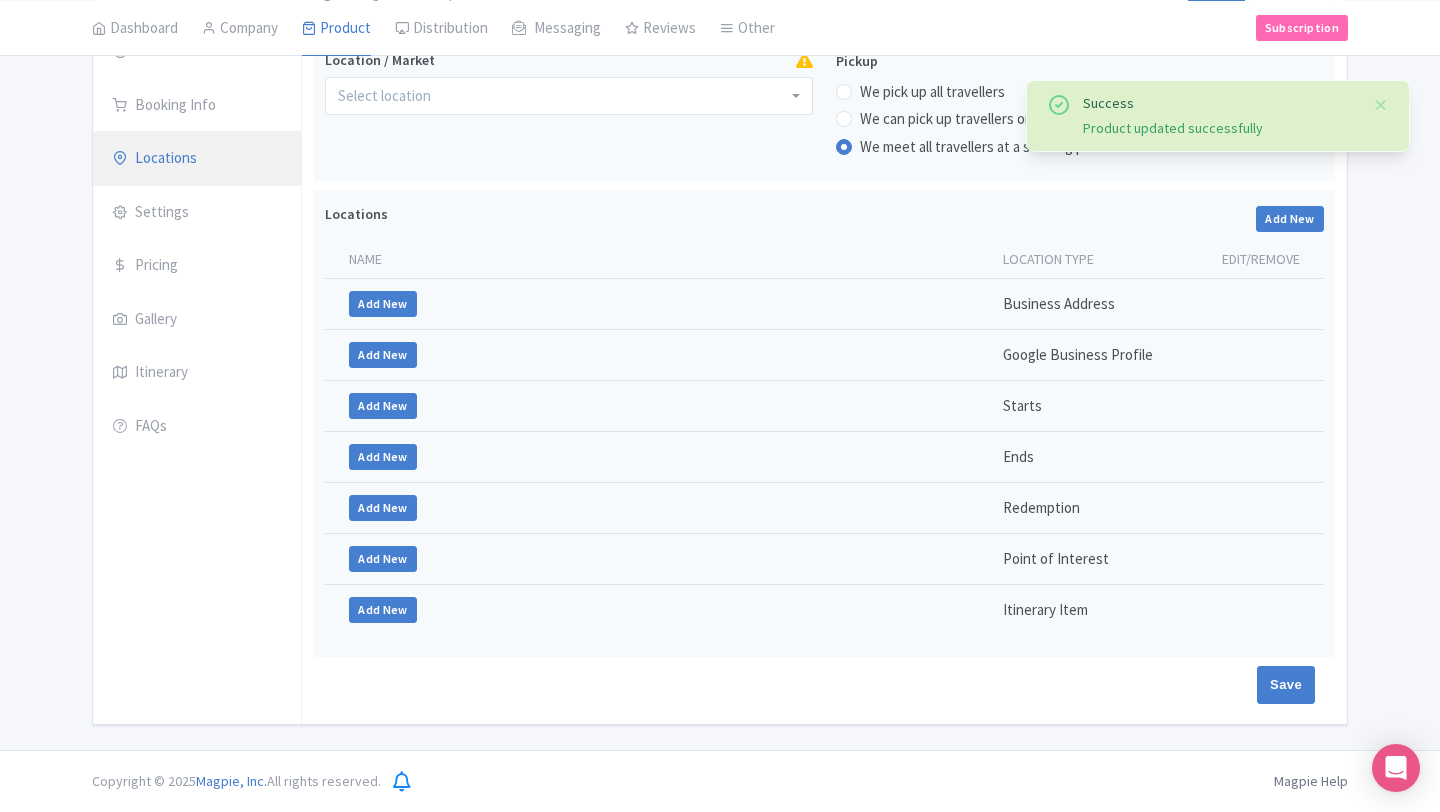 scroll, scrollTop: 272, scrollLeft: 0, axis: vertical 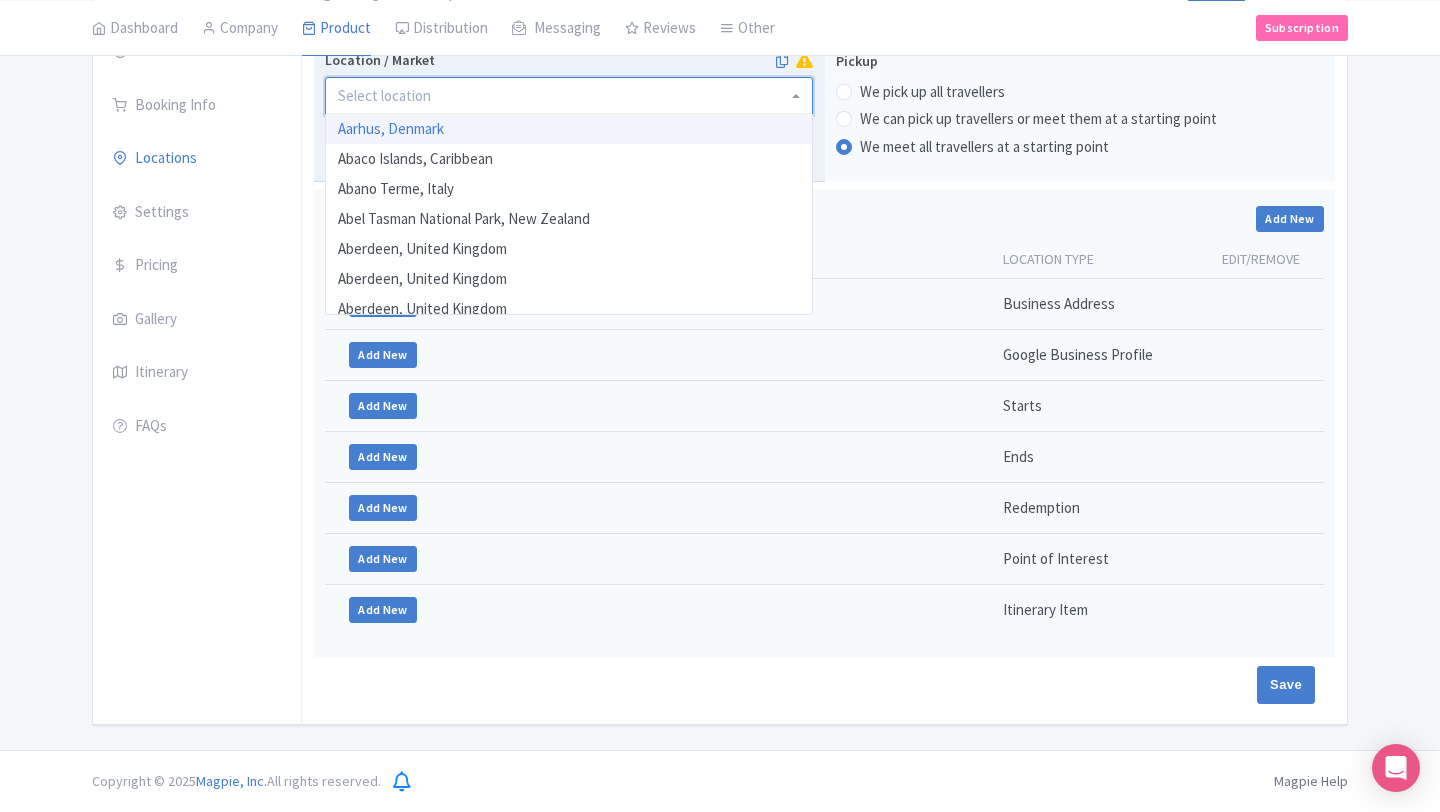 click at bounding box center (569, 96) 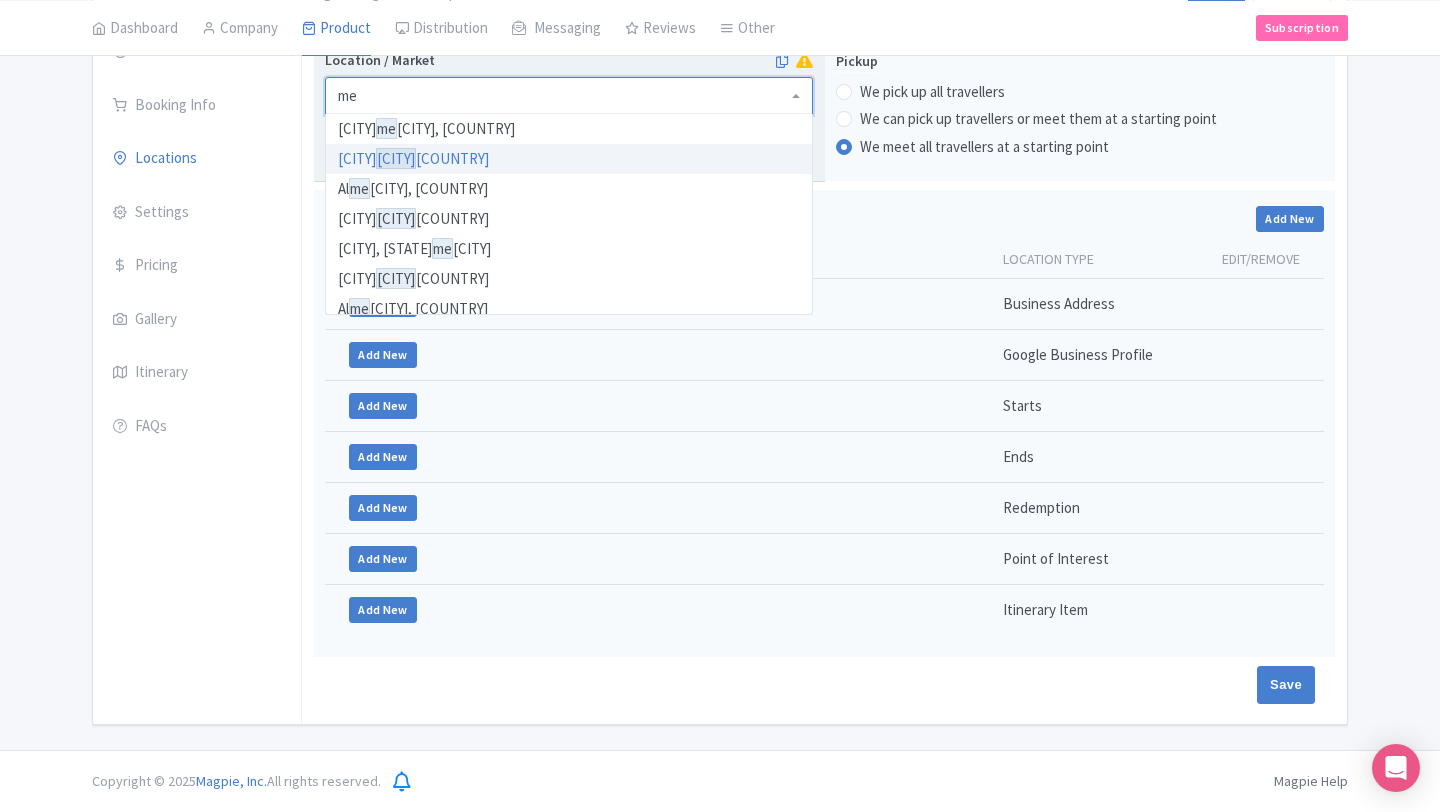 type on "m" 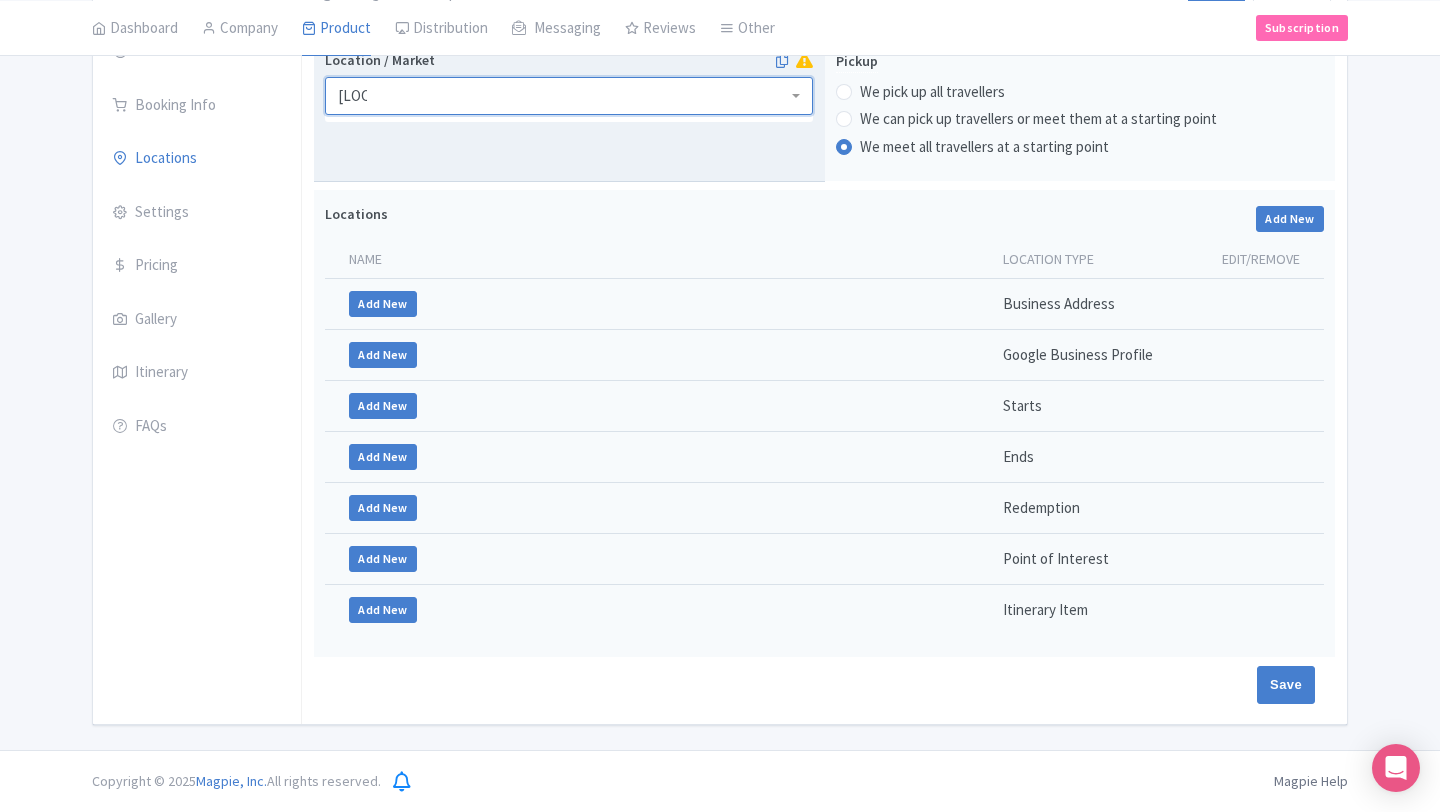 type on "[LOCATION]" 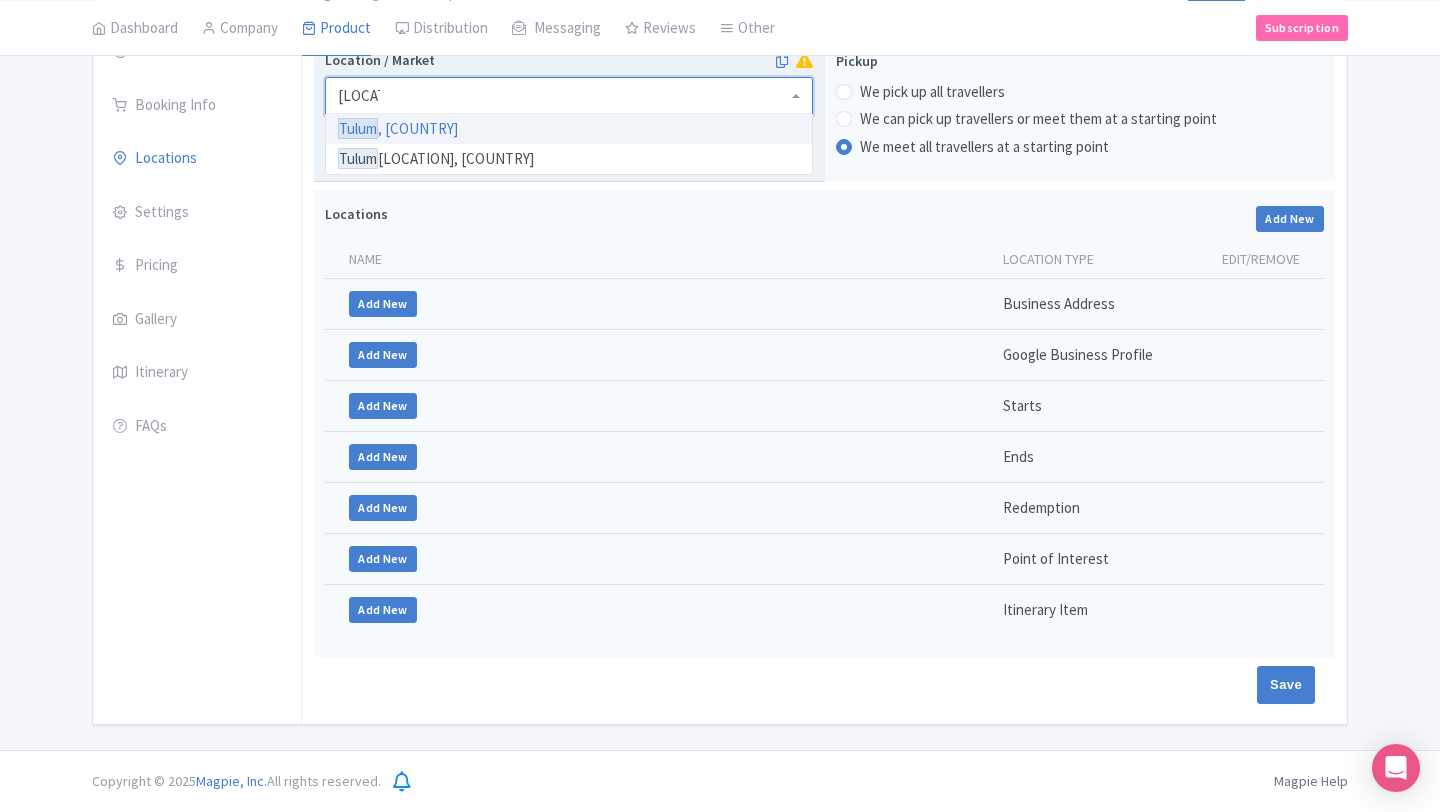 type 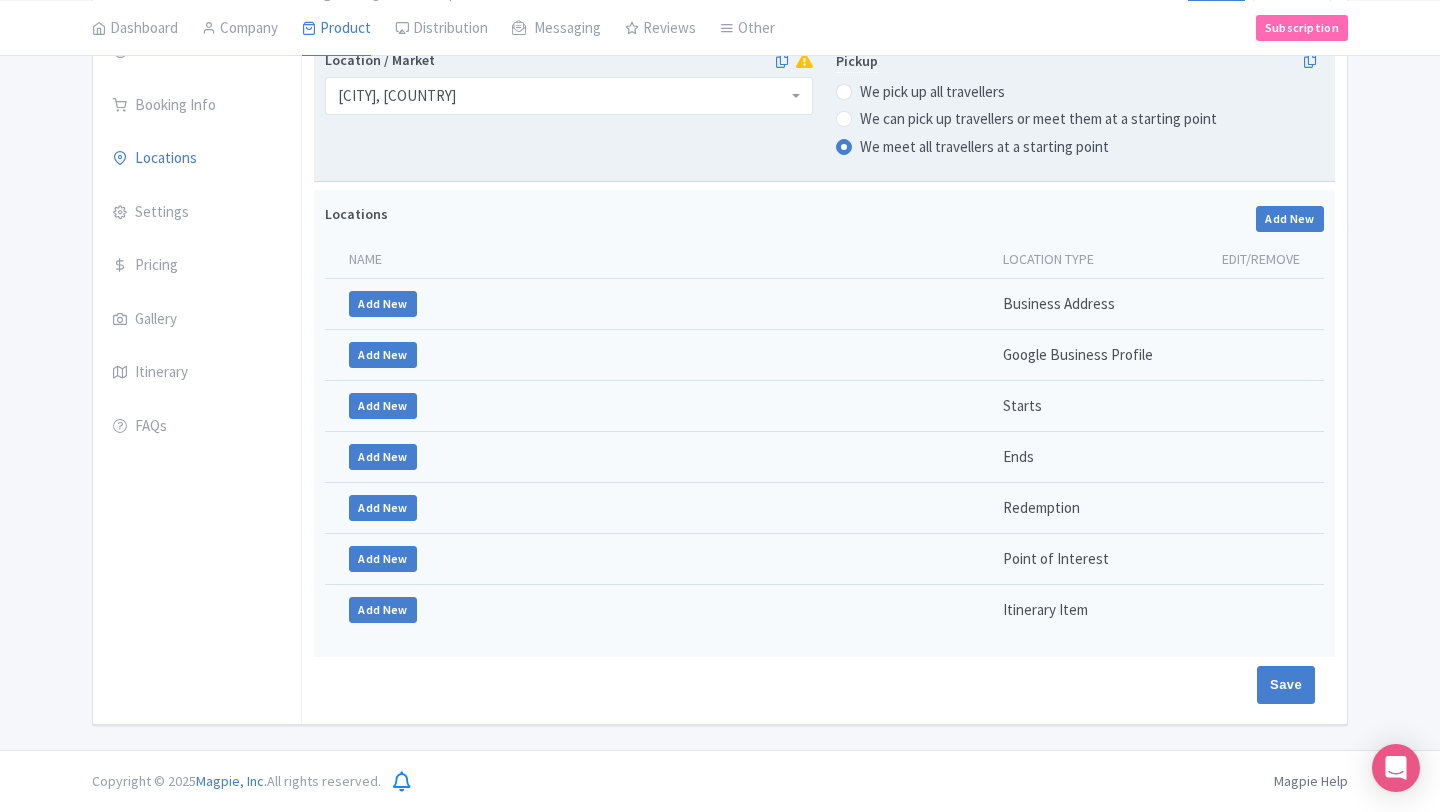 click on "We pick up all travellers" at bounding box center [932, 92] 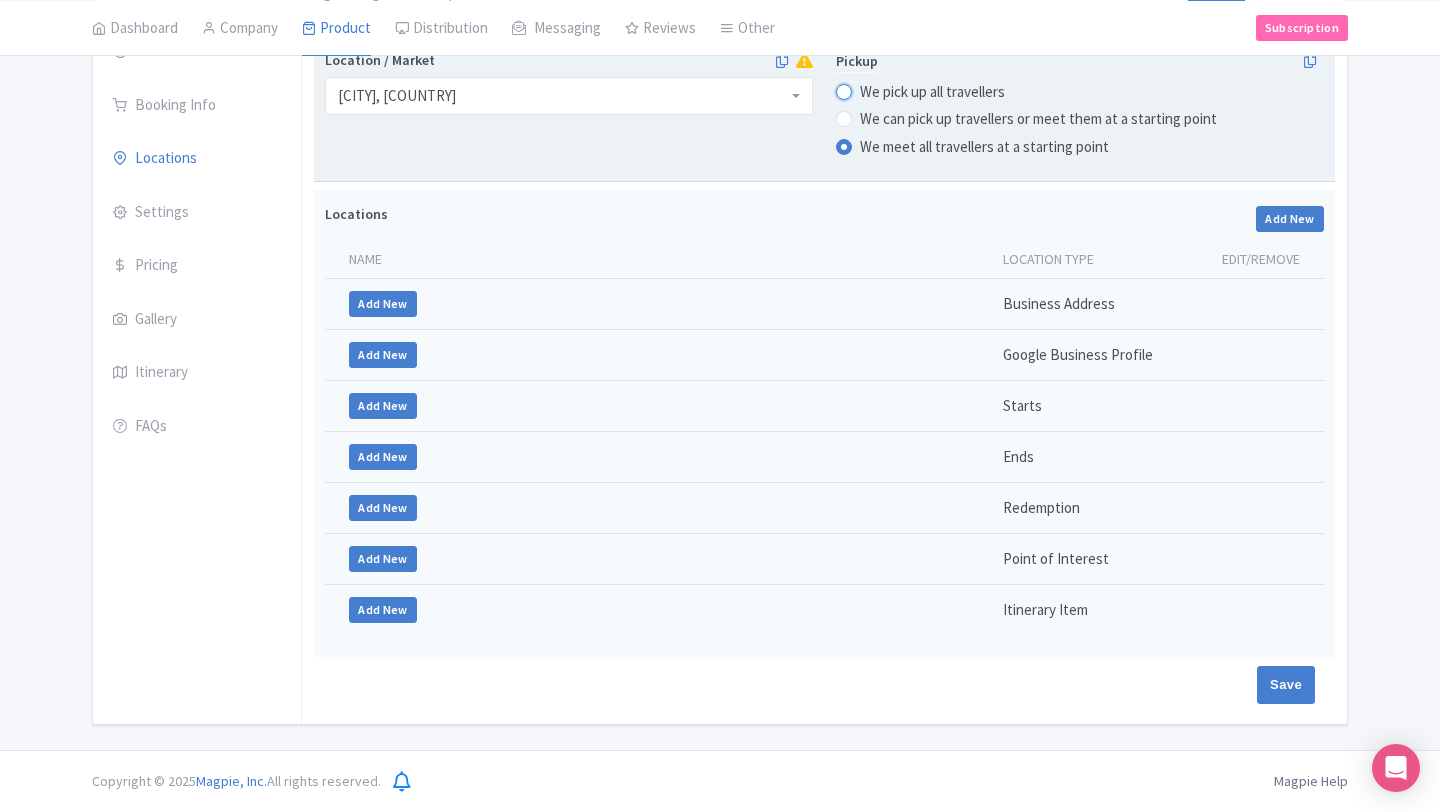 click on "We pick up all travellers" at bounding box center [870, 89] 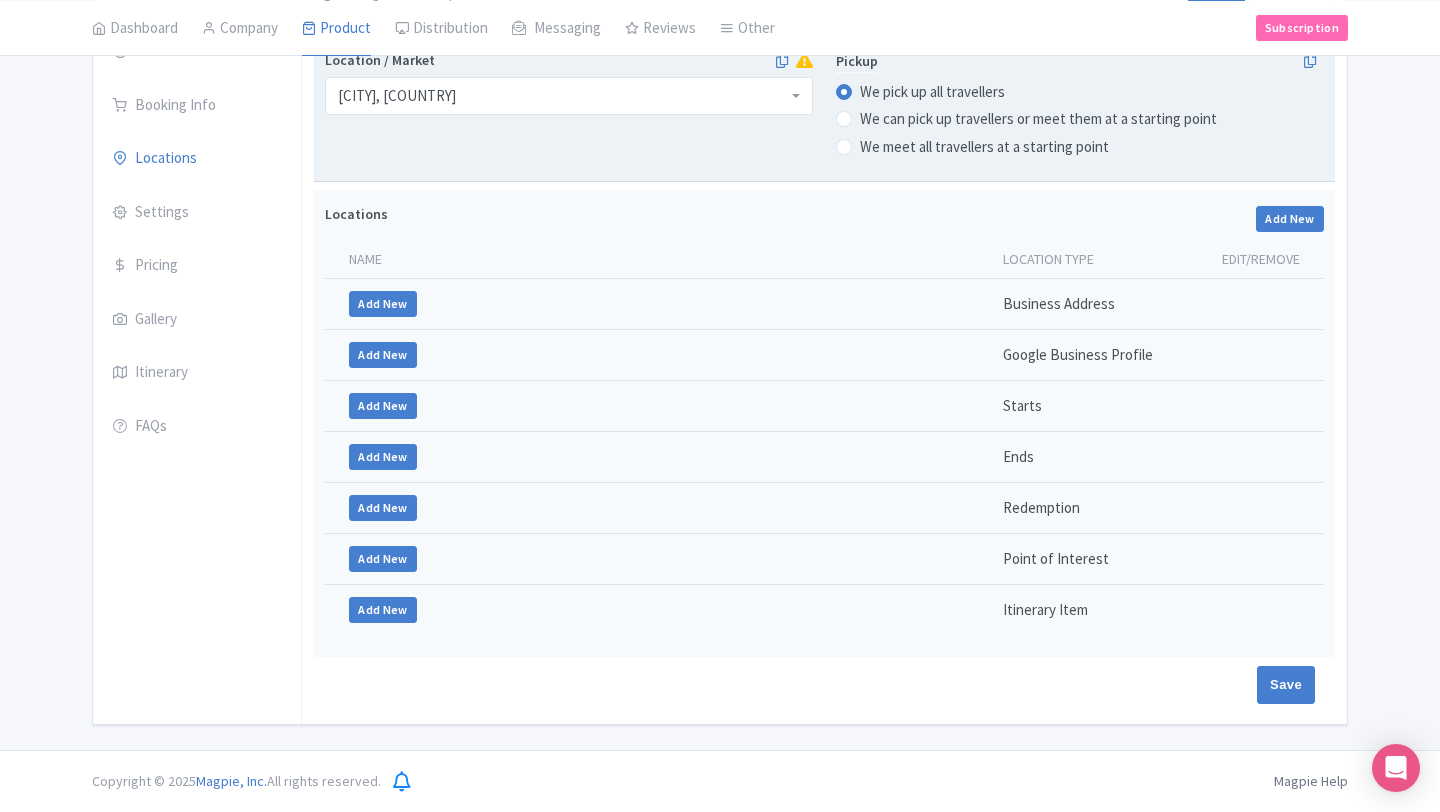 click on "We can pick up travellers or meet them at a starting point" at bounding box center [1038, 119] 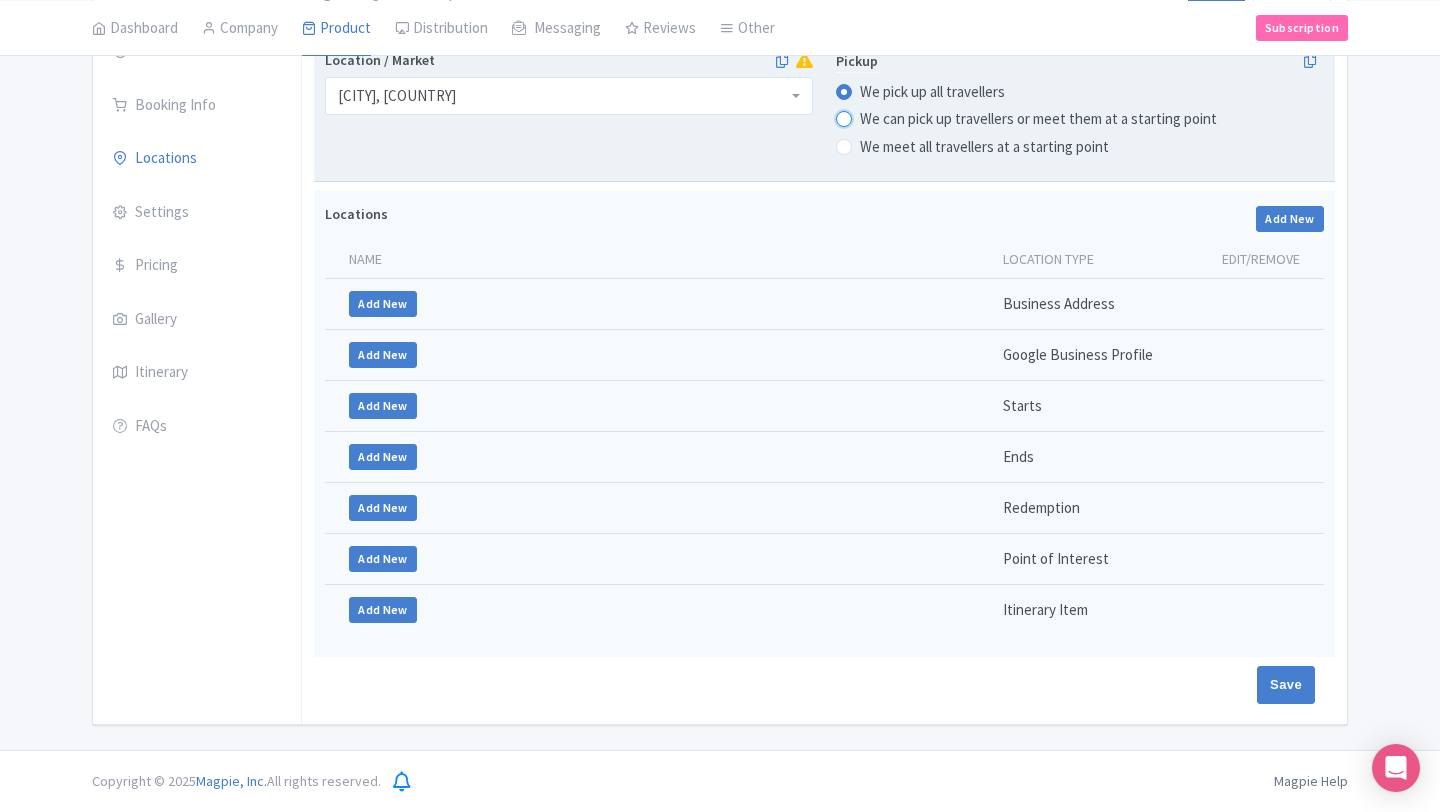 click on "We can pick up travellers or meet them at a starting point" at bounding box center [870, 117] 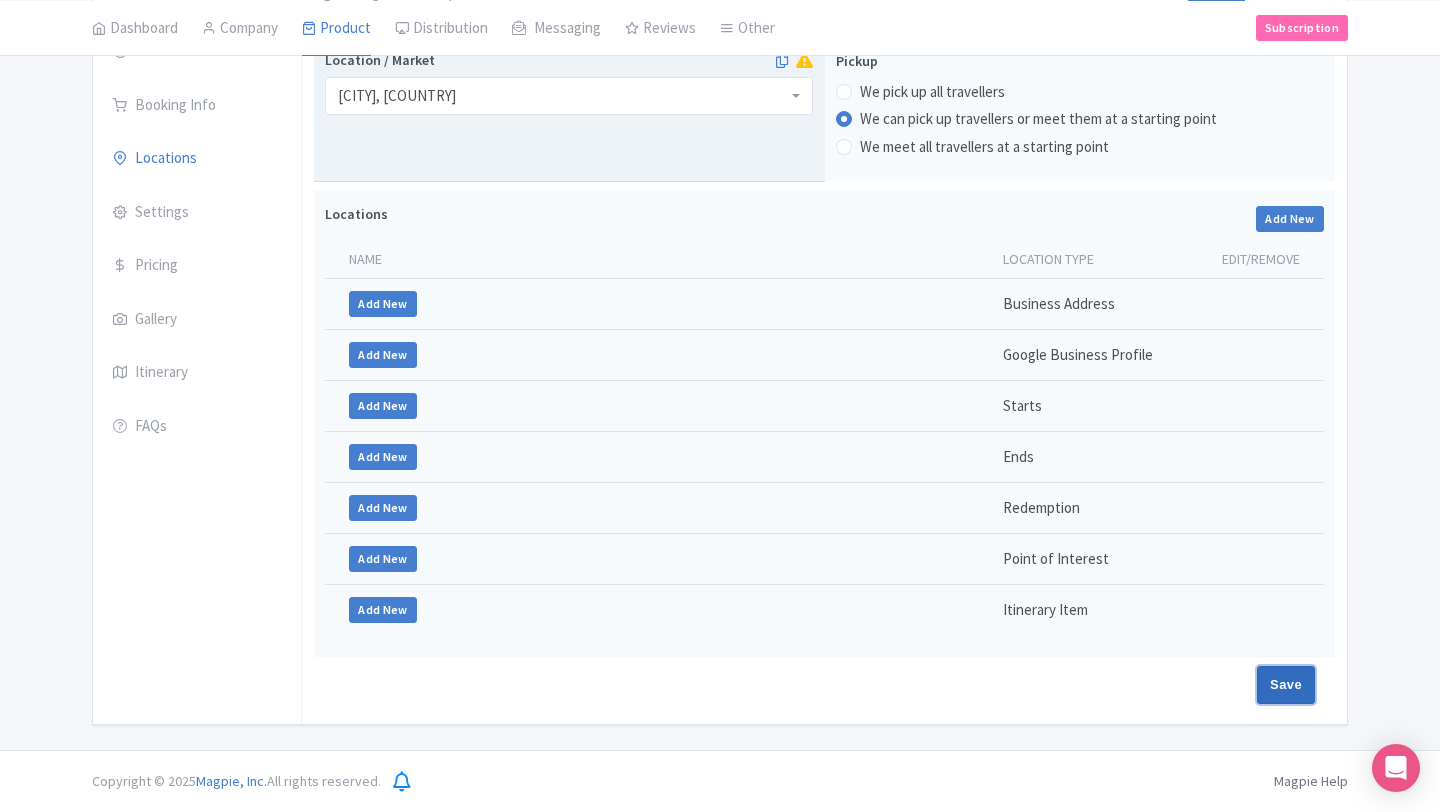 click on "Save" at bounding box center (1286, 685) 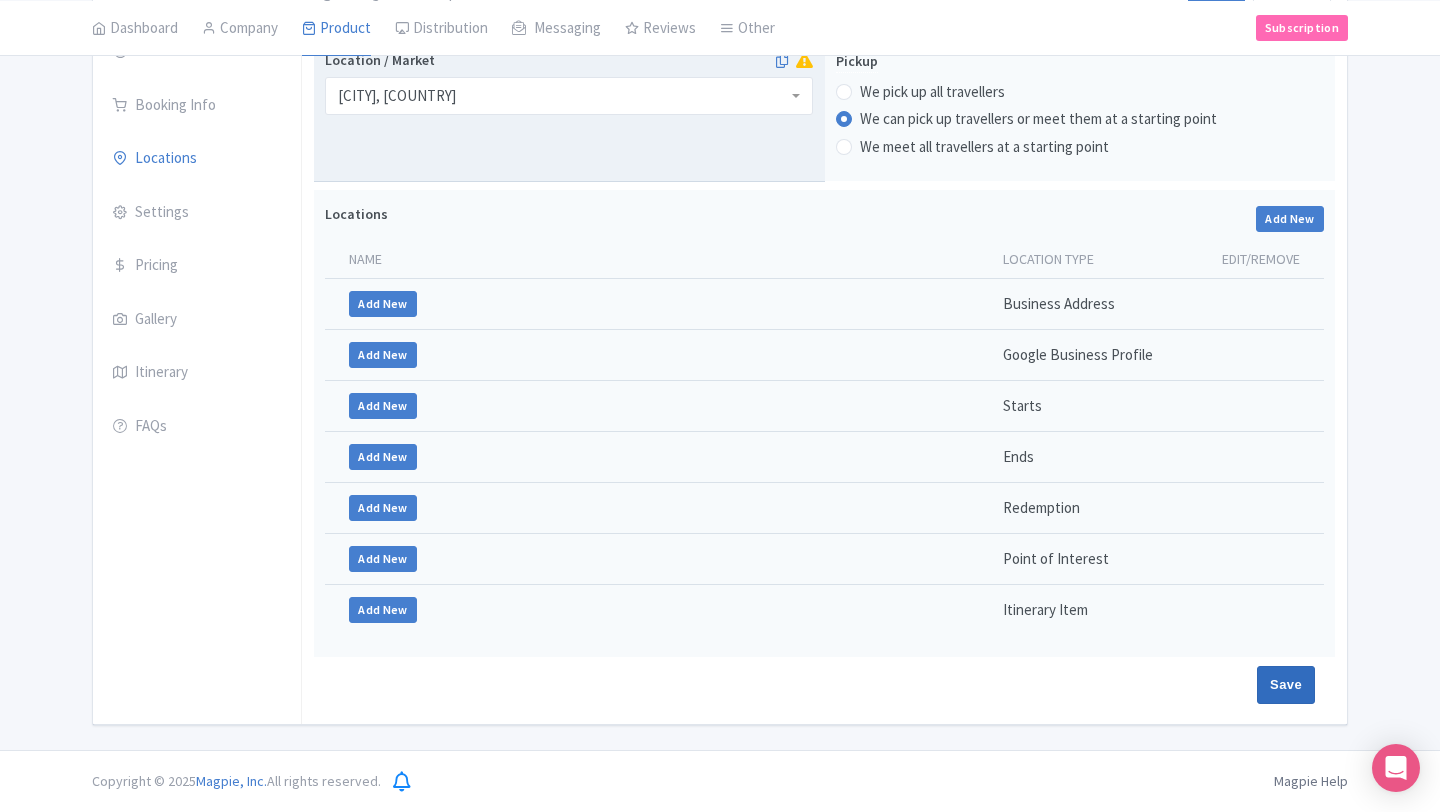 type on "Saving..." 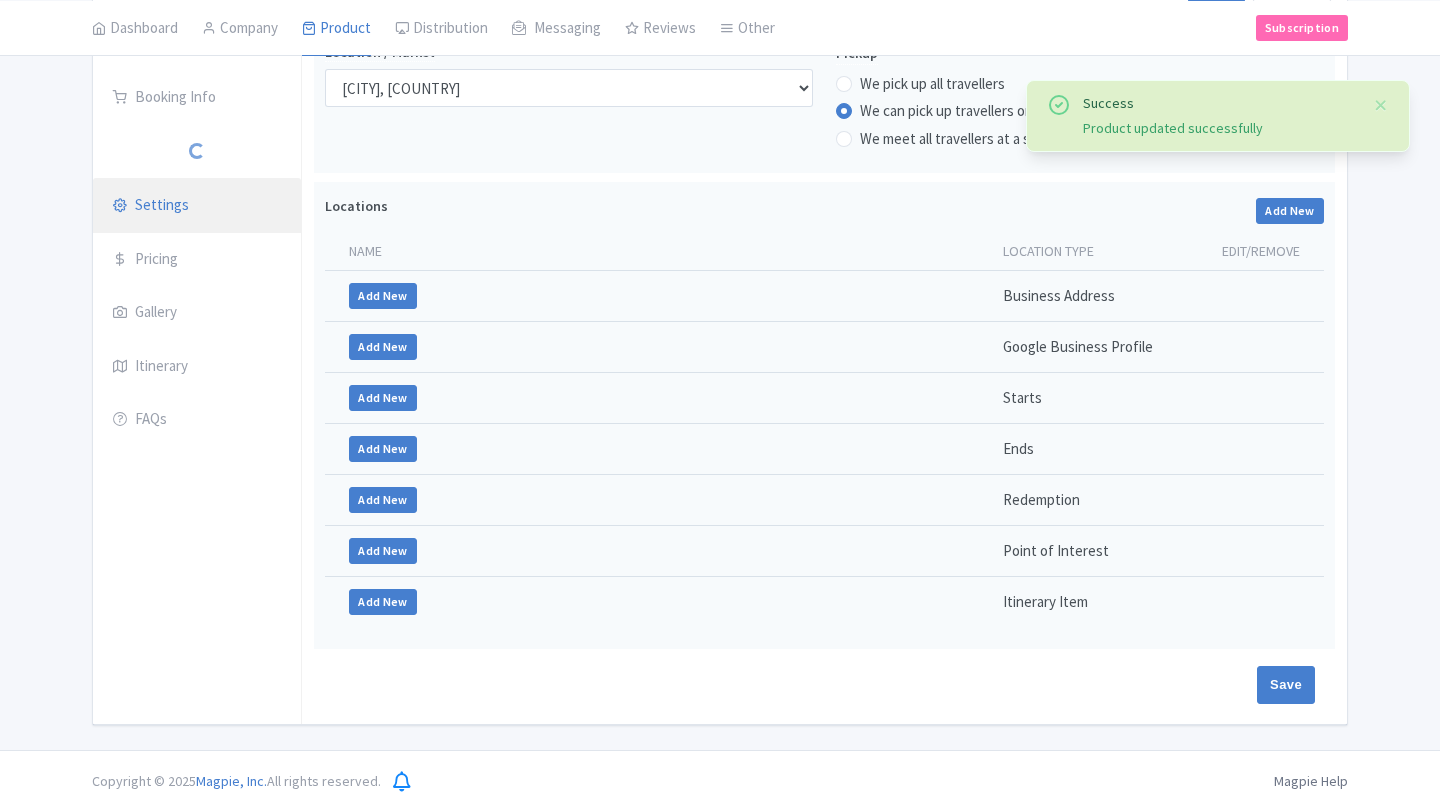 scroll, scrollTop: 272, scrollLeft: 0, axis: vertical 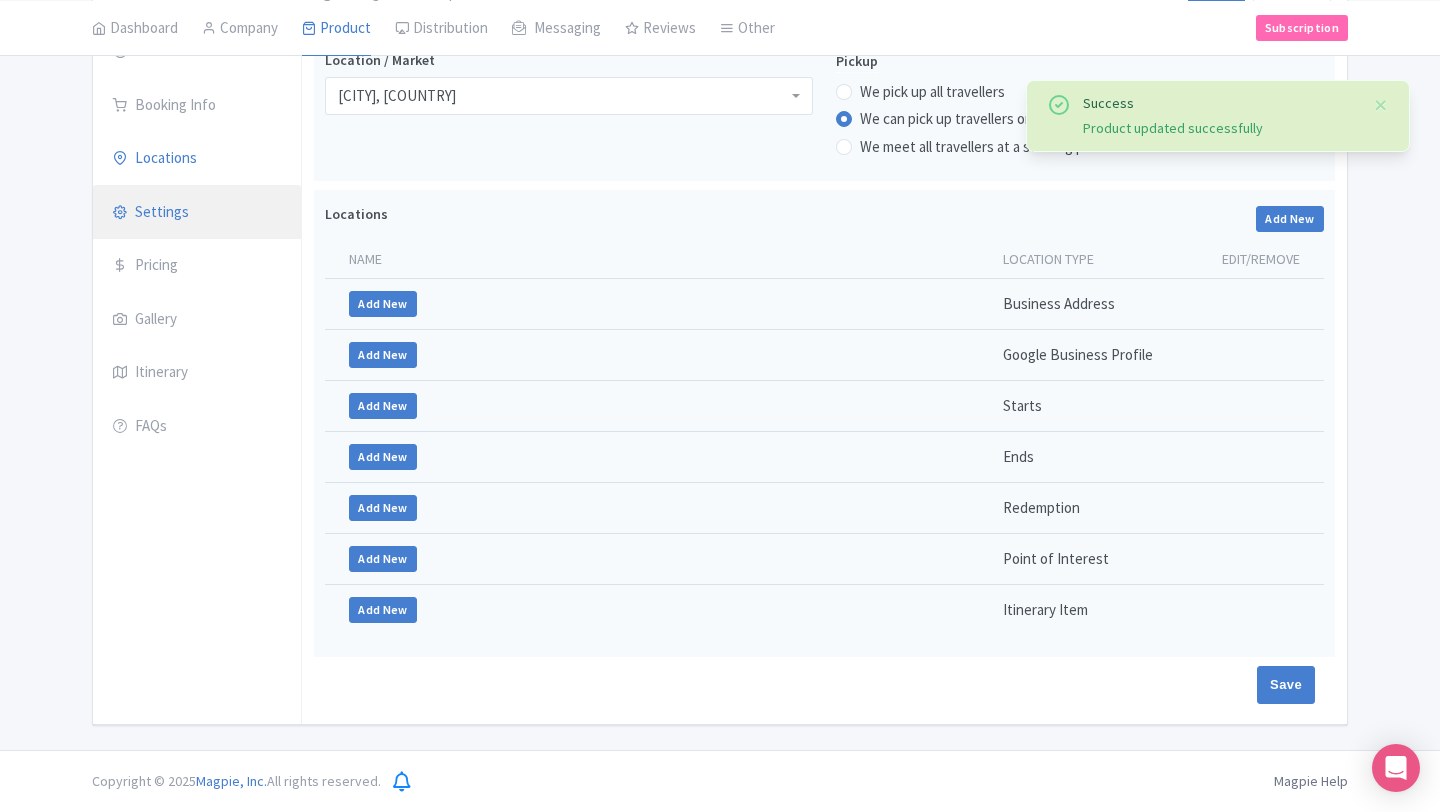 click on "Settings" at bounding box center (197, 213) 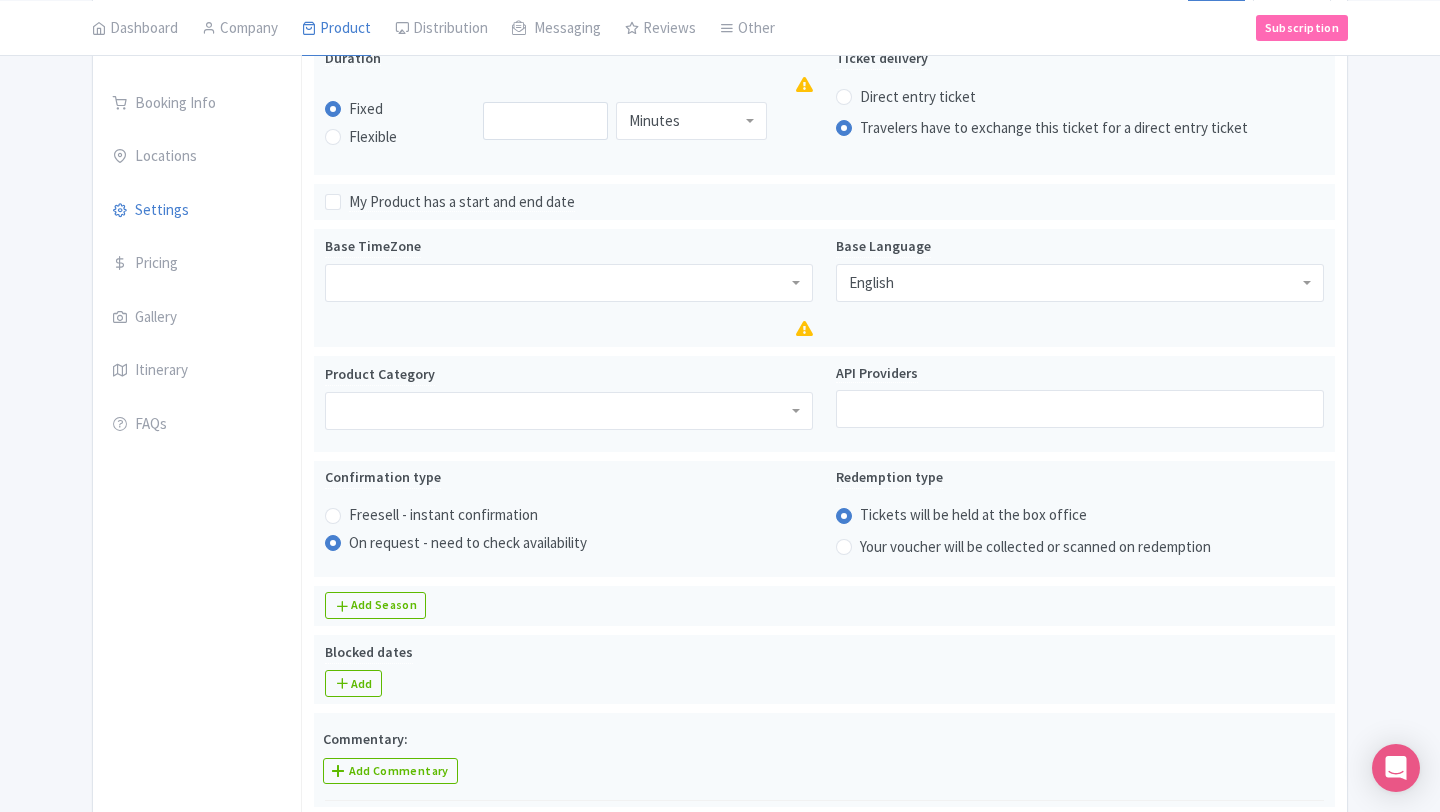 click on "Success
Product updated successfully
← Back to Products
Private Transfer from [CITY] to [CITY] with 4-Hour Stop in [CITY] & Mixology Experience
ID# QNBKYR
Content
Distribution
Google  Things to do
Optimization
Audio
Active
Inactive
Building
Archived
Save
Actions
View on Magpie
Customer View
Industry Partner View
Download
Excel
Word
All Images ZIP
Share Products
Delete Product
Create new version
Confirm Copy Operation
Yes, Copy
Cancel
You are currently editing a version of this product: Primary Product
General
Booking Info
Locations
Settings
Pricing
Gallery
Itinerary
FAQs
Know Before You Go" at bounding box center (720, 948) 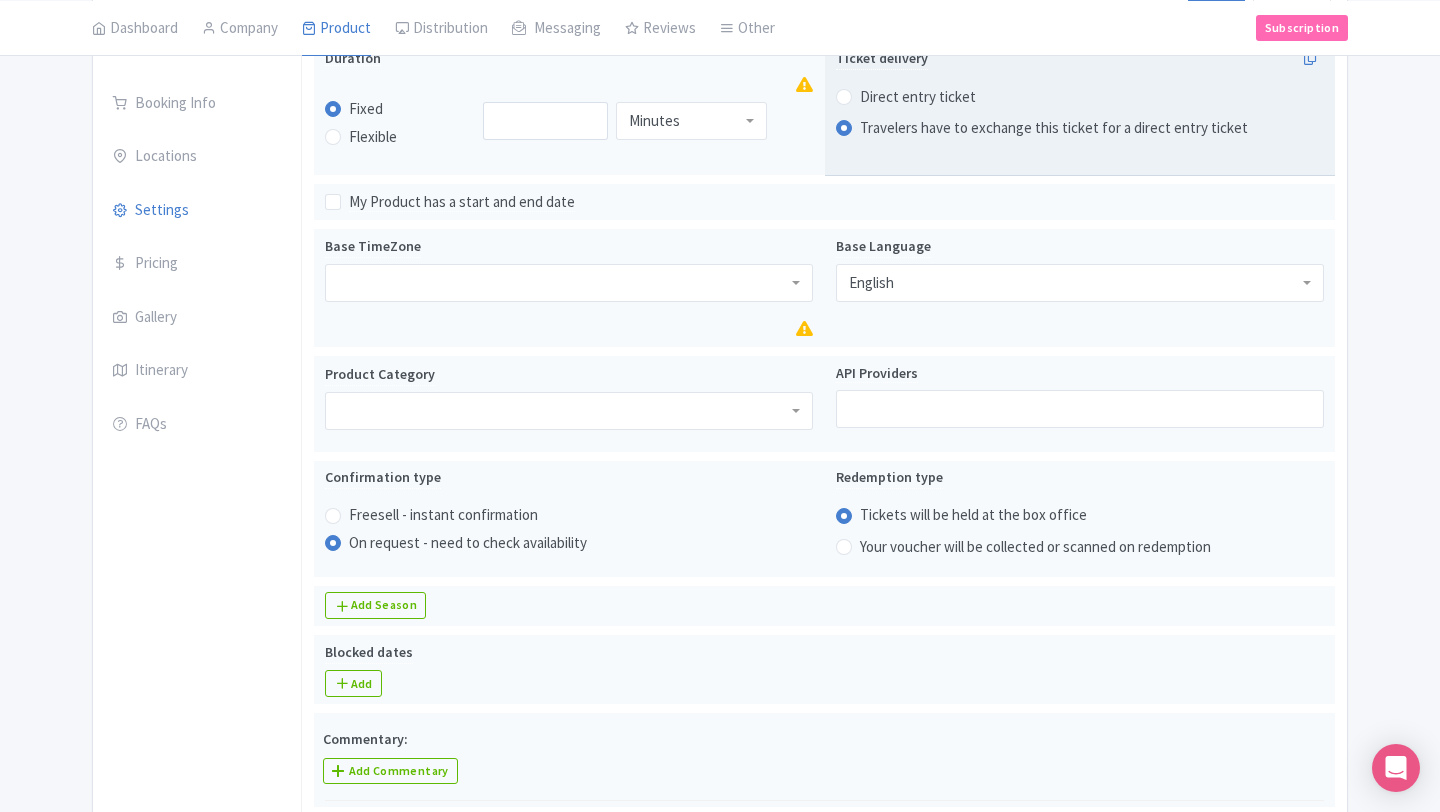 click on "Direct entry ticket" at bounding box center [918, 97] 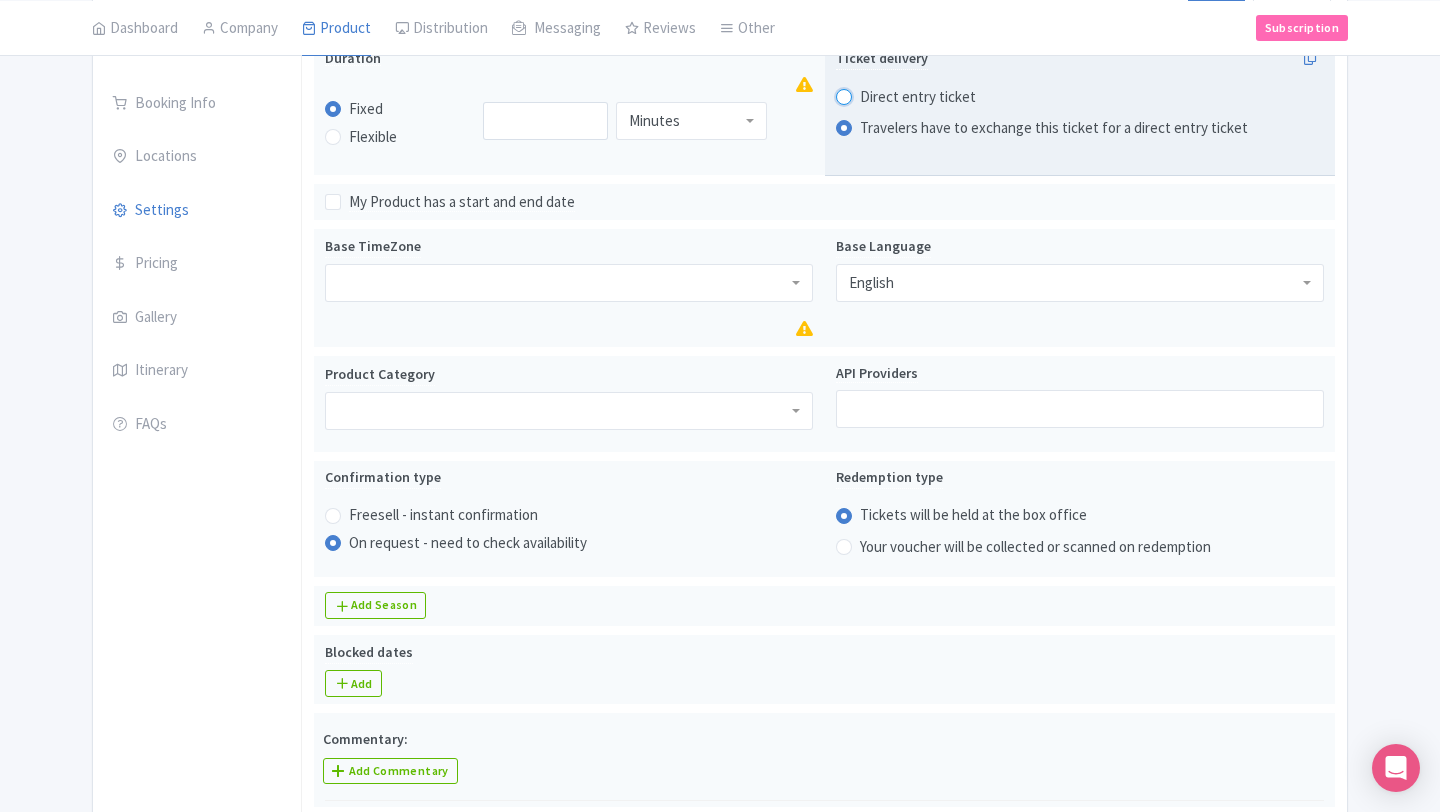 click on "Direct entry ticket" at bounding box center (870, 94) 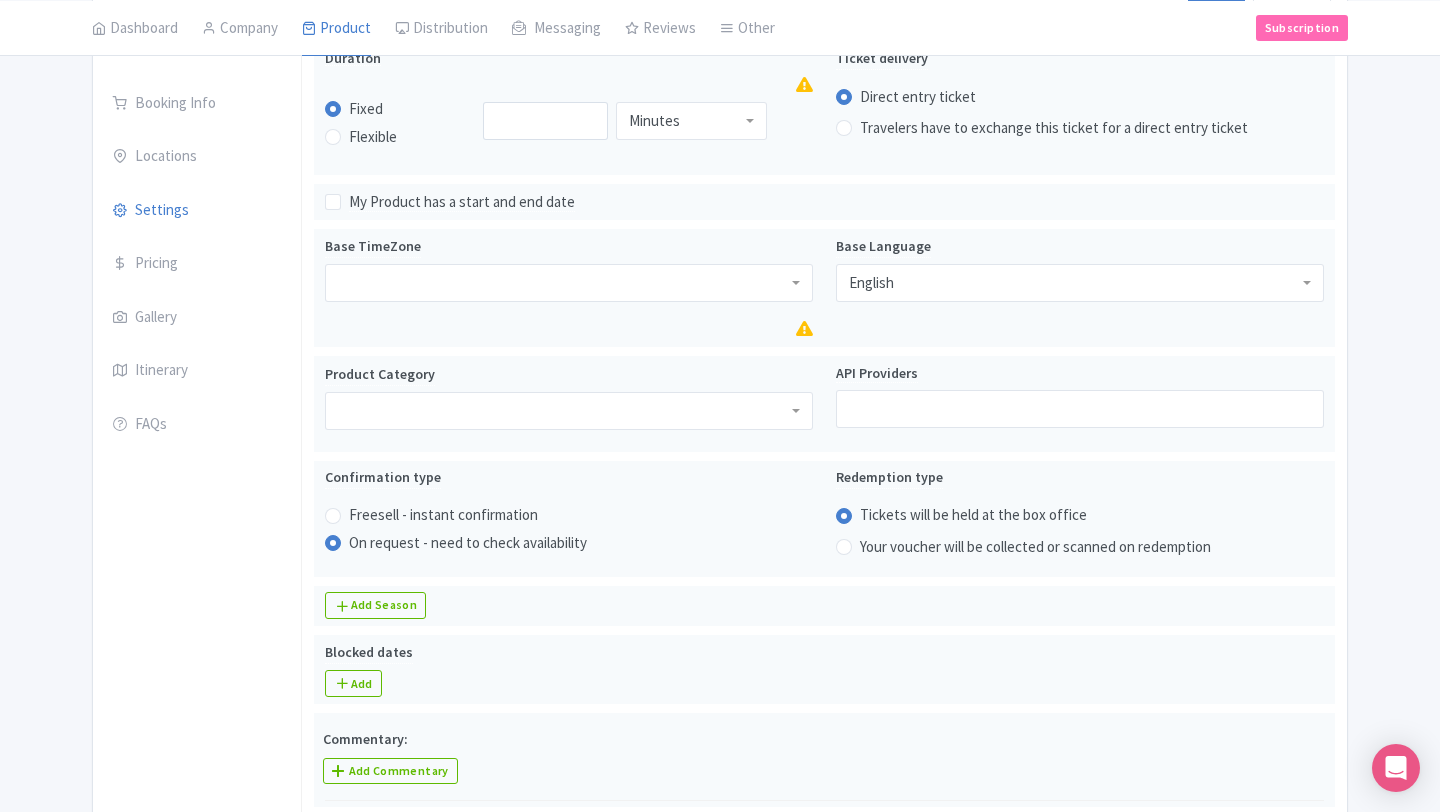 click on "Success
Product updated successfully
← Back to Products
Private Transfer from Tulum to Mérida with 4-Hour Stop in Izamal & Mixology Experience
ID# QNBKYR
Content
Distribution
Google  Things to do
Optimization
Audio
Active
Inactive
Building
Archived
Save
Actions
View on Magpie
Customer View
Industry Partner View
Download
Excel
Word
All Images ZIP
Share Products
Delete Product
Create new version
Confirm Copy Operation
Yes, Copy
Cancel
You are currently editing a version of this product: Primary Product
General
Booking Info
Locations
Settings
Pricing
Gallery
Itinerary
FAQs
Know Before You Go" at bounding box center [720, 948] 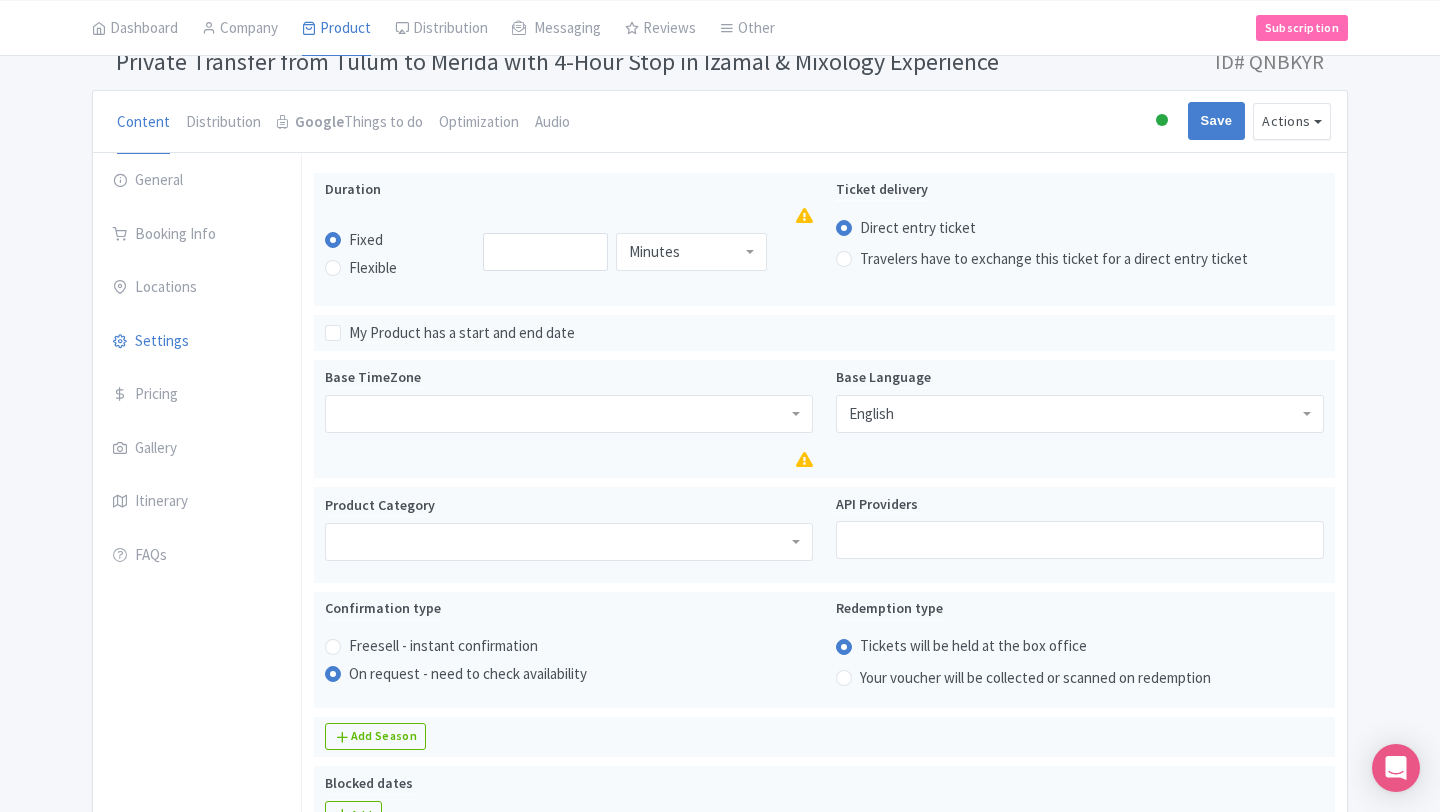 scroll, scrollTop: 112, scrollLeft: 0, axis: vertical 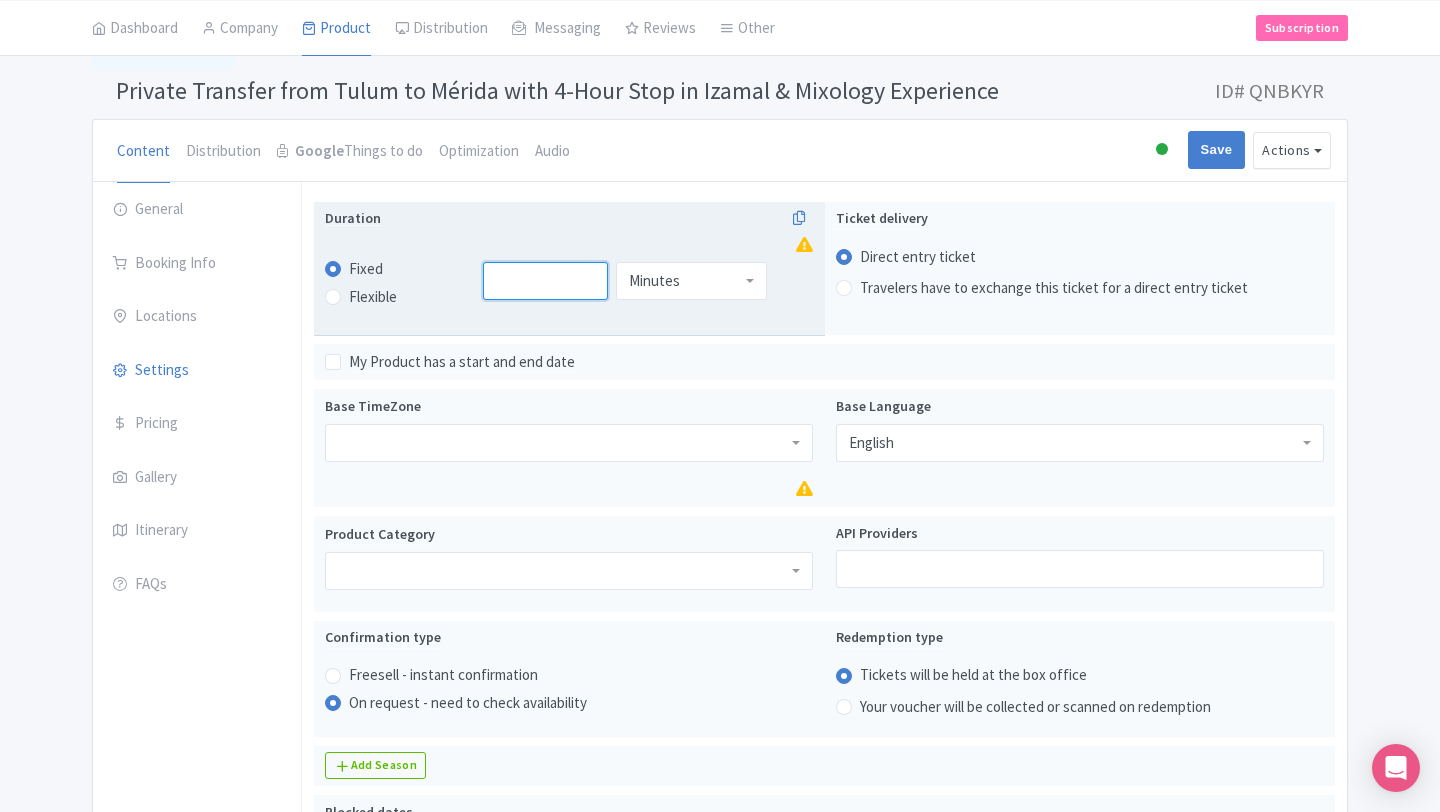 click at bounding box center [546, 281] 